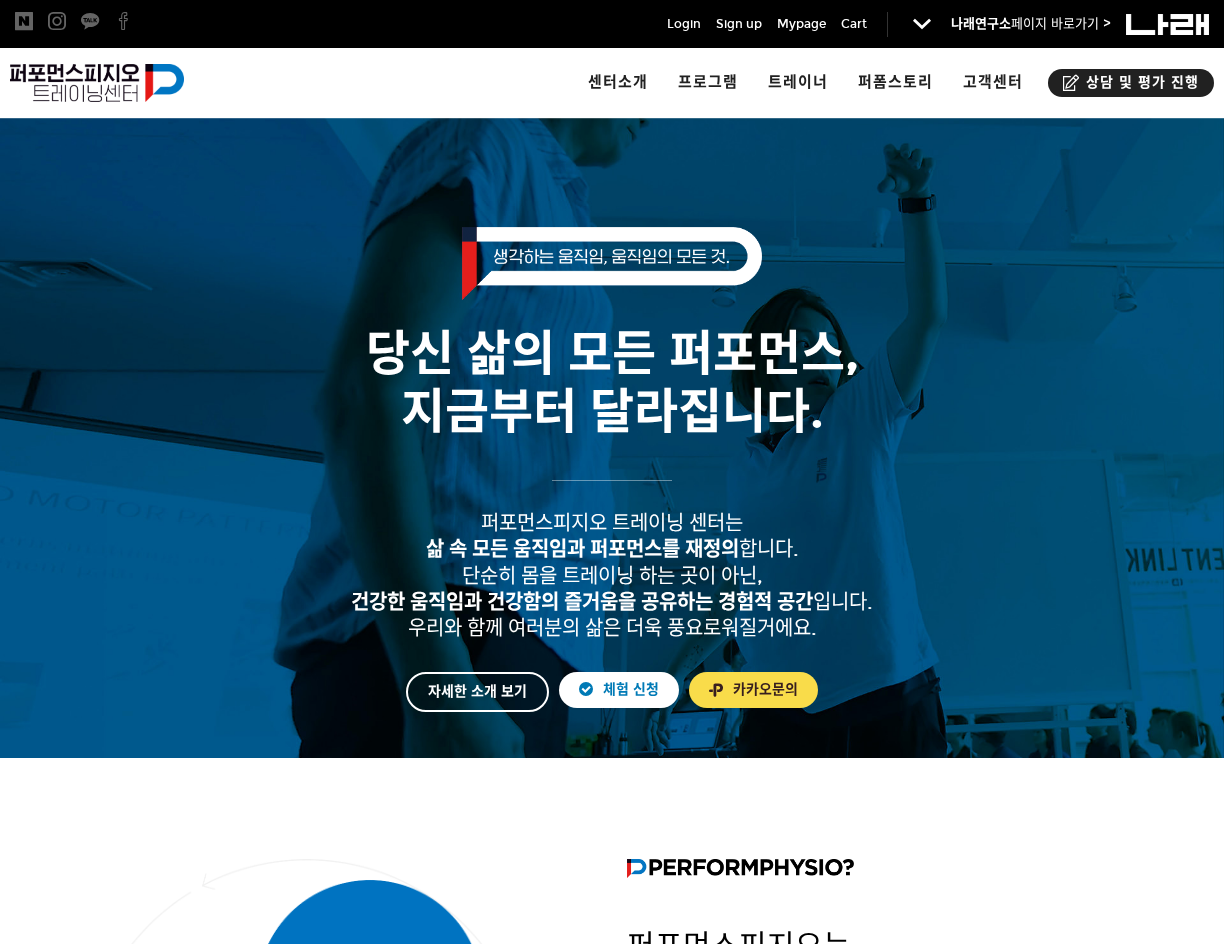 scroll, scrollTop: 0, scrollLeft: 0, axis: both 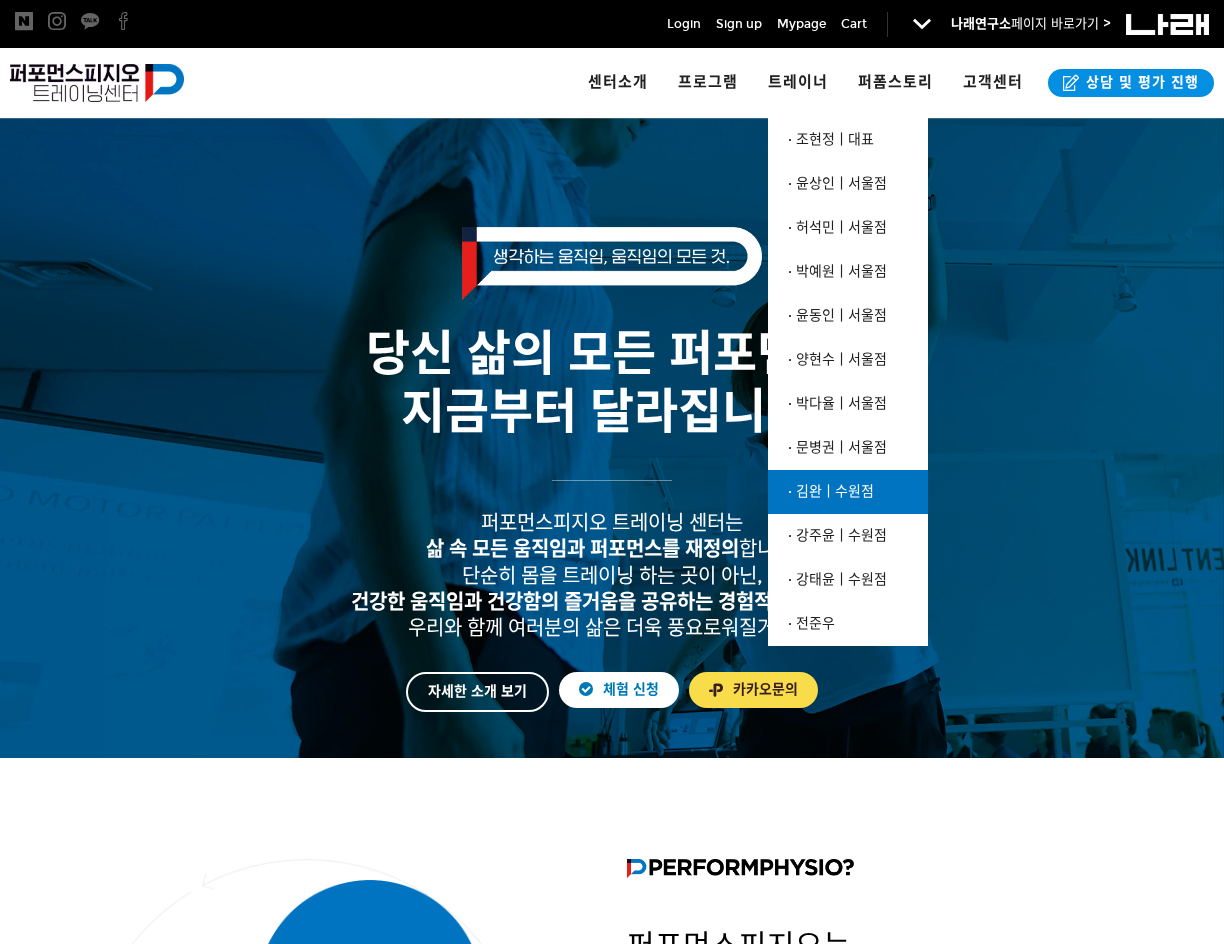 click on "· 김완ㅣ수원점" at bounding box center (831, 491) 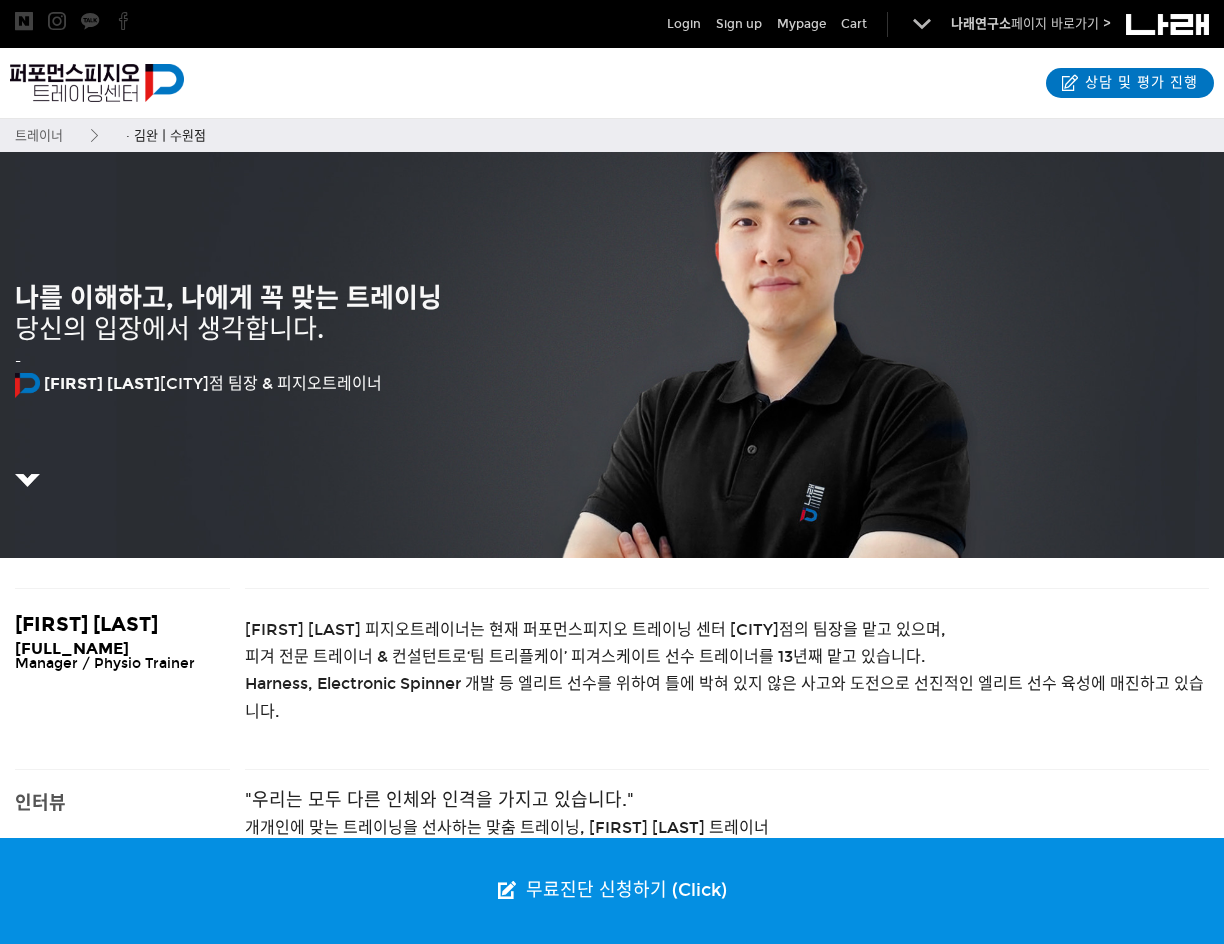 scroll, scrollTop: 200, scrollLeft: 0, axis: vertical 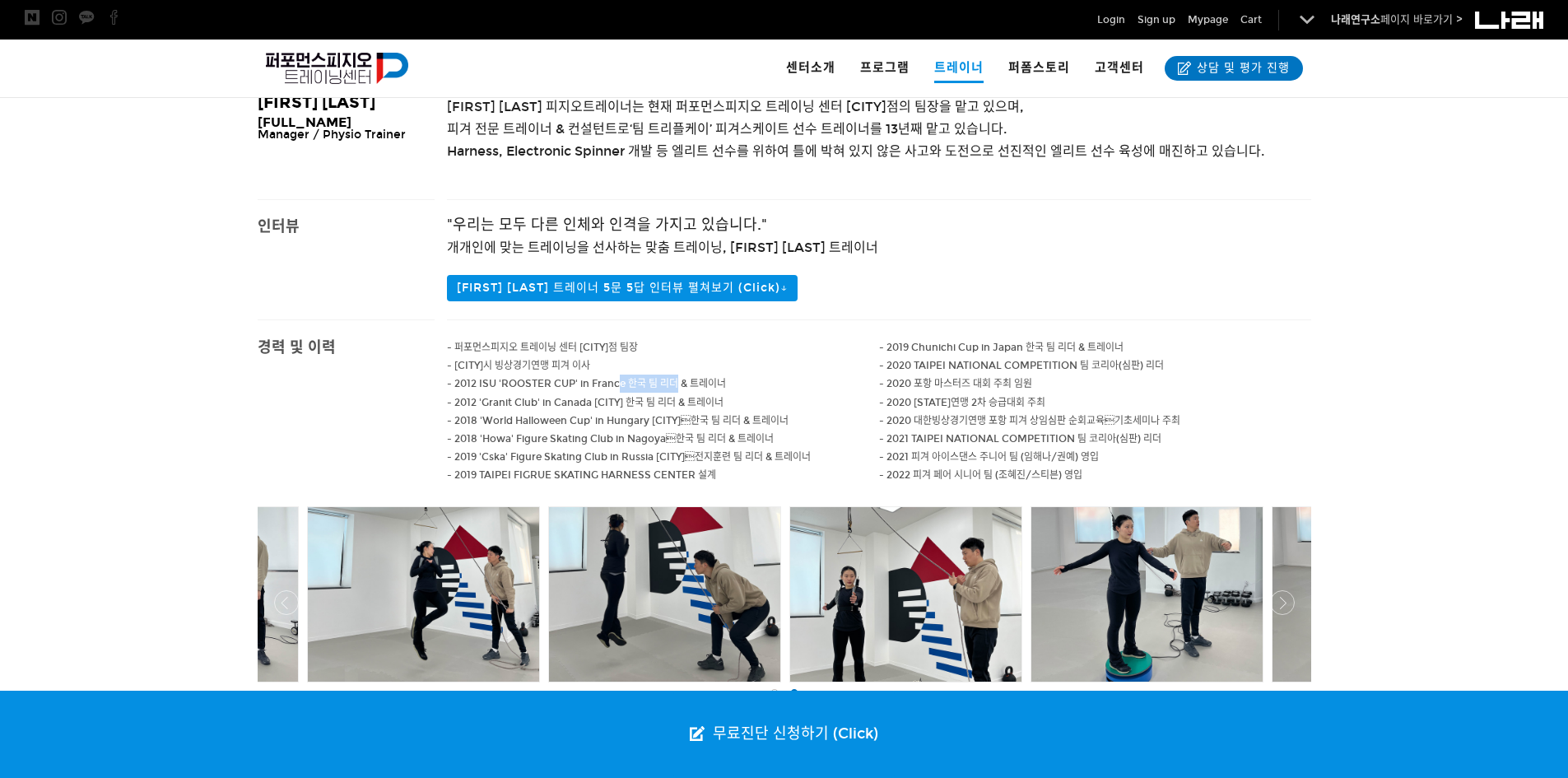 drag, startPoint x: 659, startPoint y: 389, endPoint x: 618, endPoint y: 391, distance: 41.04875 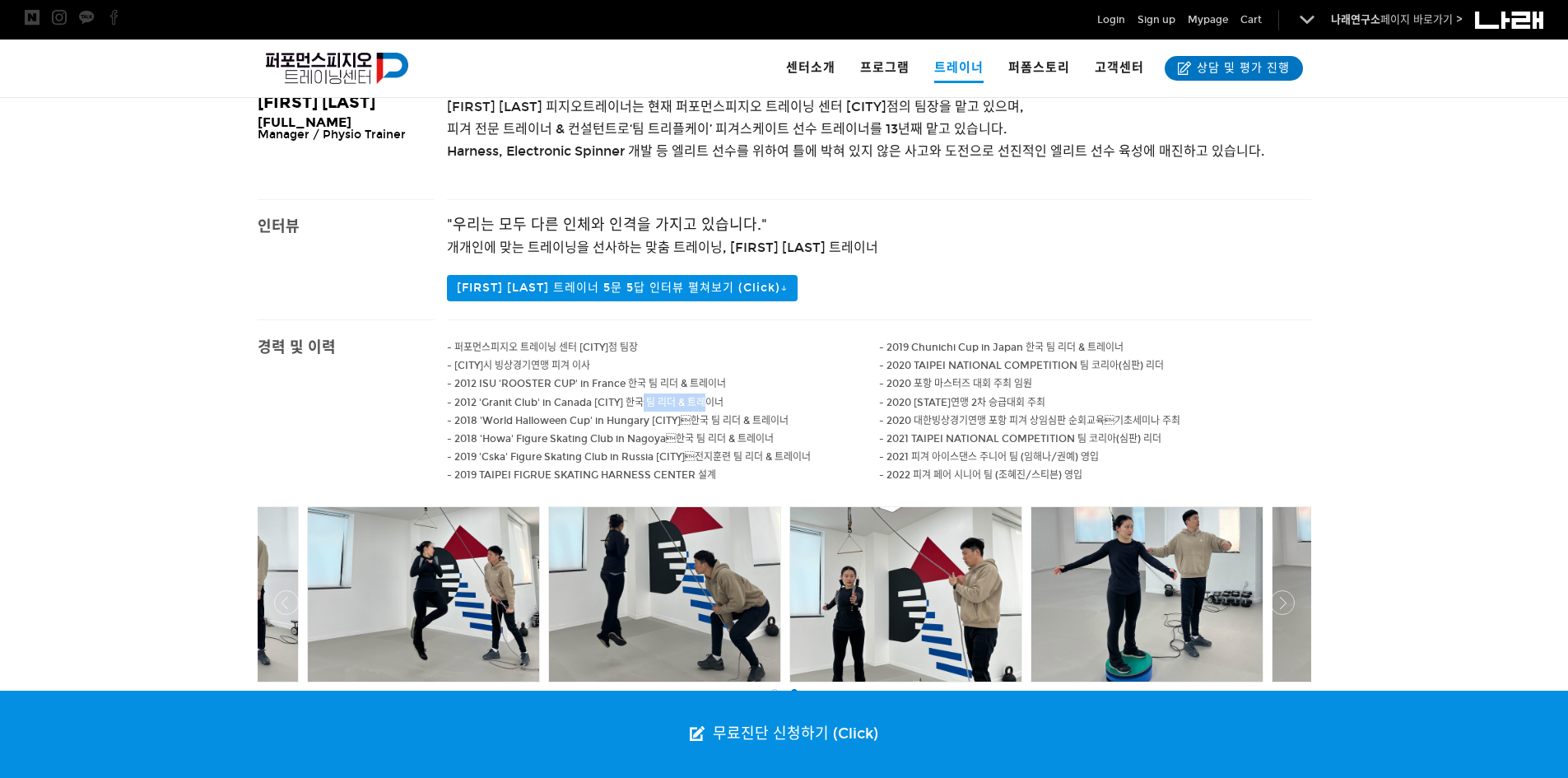 drag, startPoint x: 650, startPoint y: 402, endPoint x: 708, endPoint y: 405, distance: 58.07753 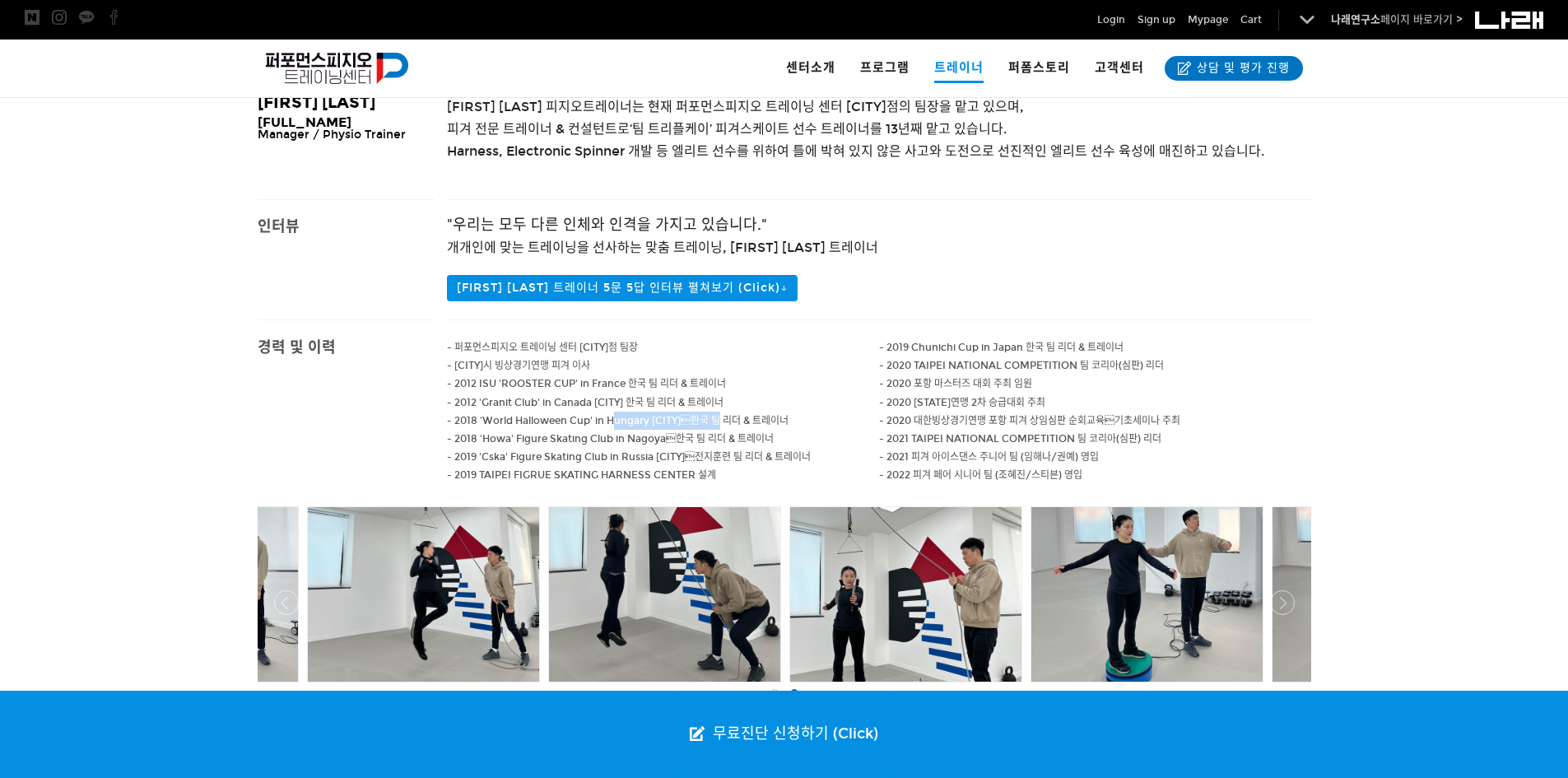 drag, startPoint x: 721, startPoint y: 413, endPoint x: 579, endPoint y: 409, distance: 142.05633 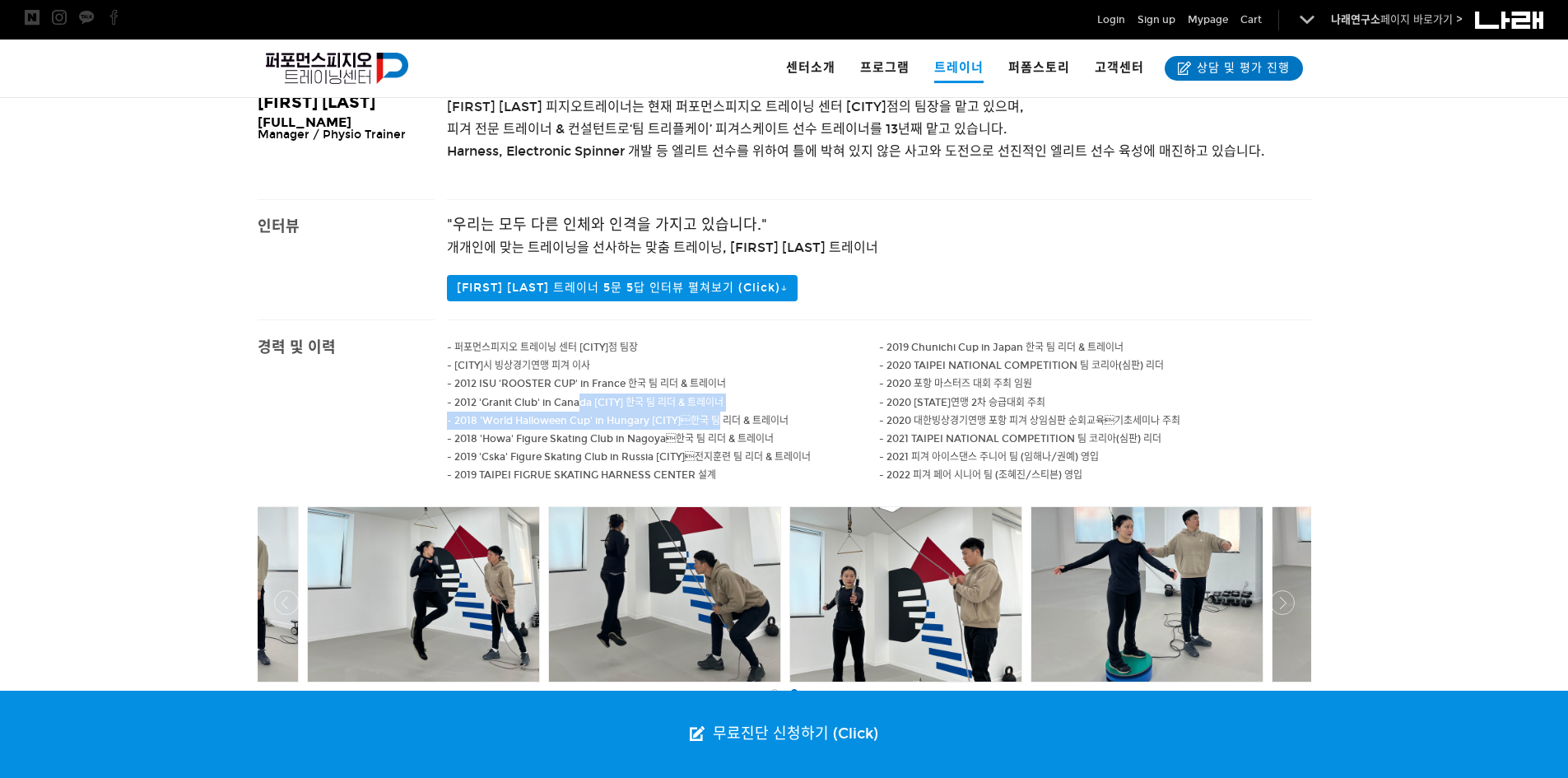 click on "- 2012 'Granit Club' in Canada Toronto 한국 팀 리더 & 트레이너" at bounding box center (663, 403) 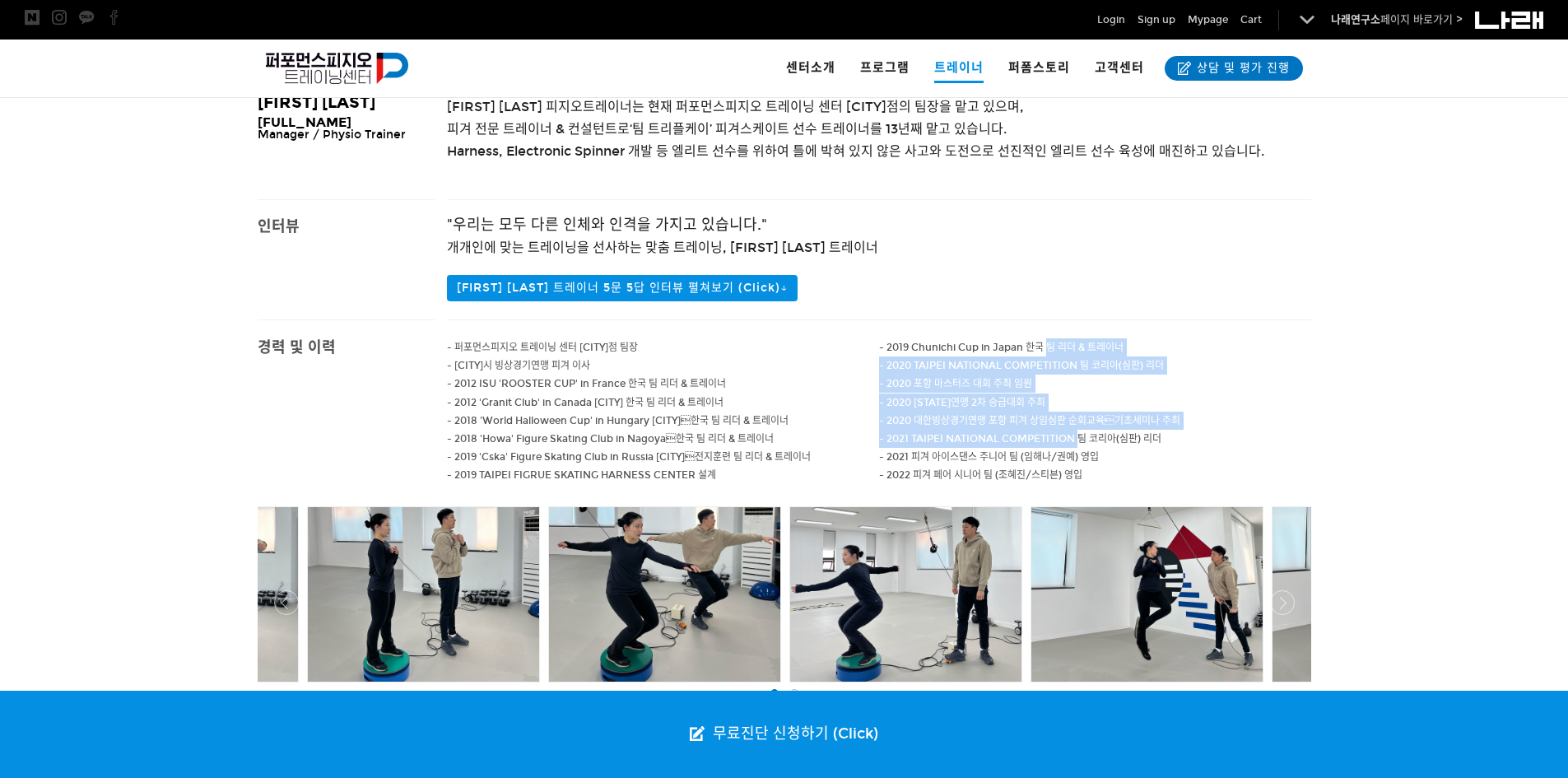 drag, startPoint x: 1048, startPoint y: 345, endPoint x: 1082, endPoint y: 430, distance: 91.547802 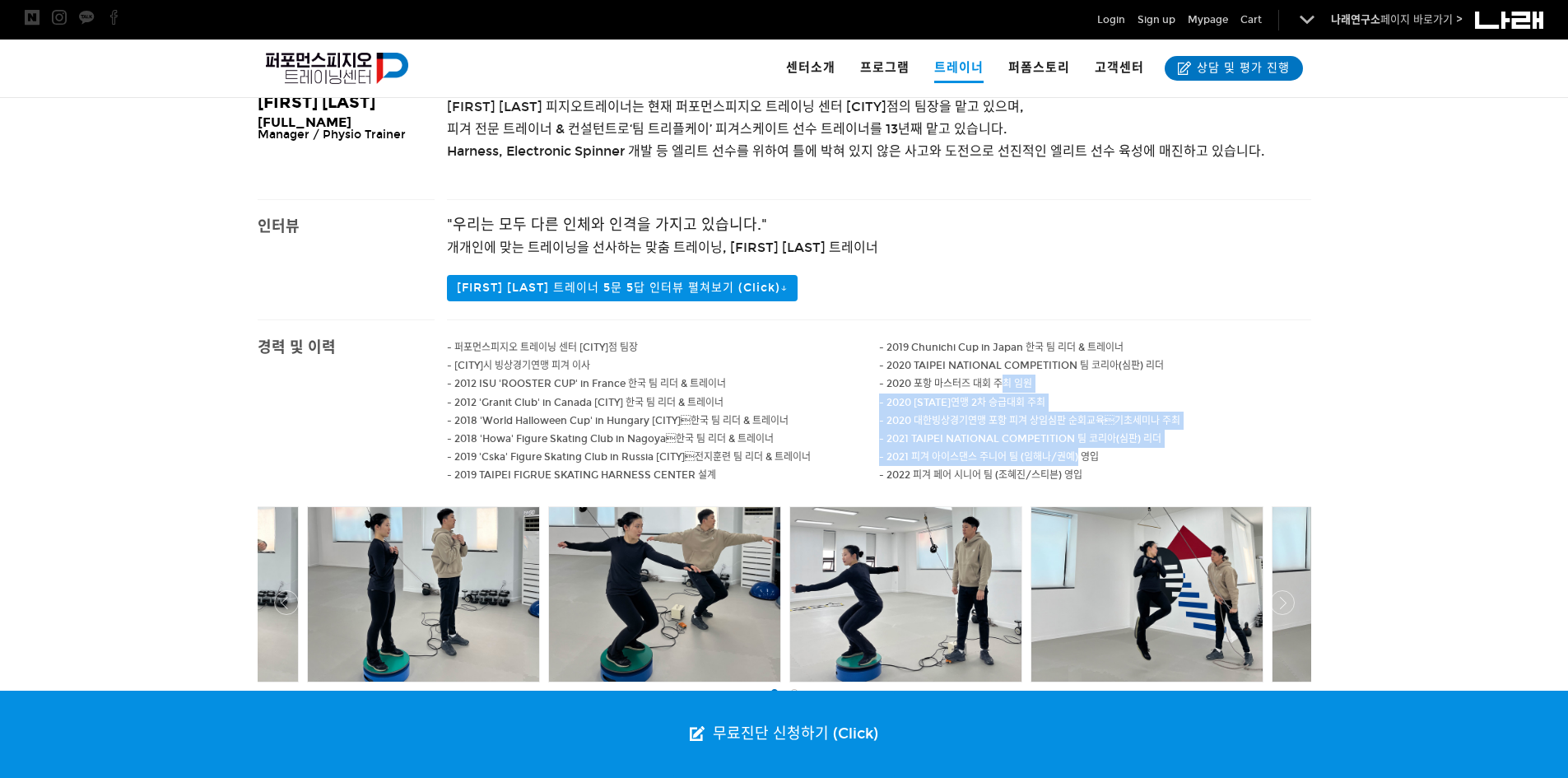 drag, startPoint x: 1058, startPoint y: 436, endPoint x: 1003, endPoint y: 378, distance: 79.93122 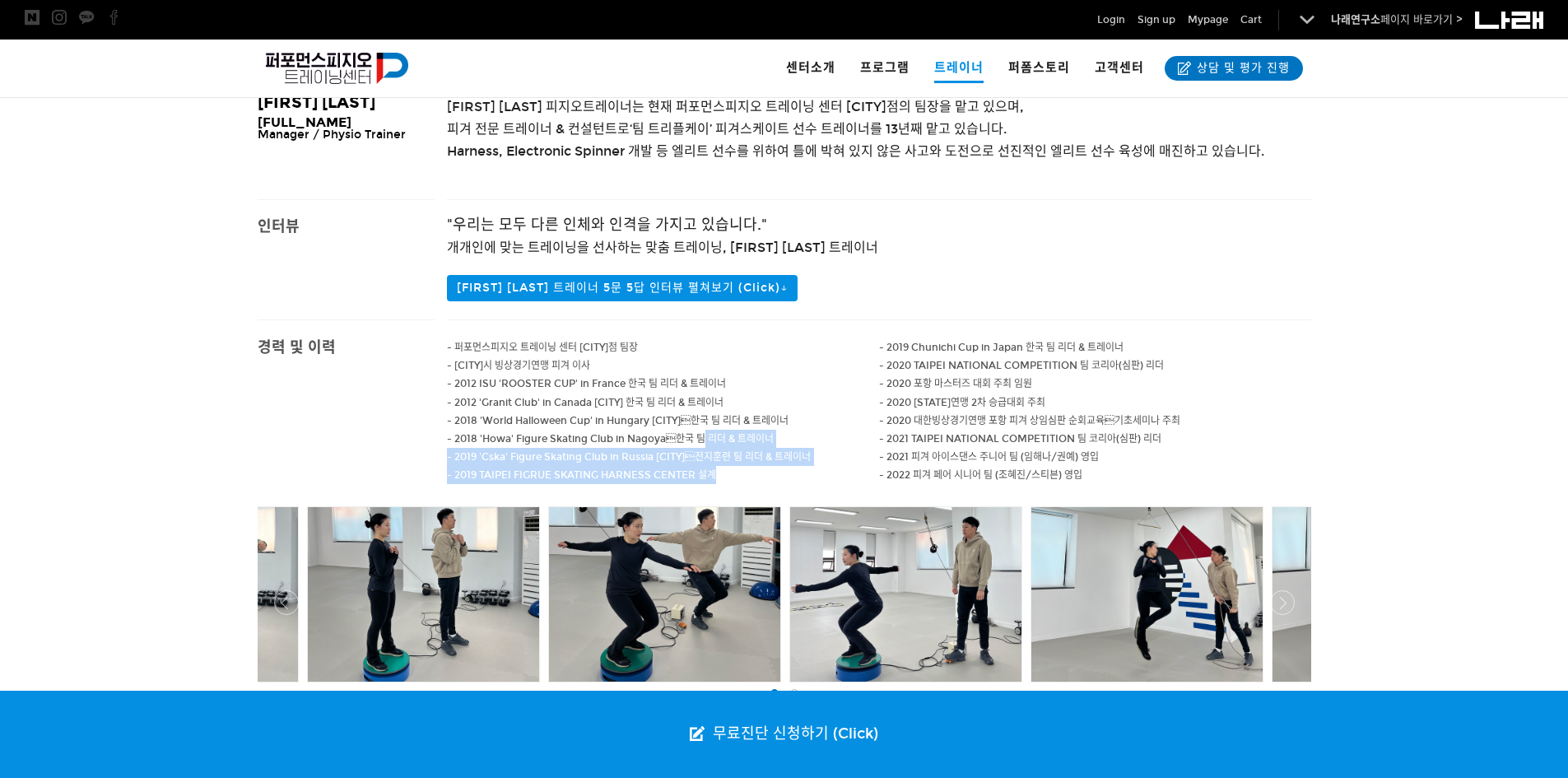 drag, startPoint x: 712, startPoint y: 462, endPoint x: 655, endPoint y: 398, distance: 85.70298 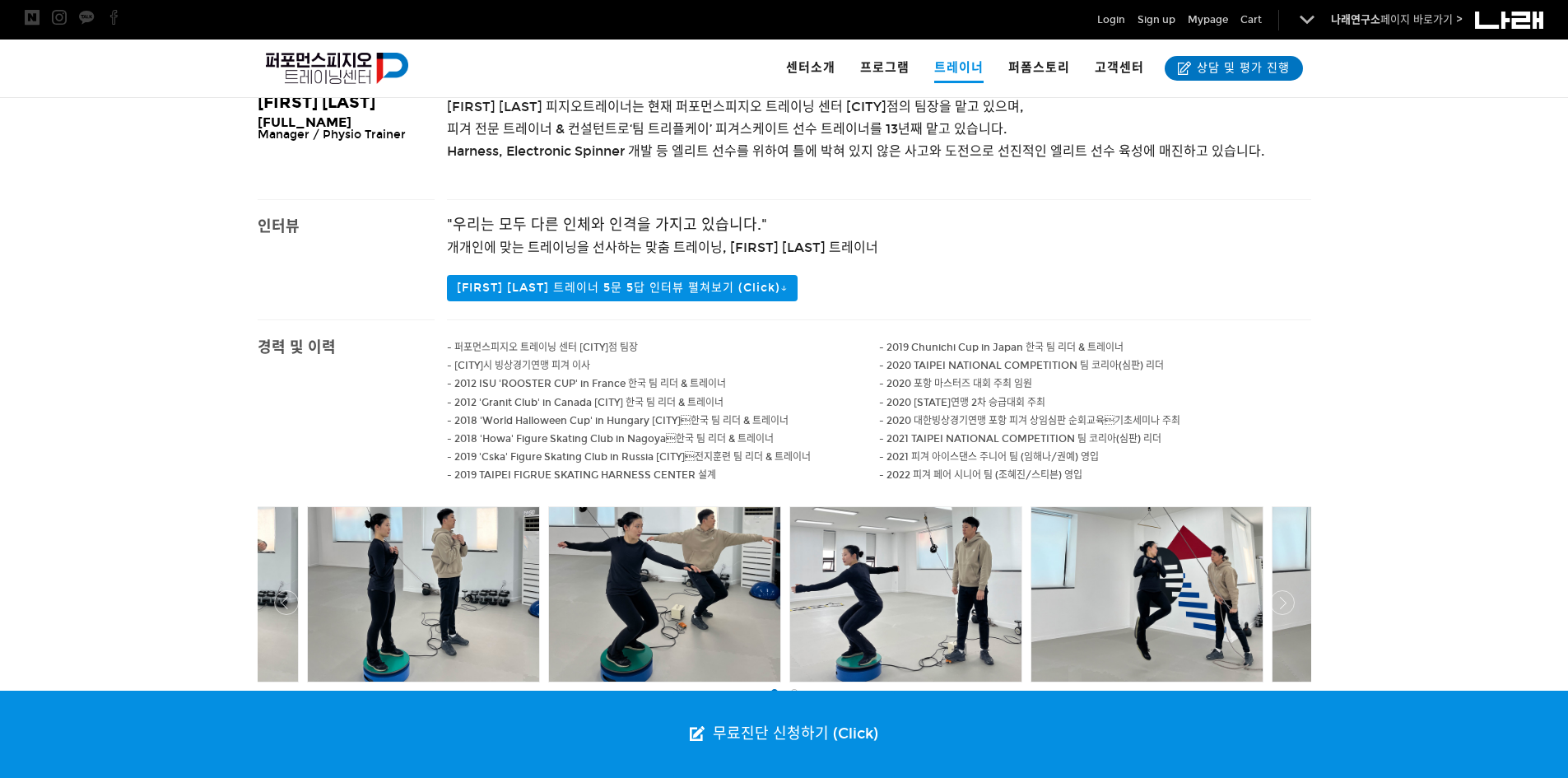 click on "- 2012 'Granit Club' in Canada Toronto 한국 팀 리더 & 트레이너" at bounding box center [542, 347] 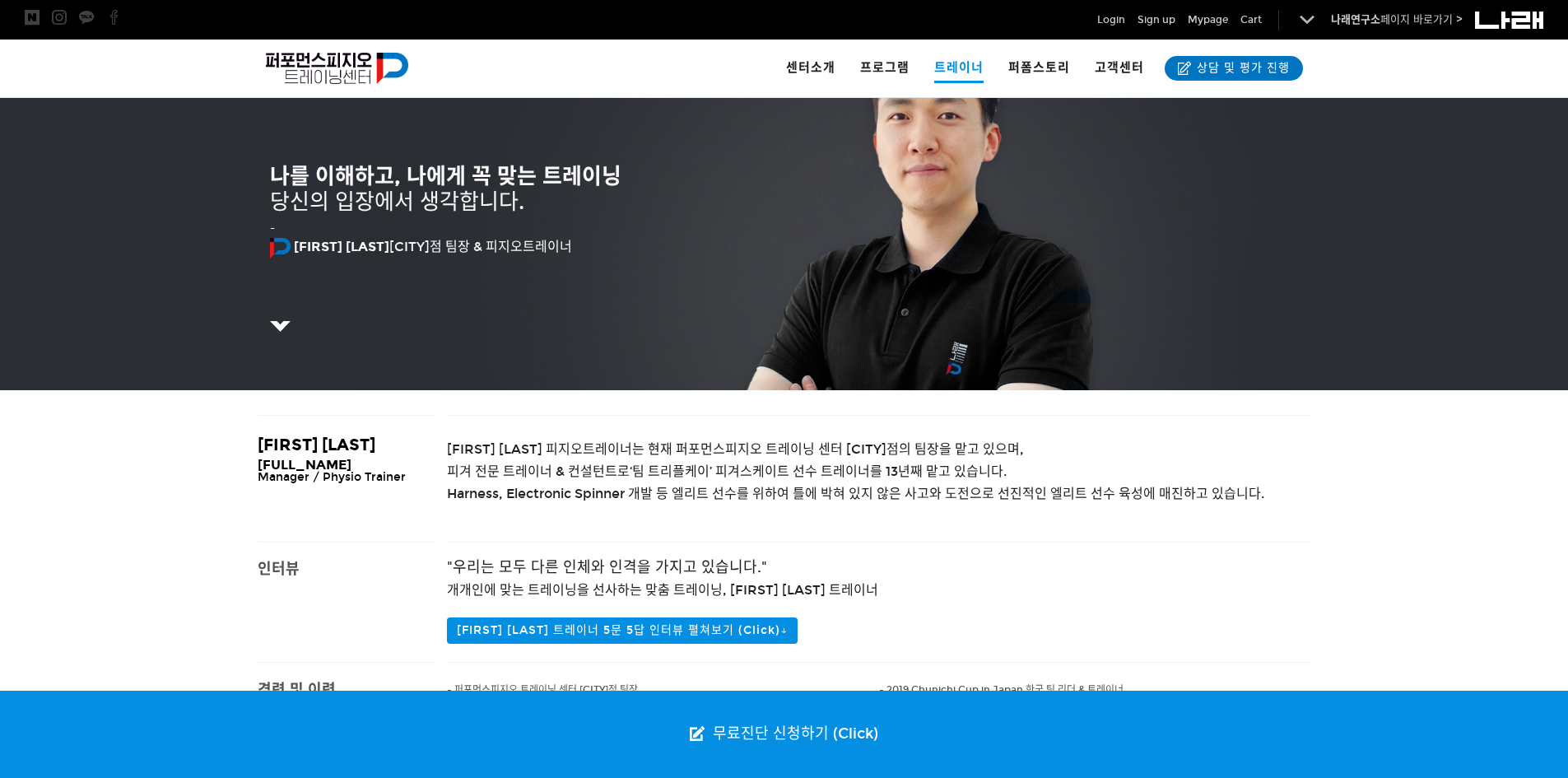 scroll, scrollTop: 0, scrollLeft: 0, axis: both 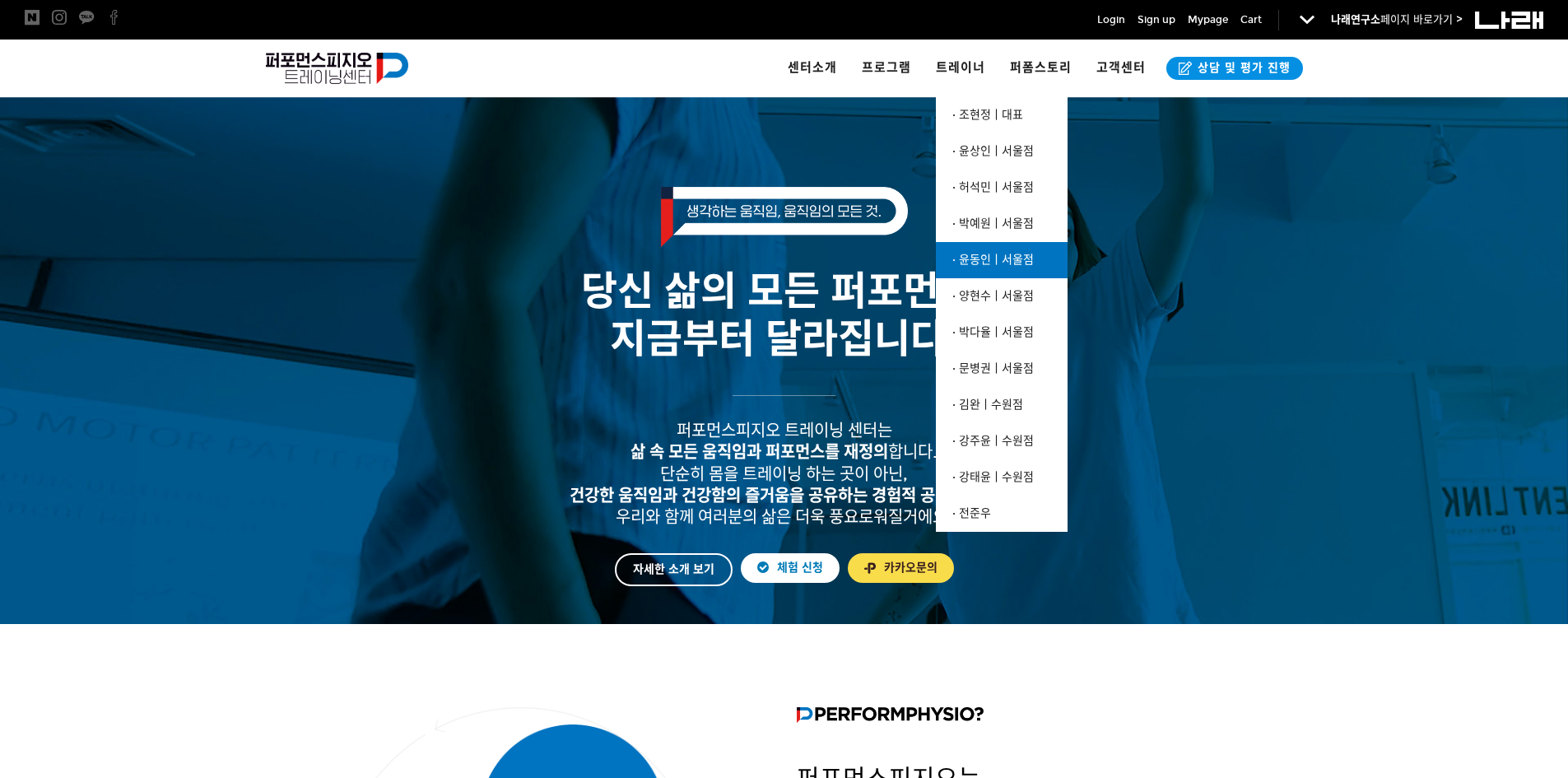 click on "· 윤동인ㅣ서울점" at bounding box center (993, 259) 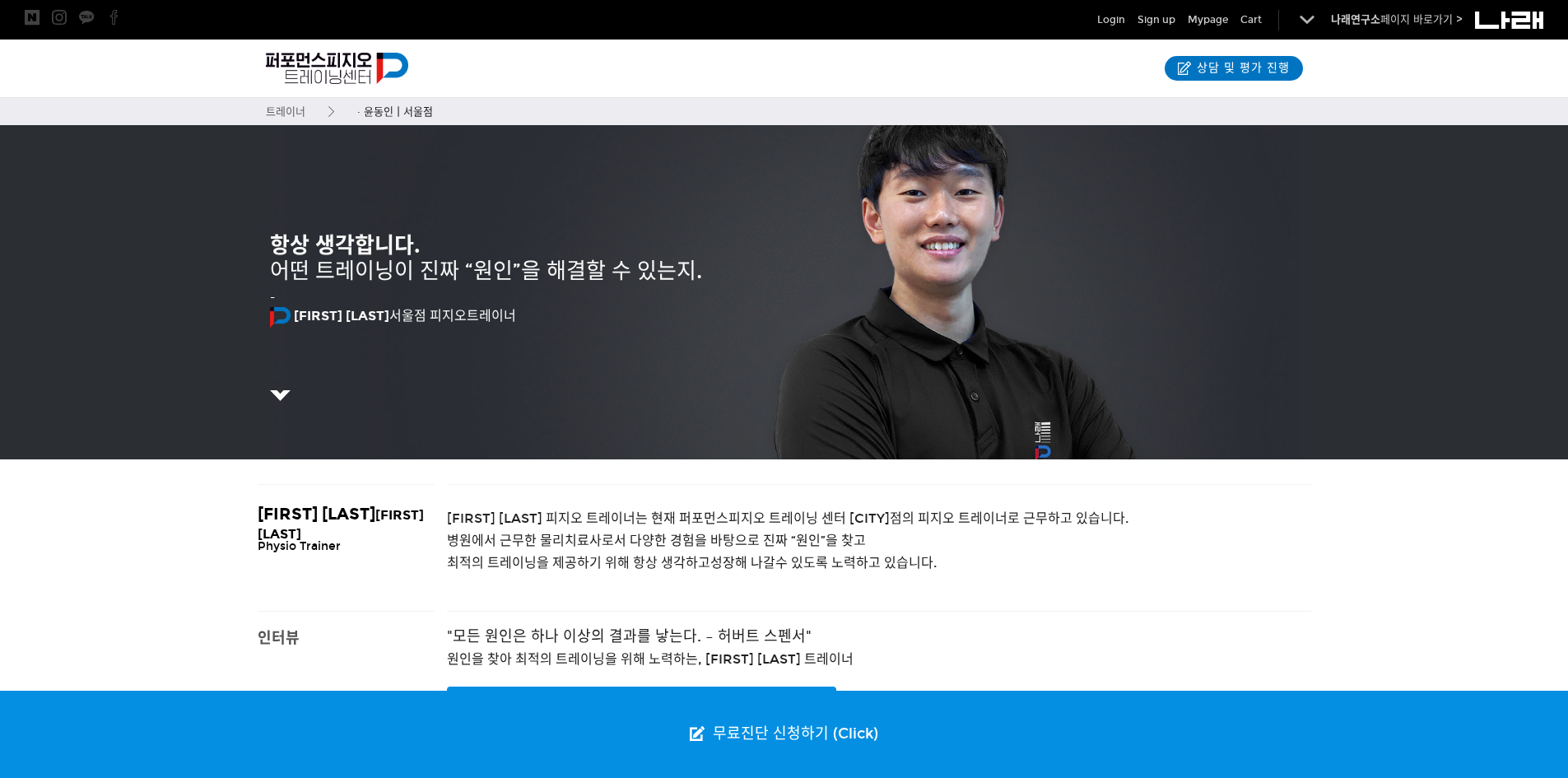 scroll, scrollTop: 255, scrollLeft: 0, axis: vertical 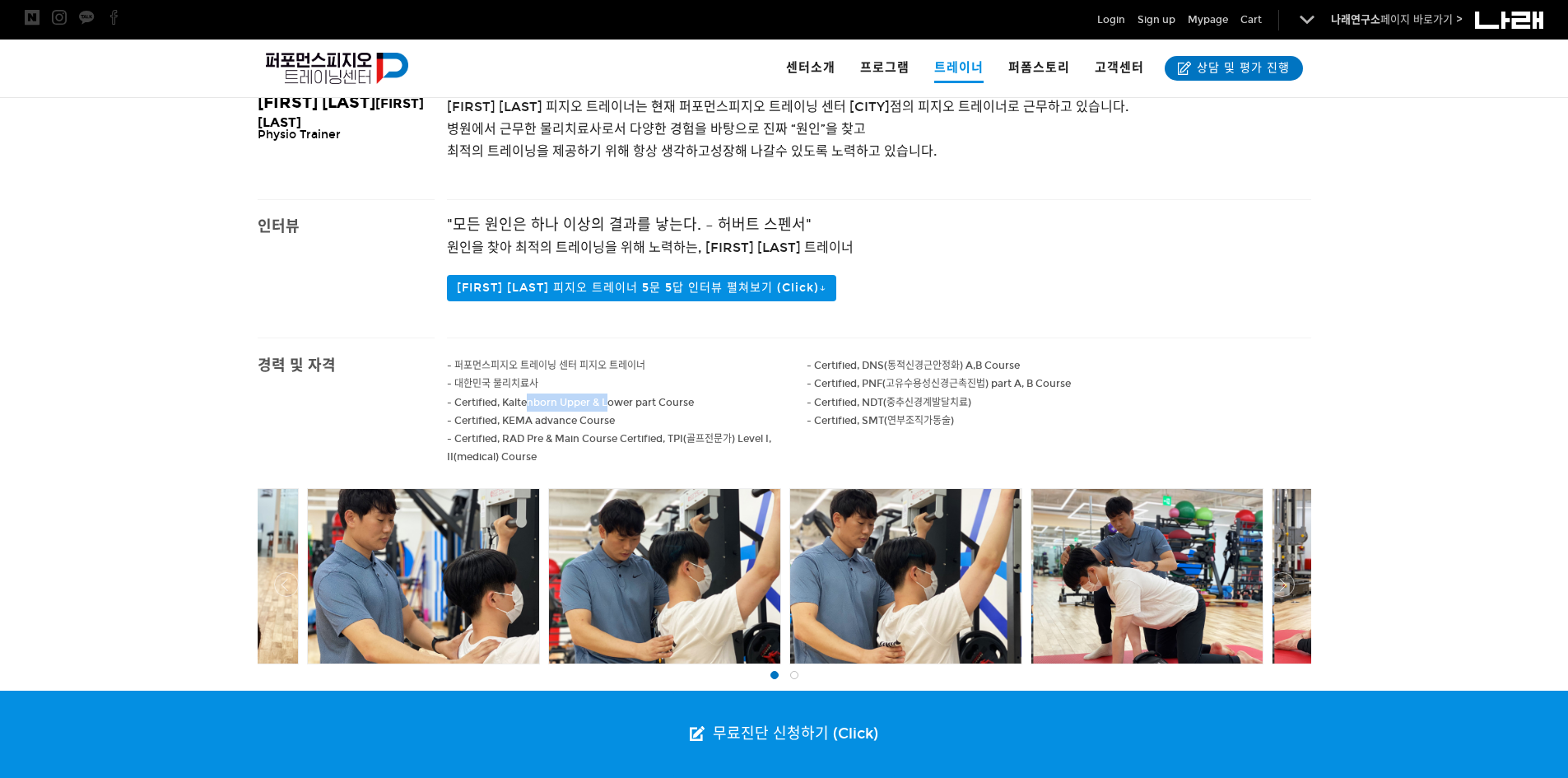 drag, startPoint x: 604, startPoint y: 410, endPoint x: 617, endPoint y: 411, distance: 13.0384 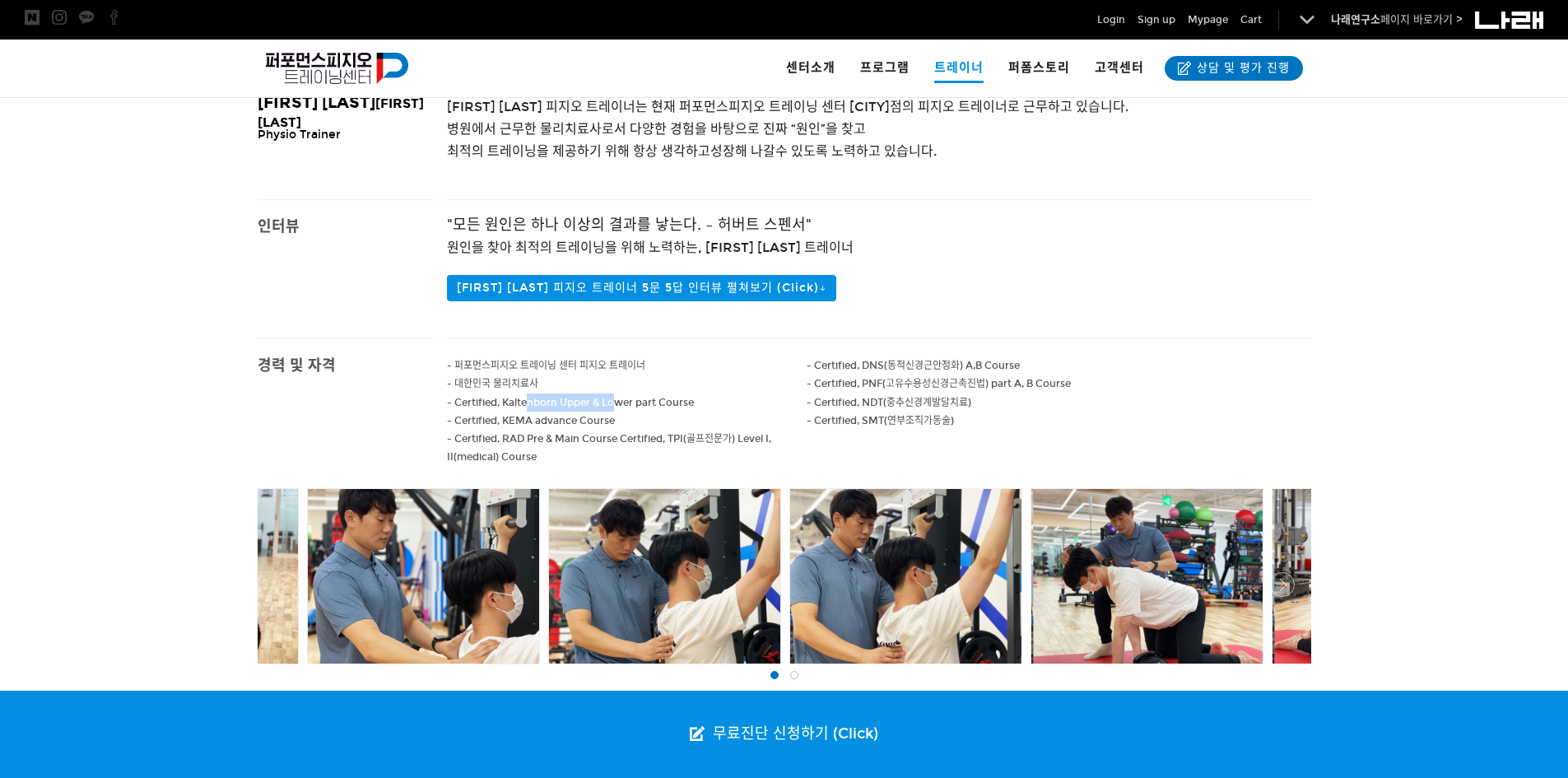 click on "- Certified, Kaltenborn Upper & Lower part Course" at bounding box center (627, 403) 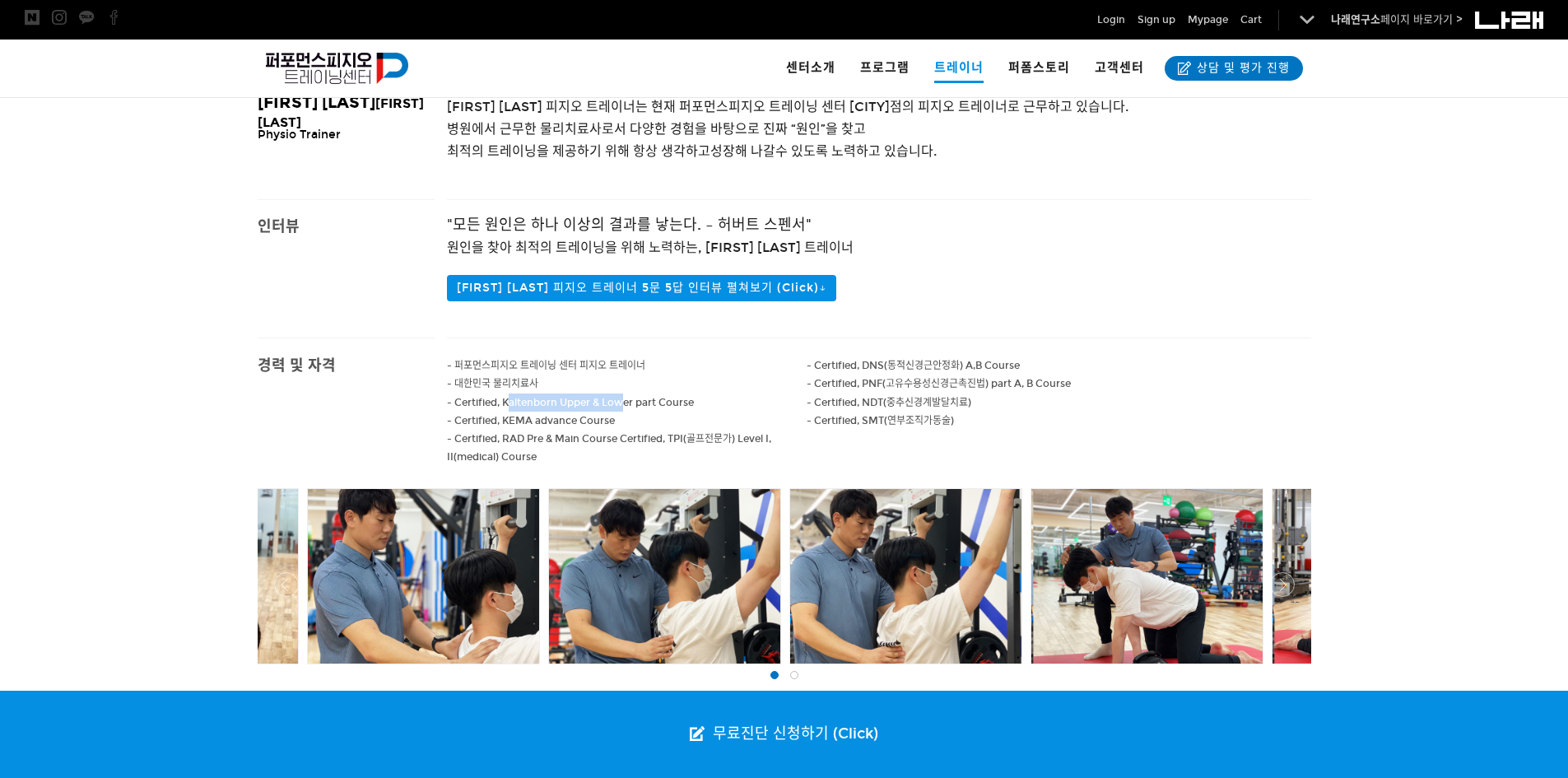 drag, startPoint x: 625, startPoint y: 405, endPoint x: 470, endPoint y: 401, distance: 155.0516 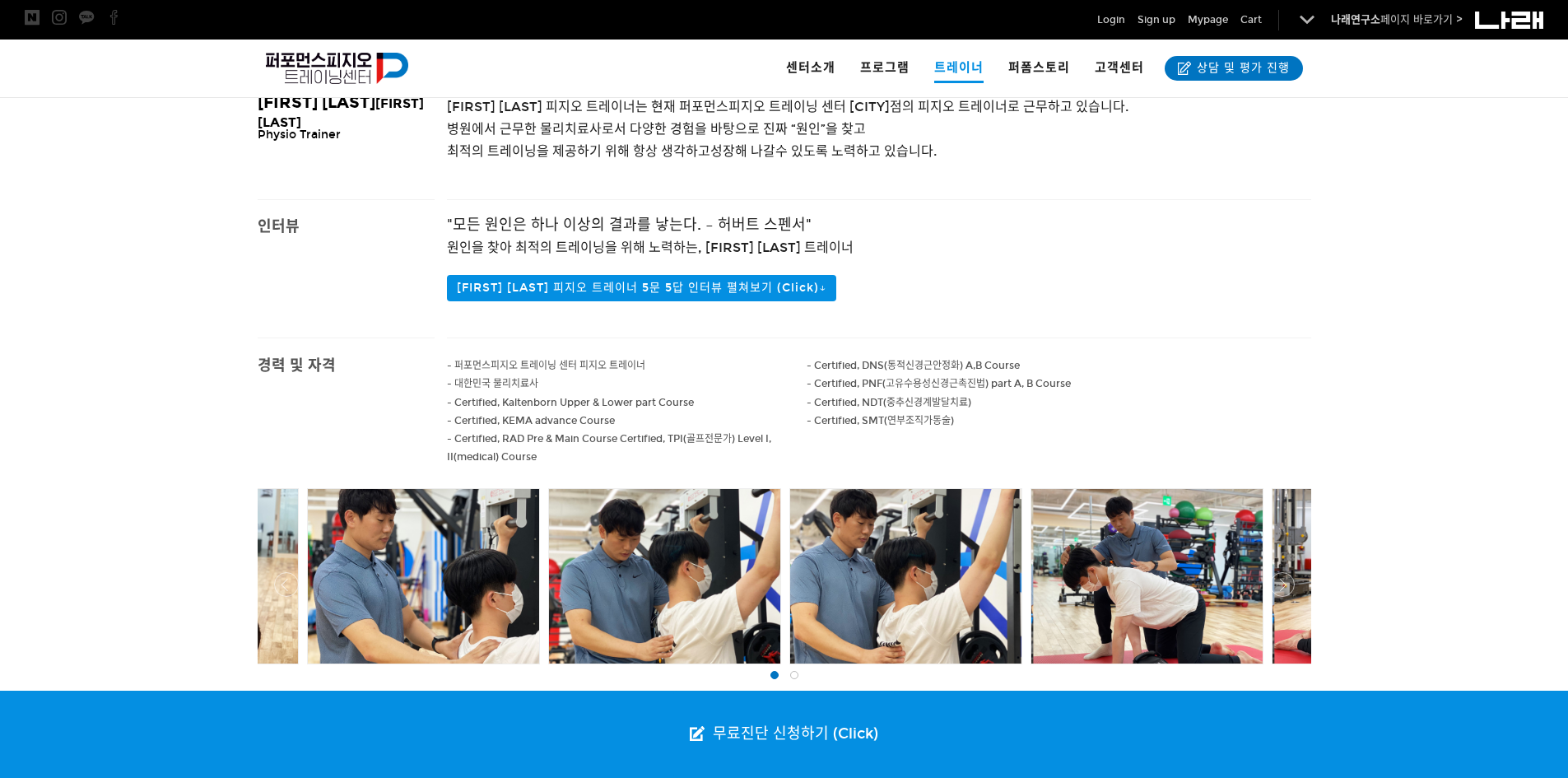 click on "- Certified, Kaltenborn Upper & Lower part Course" at bounding box center [546, 366] 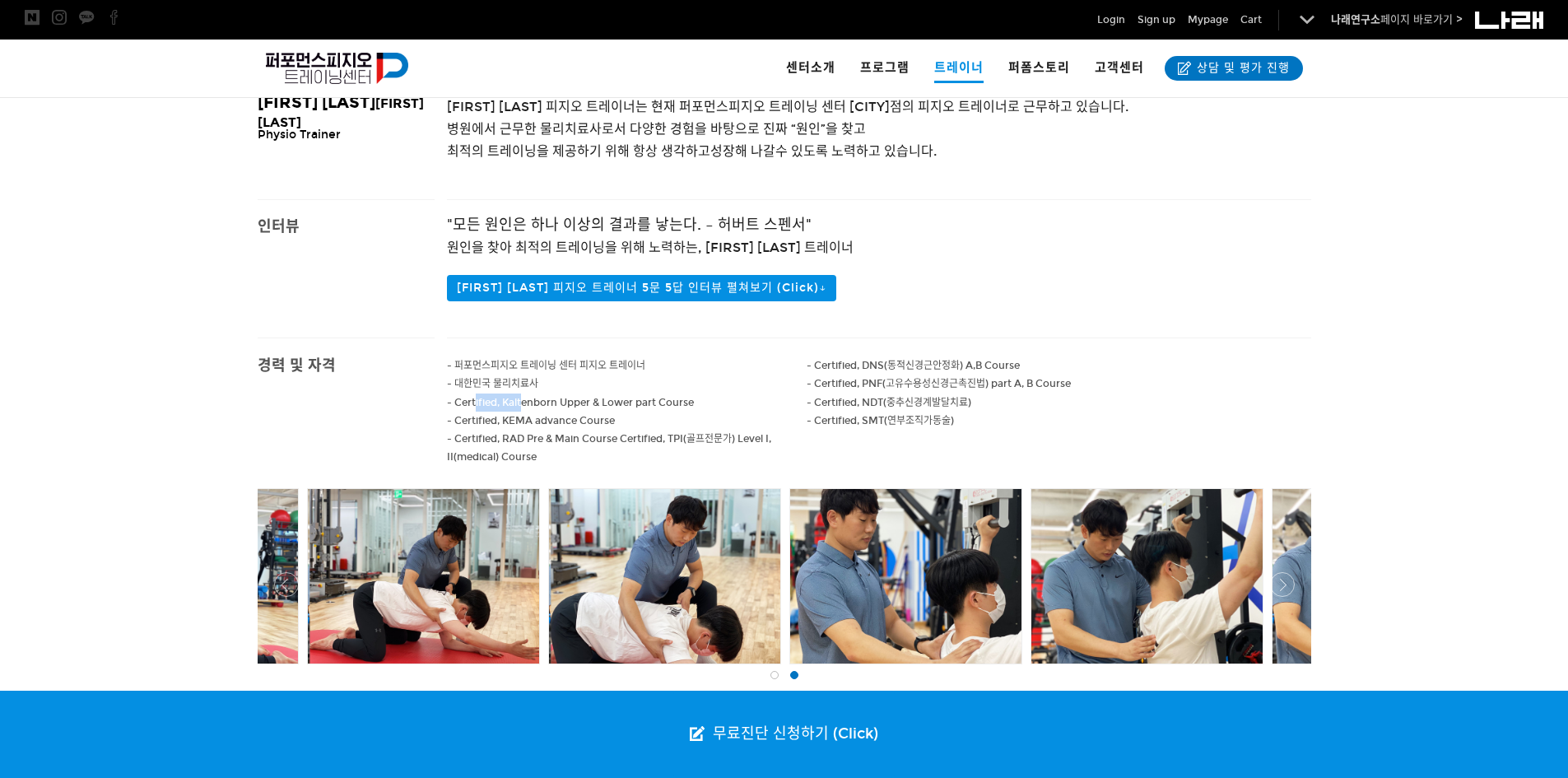 click on "- Certified, Kaltenborn Upper & Lower part Course" at bounding box center [546, 366] 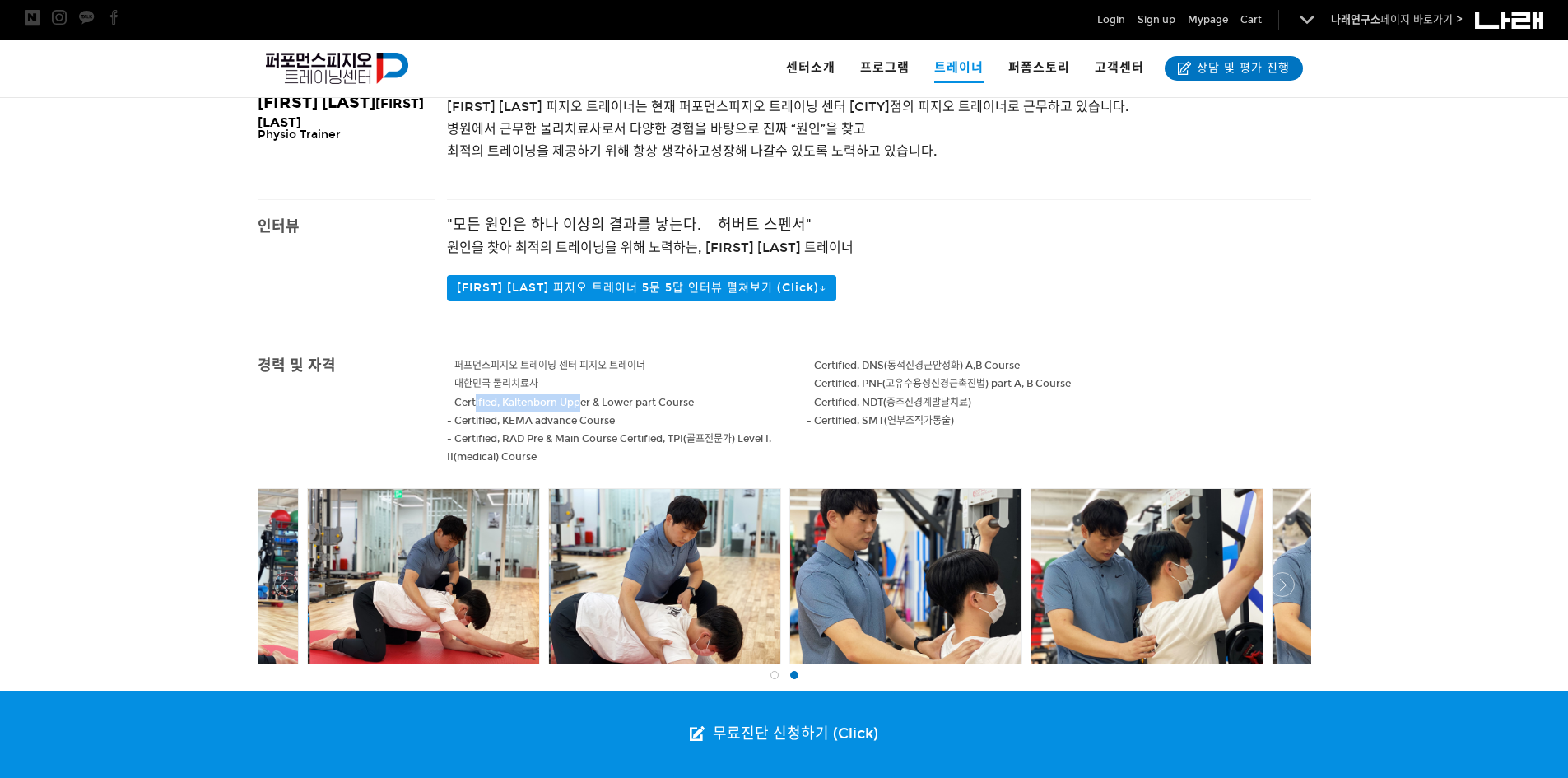 drag, startPoint x: 584, startPoint y: 405, endPoint x: 626, endPoint y: 408, distance: 42.107007 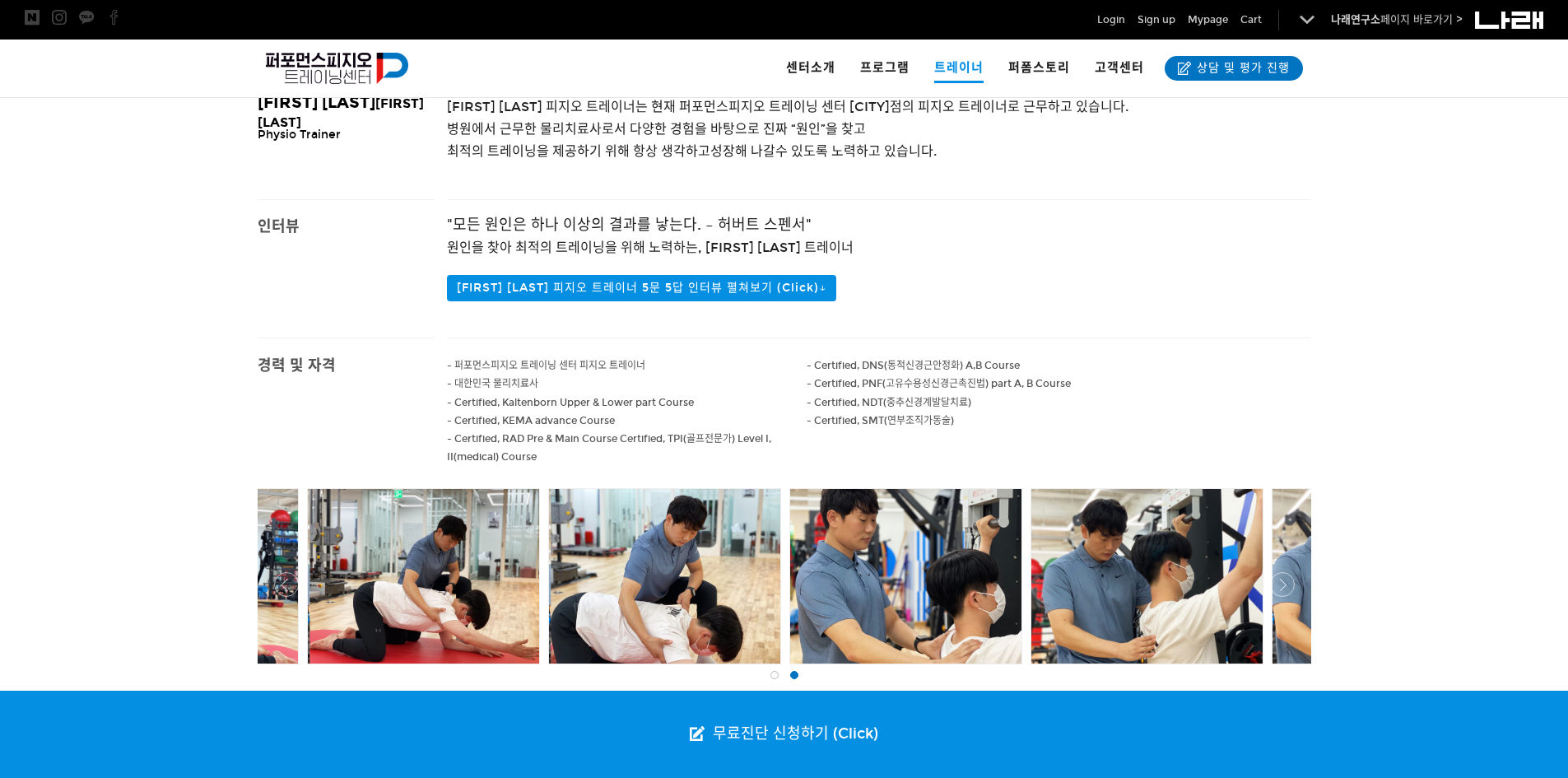 click on "- Certified, Kaltenborn Upper & Lower part Course" at bounding box center (546, 366) 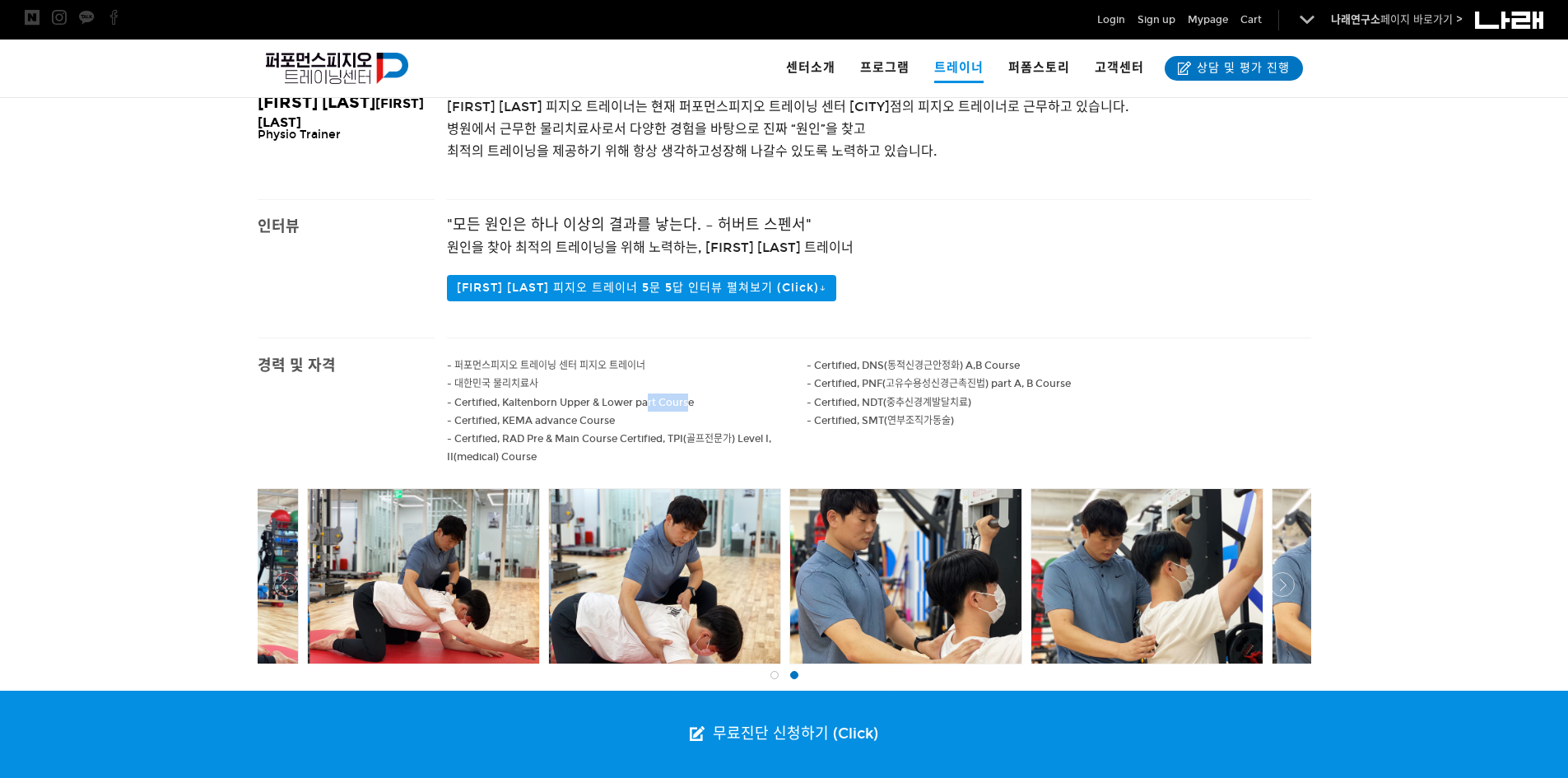 drag, startPoint x: 691, startPoint y: 403, endPoint x: 599, endPoint y: 404, distance: 92.00543 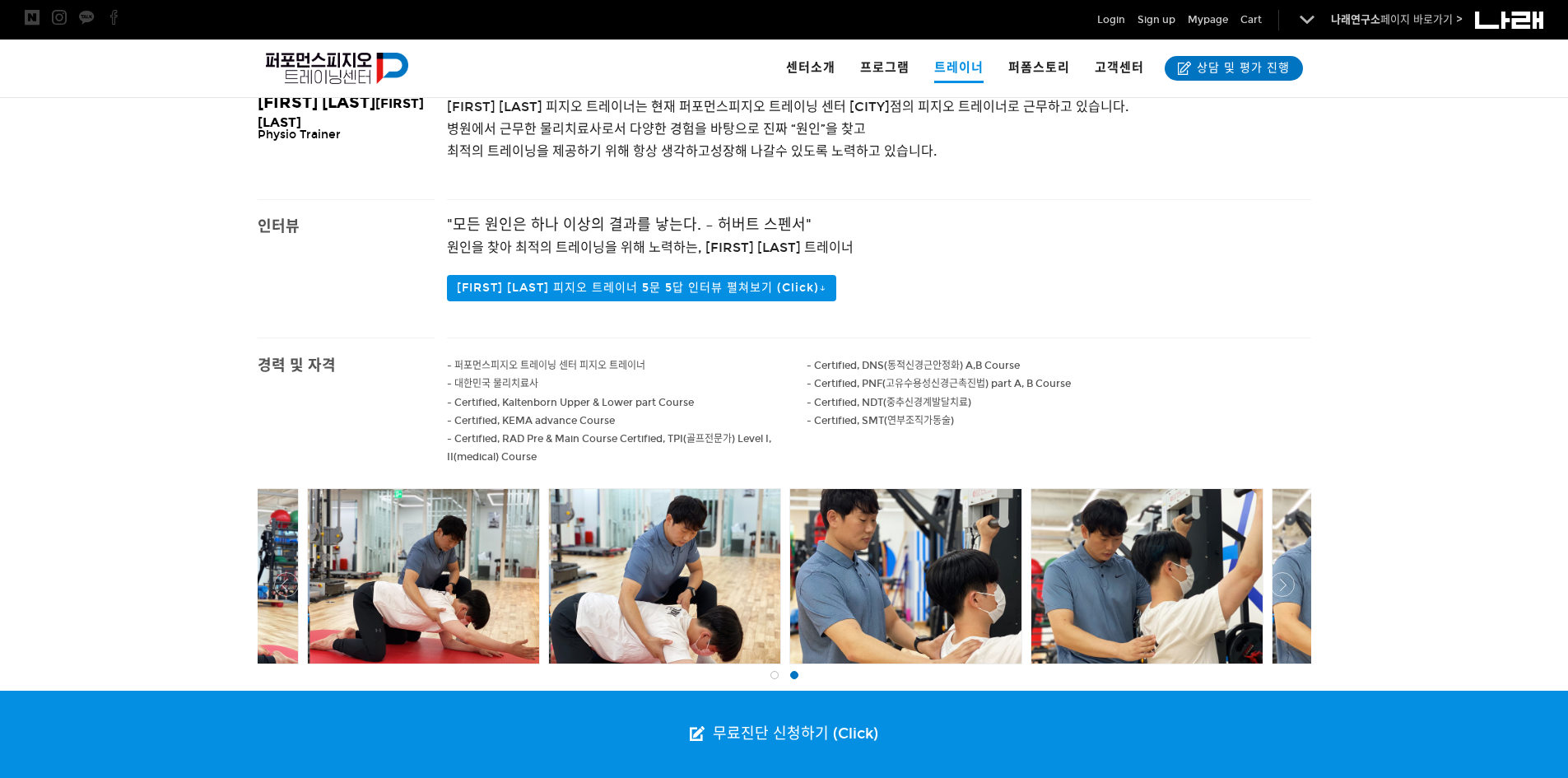 click on "- Certified, Kaltenborn Upper & Lower part Course" at bounding box center [546, 366] 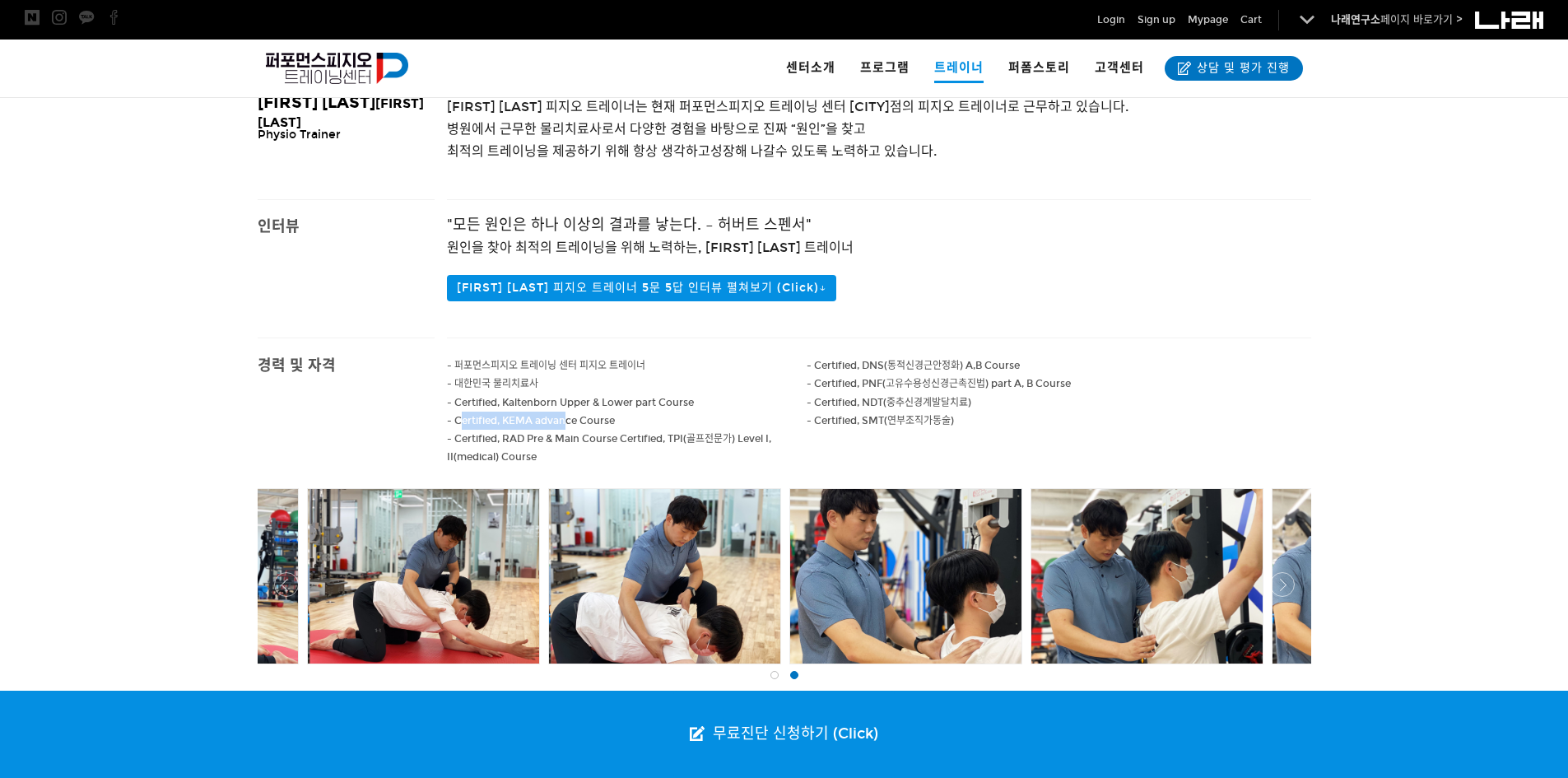 drag, startPoint x: 462, startPoint y: 416, endPoint x: 568, endPoint y: 424, distance: 106.30146 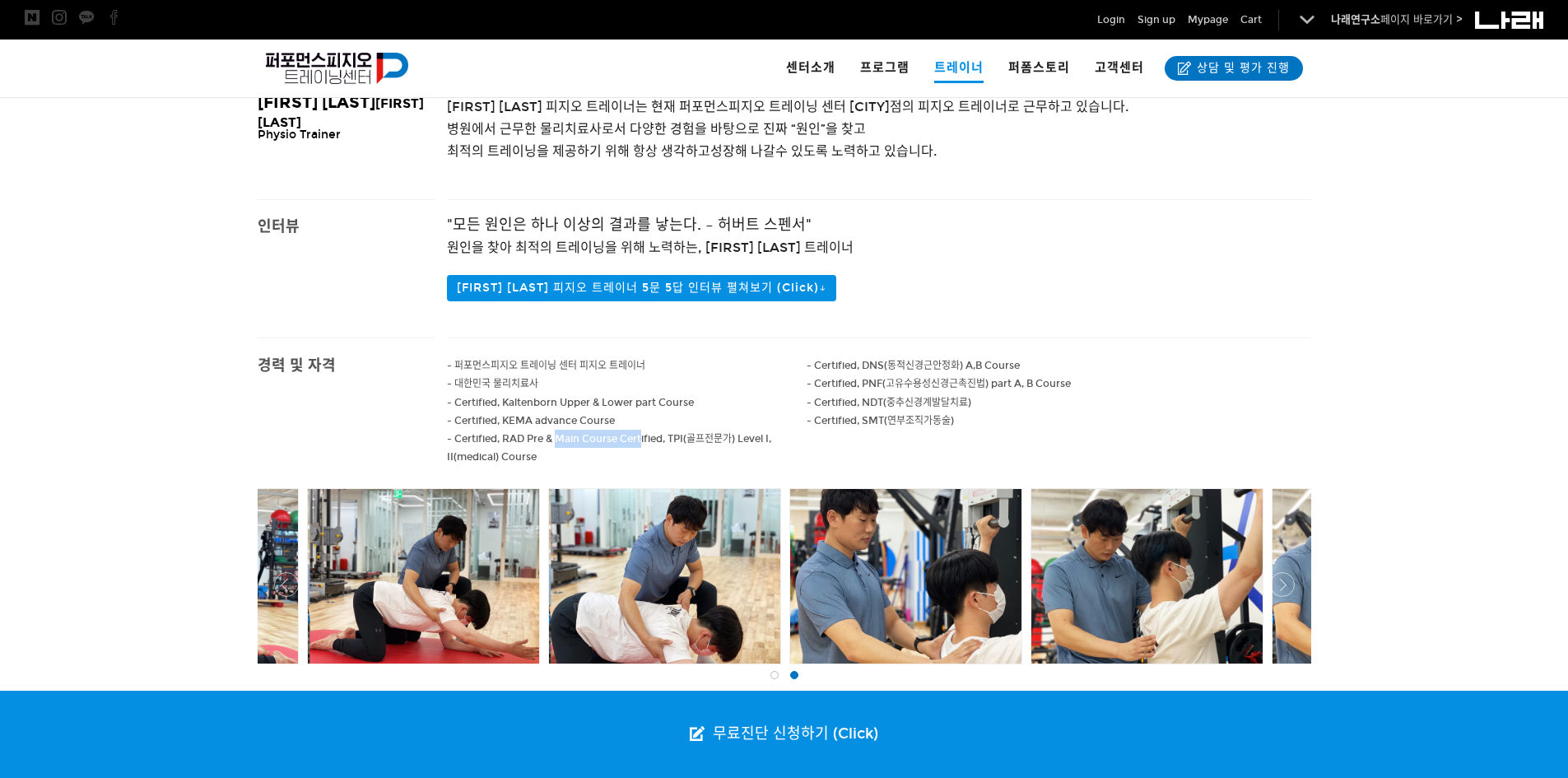 drag, startPoint x: 566, startPoint y: 442, endPoint x: 689, endPoint y: 447, distance: 123.10158 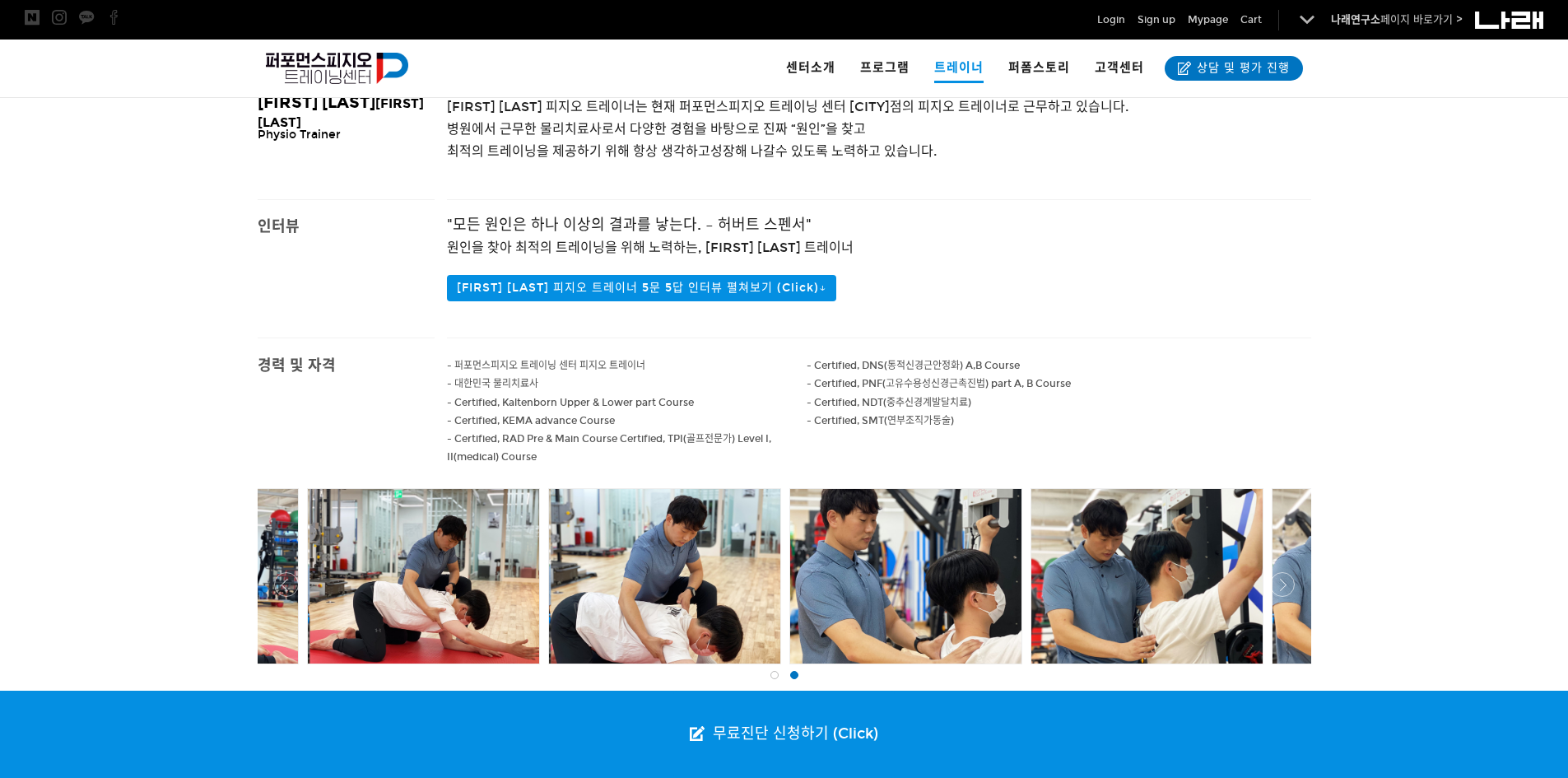 click on "- Certified, RAD Pre & Main Course Certified, TPI(골프전문가) Level I, II(medical) Course" at bounding box center (627, 448) 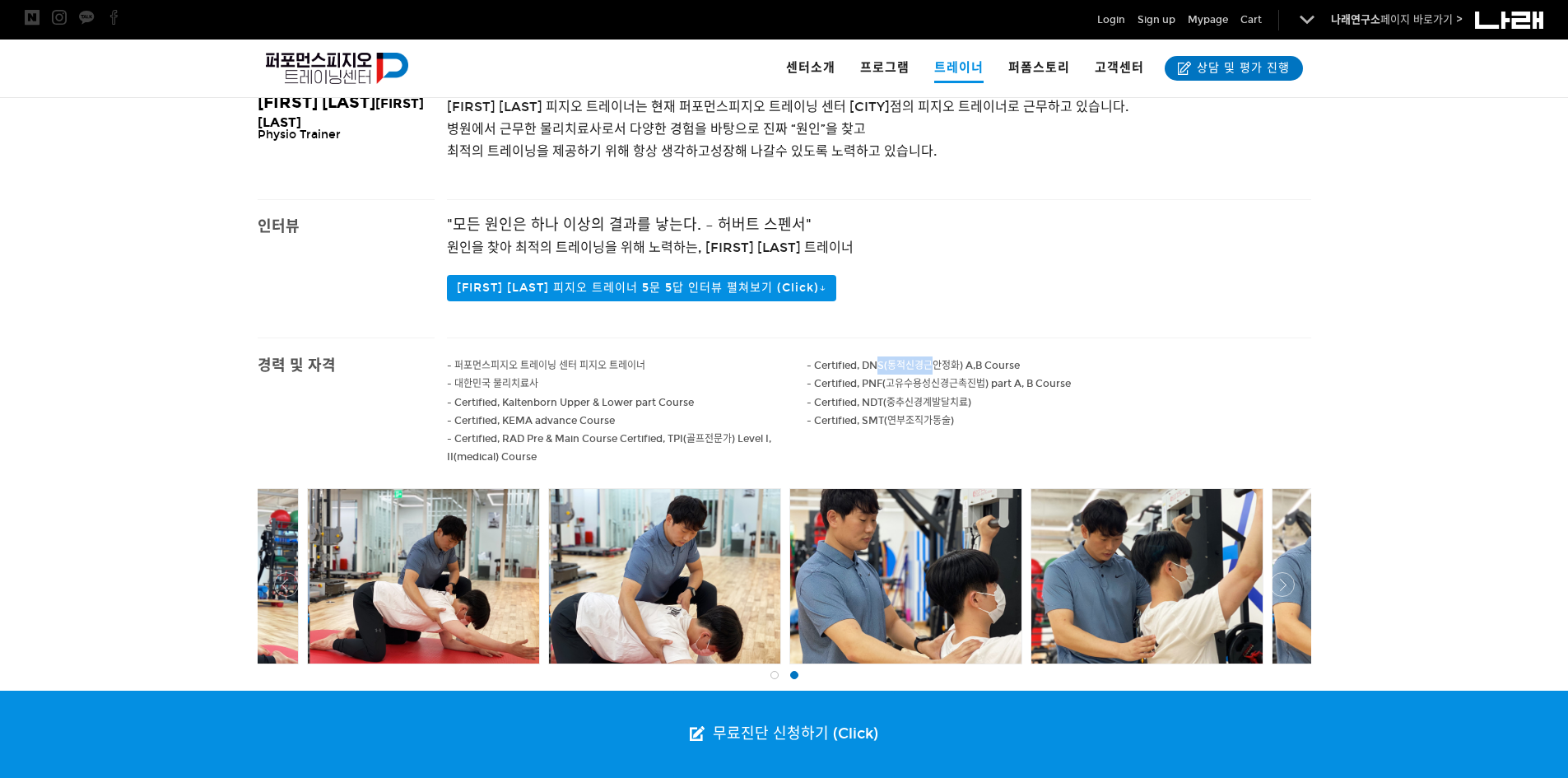 drag, startPoint x: 877, startPoint y: 364, endPoint x: 951, endPoint y: 367, distance: 74.06079 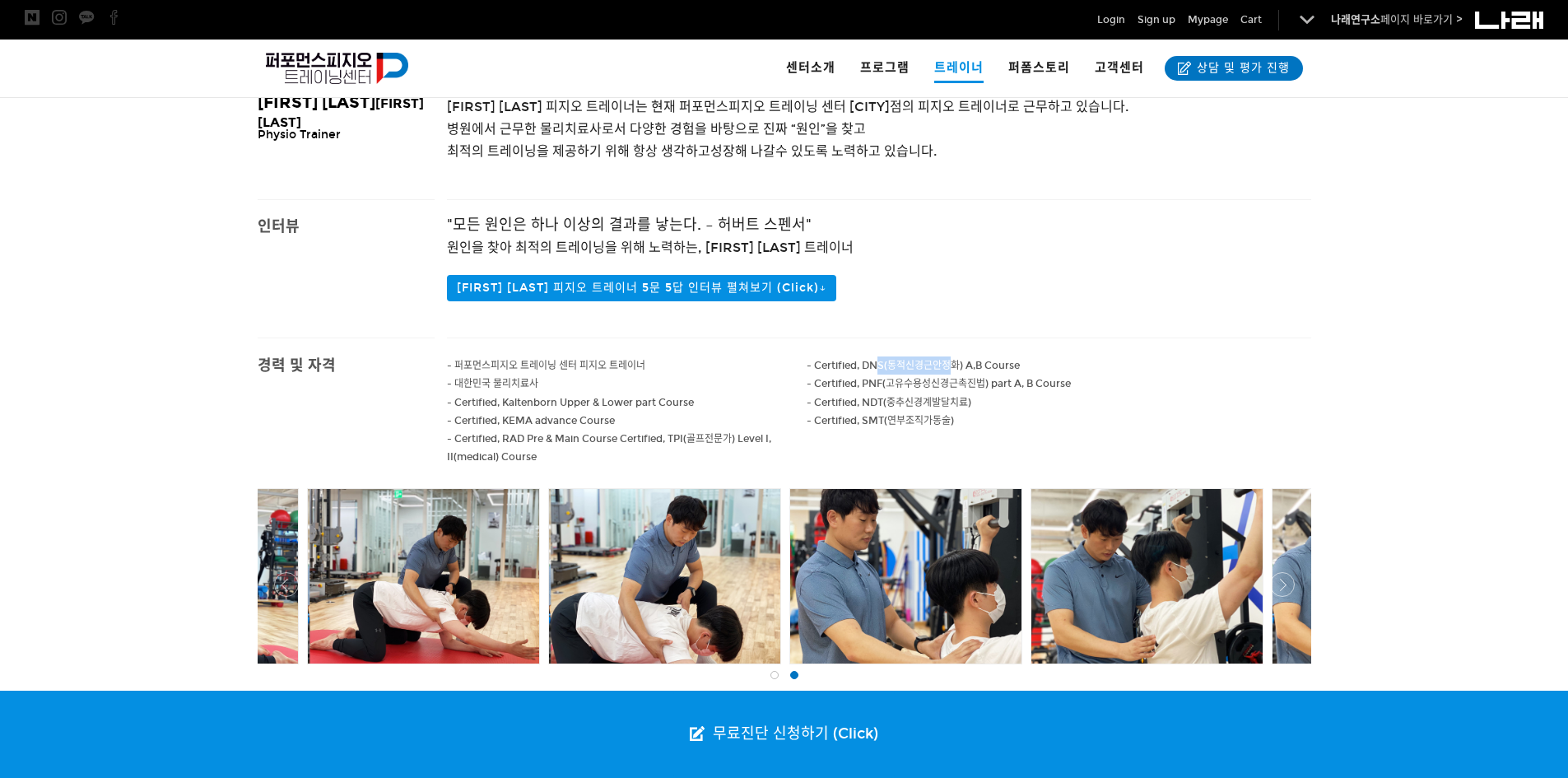 click on "- Certified, DNS(동적신경근안정화) A,B Course" at bounding box center [913, 366] 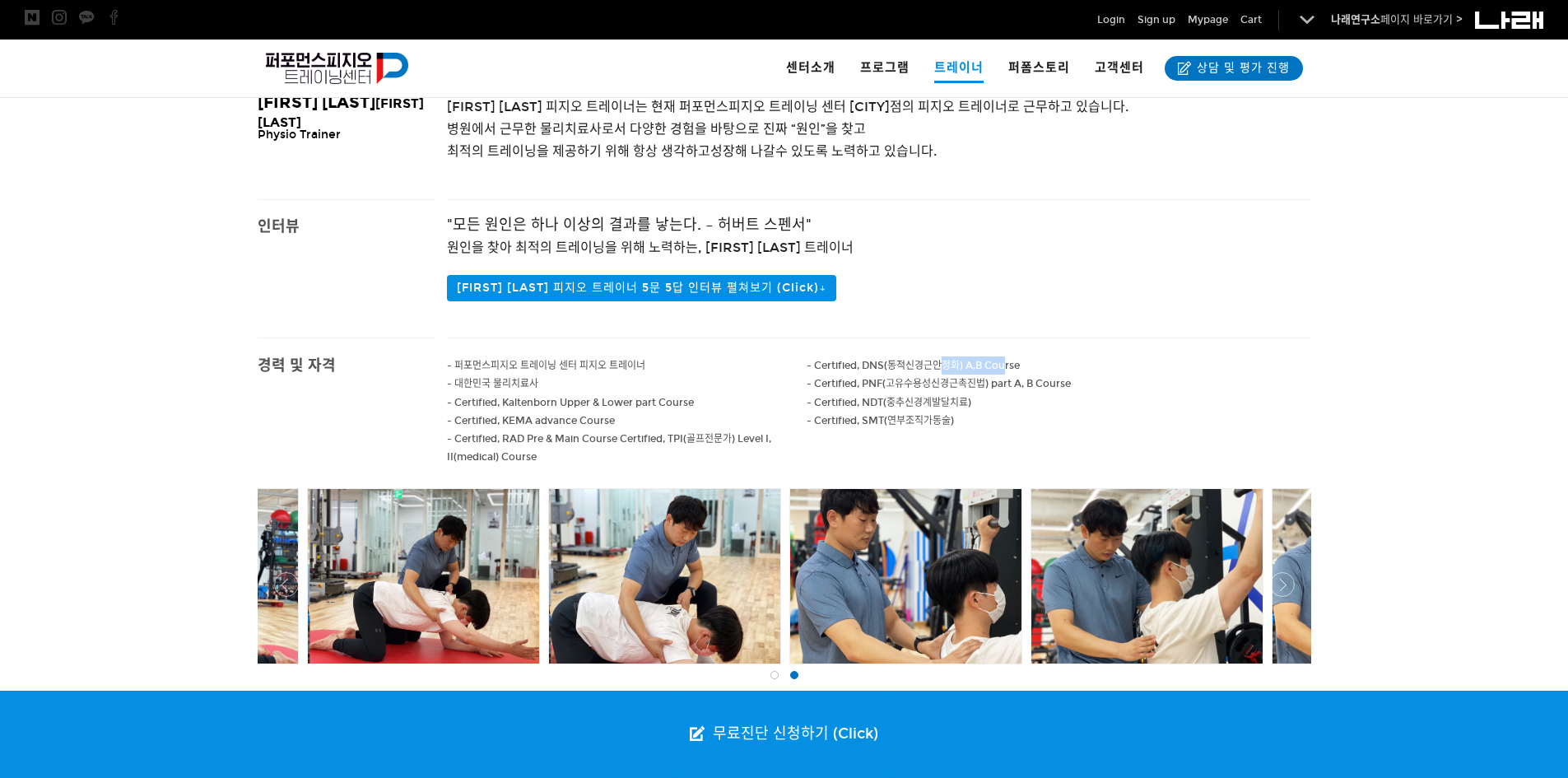 drag, startPoint x: 1004, startPoint y: 366, endPoint x: 920, endPoint y: 367, distance: 84.006 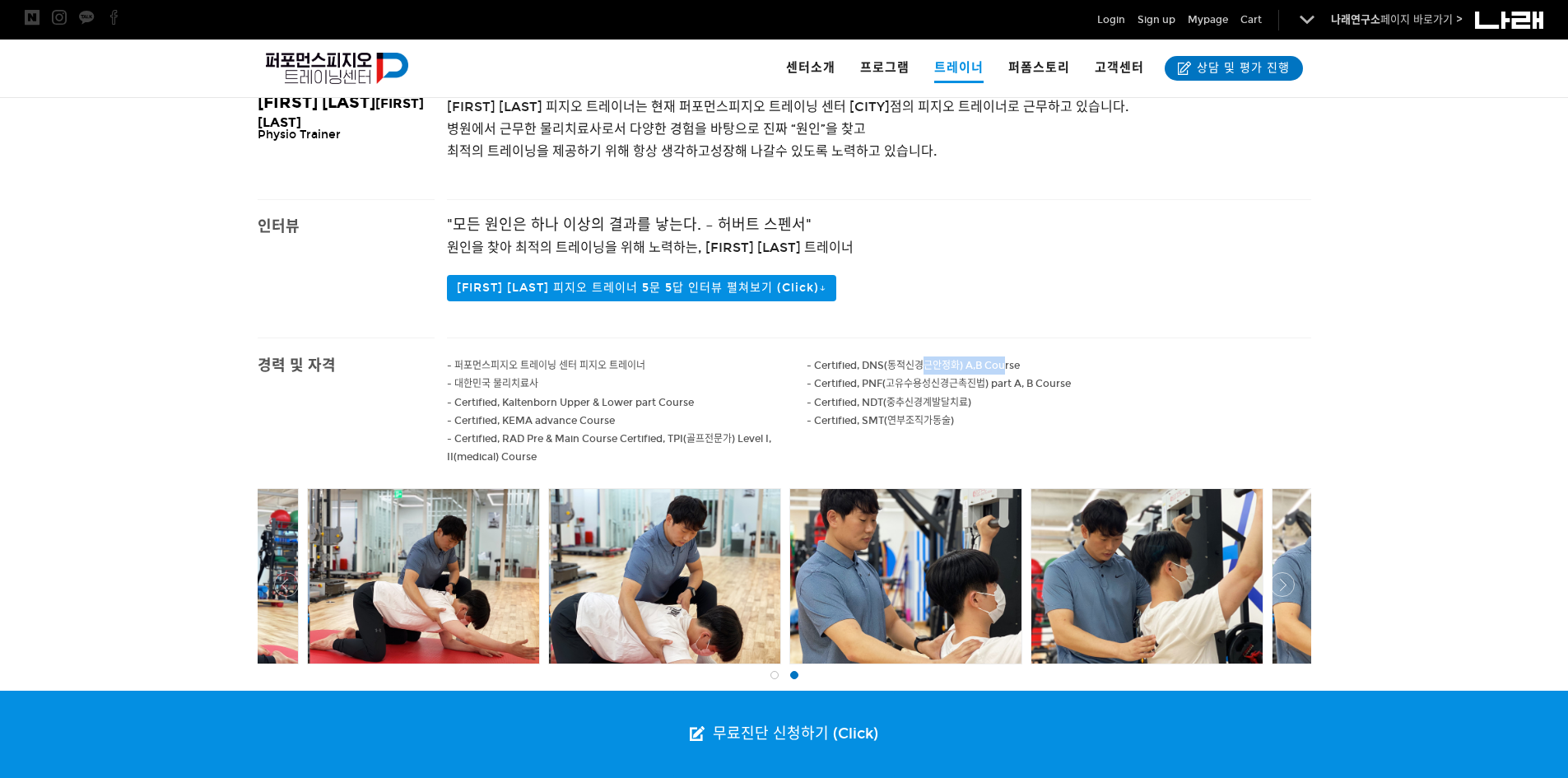 click on "- Certified, DNS(동적신경근안정화) A,B Course" at bounding box center [913, 366] 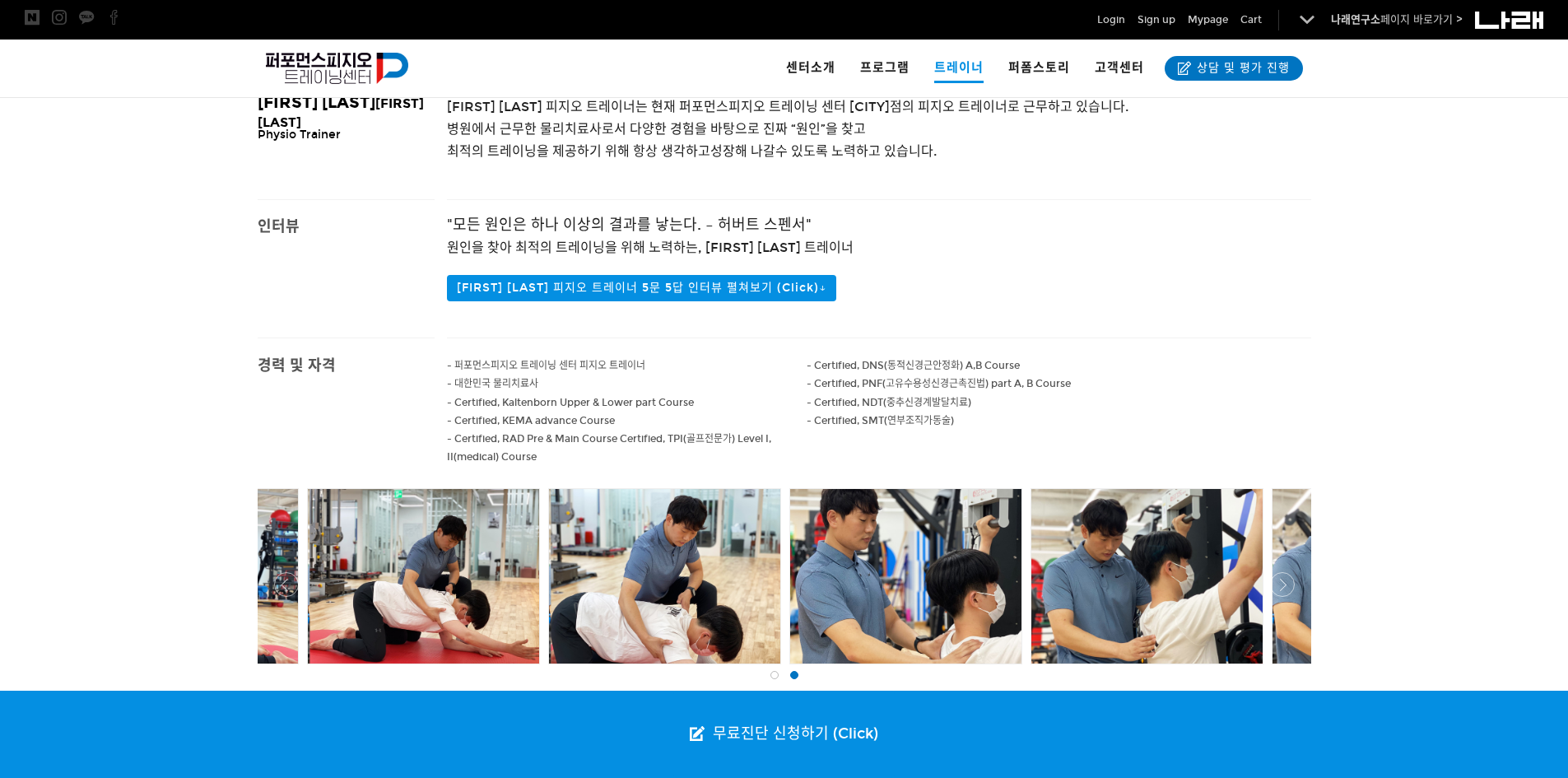 click on "- Certified, DNS(동적신경근안정화) A,B Course" at bounding box center [913, 366] 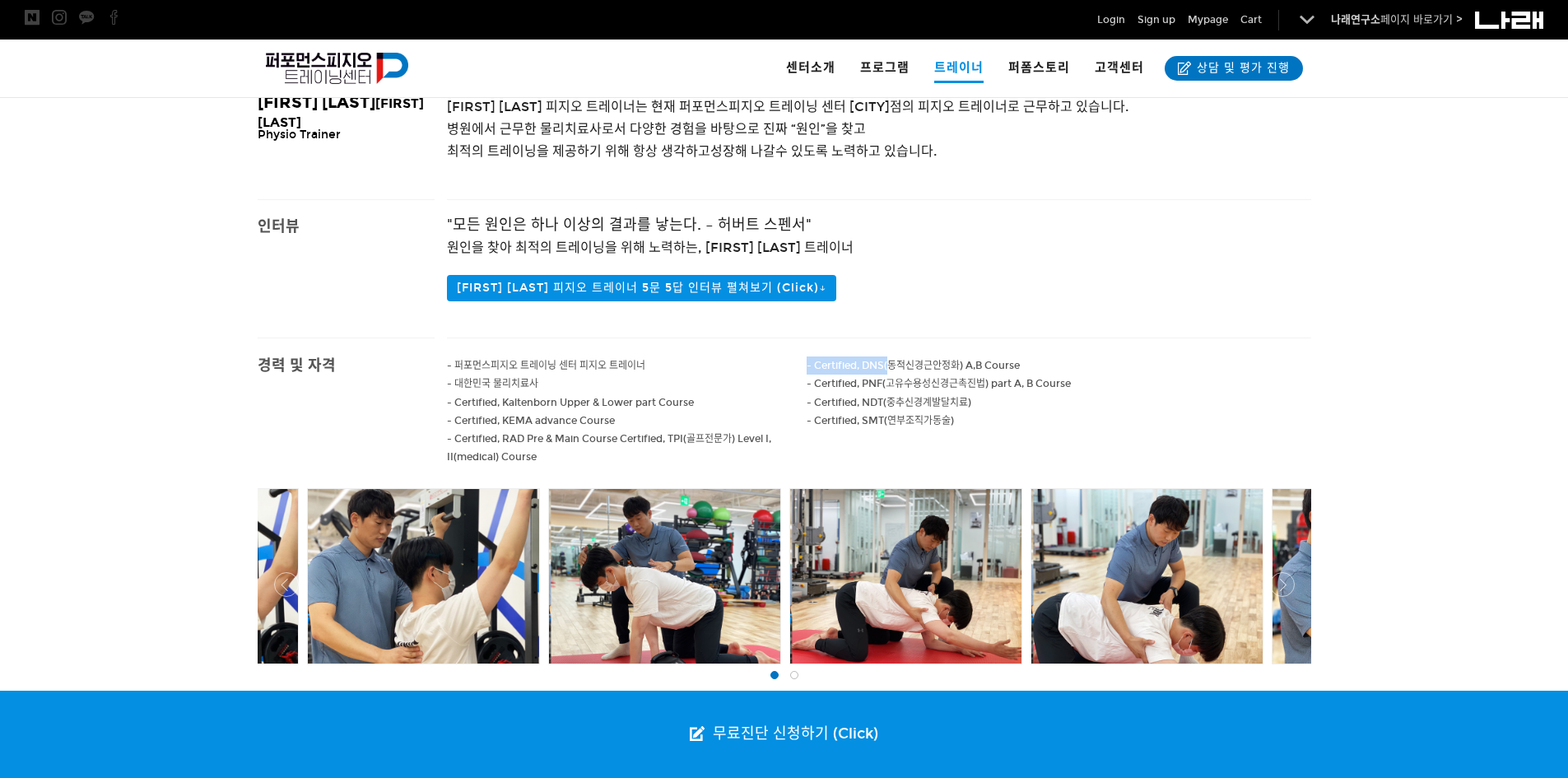 drag, startPoint x: 808, startPoint y: 358, endPoint x: 895, endPoint y: 367, distance: 87.464278 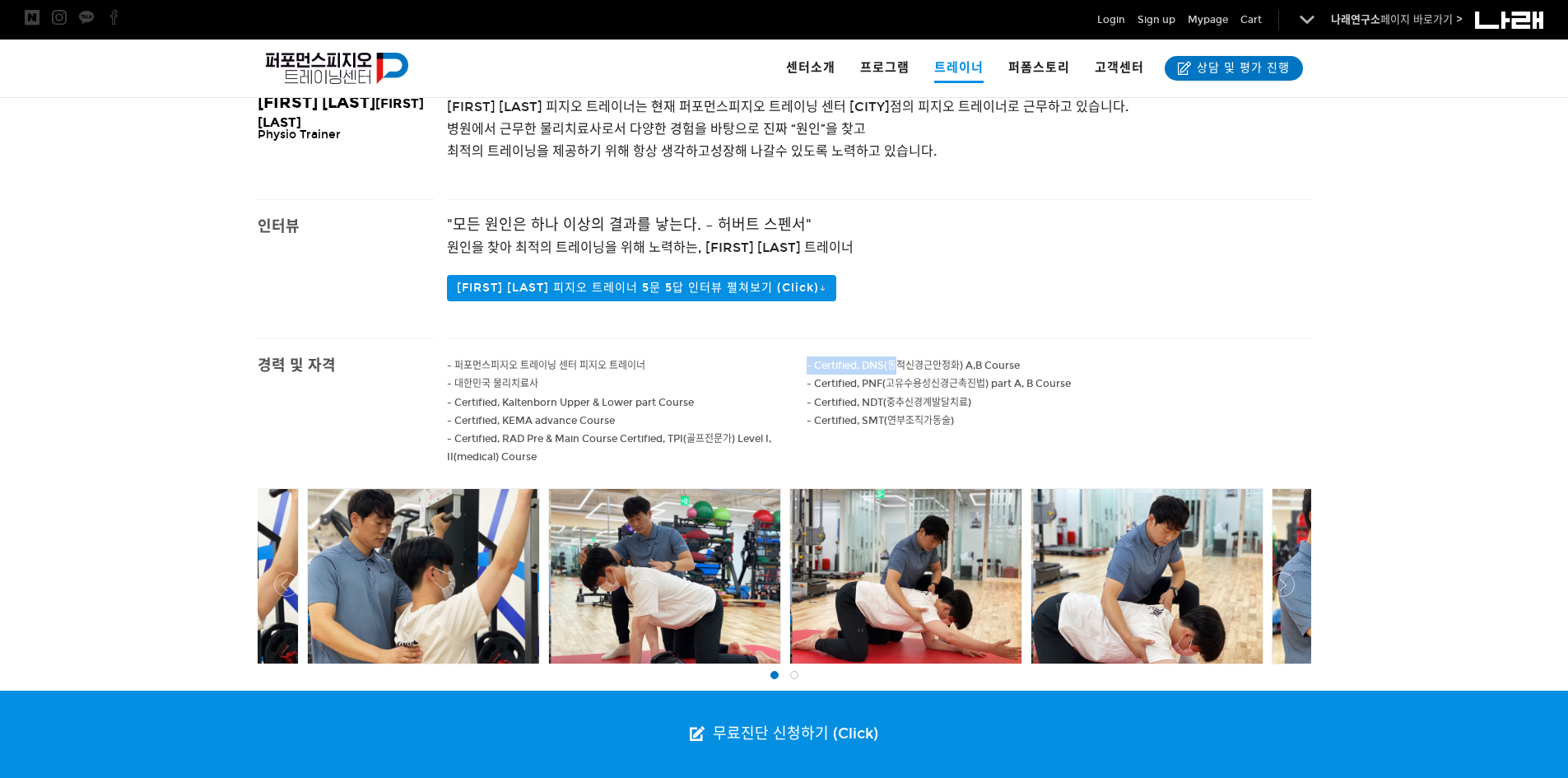 click on "- Certified, DNS(동적신경근안정화) A,B Course" at bounding box center [913, 366] 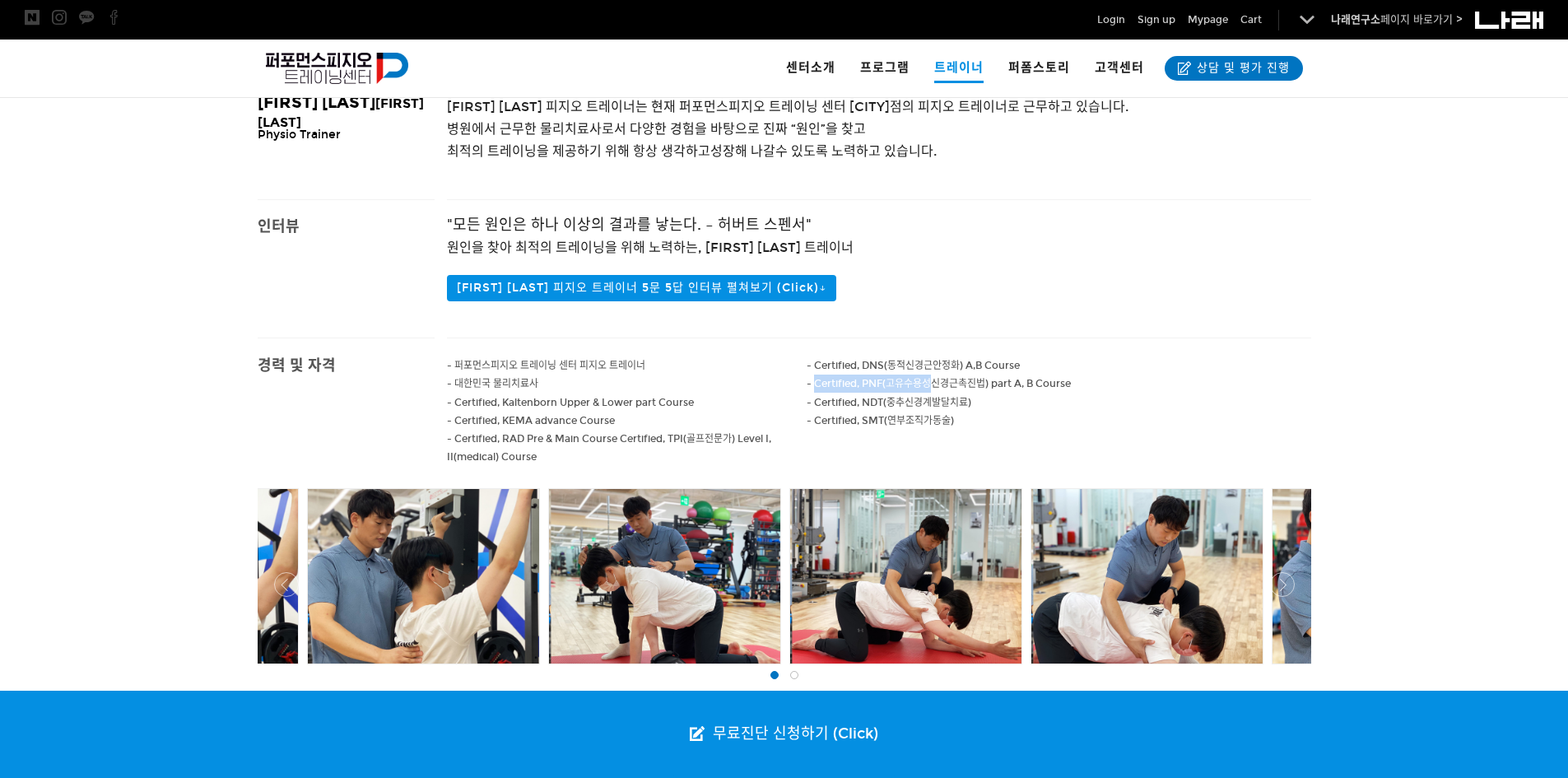 drag, startPoint x: 817, startPoint y: 387, endPoint x: 931, endPoint y: 387, distance: 114 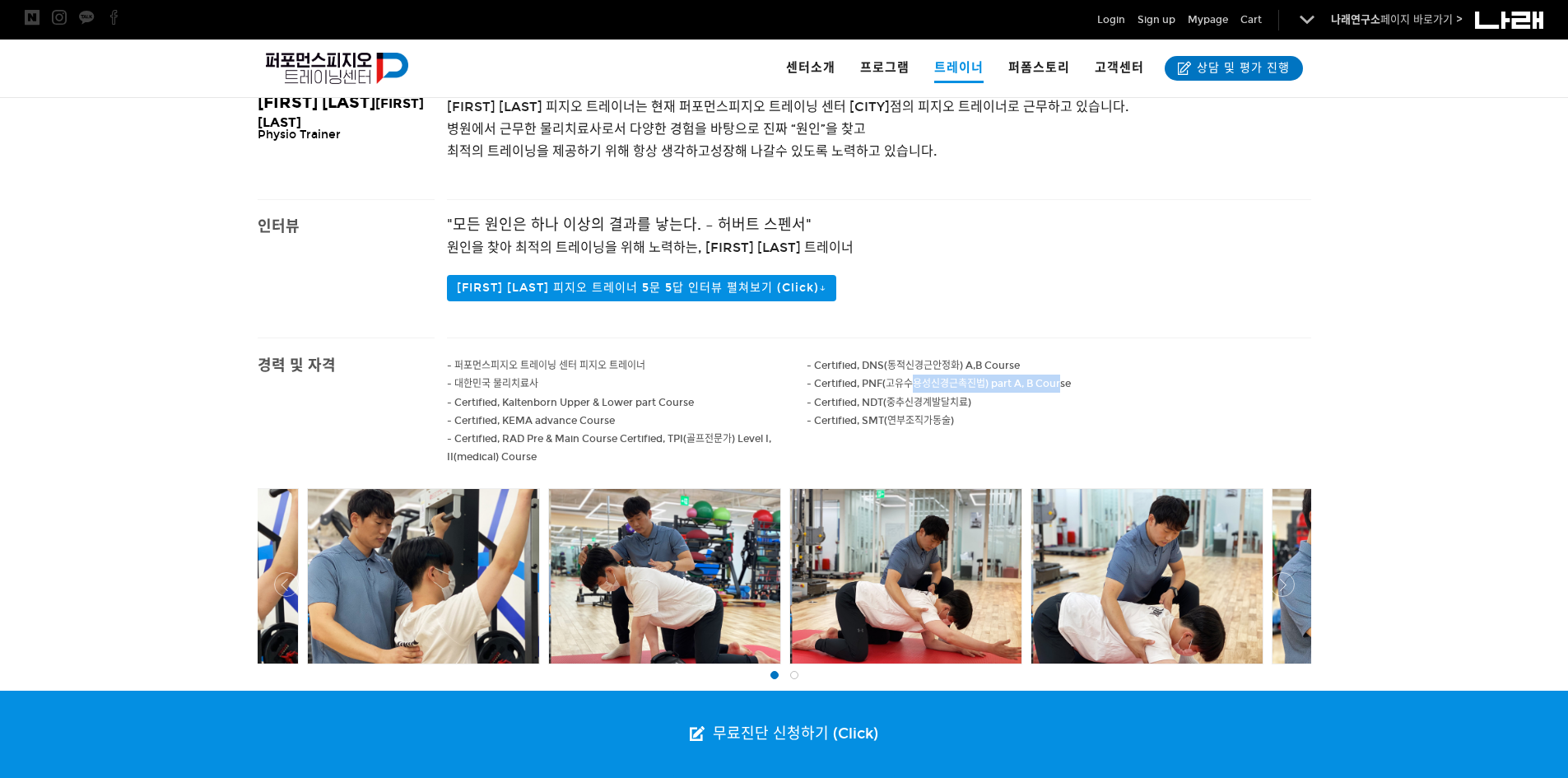drag, startPoint x: 1063, startPoint y: 384, endPoint x: 914, endPoint y: 388, distance: 149.05368 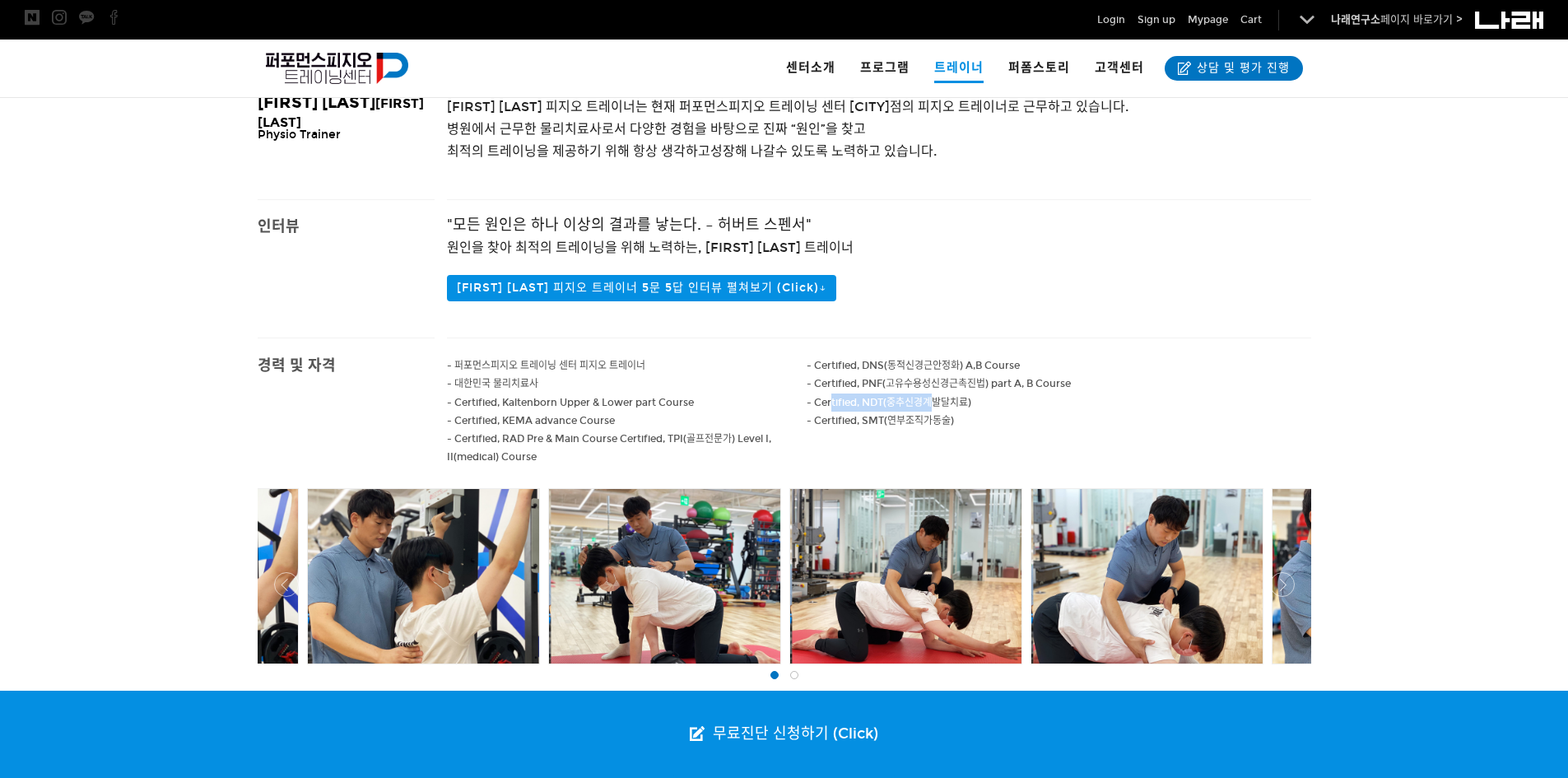 drag, startPoint x: 876, startPoint y: 400, endPoint x: 937, endPoint y: 404, distance: 61.131007 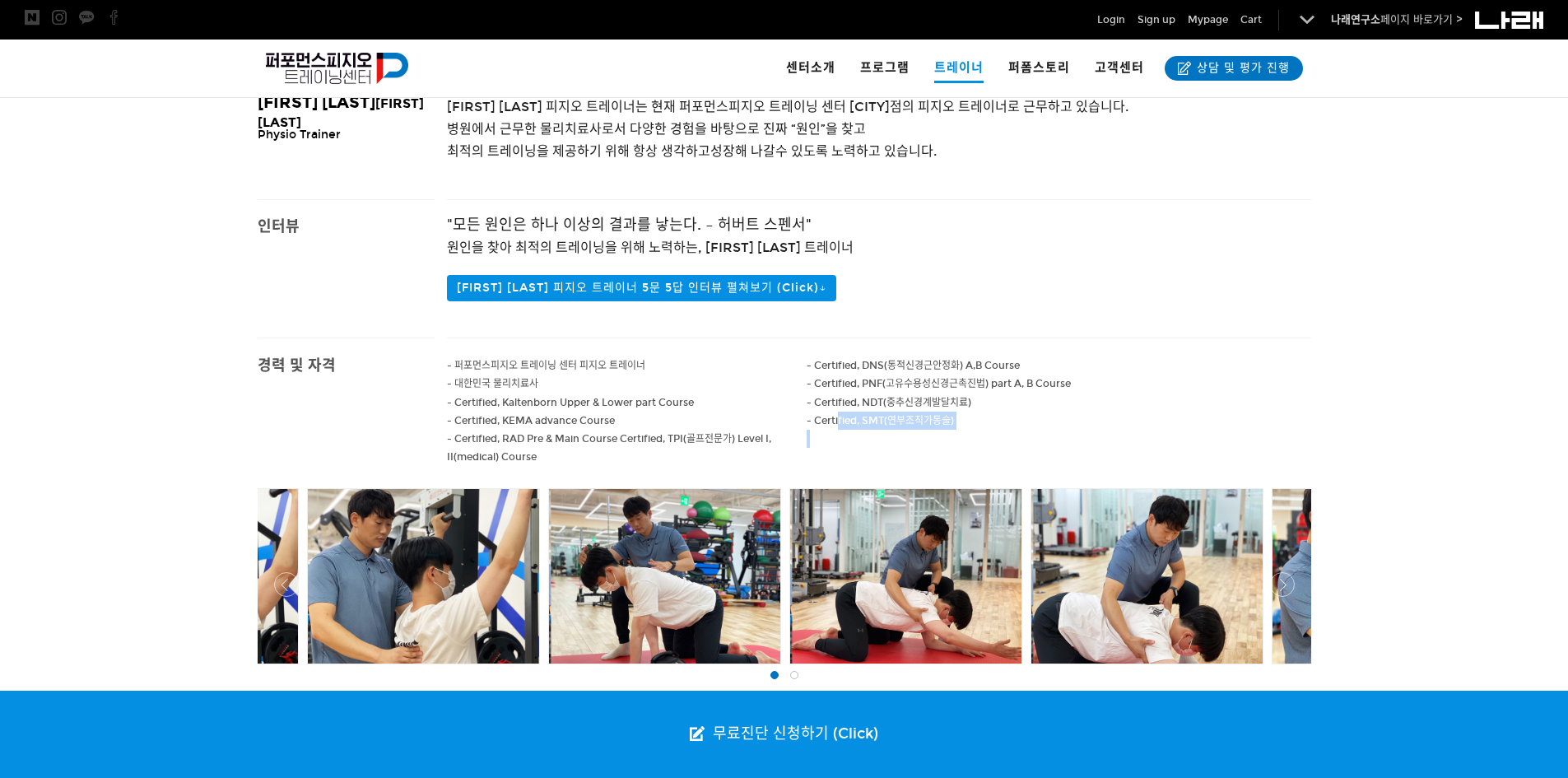 drag, startPoint x: 942, startPoint y: 430, endPoint x: 840, endPoint y: 421, distance: 102.39629 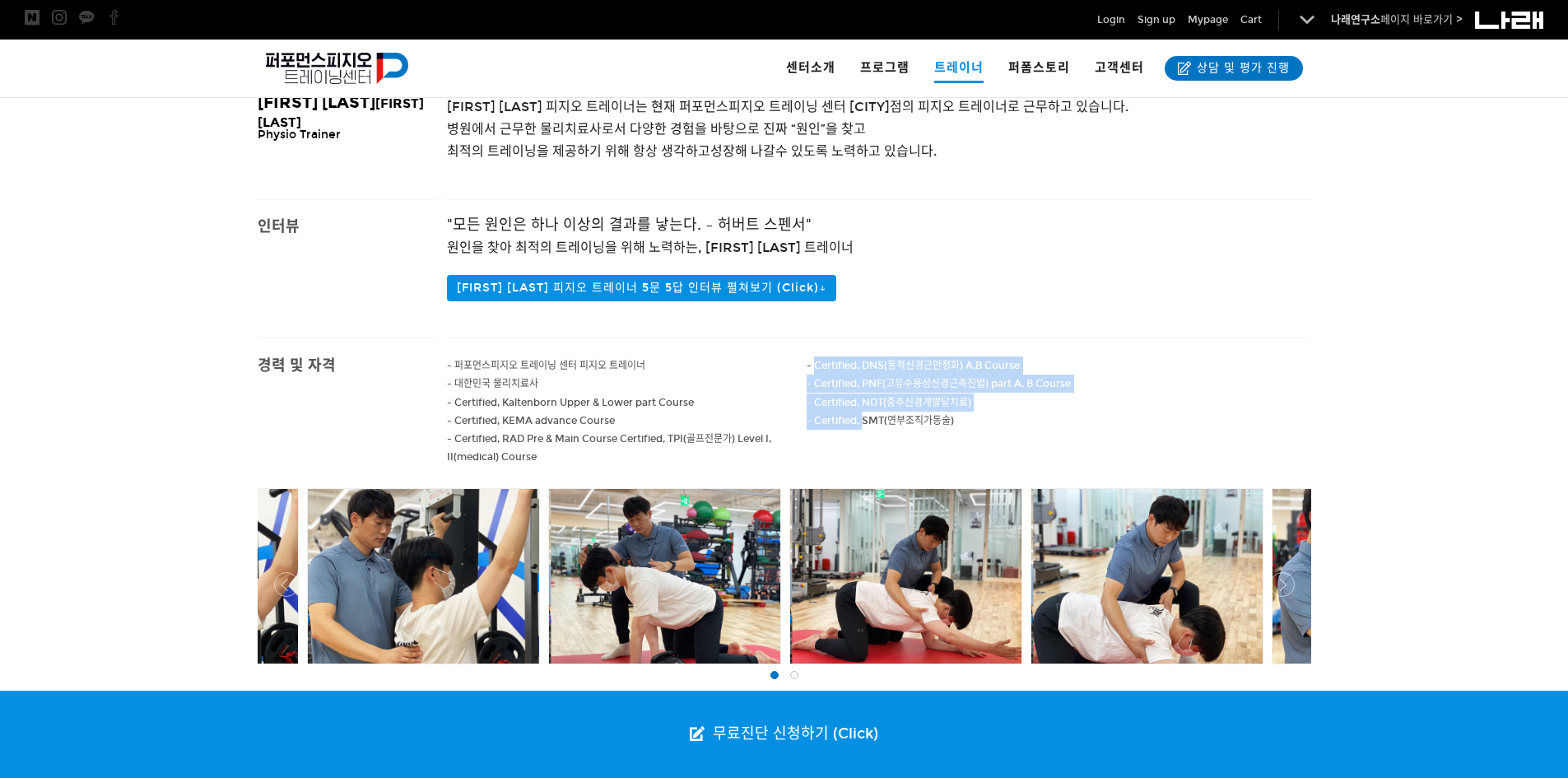 drag, startPoint x: 817, startPoint y: 369, endPoint x: 877, endPoint y: 422, distance: 80.05623 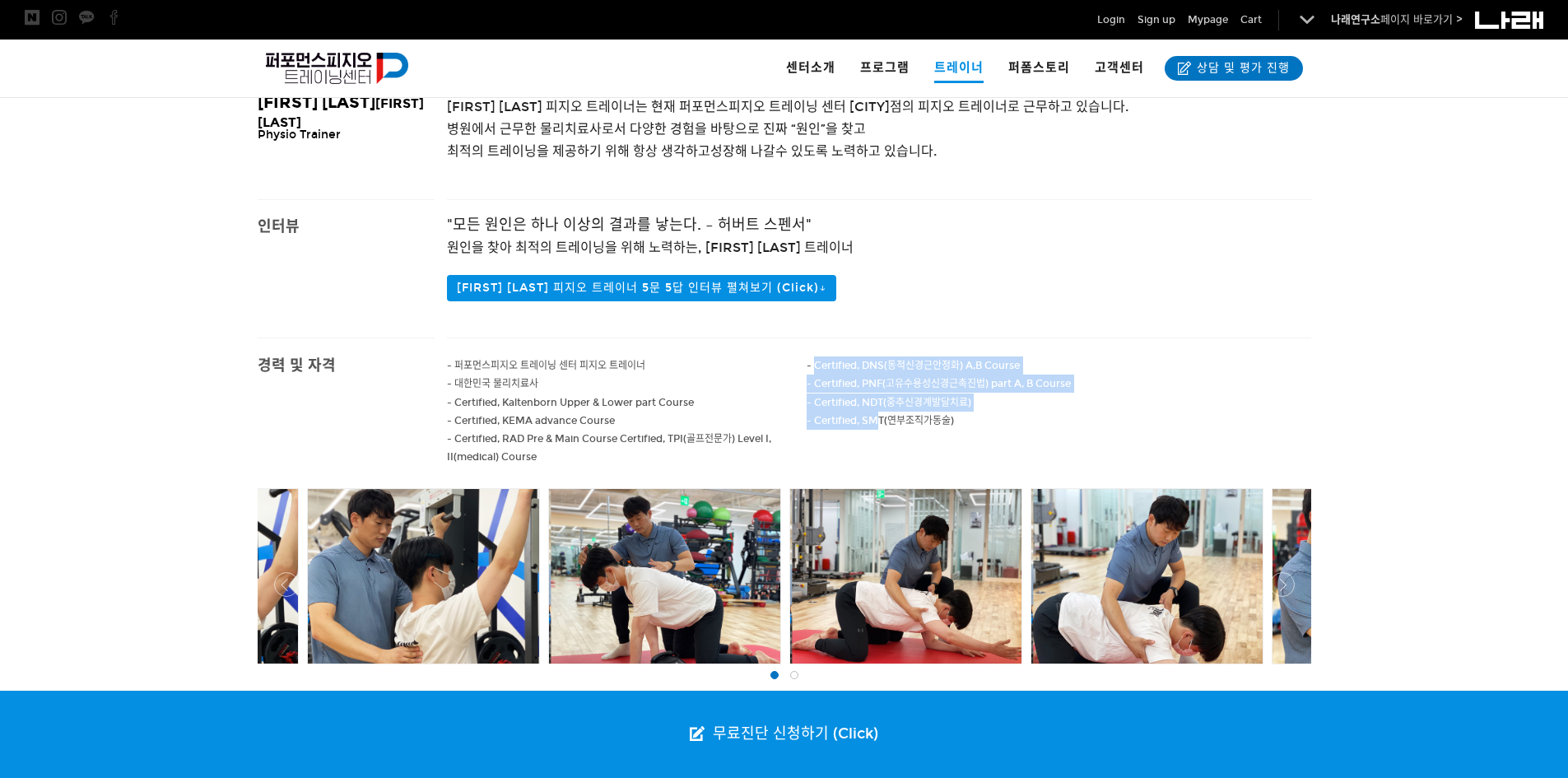 drag, startPoint x: 877, startPoint y: 422, endPoint x: 938, endPoint y: 423, distance: 61.0082 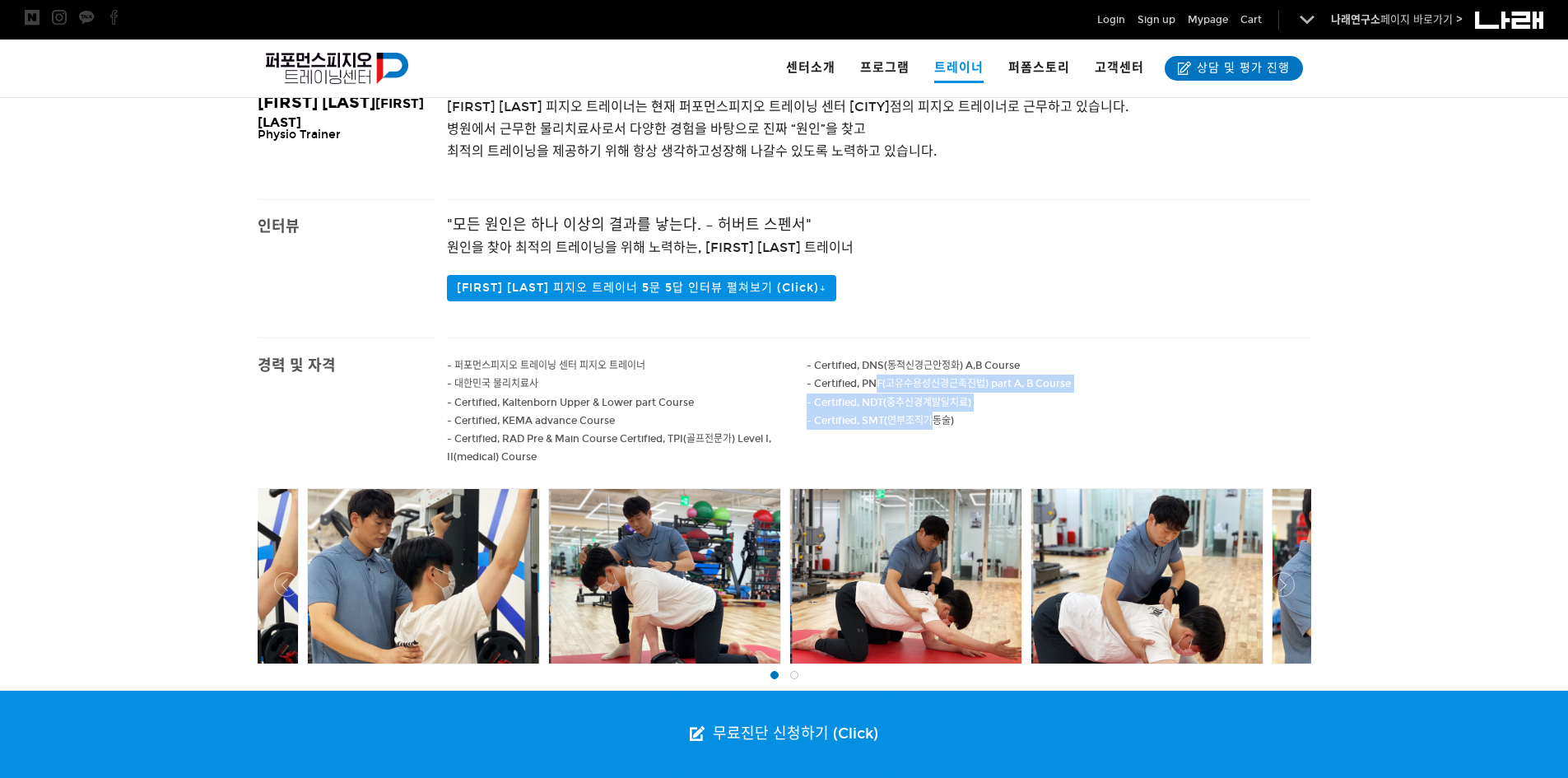 drag, startPoint x: 938, startPoint y: 423, endPoint x: 861, endPoint y: 375, distance: 90.73588 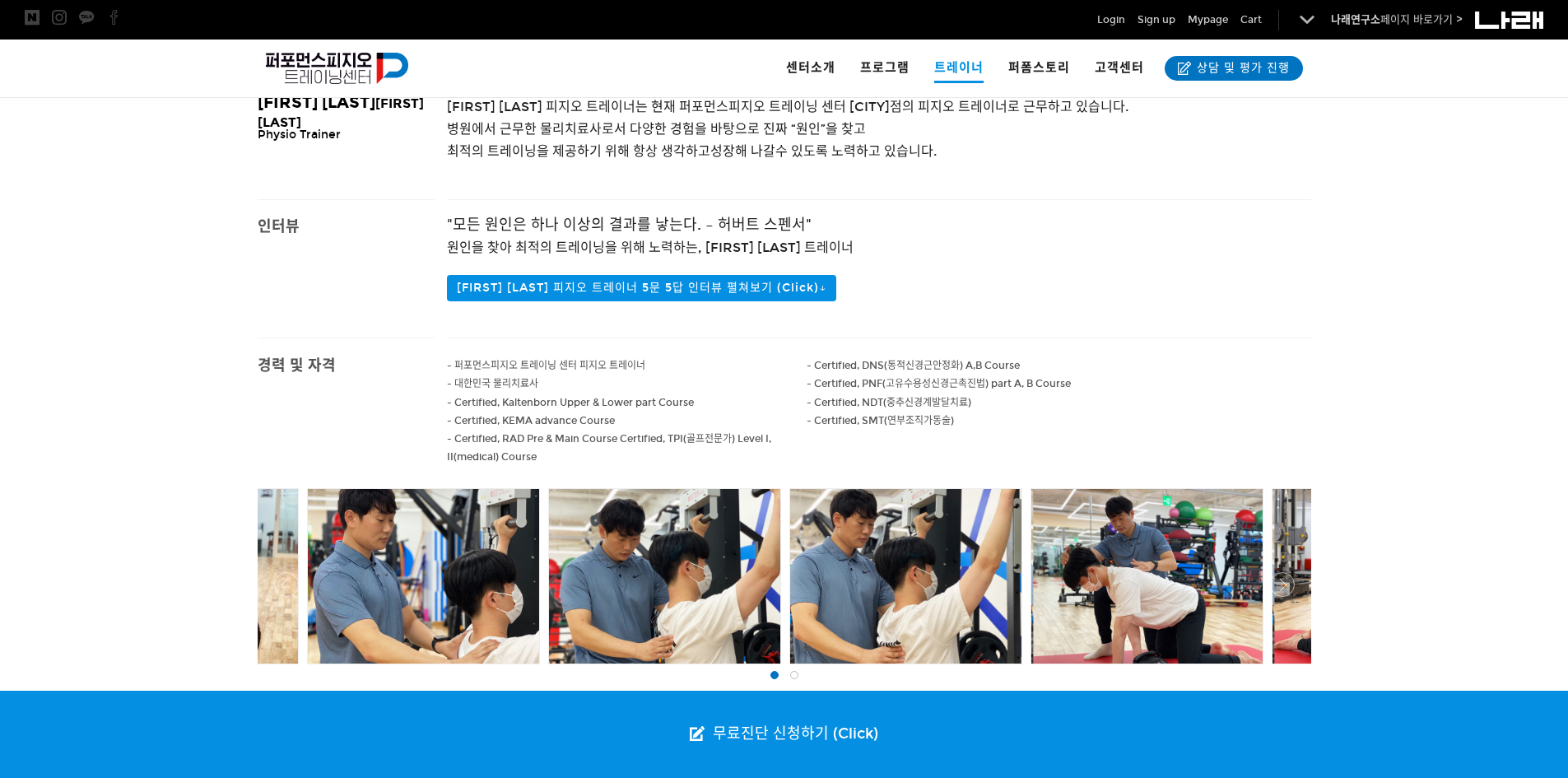 click on "- Certified, DNS(동적신경근안정화) A,B Course - Certified, PNF(고유수용성신경근촉진법) part A, B Course - Certified, NDT(중추신경계발달치료)" at bounding box center [1059, 384] 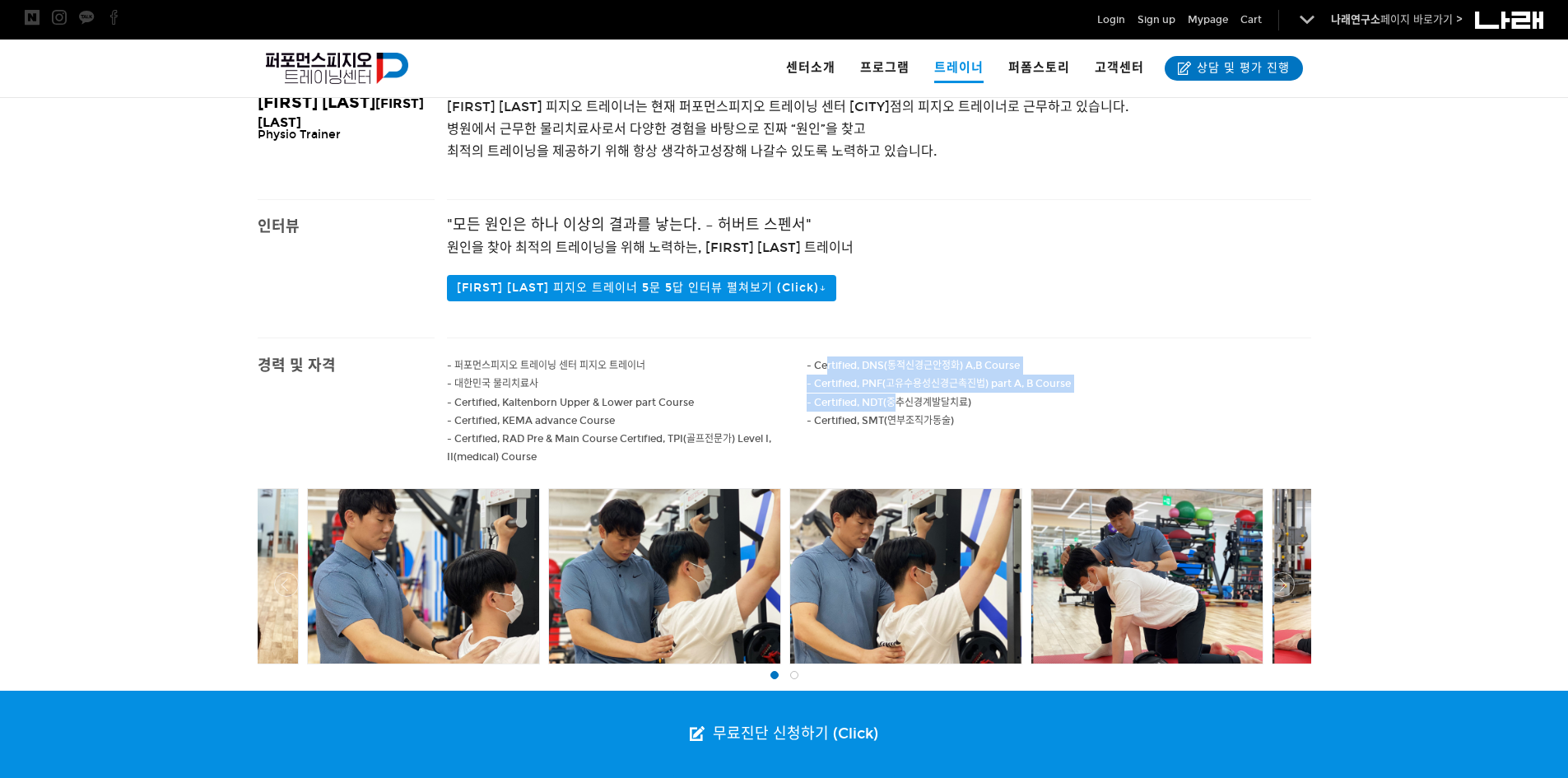 drag, startPoint x: 826, startPoint y: 365, endPoint x: 931, endPoint y: 422, distance: 119.47385 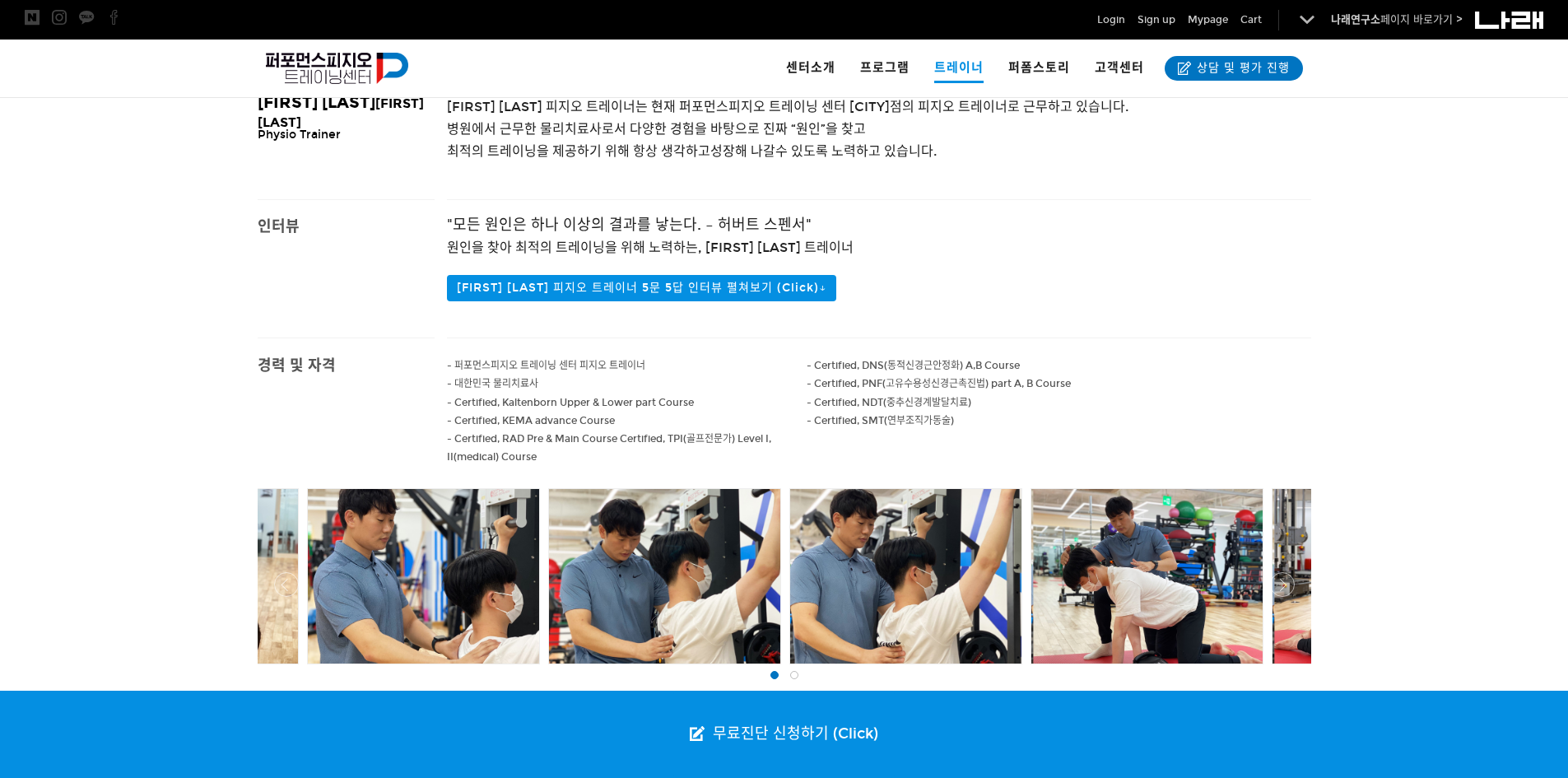 click on "- Certified, SMT(연부조직가동술)" at bounding box center (913, 366) 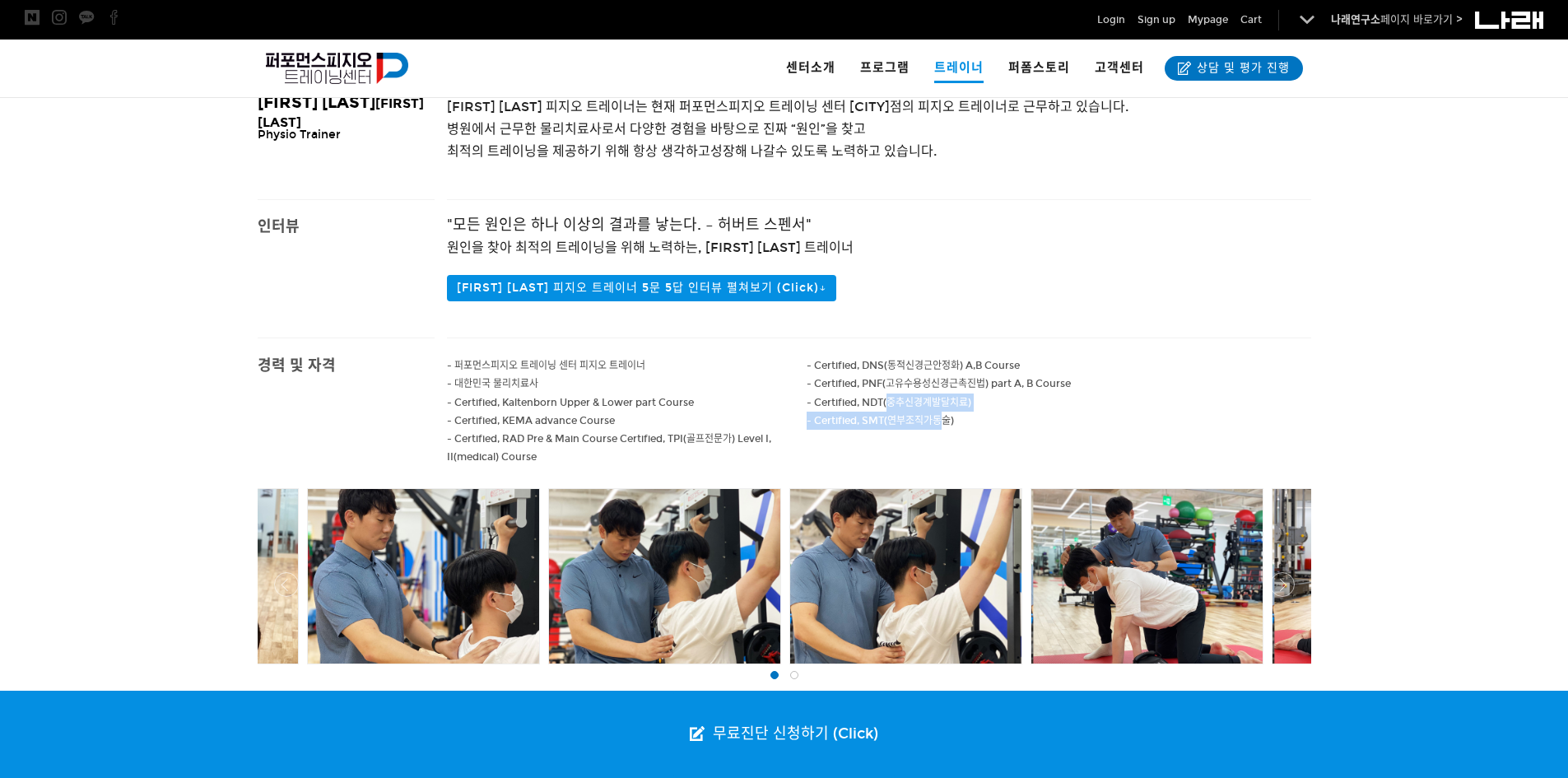 drag, startPoint x: 918, startPoint y: 407, endPoint x: 814, endPoint y: 363, distance: 112.92475 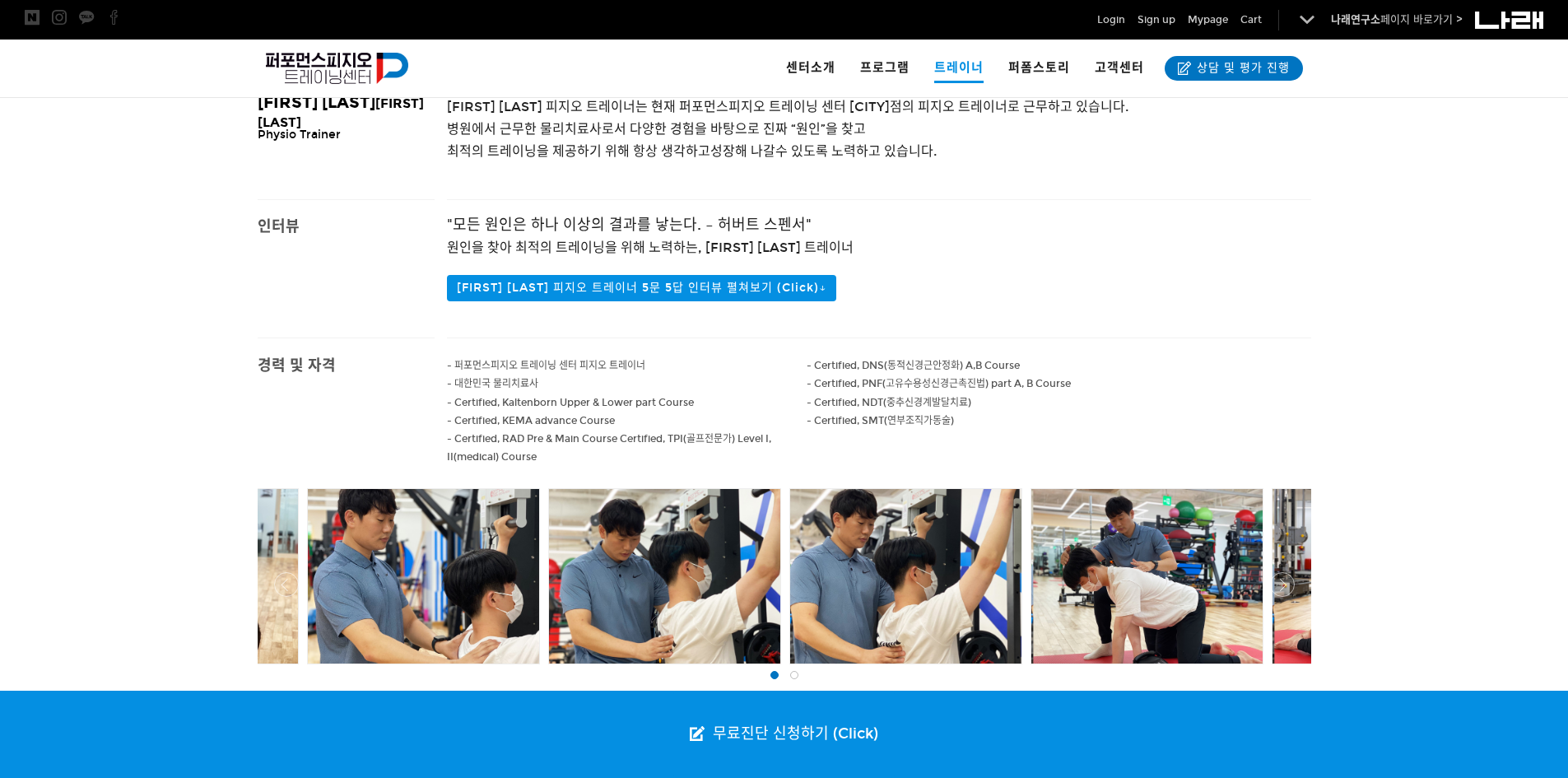 click on "- Certified, DNS(동적신경근안정화) A,B Course" at bounding box center [913, 366] 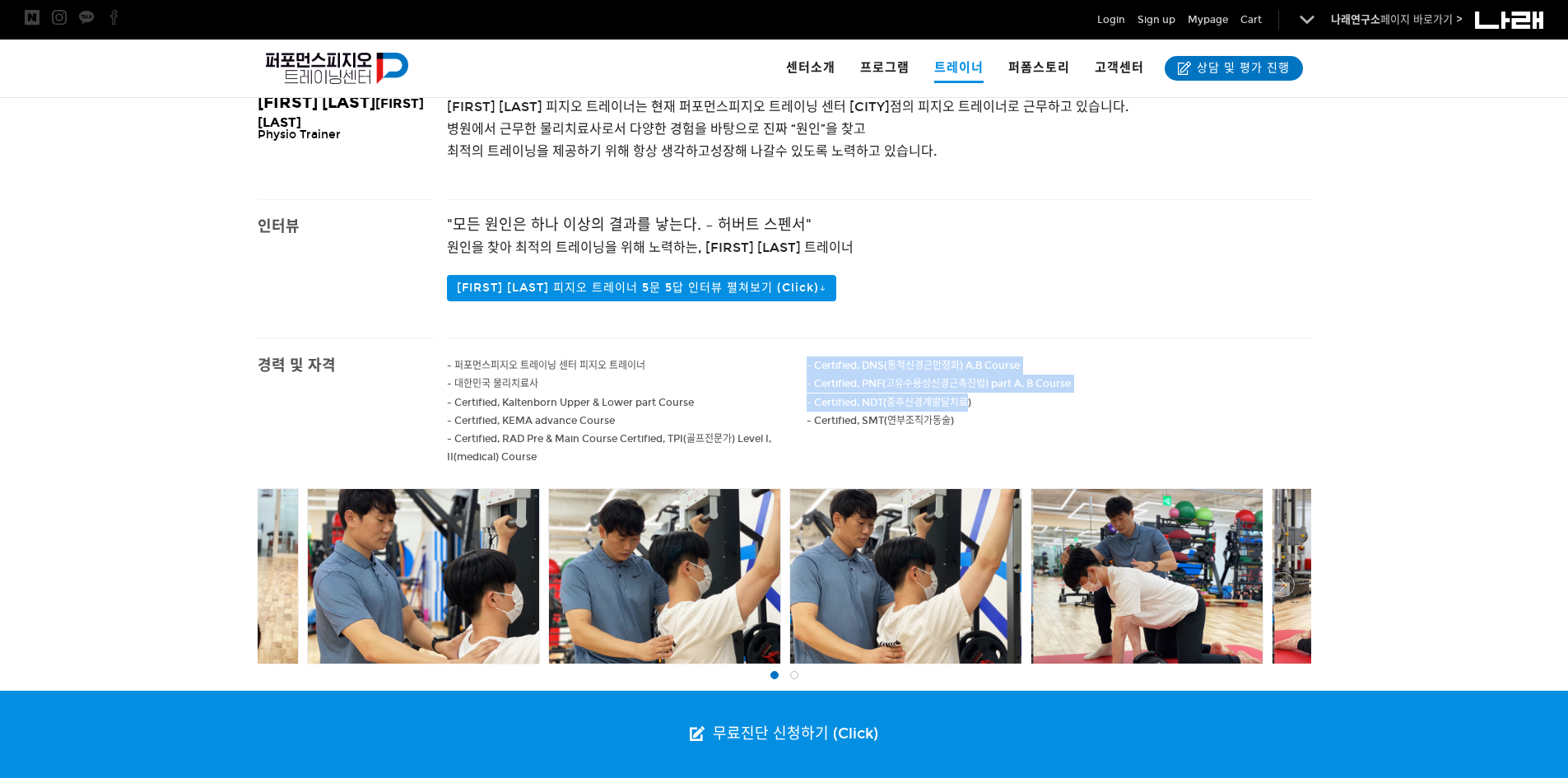 drag, startPoint x: 808, startPoint y: 361, endPoint x: 956, endPoint y: 415, distance: 157.54364 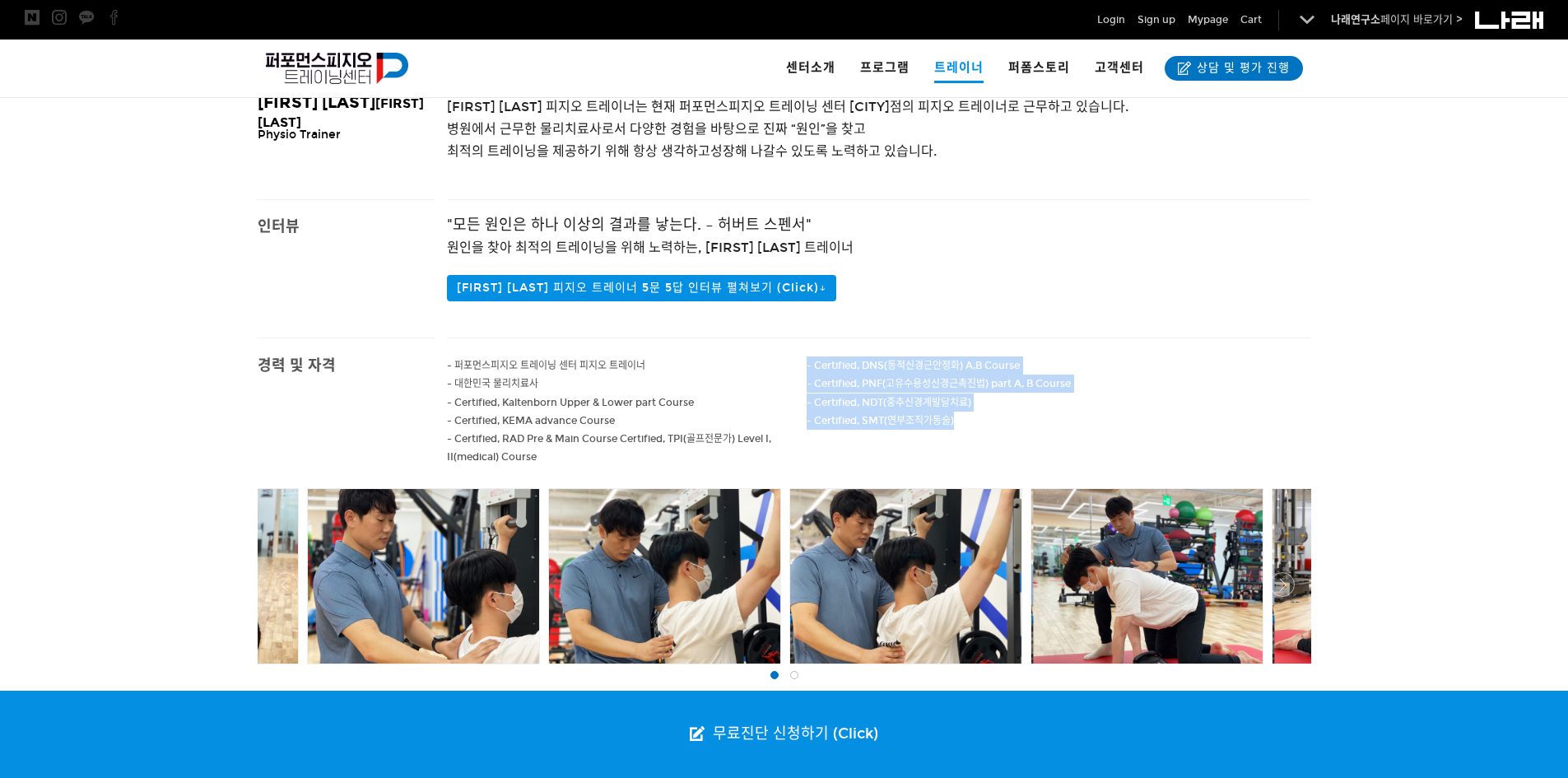 click on "- Certified, SMT(연부조직가동술)" at bounding box center (1059, 421) 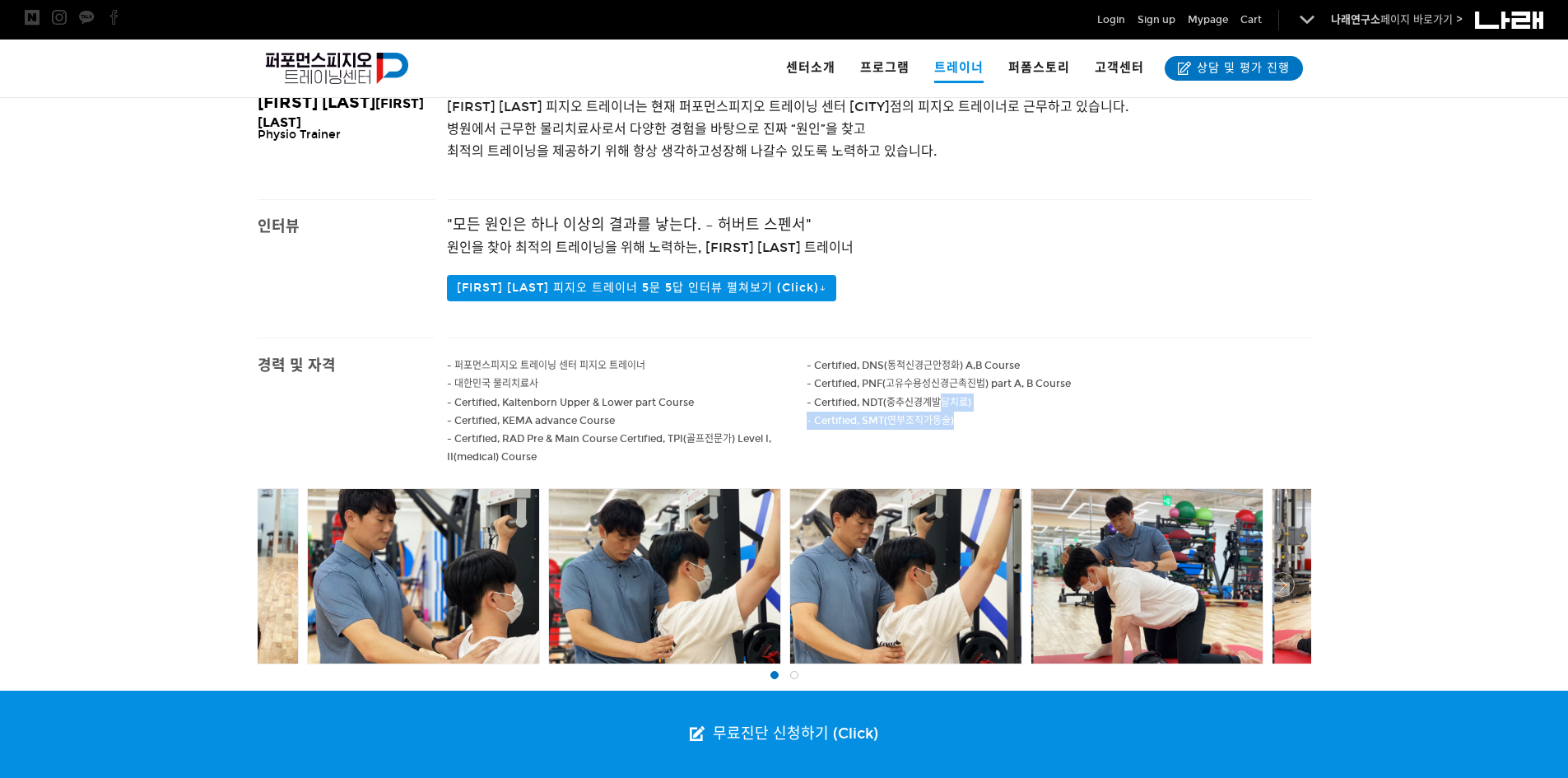 drag, startPoint x: 918, startPoint y: 398, endPoint x: 838, endPoint y: 366, distance: 86.16264 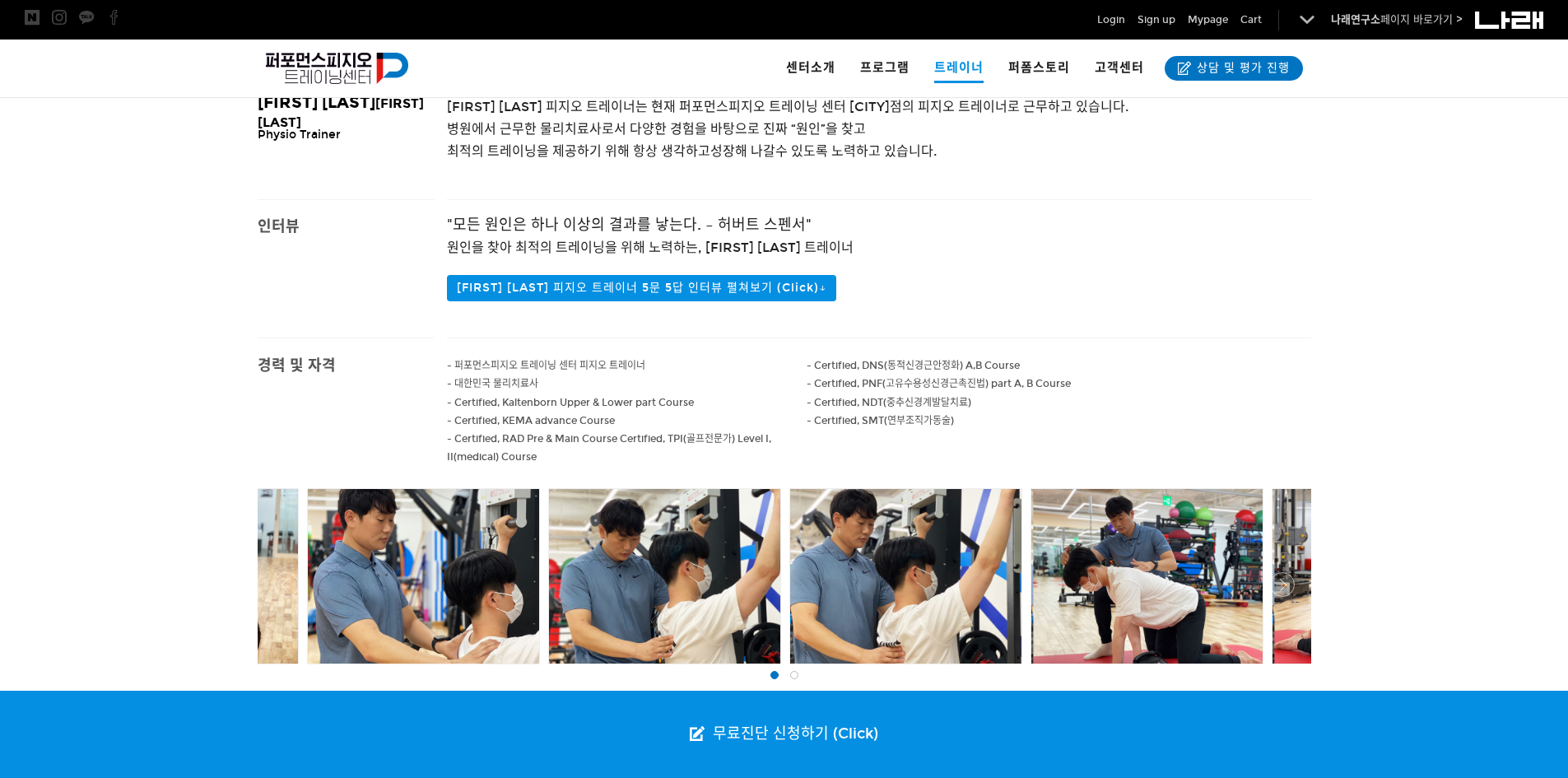 click on "- Certified, DNS(동적신경근안정화) A,B Course" at bounding box center (913, 366) 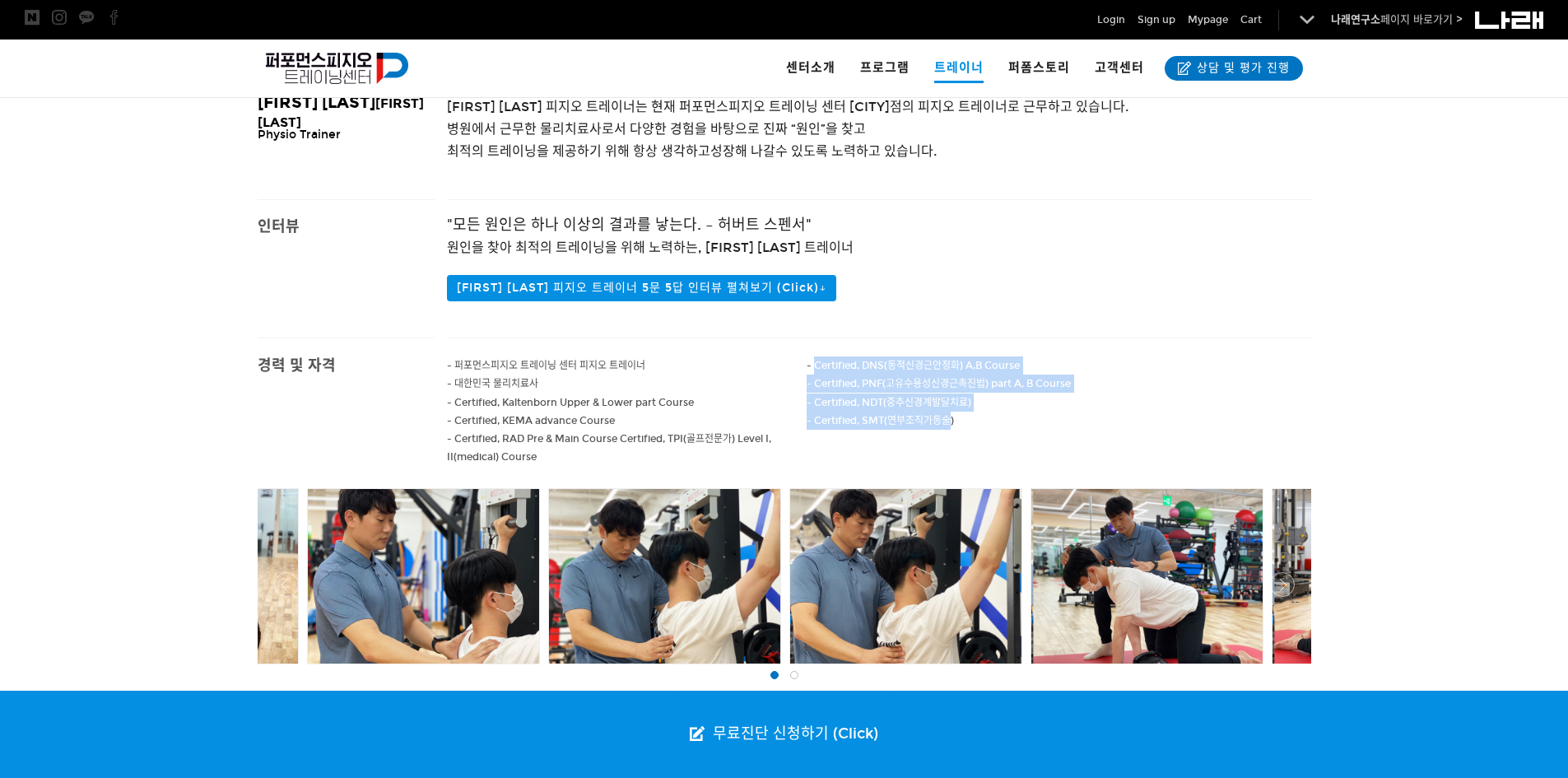 drag, startPoint x: 831, startPoint y: 365, endPoint x: 944, endPoint y: 417, distance: 124.39051 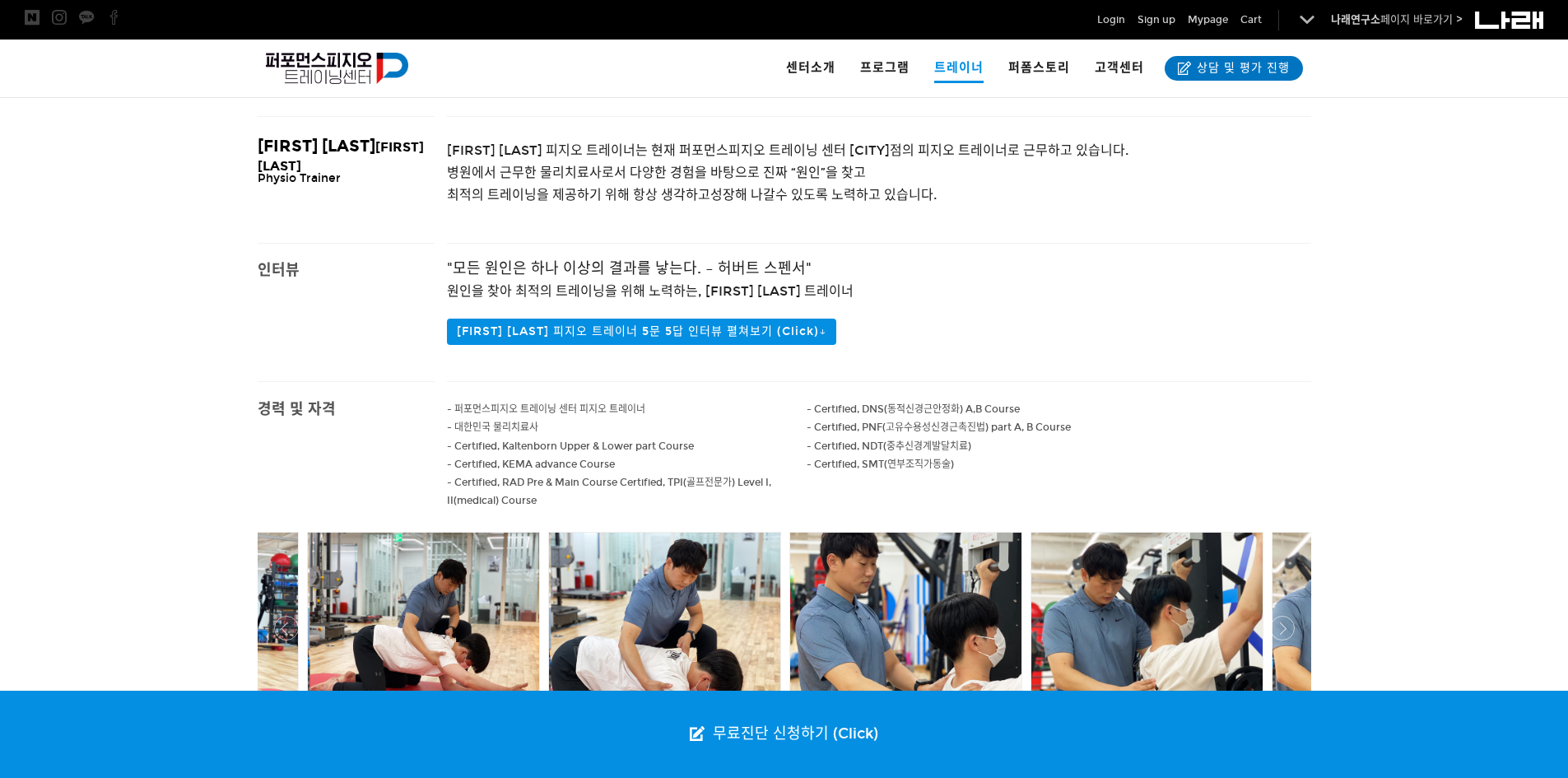 scroll, scrollTop: 329, scrollLeft: 0, axis: vertical 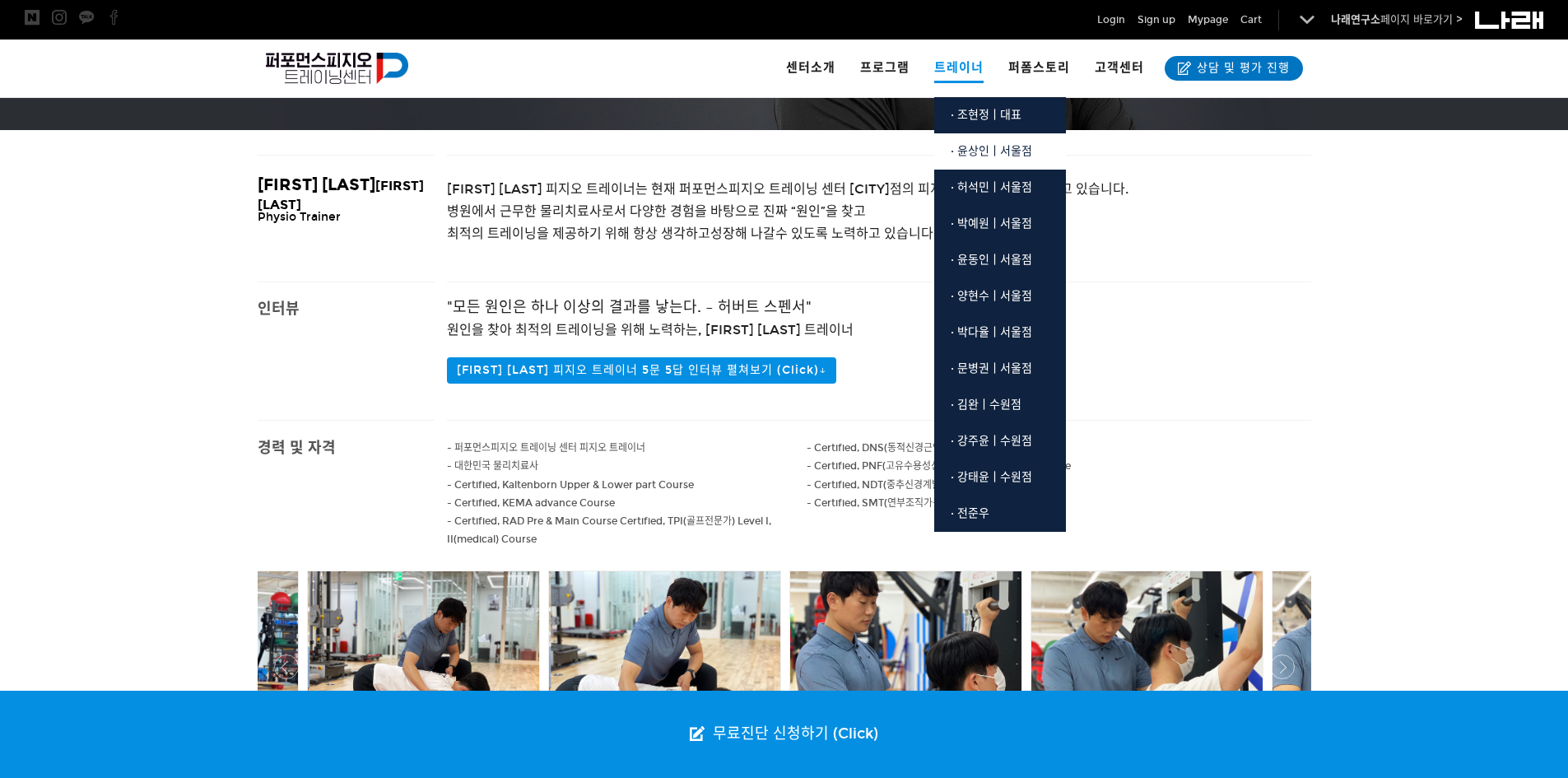click on "· 윤상인ㅣ서울점" at bounding box center [991, 151] 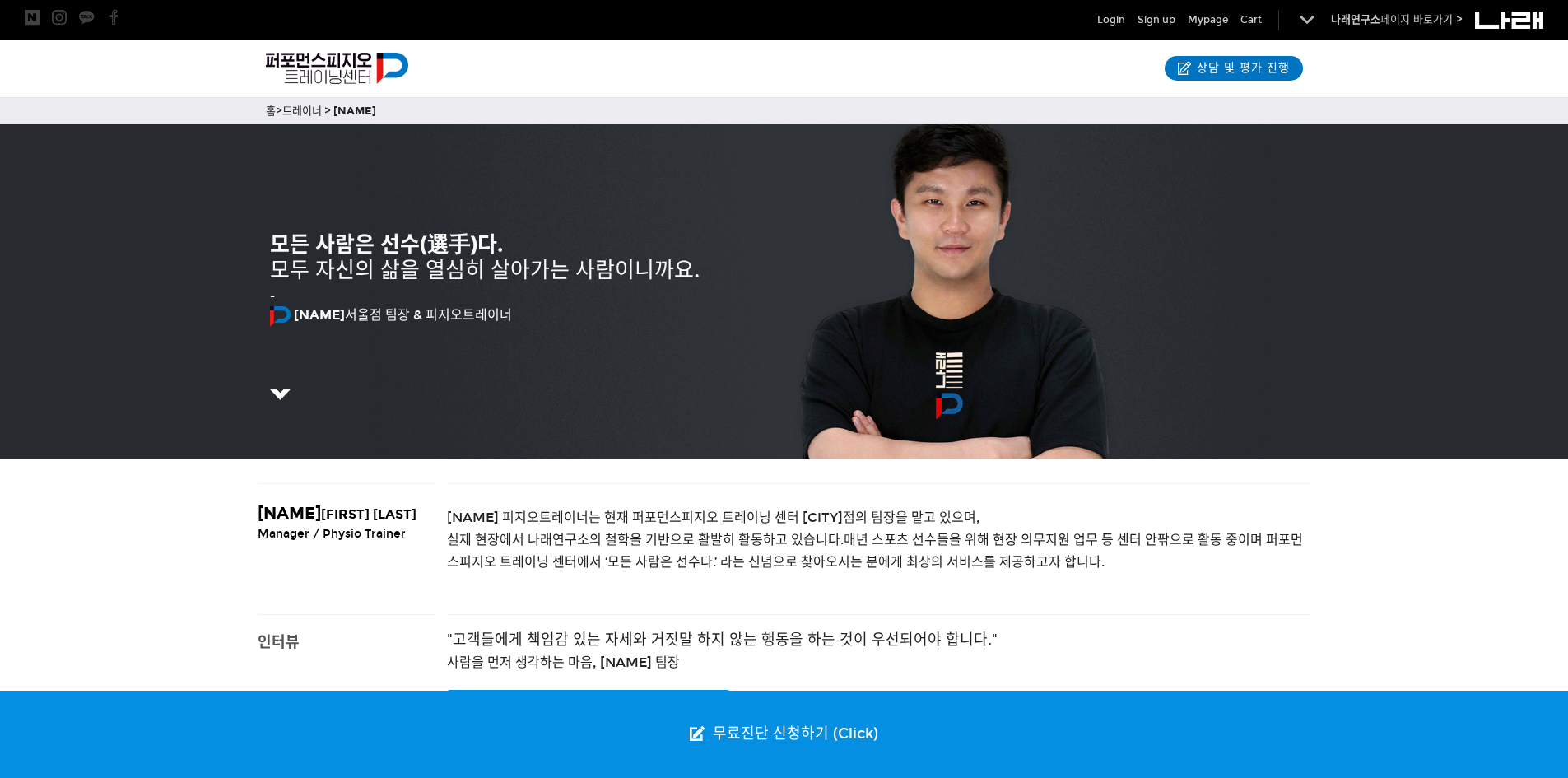 scroll, scrollTop: 258, scrollLeft: 0, axis: vertical 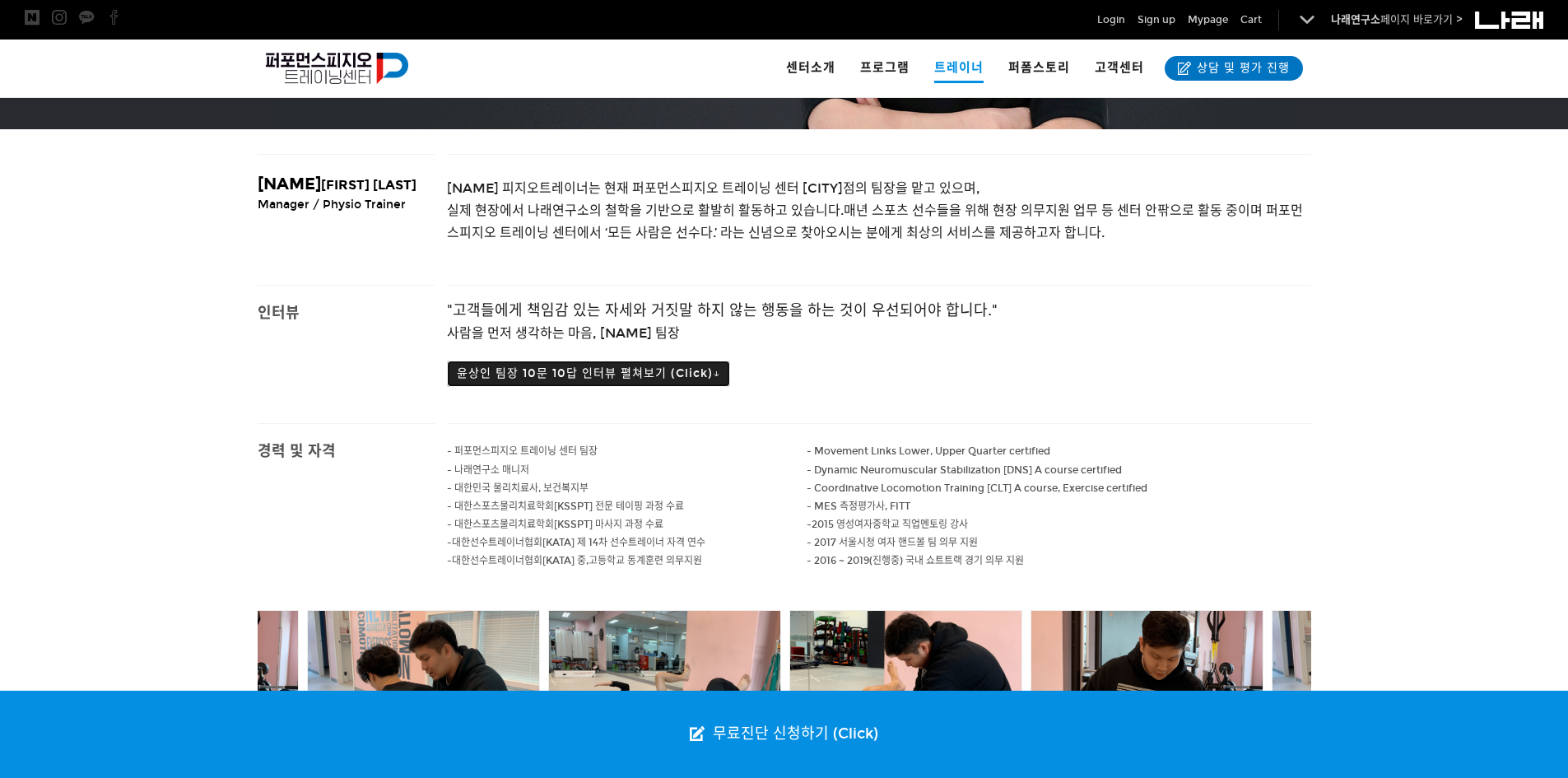 click on "윤상인 팀장 10문 10답 인터뷰 펼쳐보기 (Click)↓" at bounding box center [589, 374] 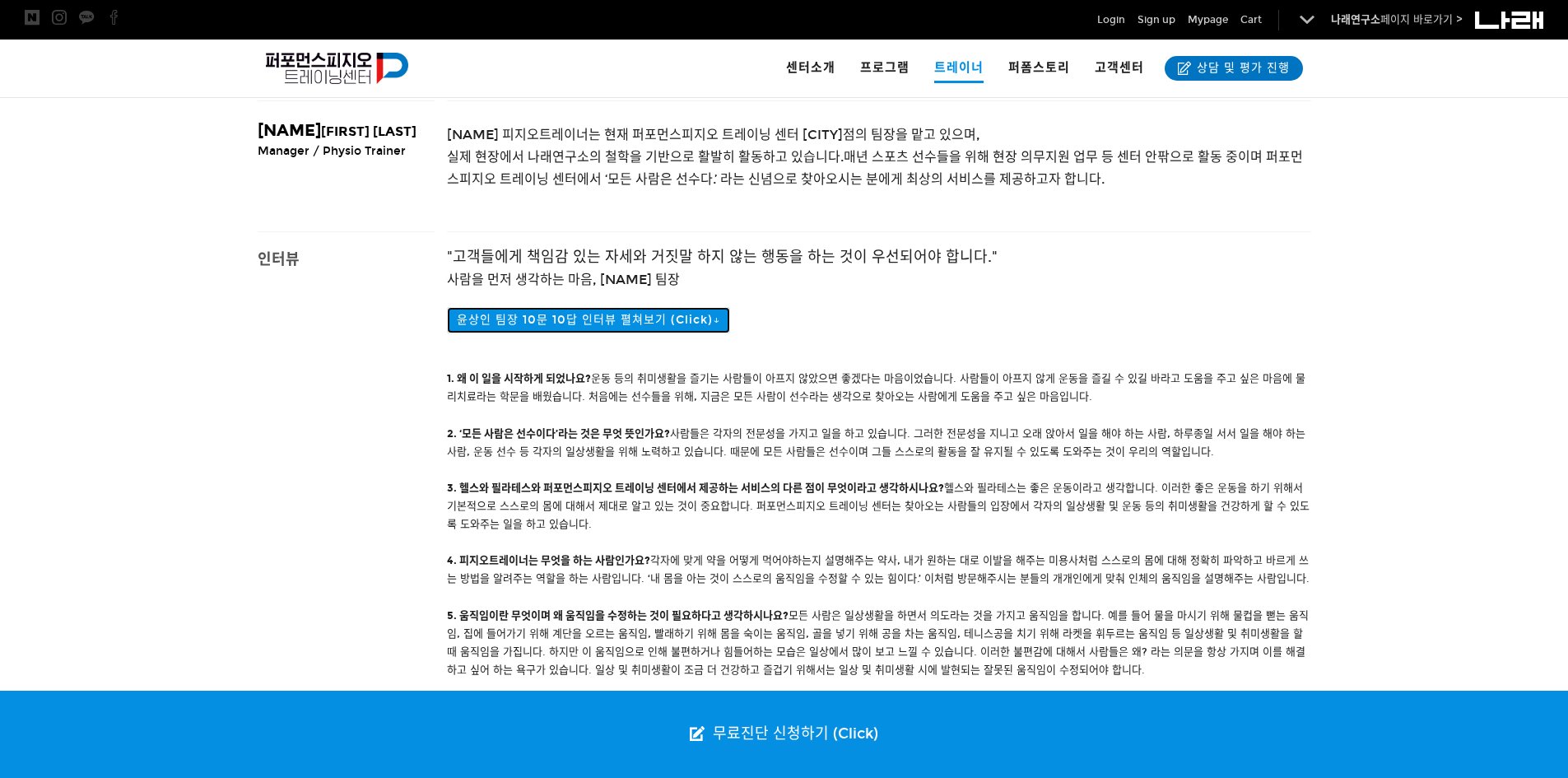 scroll, scrollTop: 576, scrollLeft: 0, axis: vertical 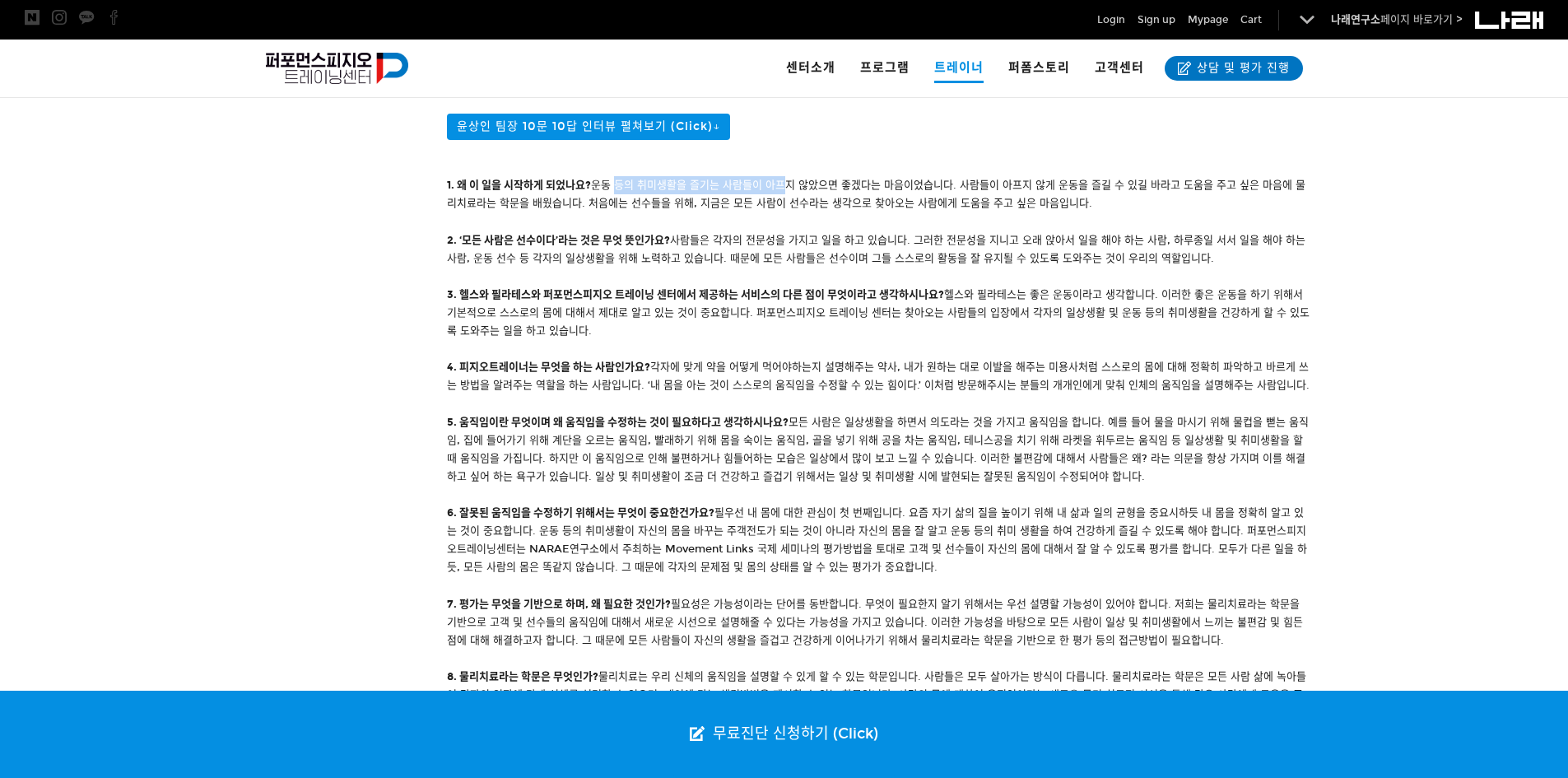 drag, startPoint x: 617, startPoint y: 179, endPoint x: 788, endPoint y: 185, distance: 171.10523 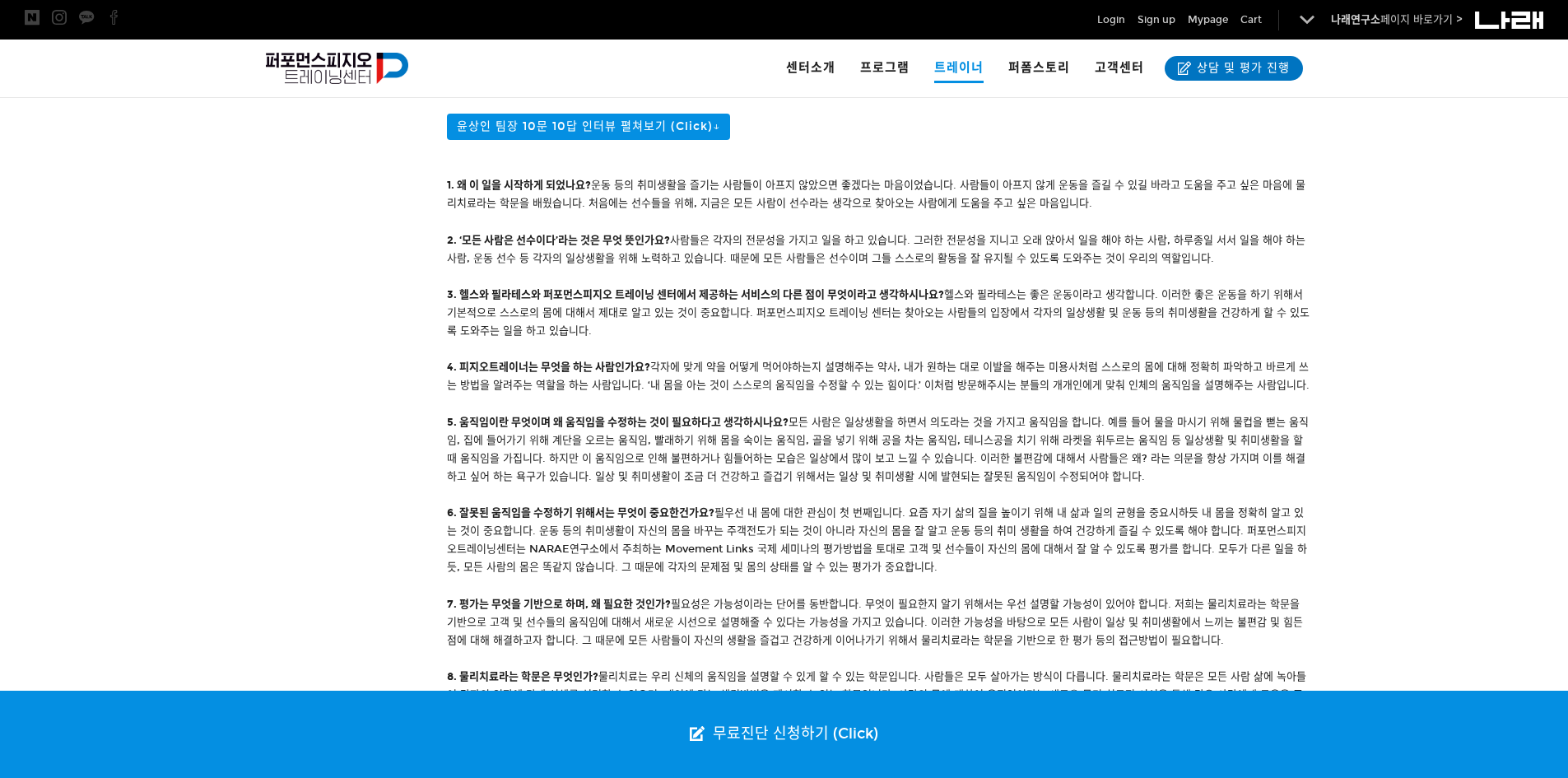 click on "1. 왜 이 일을 시작하게 되었나요? 운동 등의 취미생활을 즐기는 사람들이 아프지 않았으면 좋겠다는 마음이었습니다. 사람들이 아프지 않게 운동을 즐길 수 있길 바라고 도움을 주고 싶은 마음에 물리치료라는 학문을 배웠습니다. 처음에는 선수들을 위해, 지금은 모든 사람이 선수라는 생각으로 찾아오는 사람에게 도움을 주고 싶은 마음입니다. 2. ‘모든 사람은 선수이다’라는 것은 무엇 뜻인가요? 사람들은 각자의 전문성을 가지고 일을 하고 있습니다. 그러한 전문성을 지니고 오래 앉아서 일을 해야 하는 사람, 하루종일 서서 일을 해야 하는 사람, 운동 선수 등 각자의 일상생활을 위해 노력하고 있습니다. 때문에 모든 사람들은 선수이며 그들 스스로의 활동을 잘 유지될 수 있도록 도와주는 것이 우리의 역할입니다. 4. 피지오트레이너는 무엇을 하는 사람인가요?" at bounding box center (879, 512) 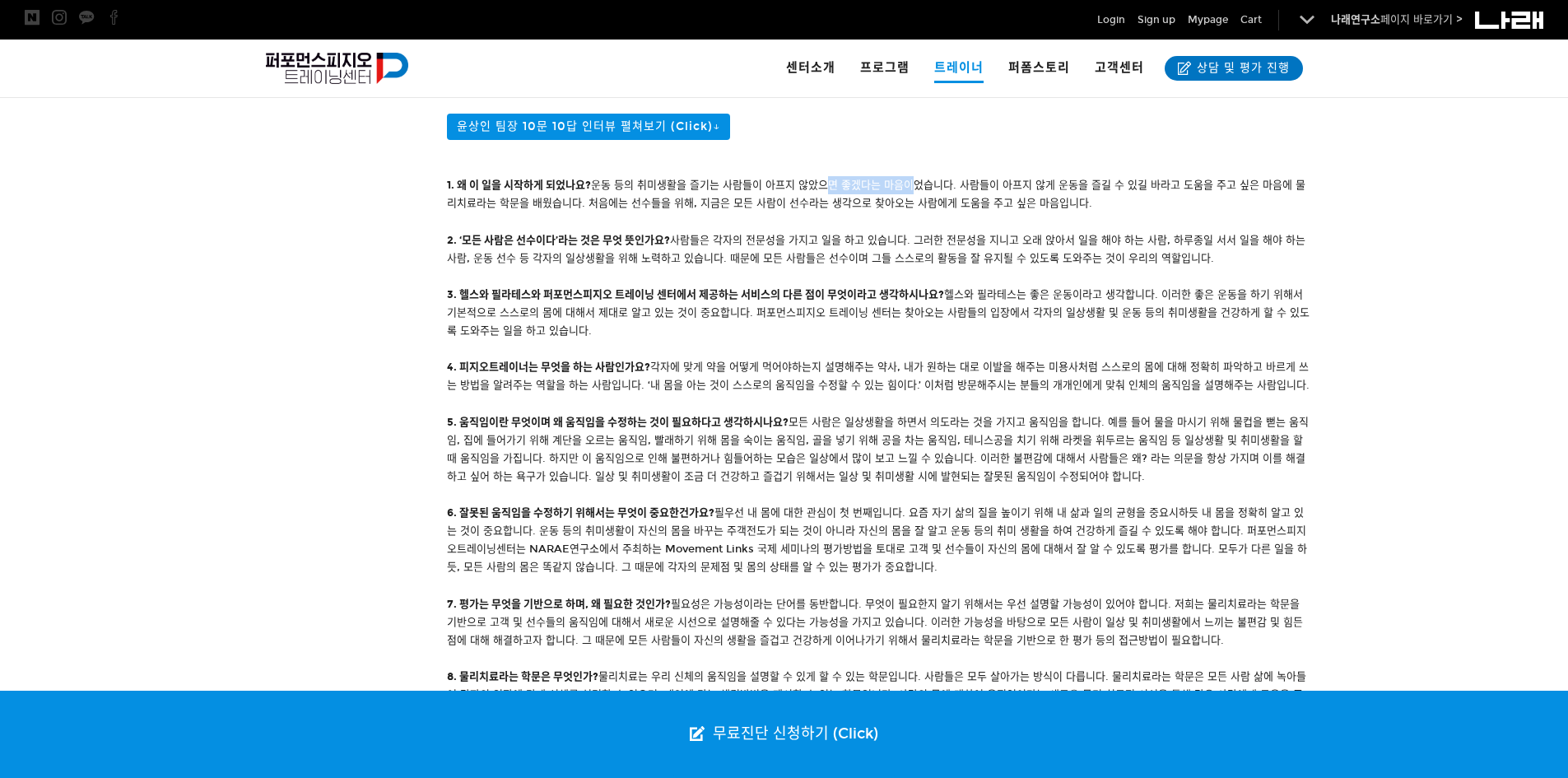 drag, startPoint x: 912, startPoint y: 186, endPoint x: 751, endPoint y: 189, distance: 161.02795 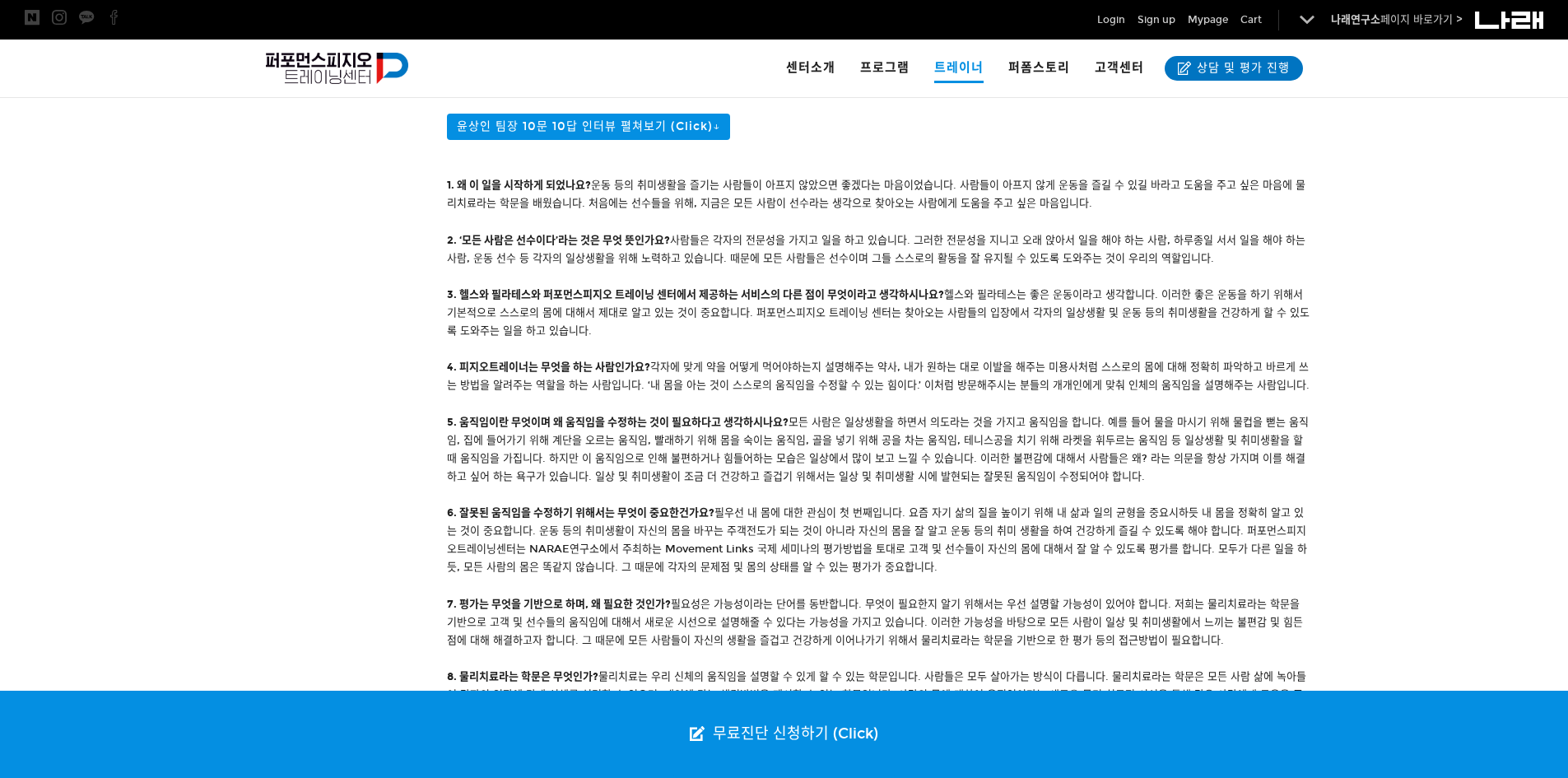 drag, startPoint x: 749, startPoint y: 189, endPoint x: 647, endPoint y: 192, distance: 102.0441 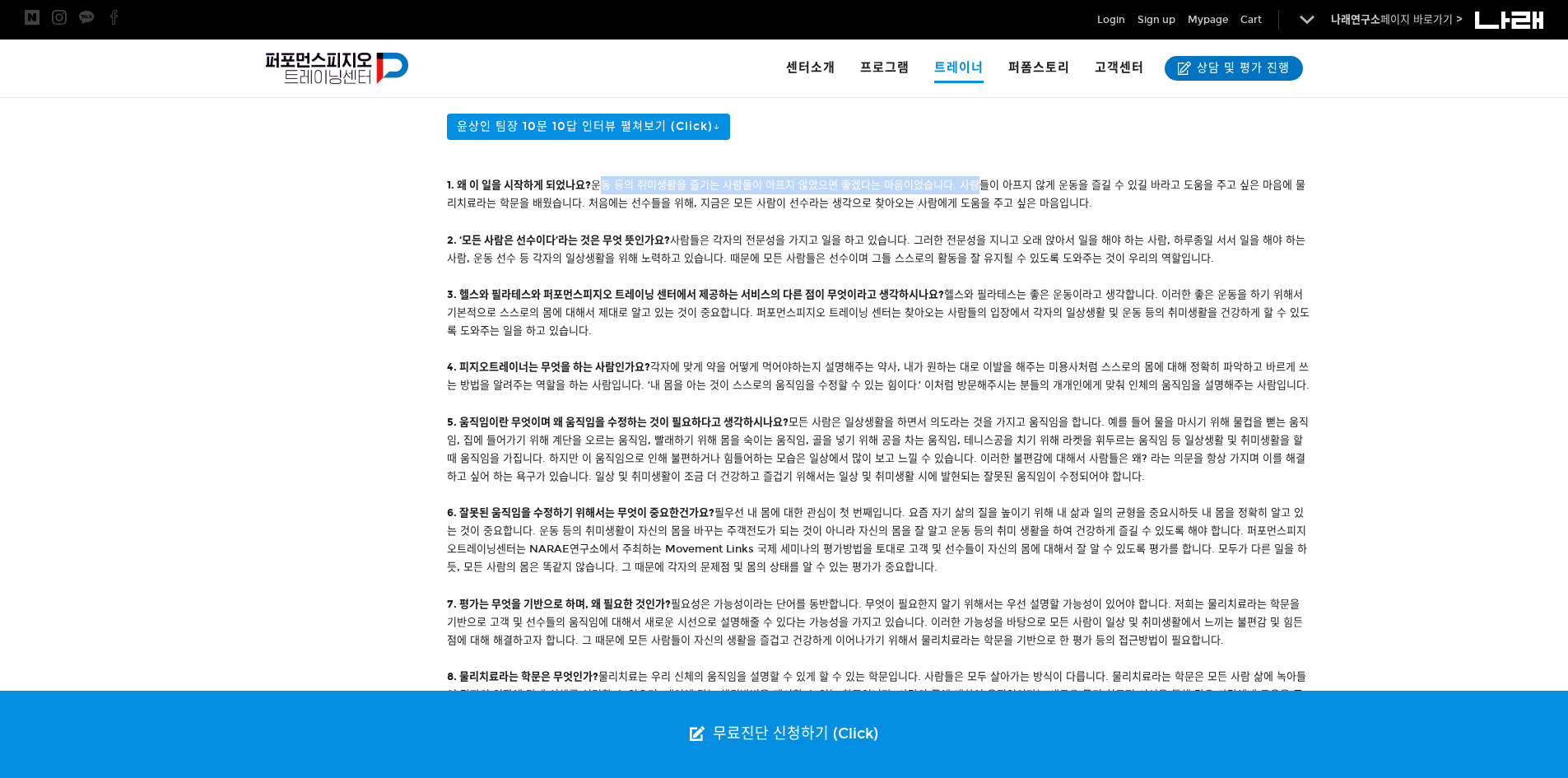 drag, startPoint x: 601, startPoint y: 183, endPoint x: 977, endPoint y: 190, distance: 376.06515 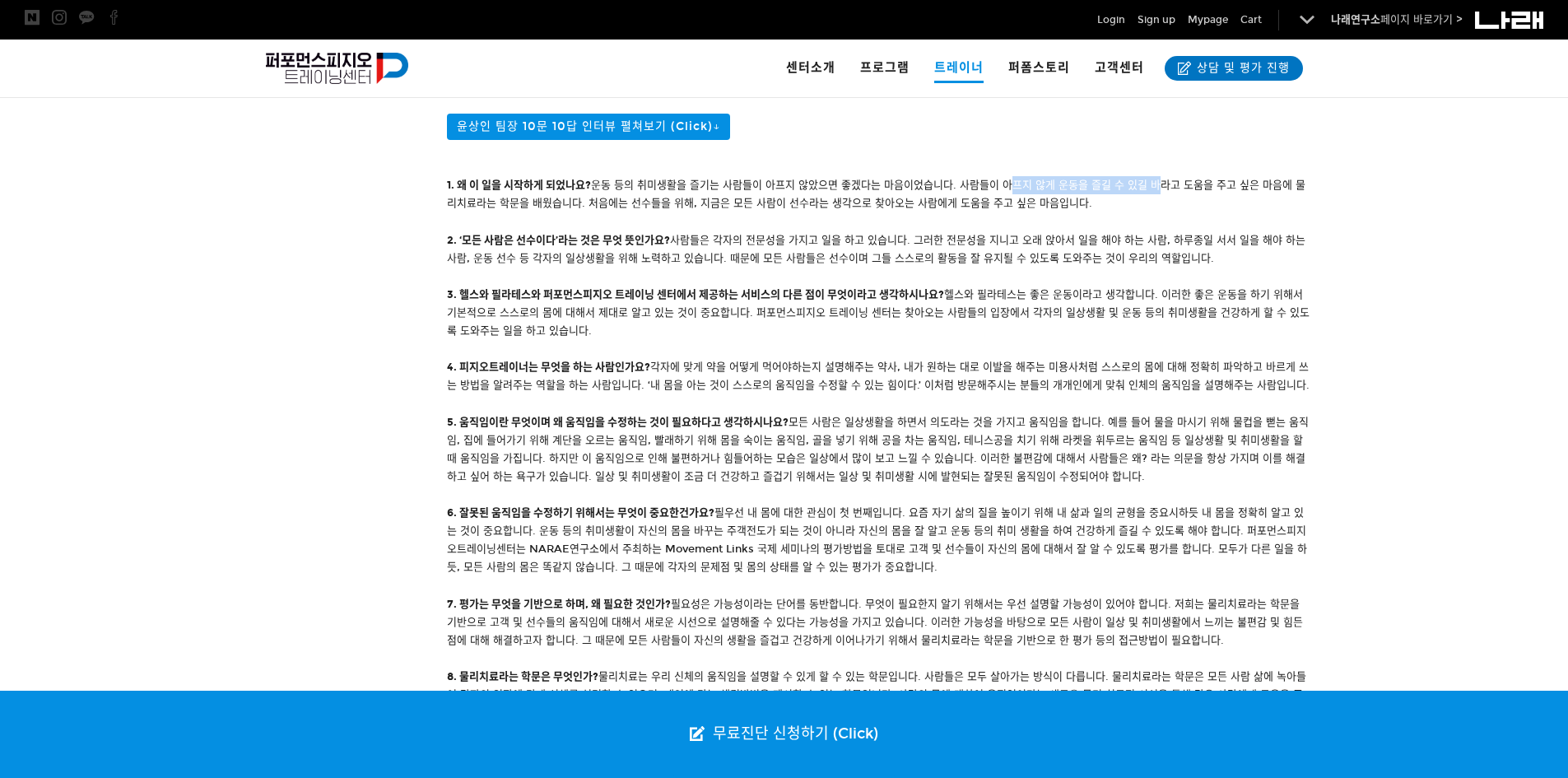 drag, startPoint x: 1082, startPoint y: 181, endPoint x: 1157, endPoint y: 186, distance: 75.16648 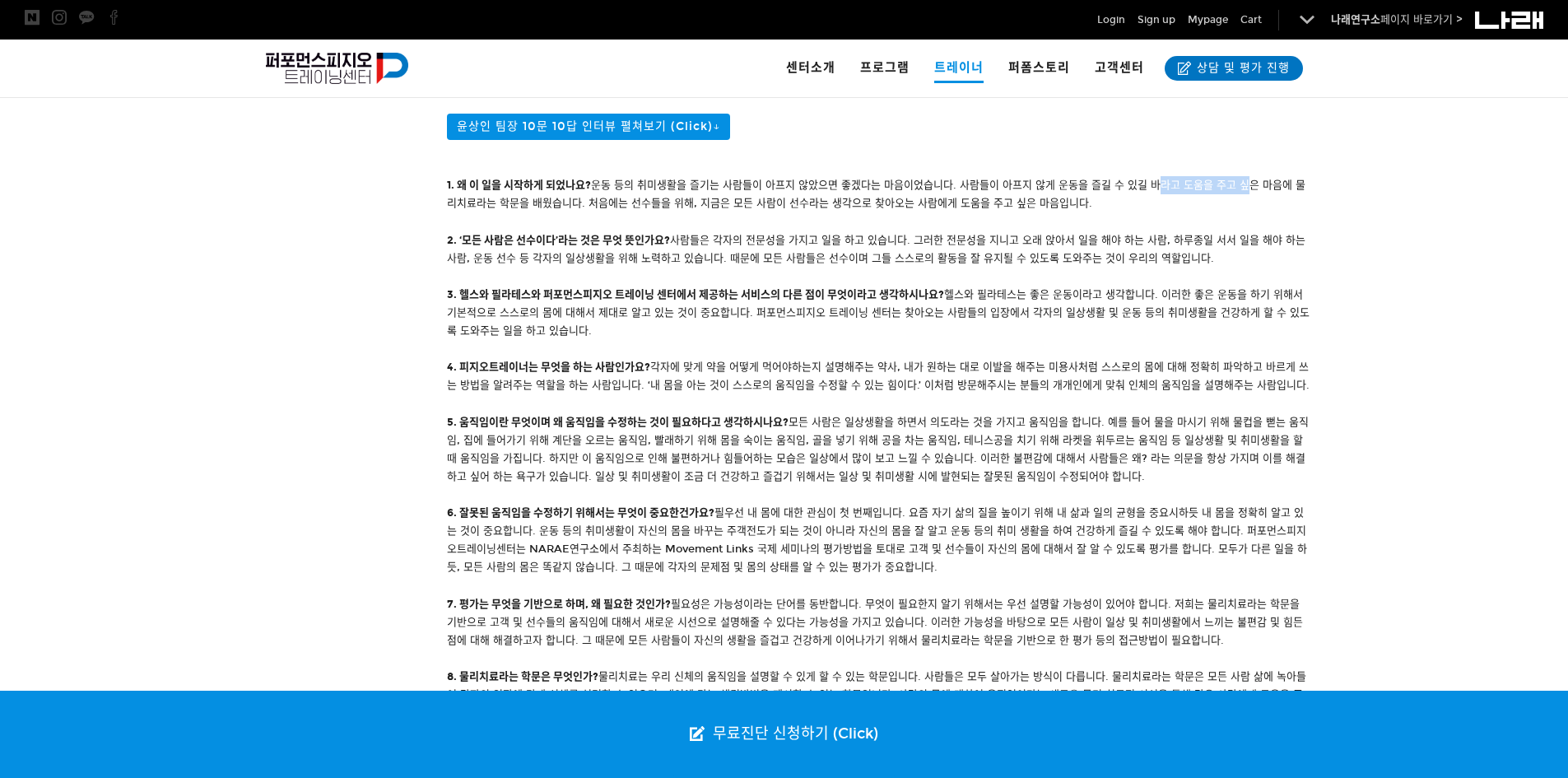 drag, startPoint x: 1192, startPoint y: 184, endPoint x: 971, endPoint y: 181, distance: 221.02036 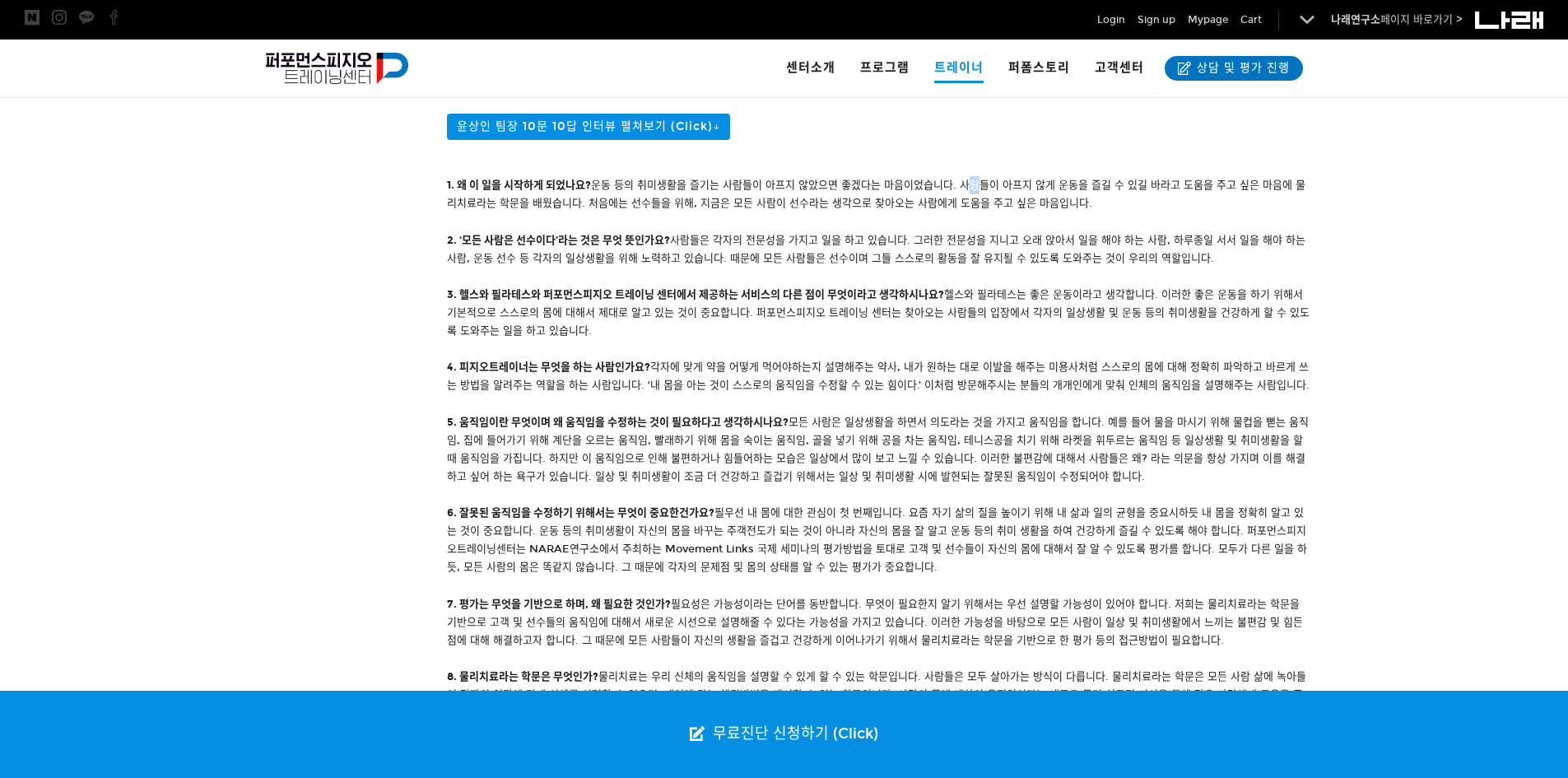 drag, startPoint x: 971, startPoint y: 181, endPoint x: 955, endPoint y: 181, distance: 16 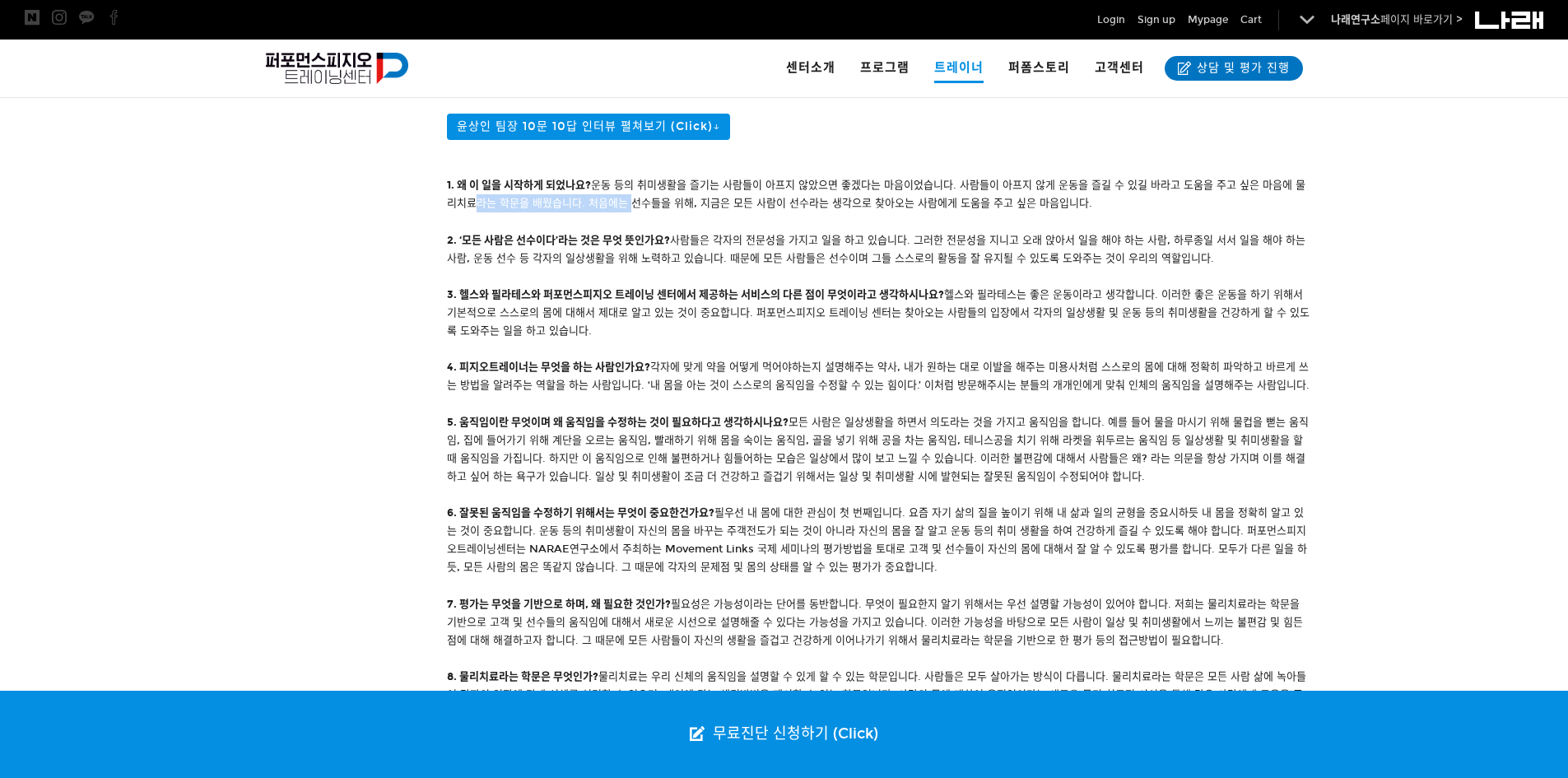 drag, startPoint x: 466, startPoint y: 201, endPoint x: 619, endPoint y: 202, distance: 153.00327 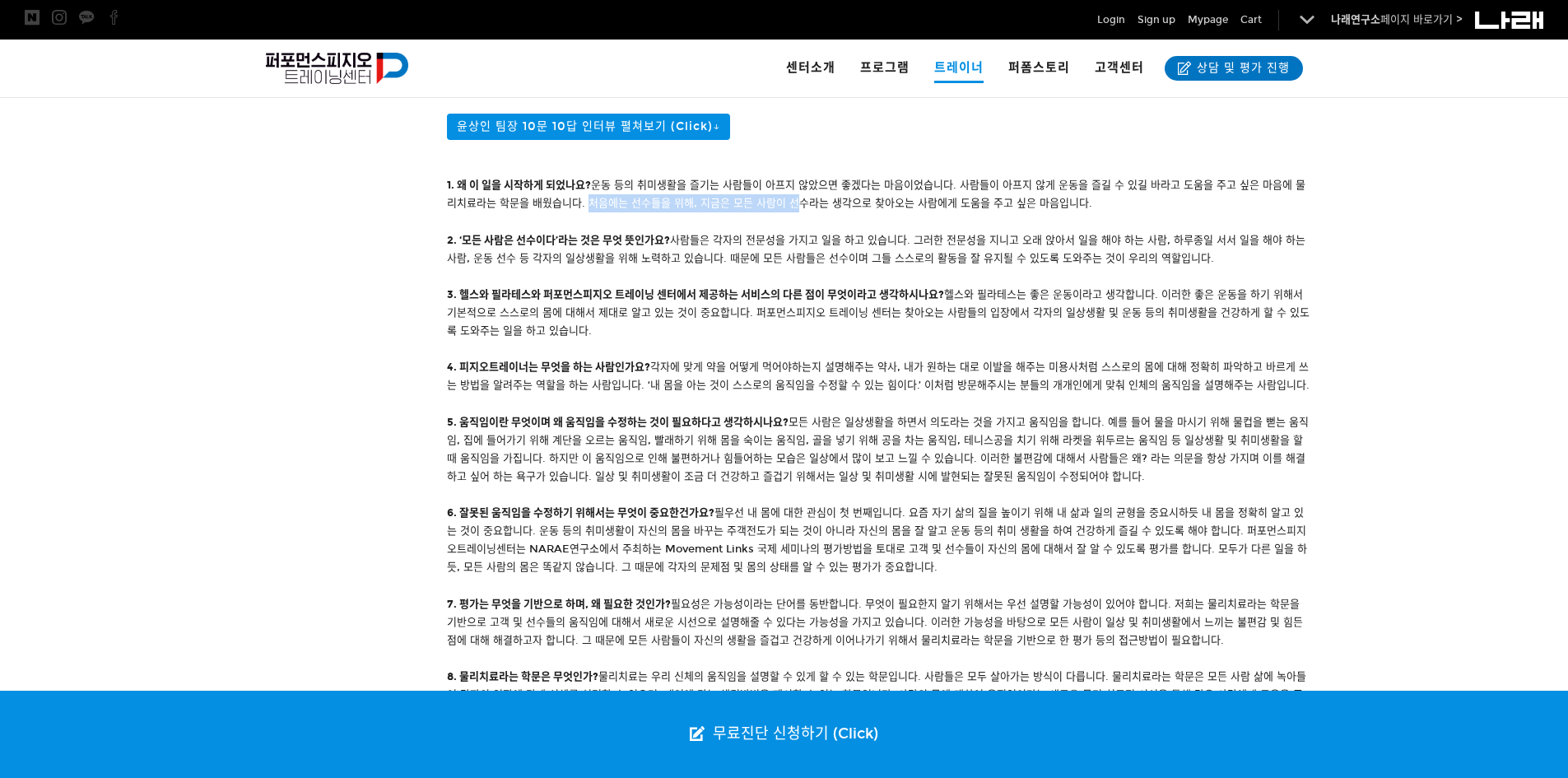 drag, startPoint x: 577, startPoint y: 199, endPoint x: 786, endPoint y: 205, distance: 209.08611 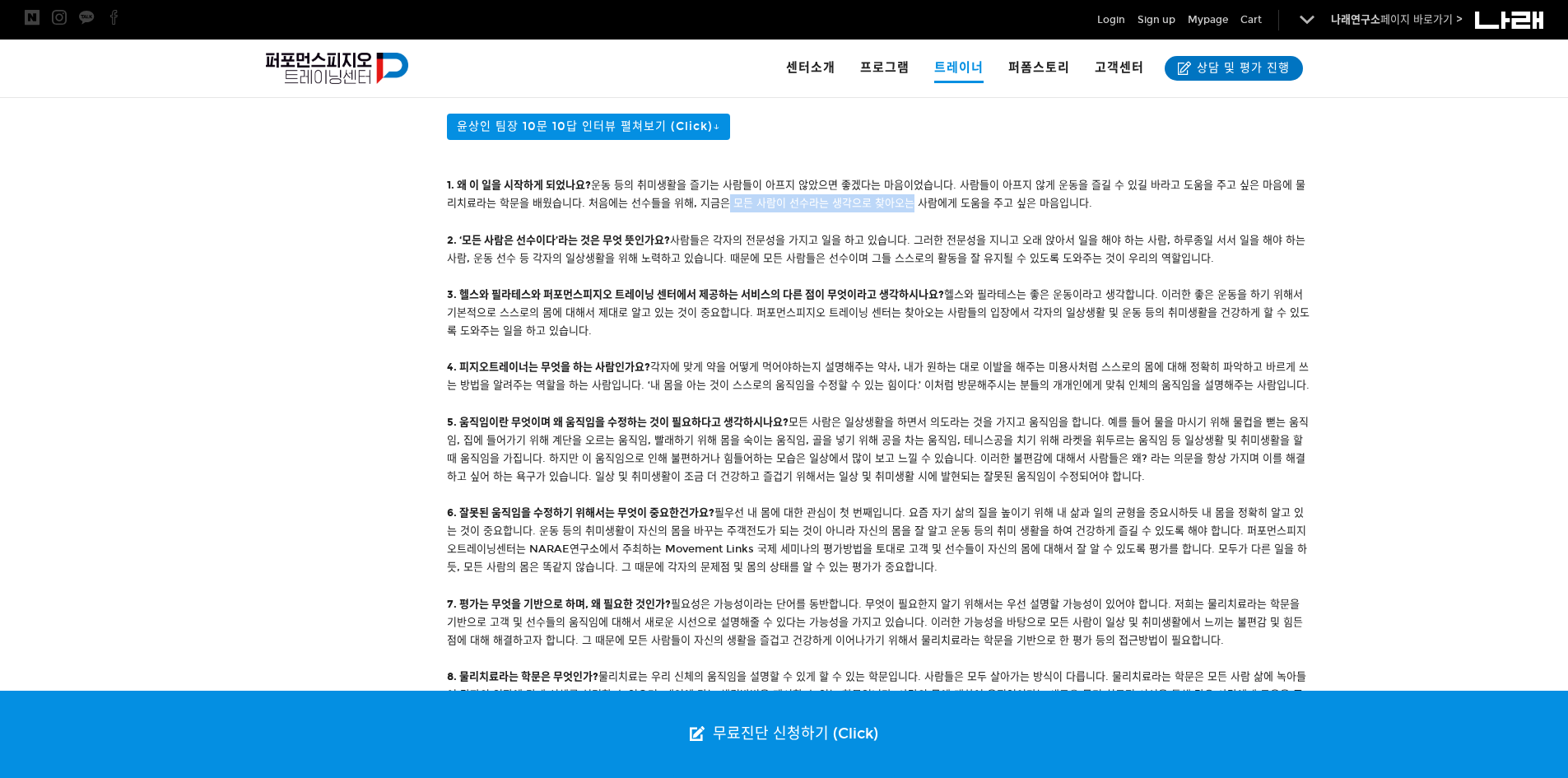drag, startPoint x: 716, startPoint y: 202, endPoint x: 897, endPoint y: 207, distance: 181.069 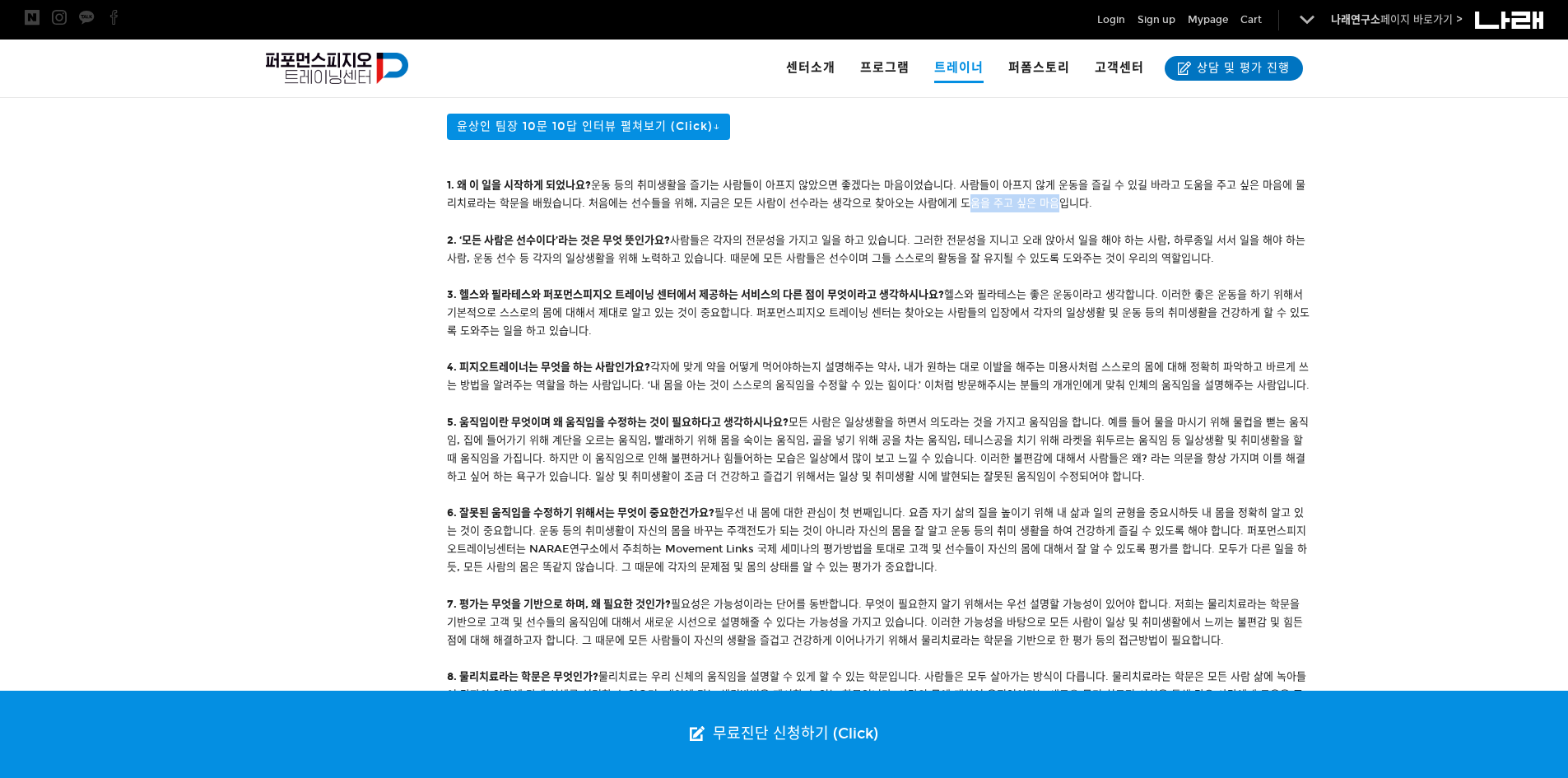 drag, startPoint x: 1036, startPoint y: 207, endPoint x: 897, endPoint y: 208, distance: 139.0036 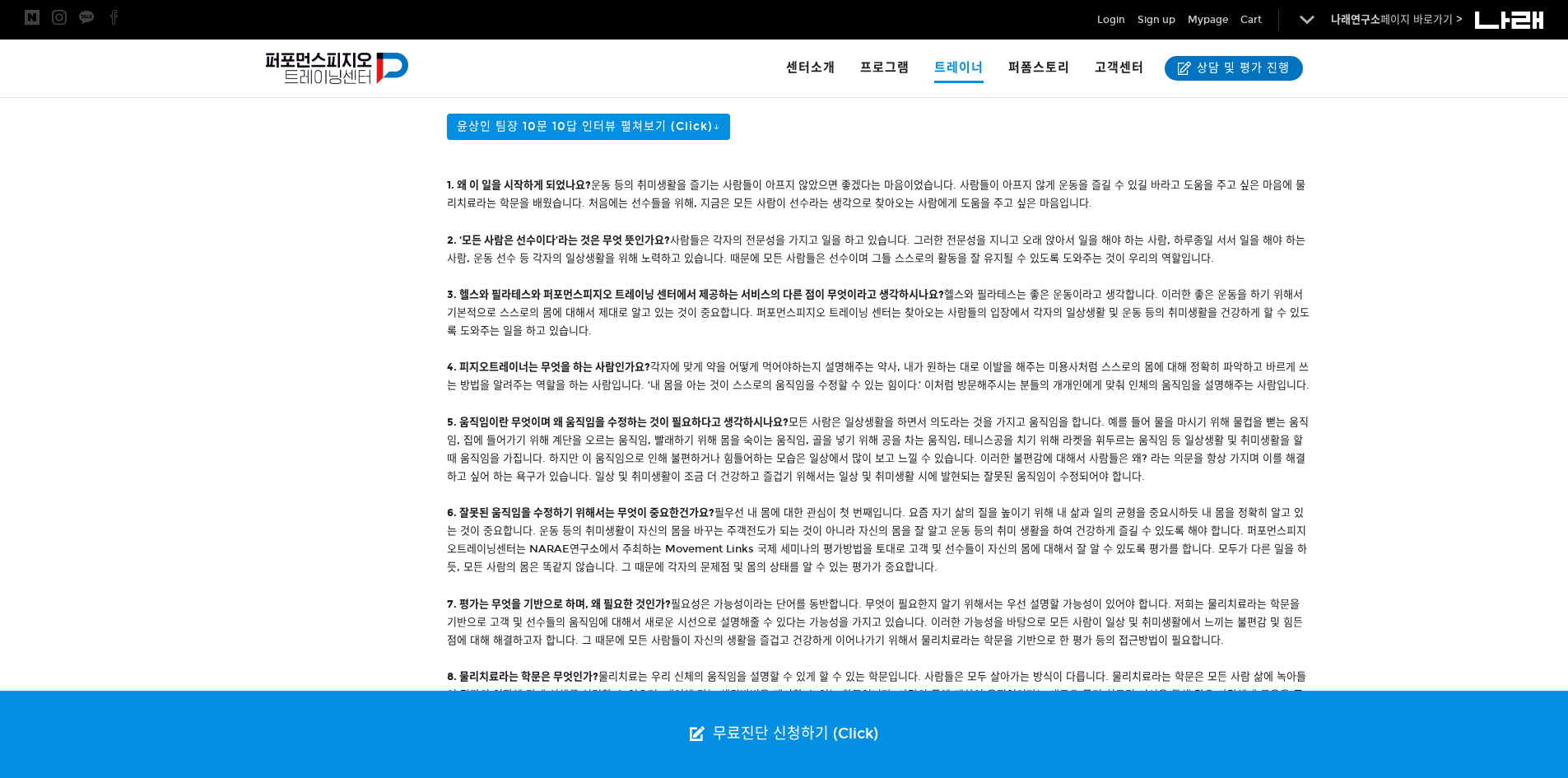 click on "1. 왜 이 일을 시작하게 되었나요? 운동 등의 취미생활을 즐기는 사람들이 아프지 않았으면 좋겠다는 마음이었습니다. 사람들이 아프지 않게 운동을 즐길 수 있길 바라고 도움을 주고 싶은 마음에 물리치료라는 학문을 배웠습니다. 처음에는 선수들을 위해, 지금은 모든 사람이 선수라는 생각으로 찾아오는 사람에게 도움을 주고 싶은 마음입니다. 2. ‘모든 사람은 선수이다’라는 것은 무엇 뜻인가요? 사람들은 각자의 전문성을 가지고 일을 하고 있습니다. 그러한 전문성을 지니고 오래 앉아서 일을 해야 하는 사람, 하루종일 서서 일을 해야 하는 사람, 운동 선수 등 각자의 일상생활을 위해 노력하고 있습니다. 때문에 모든 사람들은 선수이며 그들 스스로의 활동을 잘 유지될 수 있도록 도와주는 것이 우리의 역할입니다. 4. 피지오트레이너는 무엇을 하는 사람인가요?" at bounding box center [879, 512] 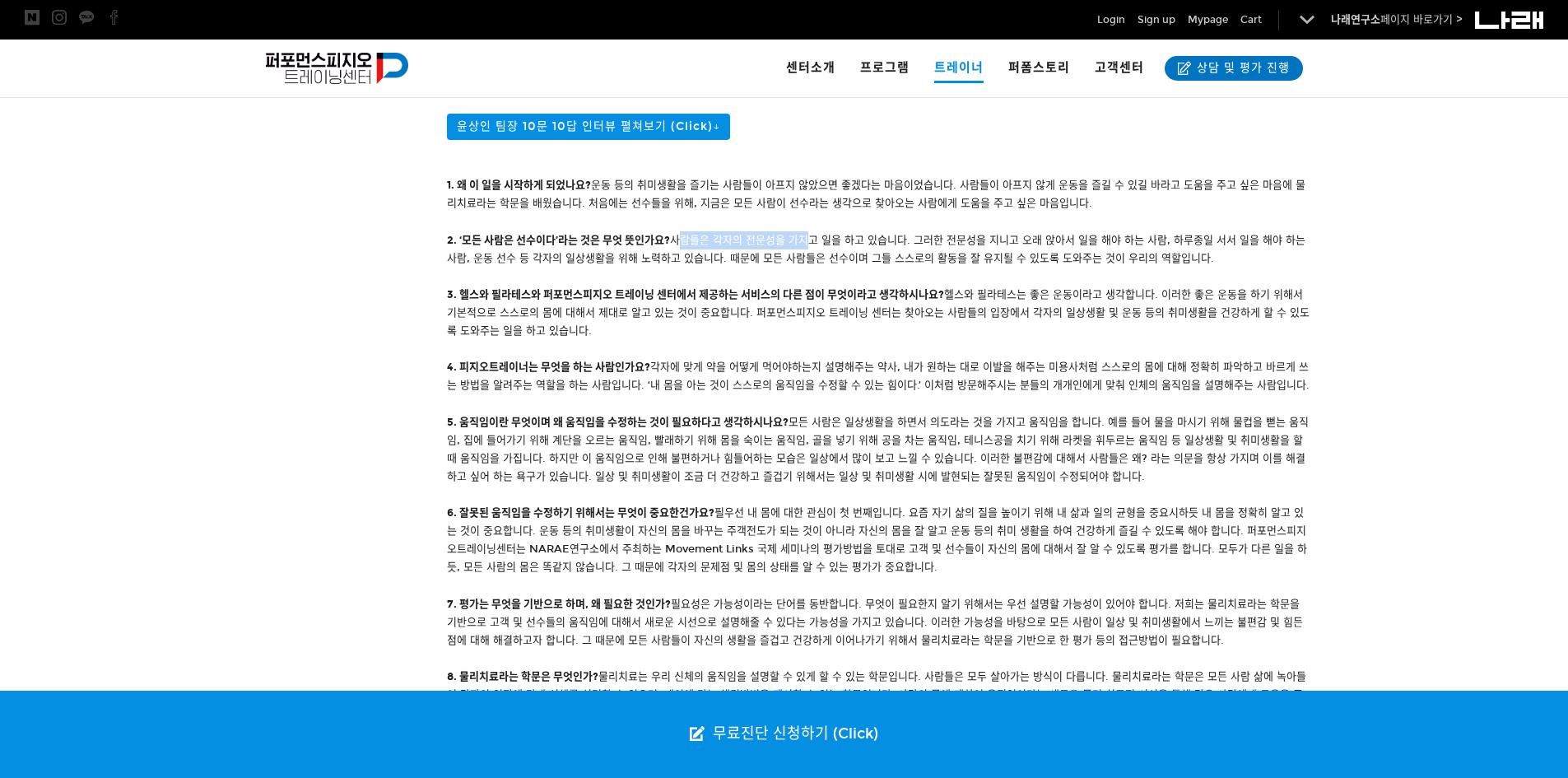 drag, startPoint x: 686, startPoint y: 238, endPoint x: 808, endPoint y: 239, distance: 122.0041 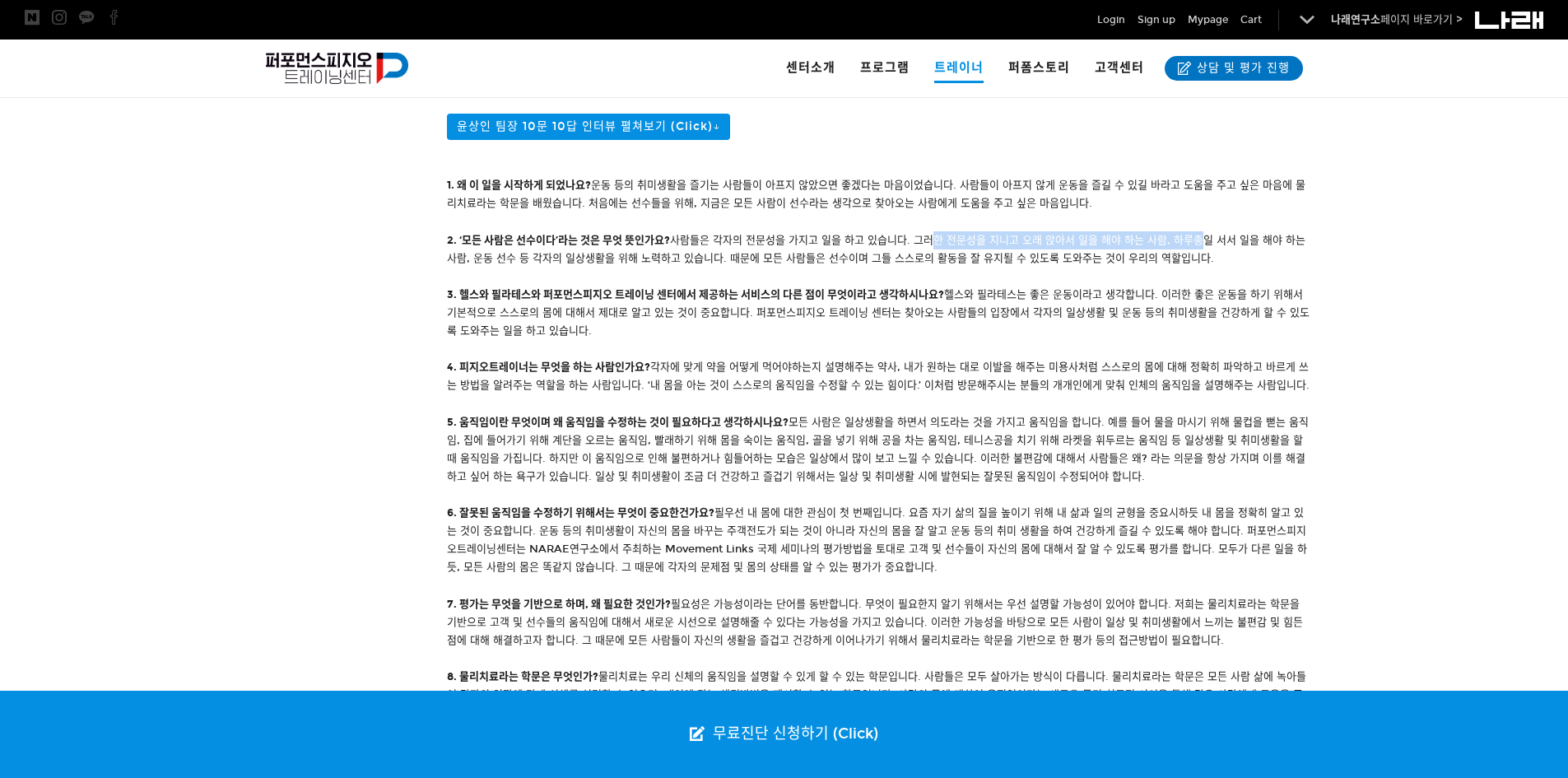 drag, startPoint x: 938, startPoint y: 240, endPoint x: 1193, endPoint y: 246, distance: 255.07058 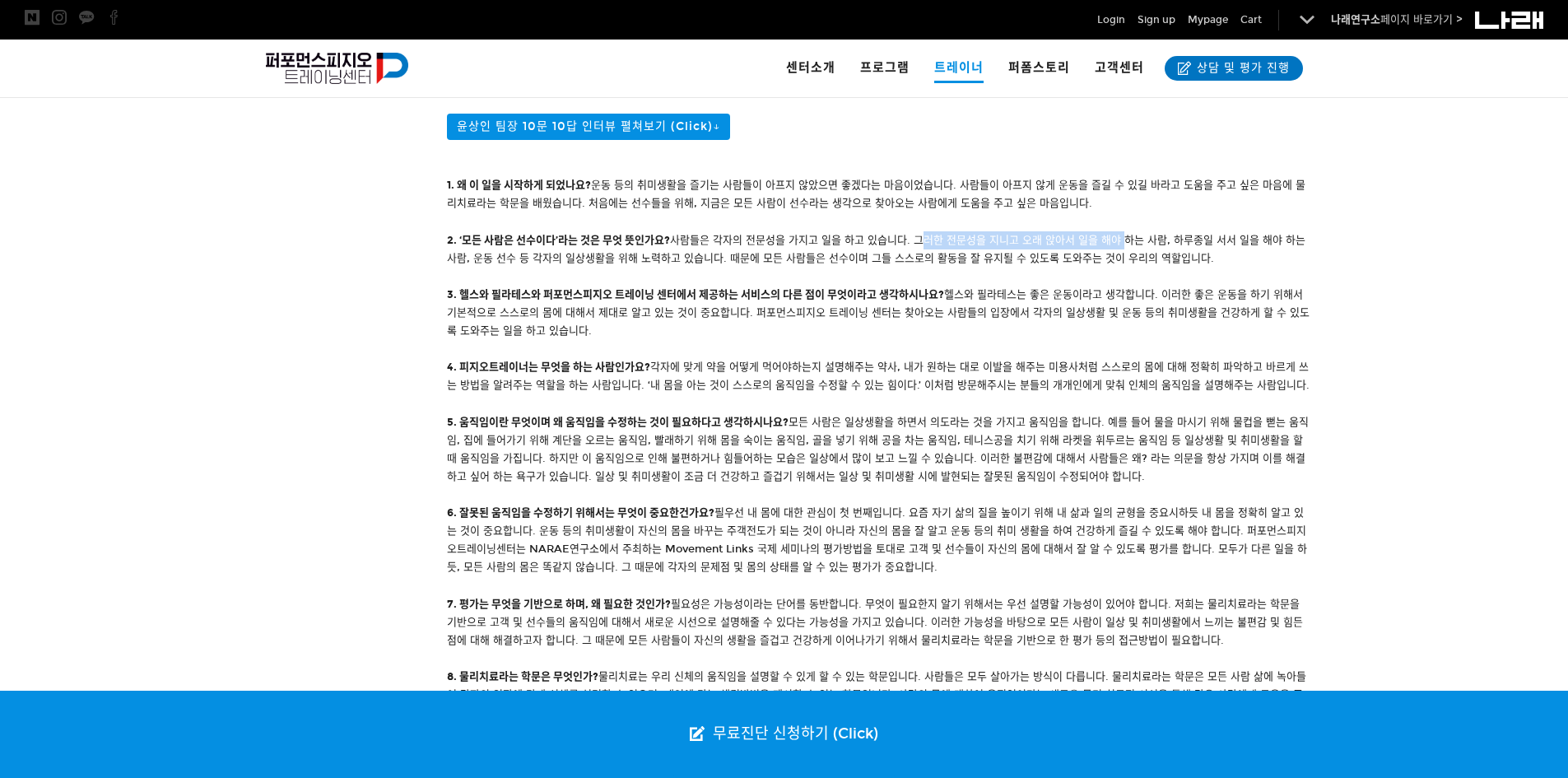 drag, startPoint x: 922, startPoint y: 241, endPoint x: 1120, endPoint y: 243, distance: 198.0101 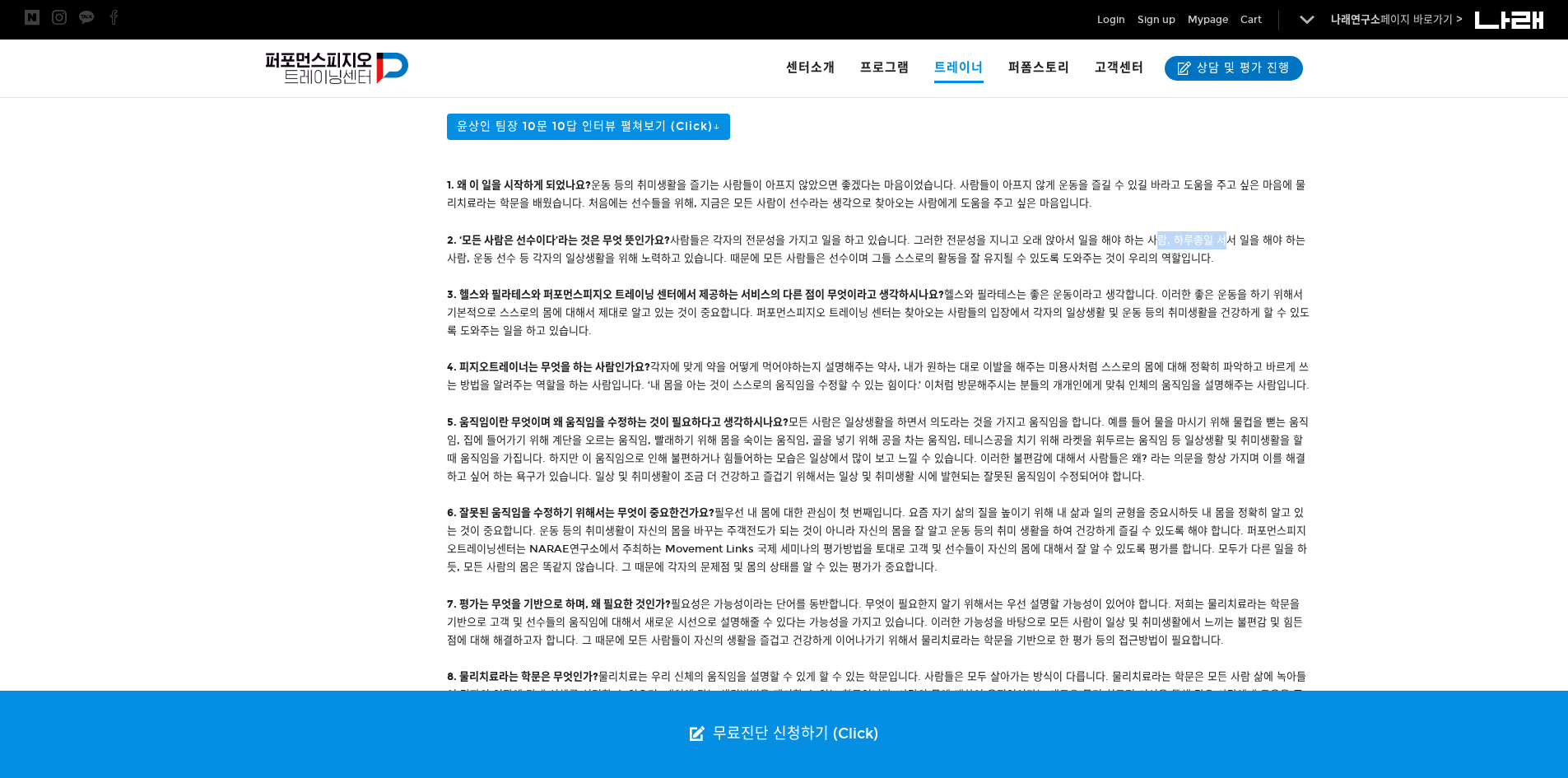 drag, startPoint x: 1153, startPoint y: 243, endPoint x: 1217, endPoint y: 245, distance: 64.031242 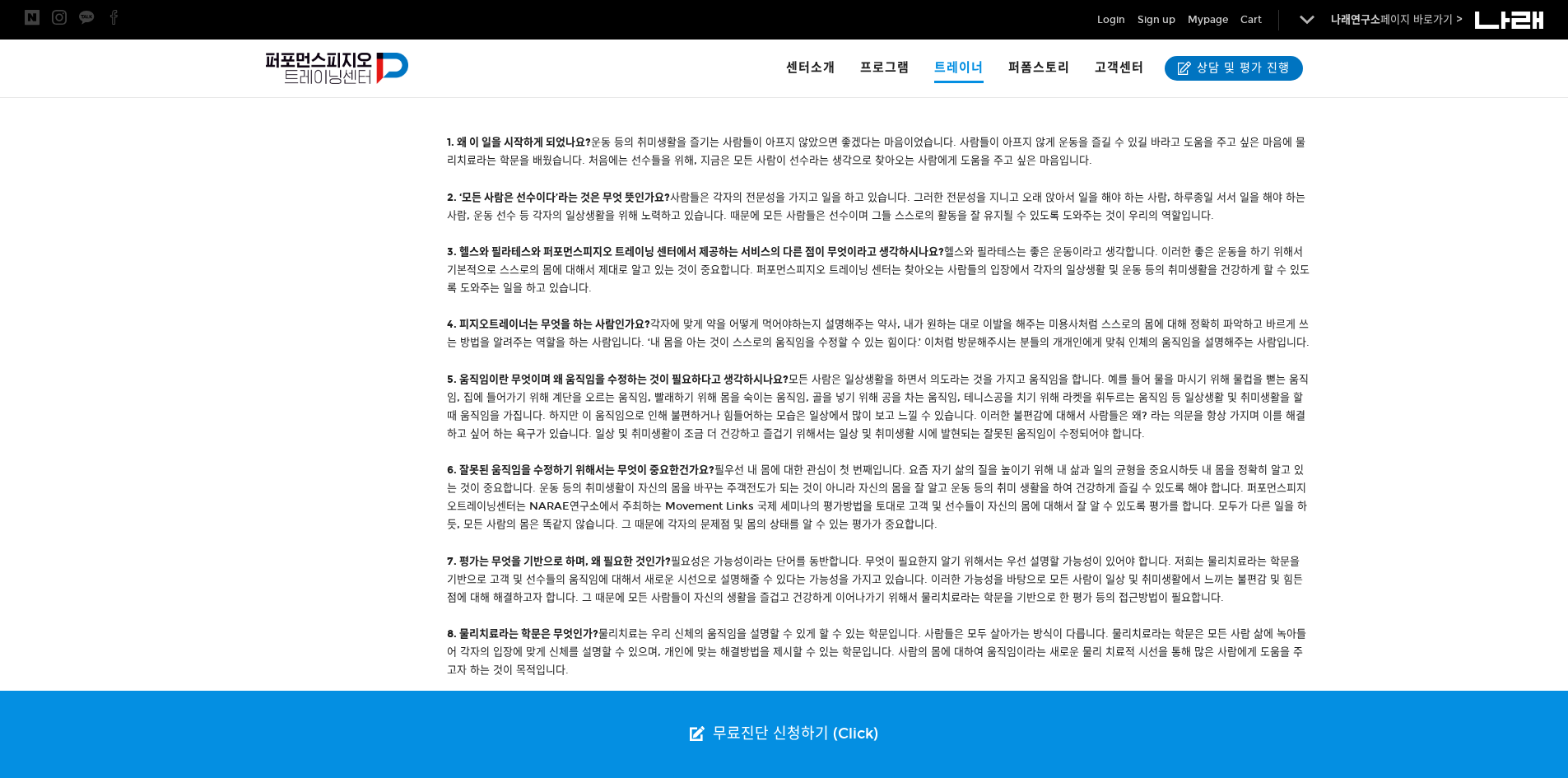 scroll, scrollTop: 659, scrollLeft: 0, axis: vertical 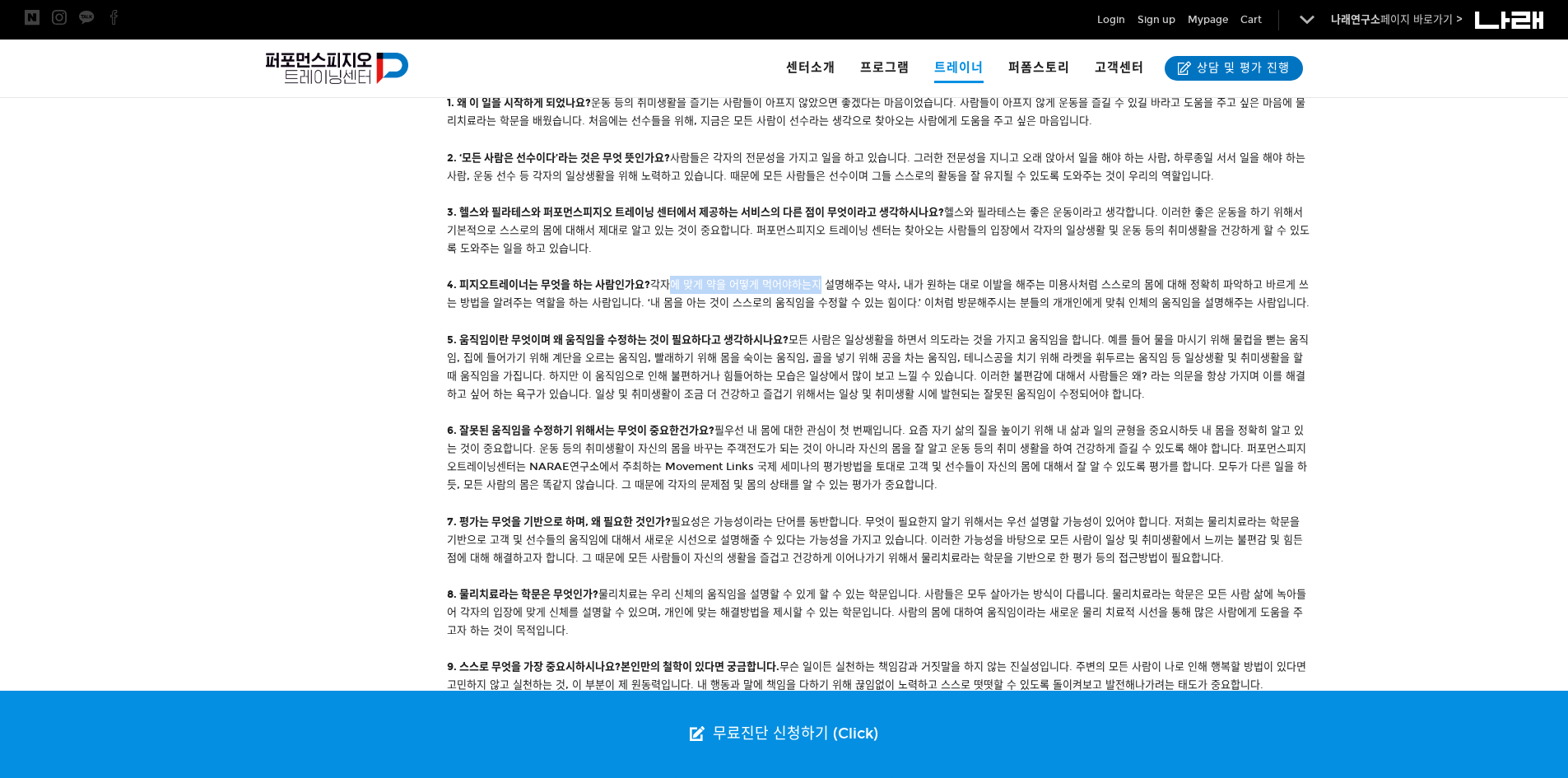 drag, startPoint x: 668, startPoint y: 284, endPoint x: 818, endPoint y: 286, distance: 150.01333 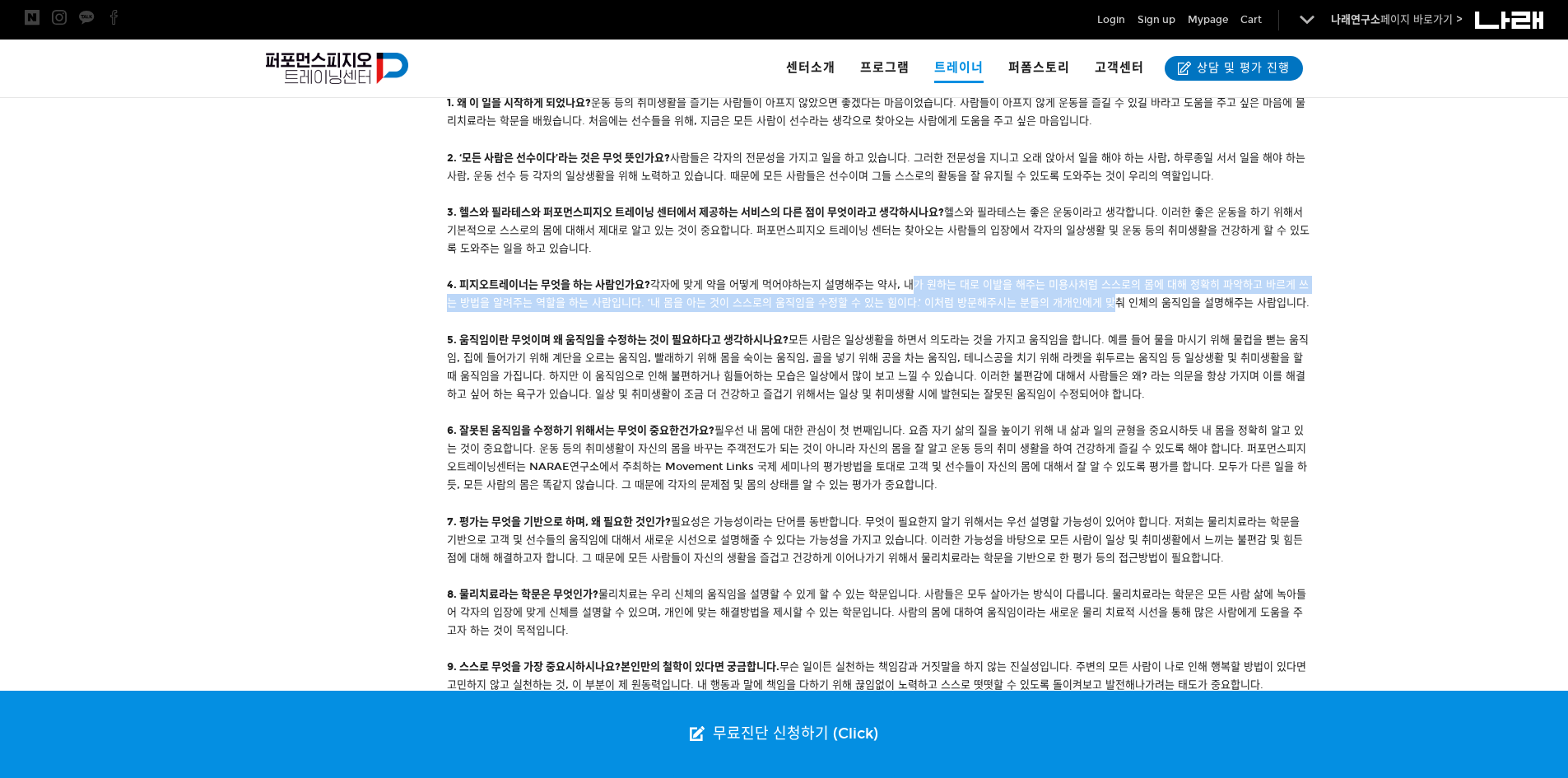 drag, startPoint x: 914, startPoint y: 290, endPoint x: 1087, endPoint y: 296, distance: 173.10401 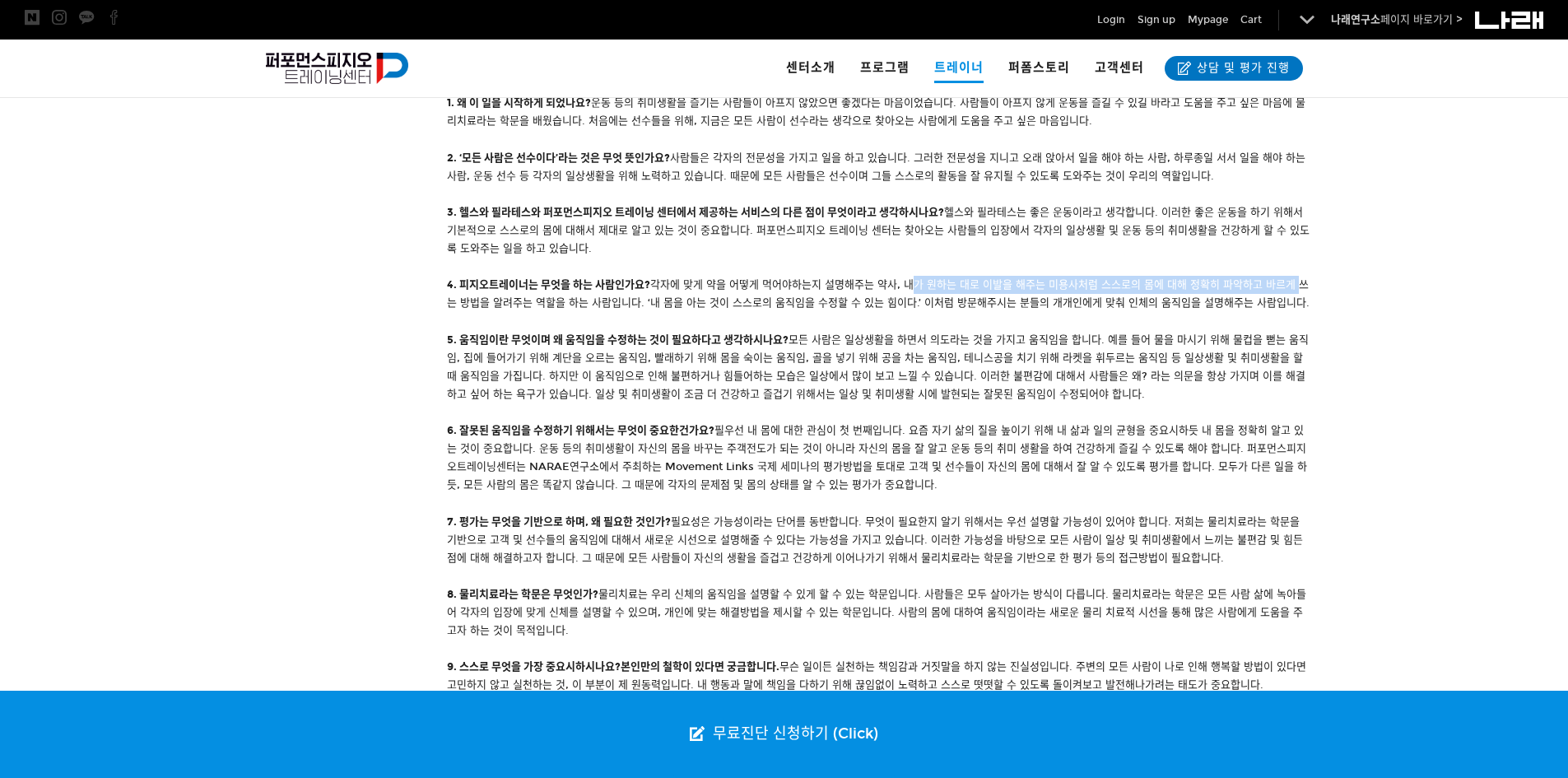 drag, startPoint x: 905, startPoint y: 287, endPoint x: 1300, endPoint y: 288, distance: 395.00127 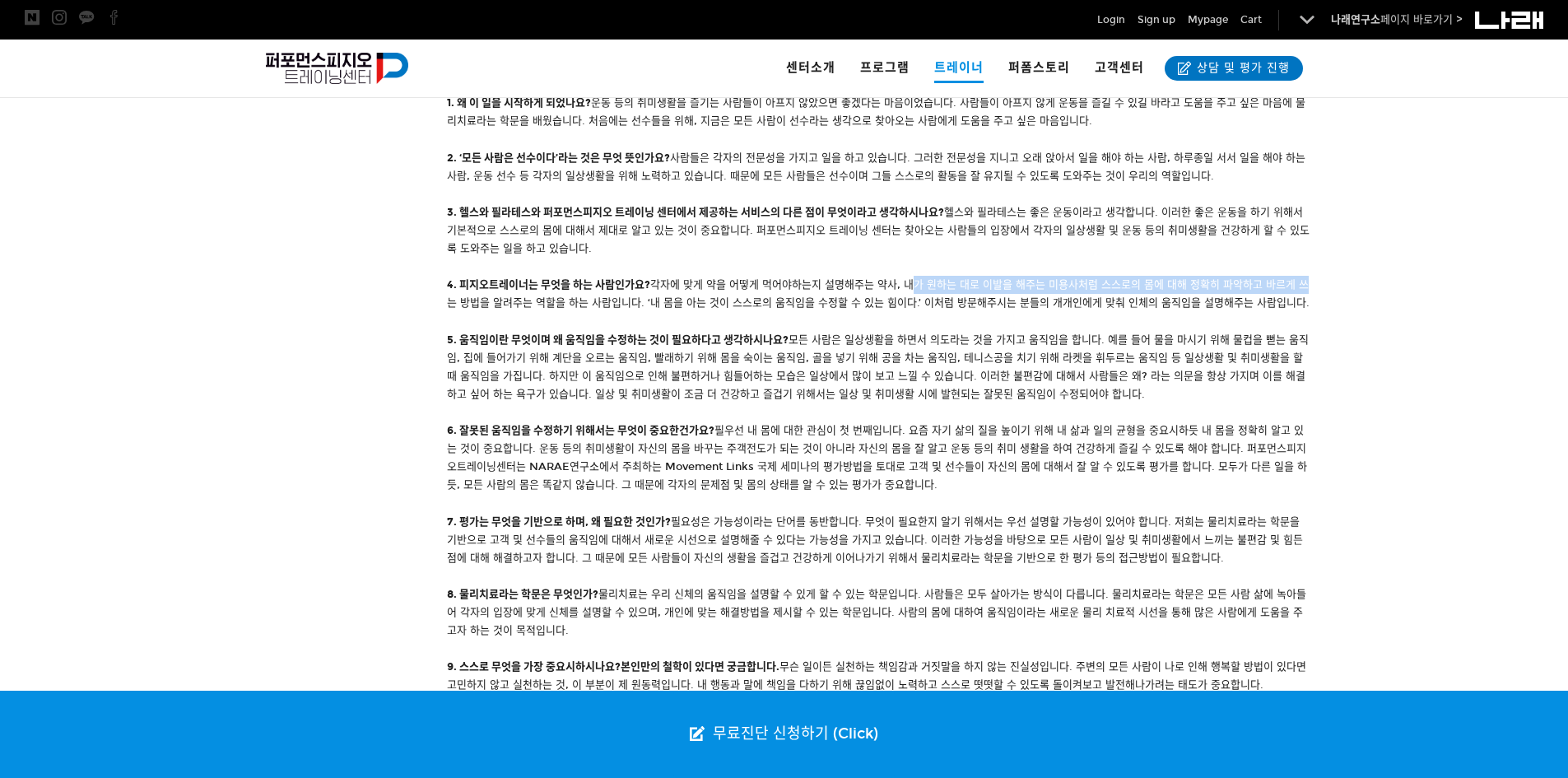 click on "1. 왜 이 일을 시작하게 되었나요? 운동 등의 취미생활을 즐기는 사람들이 아프지 않았으면 좋겠다는 마음이었습니다. 사람들이 아프지 않게 운동을 즐길 수 있길 바라고 도움을 주고 싶은 마음에 물리치료라는 학문을 배웠습니다. 처음에는 선수들을 위해, 지금은 모든 사람이 선수라는 생각으로 찾아오는 사람에게 도움을 주고 싶은 마음입니다. 2. ‘모든 사람은 선수이다’라는 것은 무엇 뜻인가요? 사람들은 각자의 전문성을 가지고 일을 하고 있습니다. 그러한 전문성을 지니고 오래 앉아서 일을 해야 하는 사람, 하루종일 서서 일을 해야 하는 사람, 운동 선수 등 각자의 일상생활을 위해 노력하고 있습니다. 때문에 모든 사람들은 선수이며 그들 스스로의 활동을 잘 유지될 수 있도록 도와주는 것이 우리의 역할입니다. 4. 피지오트레이너는 무엇을 하는 사람인가요?" at bounding box center [879, 430] 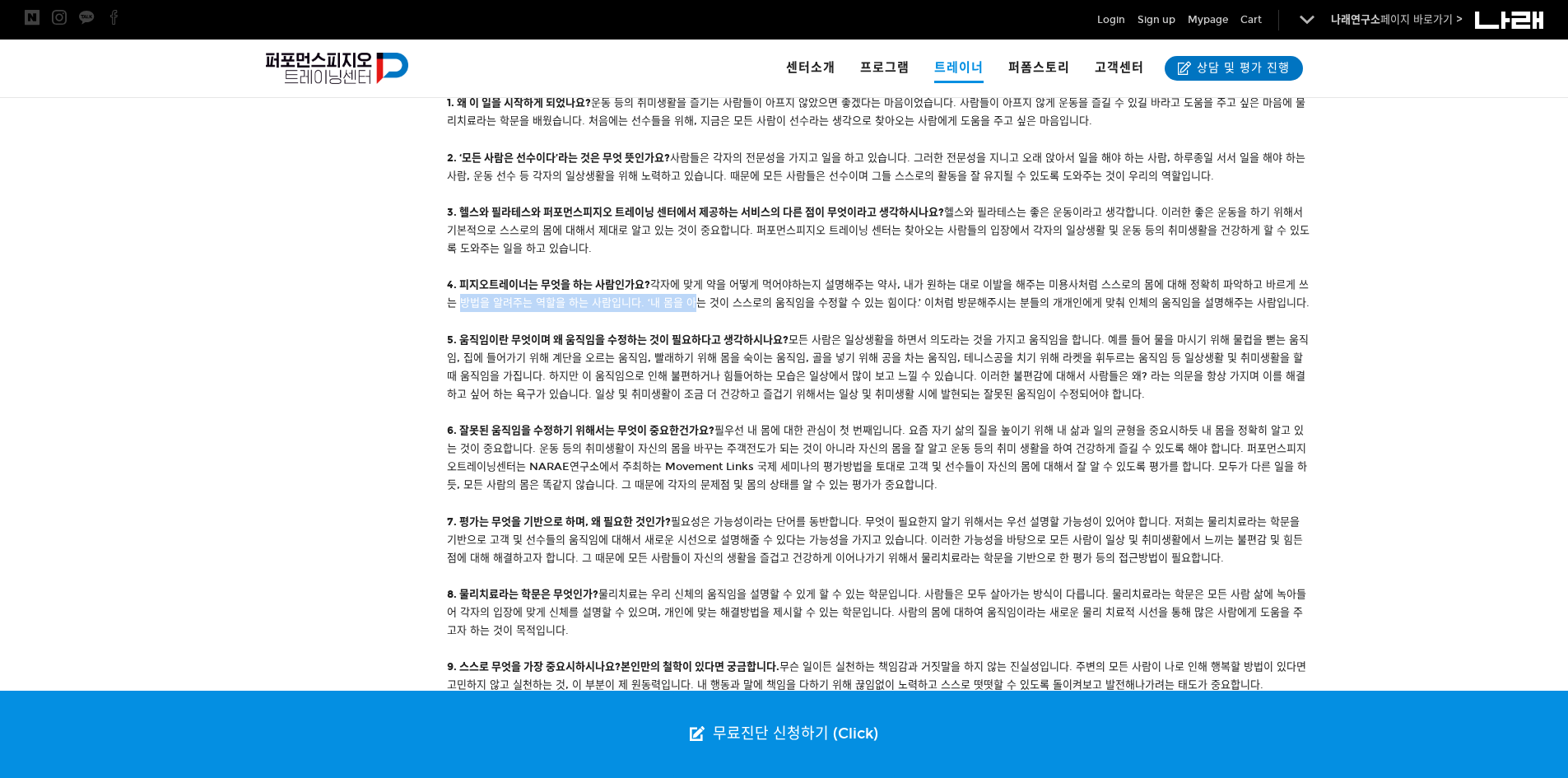 drag, startPoint x: 444, startPoint y: 298, endPoint x: 677, endPoint y: 296, distance: 233.00858 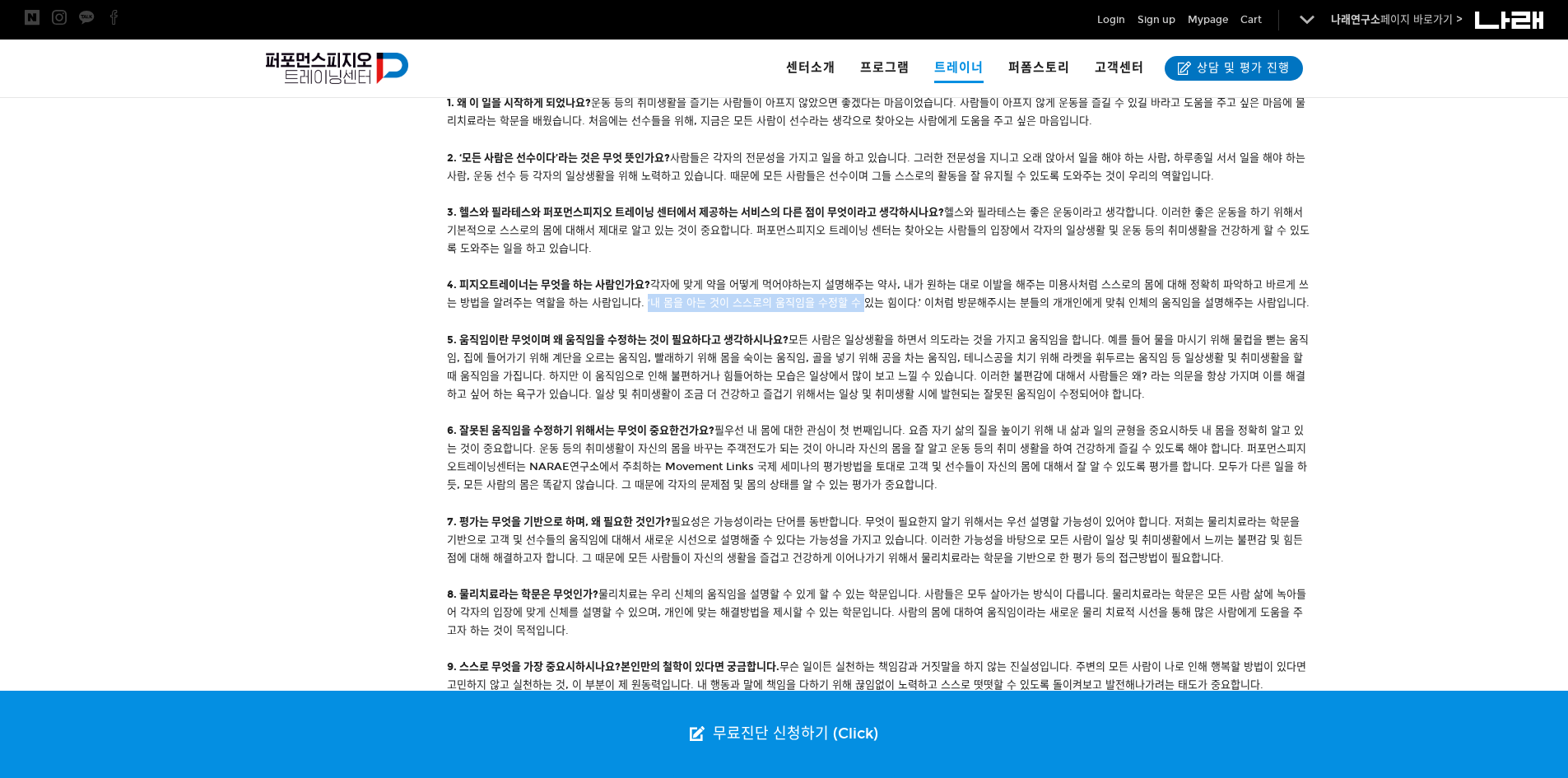 drag, startPoint x: 632, startPoint y: 301, endPoint x: 844, endPoint y: 300, distance: 212.00236 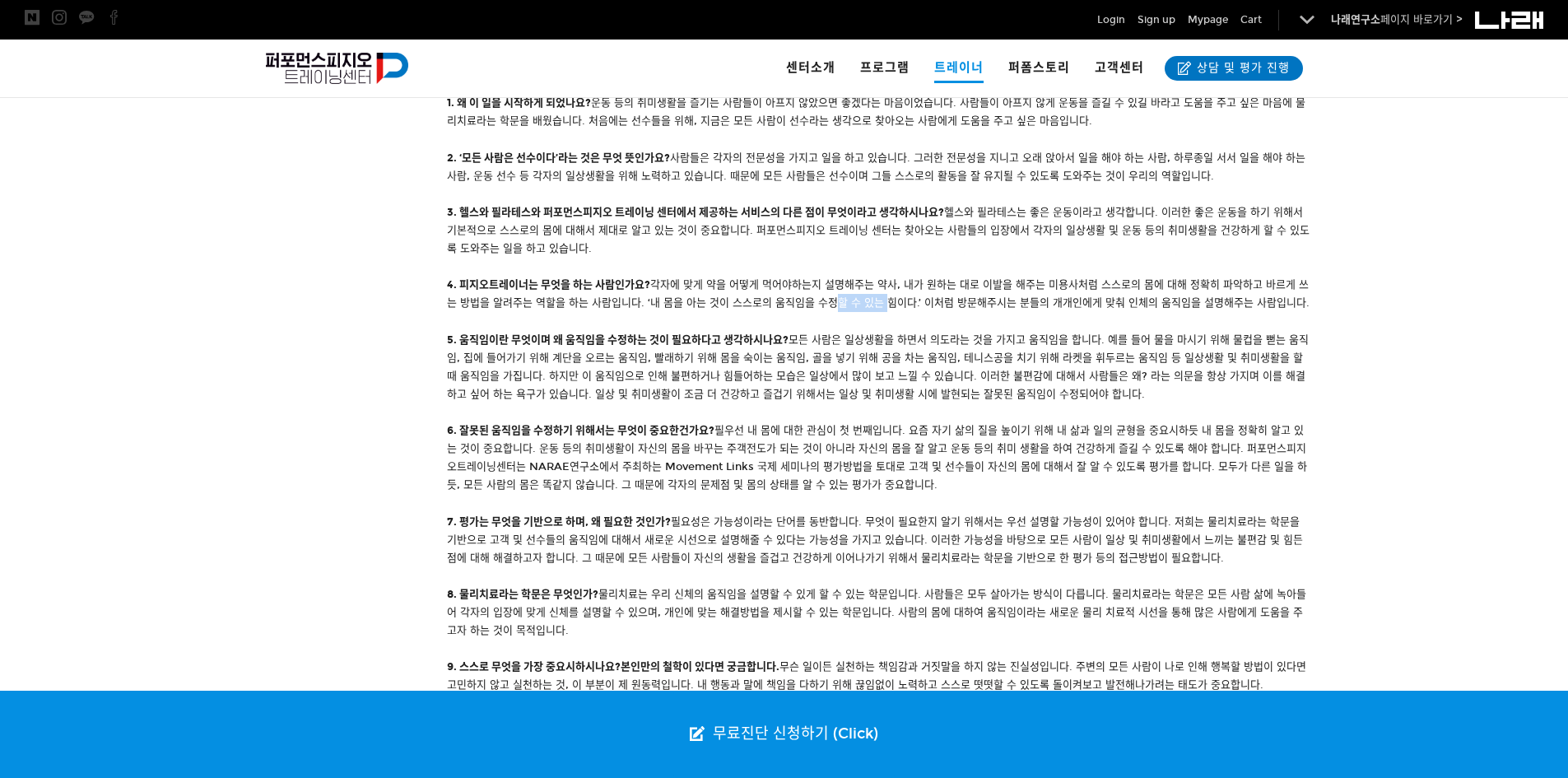 drag, startPoint x: 868, startPoint y: 300, endPoint x: 816, endPoint y: 300, distance: 52 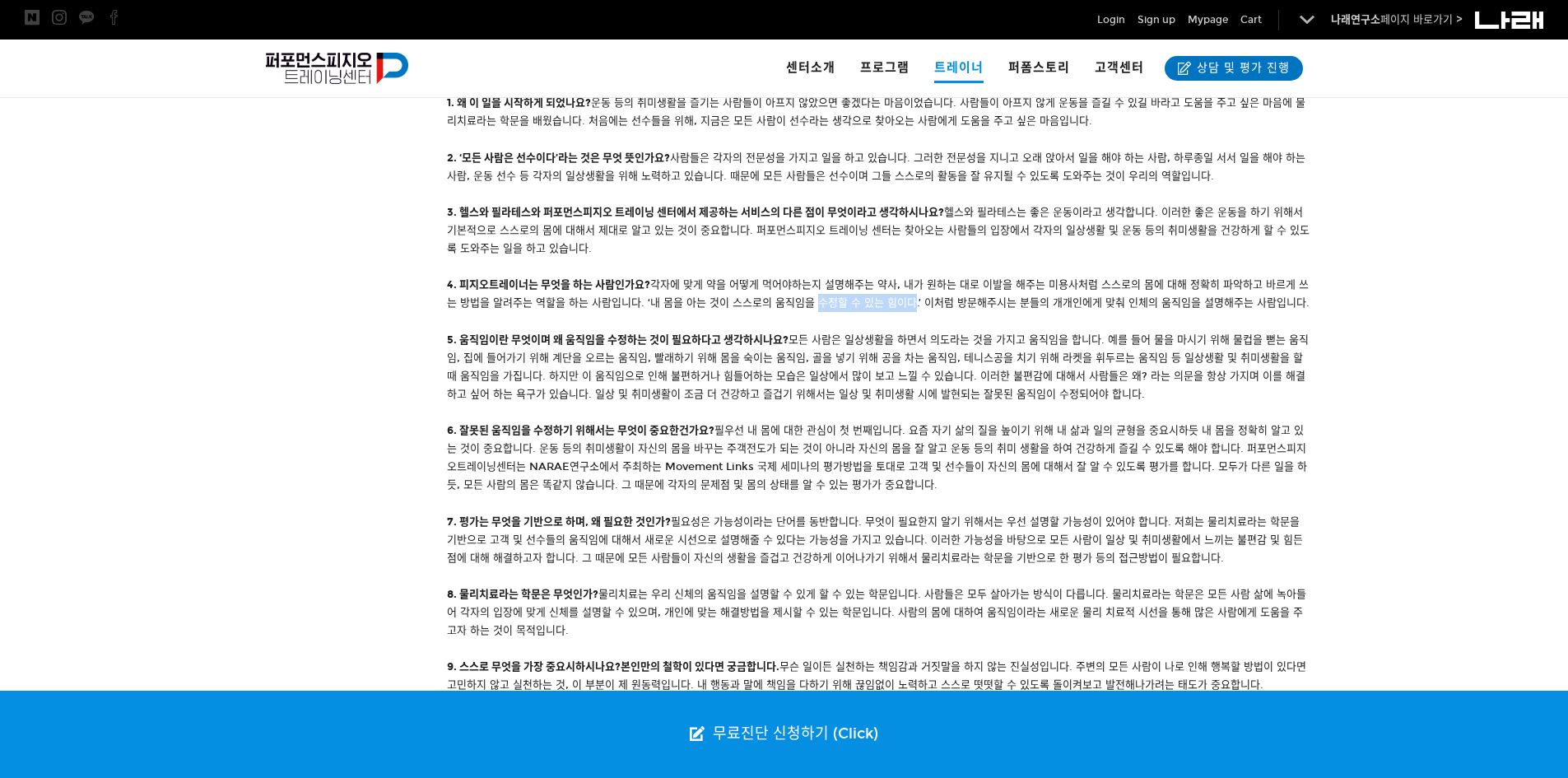 click on "1. 왜 이 일을 시작하게 되었나요? 운동 등의 취미생활을 즐기는 사람들이 아프지 않았으면 좋겠다는 마음이었습니다. 사람들이 아프지 않게 운동을 즐길 수 있길 바라고 도움을 주고 싶은 마음에 물리치료라는 학문을 배웠습니다. 처음에는 선수들을 위해, 지금은 모든 사람이 선수라는 생각으로 찾아오는 사람에게 도움을 주고 싶은 마음입니다. 2. ‘모든 사람은 선수이다’라는 것은 무엇 뜻인가요? 사람들은 각자의 전문성을 가지고 일을 하고 있습니다. 그러한 전문성을 지니고 오래 앉아서 일을 해야 하는 사람, 하루종일 서서 일을 해야 하는 사람, 운동 선수 등 각자의 일상생활을 위해 노력하고 있습니다. 때문에 모든 사람들은 선수이며 그들 스스로의 활동을 잘 유지될 수 있도록 도와주는 것이 우리의 역할입니다. 4. 피지오트레이너는 무엇을 하는 사람인가요?" at bounding box center (879, 430) 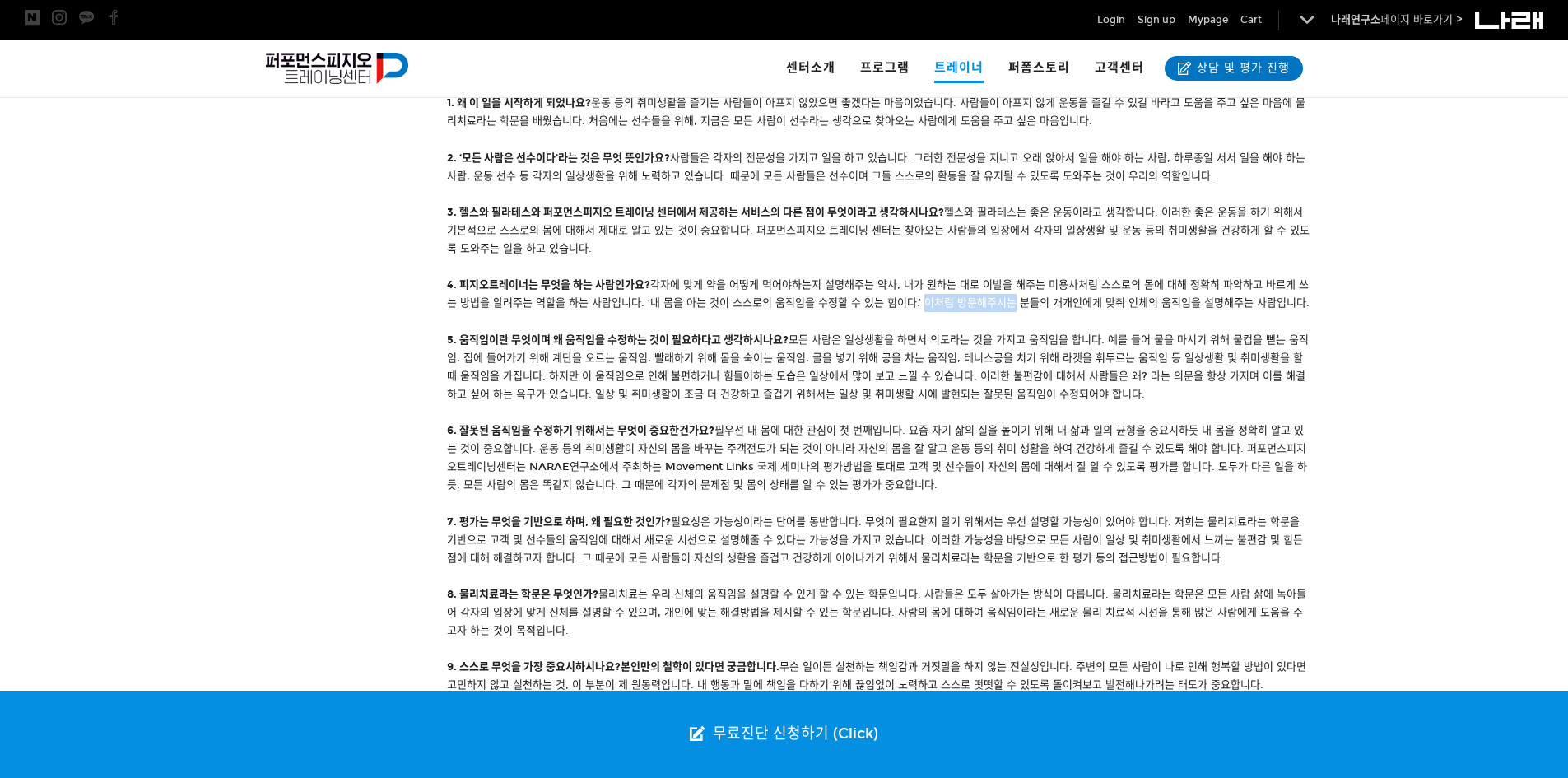 drag, startPoint x: 961, startPoint y: 304, endPoint x: 993, endPoint y: 305, distance: 32.015621 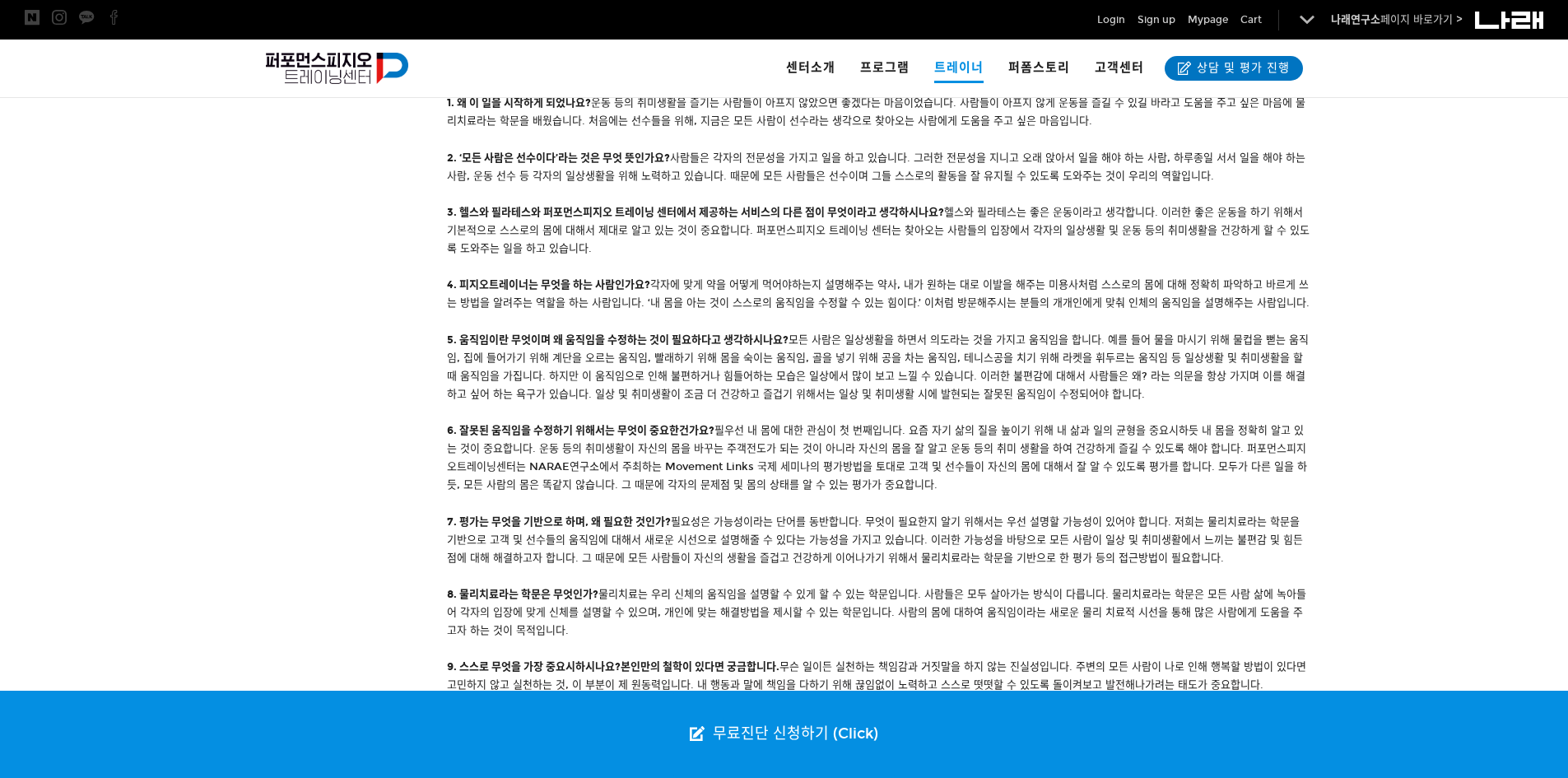click on "1. 왜 이 일을 시작하게 되었나요? 운동 등의 취미생활을 즐기는 사람들이 아프지 않았으면 좋겠다는 마음이었습니다. 사람들이 아프지 않게 운동을 즐길 수 있길 바라고 도움을 주고 싶은 마음에 물리치료라는 학문을 배웠습니다. 처음에는 선수들을 위해, 지금은 모든 사람이 선수라는 생각으로 찾아오는 사람에게 도움을 주고 싶은 마음입니다. 2. ‘모든 사람은 선수이다’라는 것은 무엇 뜻인가요? 사람들은 각자의 전문성을 가지고 일을 하고 있습니다. 그러한 전문성을 지니고 오래 앉아서 일을 해야 하는 사람, 하루종일 서서 일을 해야 하는 사람, 운동 선수 등 각자의 일상생활을 위해 노력하고 있습니다. 때문에 모든 사람들은 선수이며 그들 스스로의 활동을 잘 유지될 수 있도록 도와주는 것이 우리의 역할입니다. 4. 피지오트레이너는 무엇을 하는 사람인가요?" at bounding box center (879, 430) 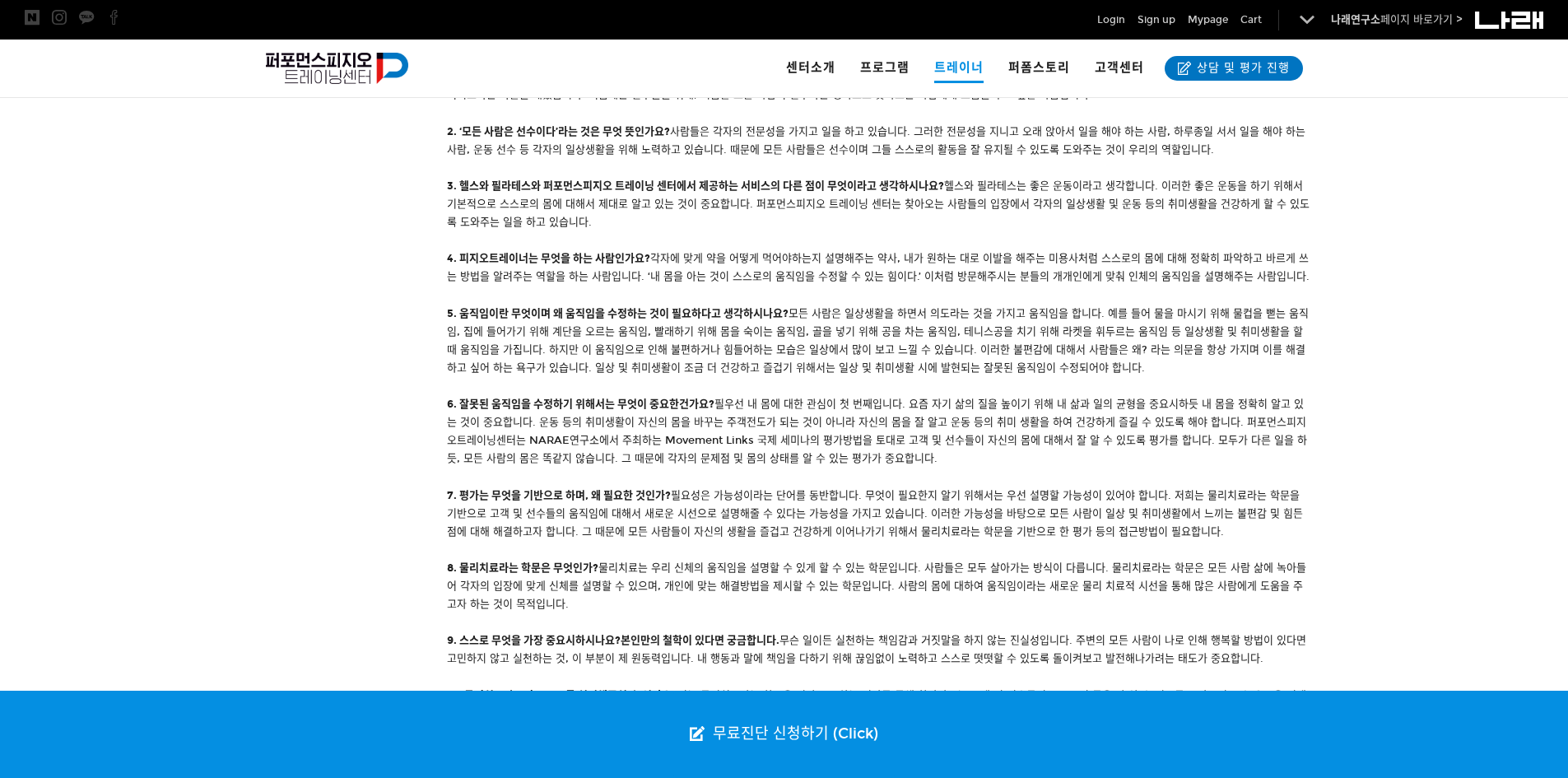 scroll, scrollTop: 659, scrollLeft: 0, axis: vertical 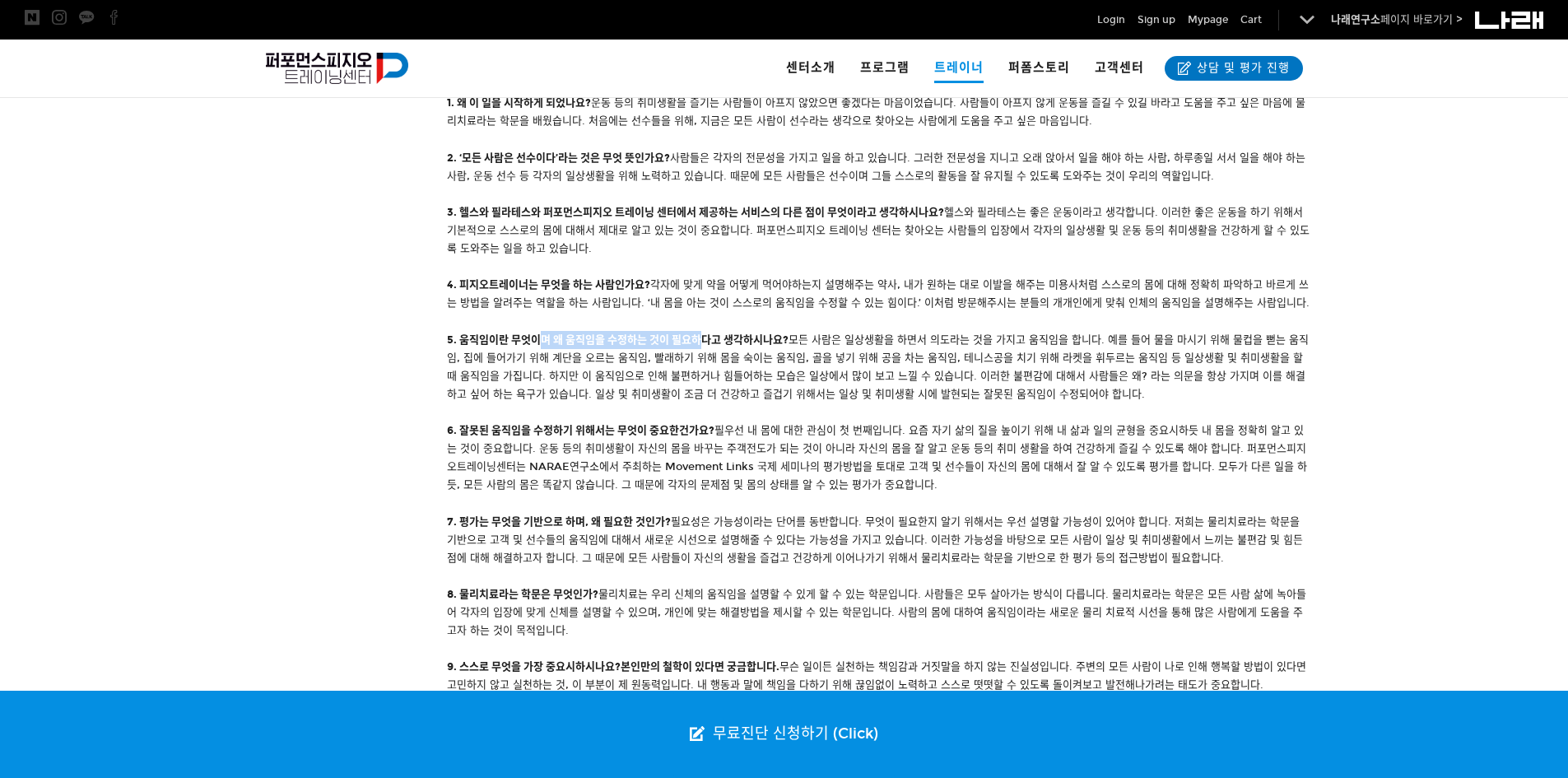 drag, startPoint x: 543, startPoint y: 335, endPoint x: 700, endPoint y: 347, distance: 157.4579 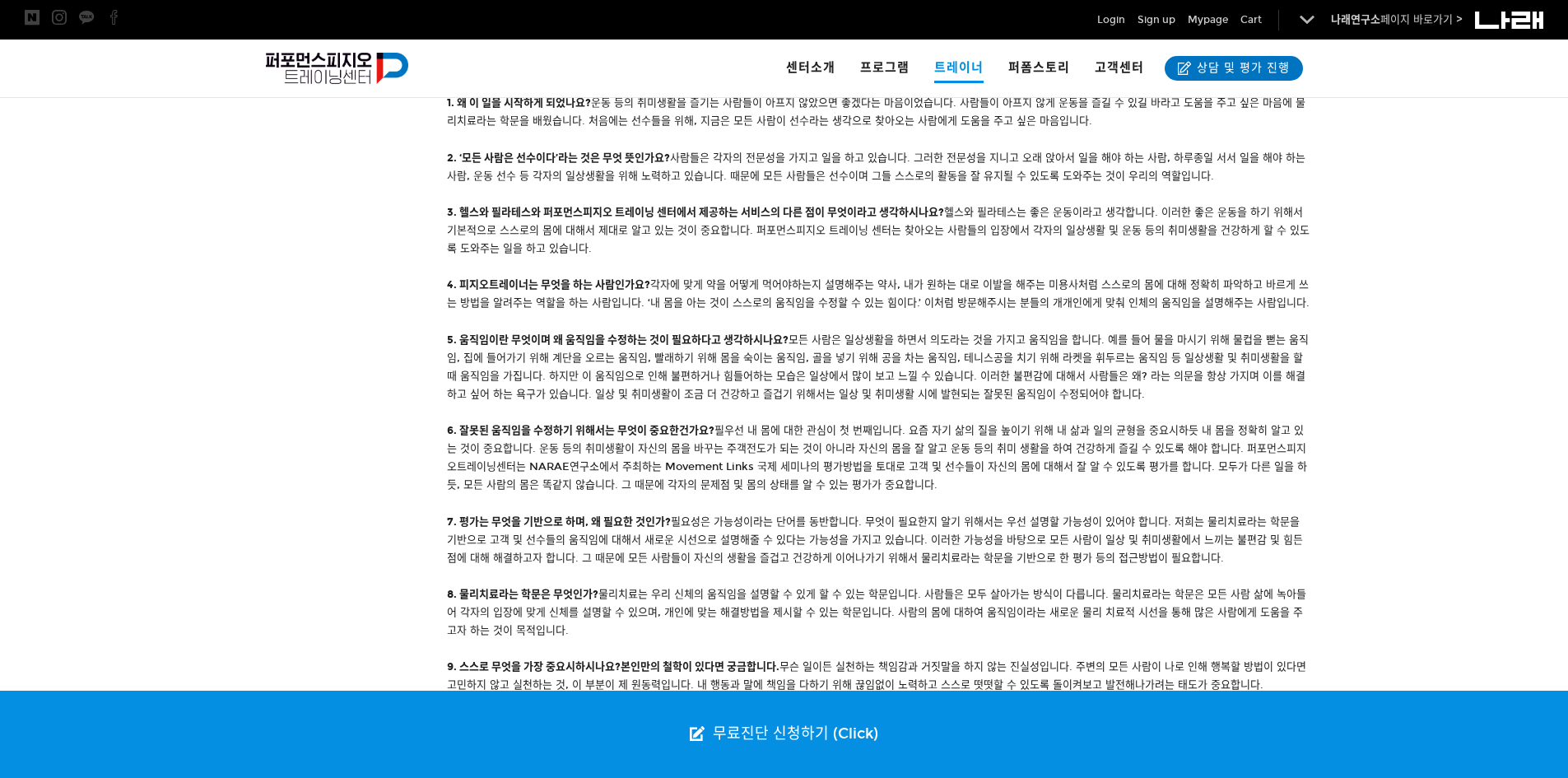 click on "1. 왜 이 일을 시작하게 되었나요? 운동 등의 취미생활을 즐기는 사람들이 아프지 않았으면 좋겠다는 마음이었습니다. 사람들이 아프지 않게 운동을 즐길 수 있길 바라고 도움을 주고 싶은 마음에 물리치료라는 학문을 배웠습니다. 처음에는 선수들을 위해, 지금은 모든 사람이 선수라는 생각으로 찾아오는 사람에게 도움을 주고 싶은 마음입니다. 2. ‘모든 사람은 선수이다’라는 것은 무엇 뜻인가요? 사람들은 각자의 전문성을 가지고 일을 하고 있습니다. 그러한 전문성을 지니고 오래 앉아서 일을 해야 하는 사람, 하루종일 서서 일을 해야 하는 사람, 운동 선수 등 각자의 일상생활을 위해 노력하고 있습니다. 때문에 모든 사람들은 선수이며 그들 스스로의 활동을 잘 유지될 수 있도록 도와주는 것이 우리의 역할입니다. 4. 피지오트레이너는 무엇을 하는 사람인가요?" at bounding box center [879, 430] 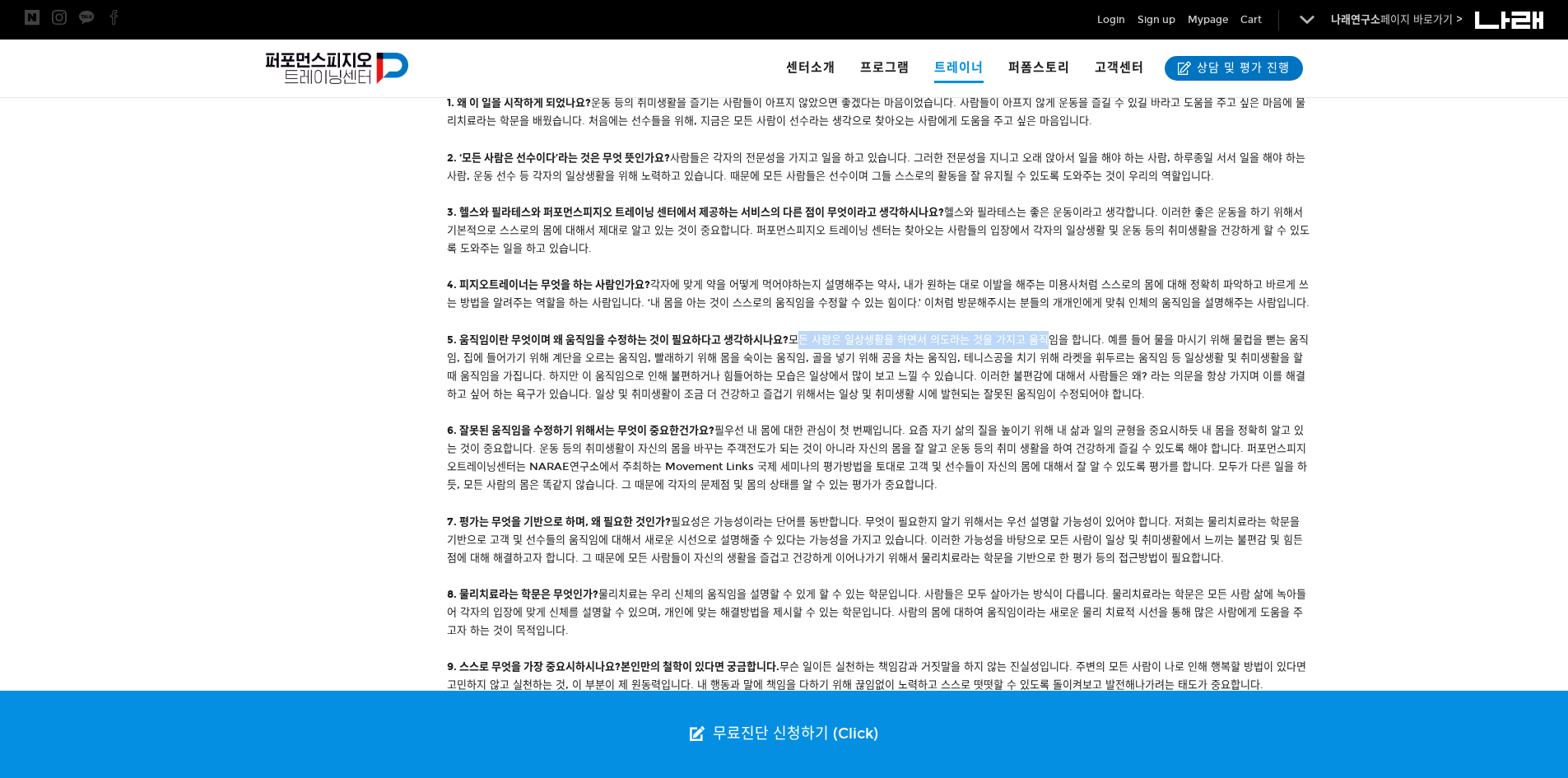 drag, startPoint x: 795, startPoint y: 345, endPoint x: 1075, endPoint y: 347, distance: 280.00714 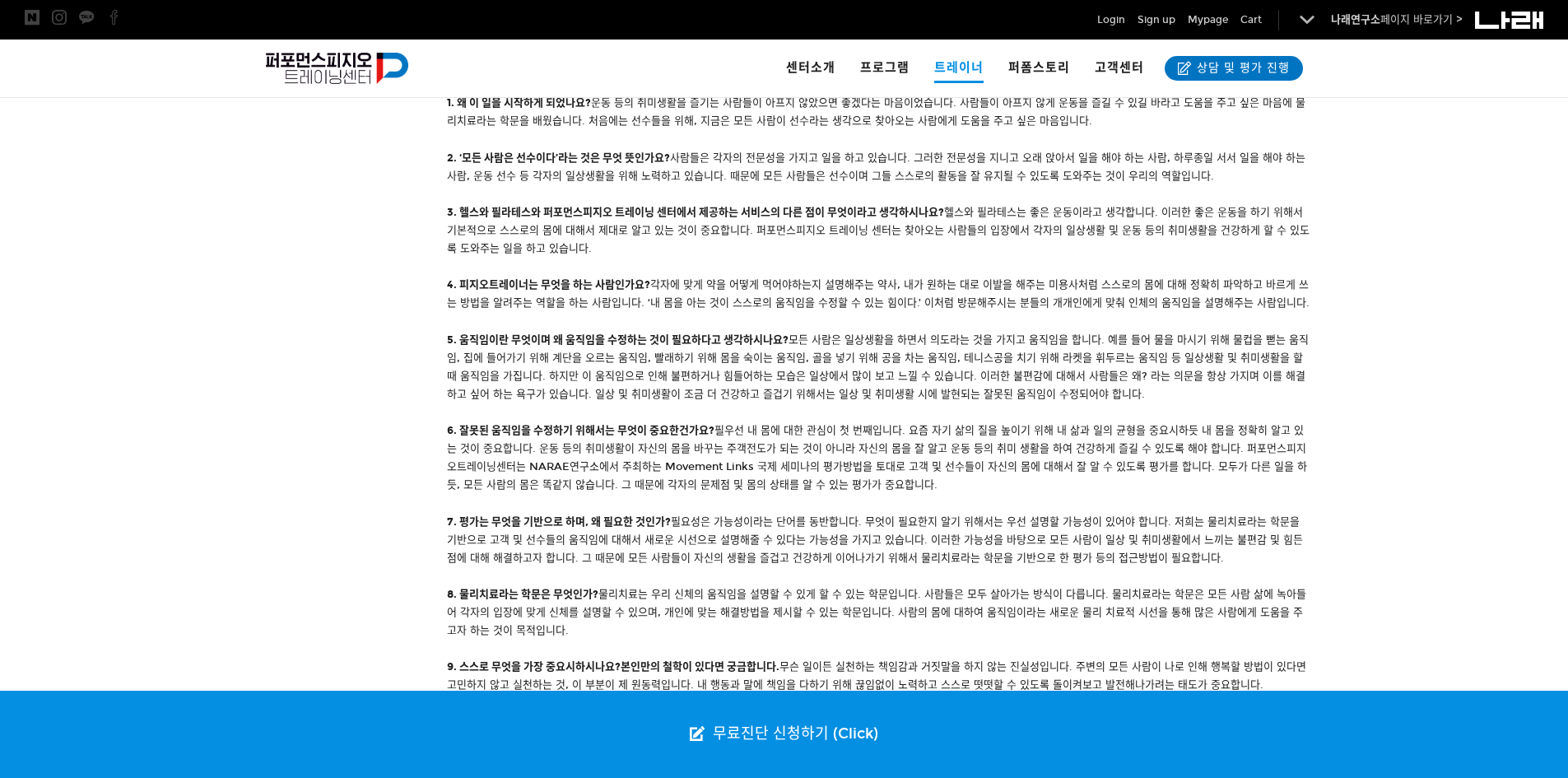 click on "1. 왜 이 일을 시작하게 되었나요? 운동 등의 취미생활을 즐기는 사람들이 아프지 않았으면 좋겠다는 마음이었습니다. 사람들이 아프지 않게 운동을 즐길 수 있길 바라고 도움을 주고 싶은 마음에 물리치료라는 학문을 배웠습니다. 처음에는 선수들을 위해, 지금은 모든 사람이 선수라는 생각으로 찾아오는 사람에게 도움을 주고 싶은 마음입니다. 2. ‘모든 사람은 선수이다’라는 것은 무엇 뜻인가요? 사람들은 각자의 전문성을 가지고 일을 하고 있습니다. 그러한 전문성을 지니고 오래 앉아서 일을 해야 하는 사람, 하루종일 서서 일을 해야 하는 사람, 운동 선수 등 각자의 일상생활을 위해 노력하고 있습니다. 때문에 모든 사람들은 선수이며 그들 스스로의 활동을 잘 유지될 수 있도록 도와주는 것이 우리의 역할입니다. 4. 피지오트레이너는 무엇을 하는 사람인가요?" at bounding box center (879, 430) 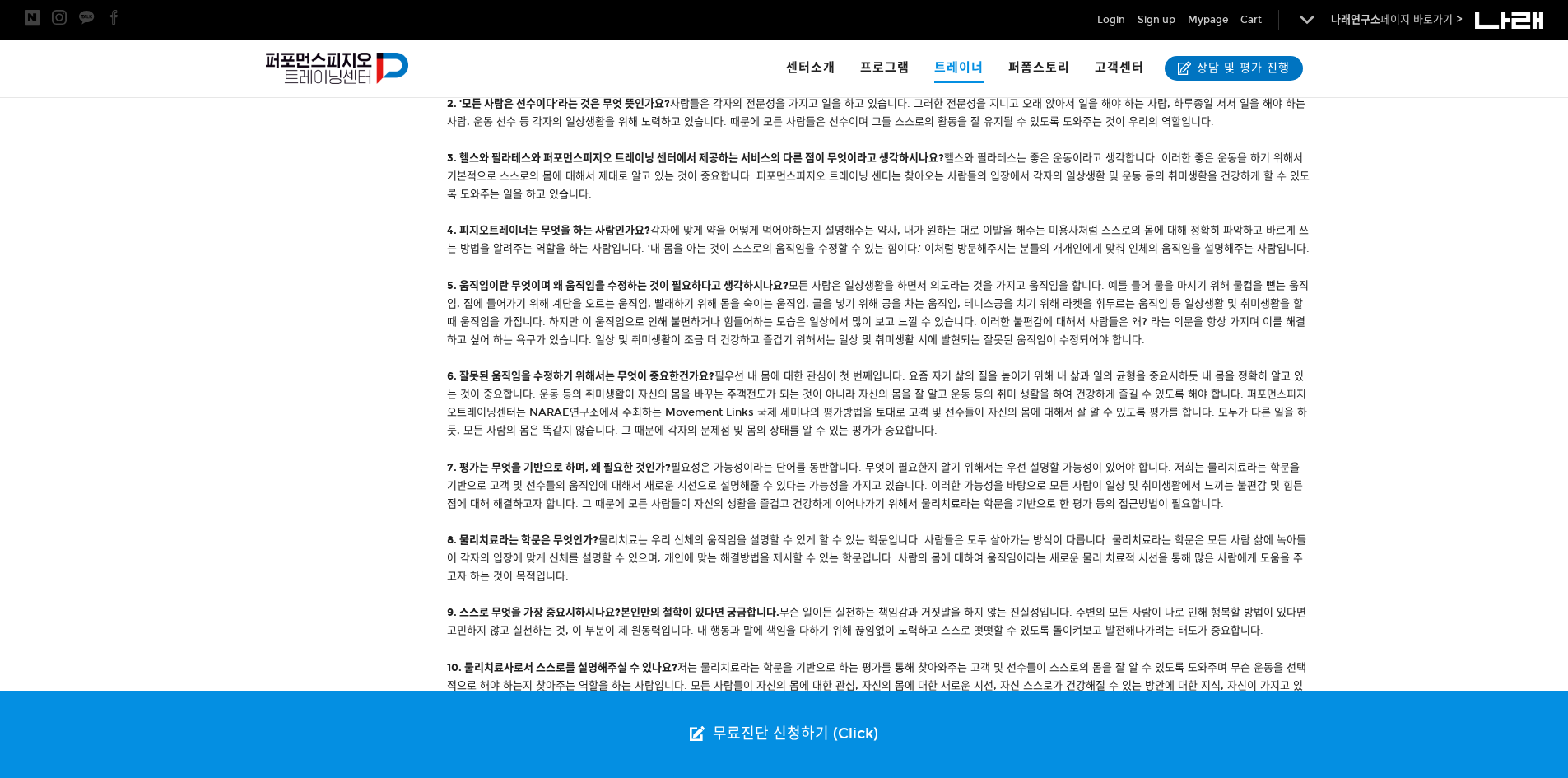 scroll, scrollTop: 741, scrollLeft: 0, axis: vertical 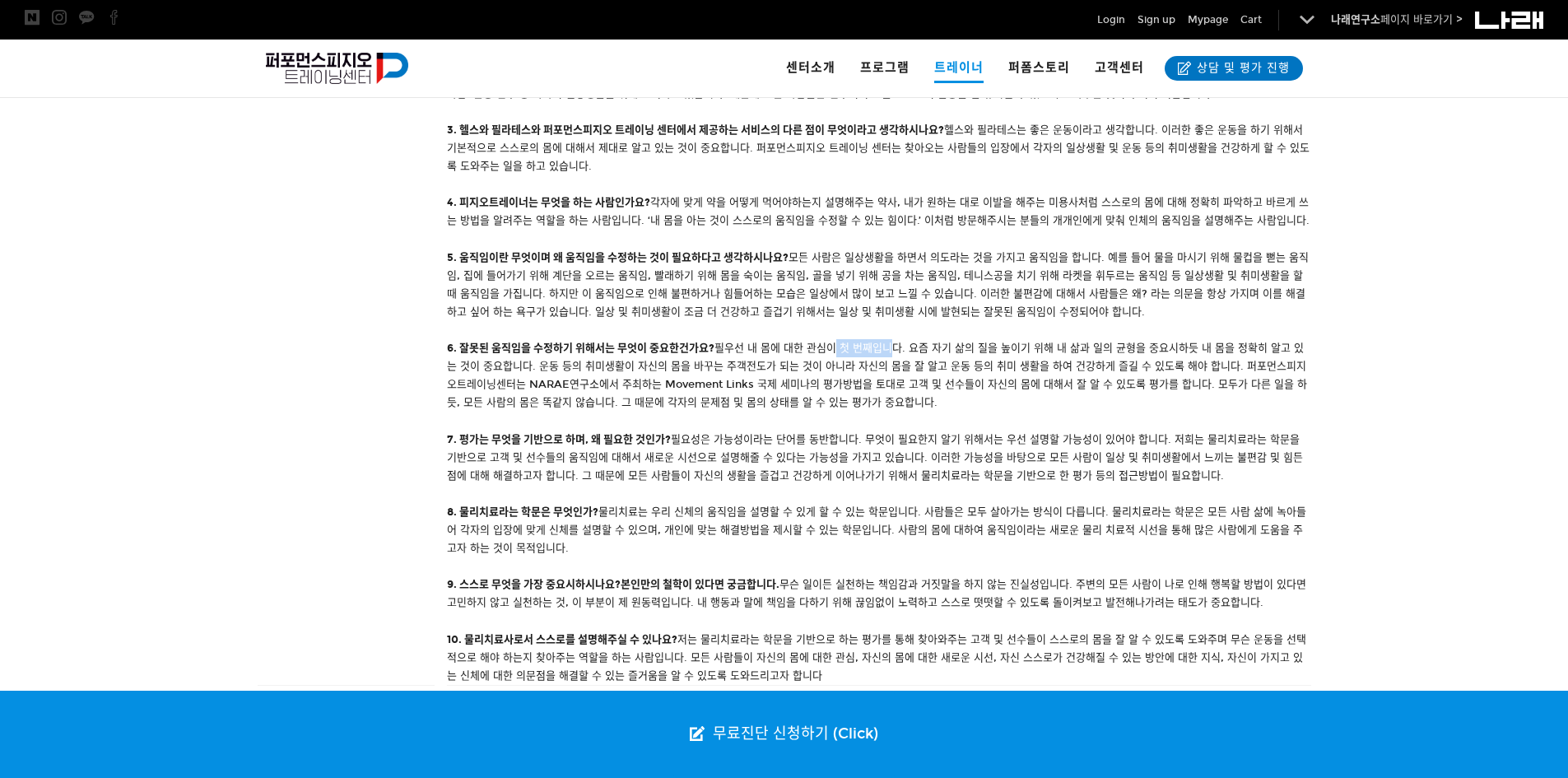 drag, startPoint x: 877, startPoint y: 347, endPoint x: 919, endPoint y: 347, distance: 42 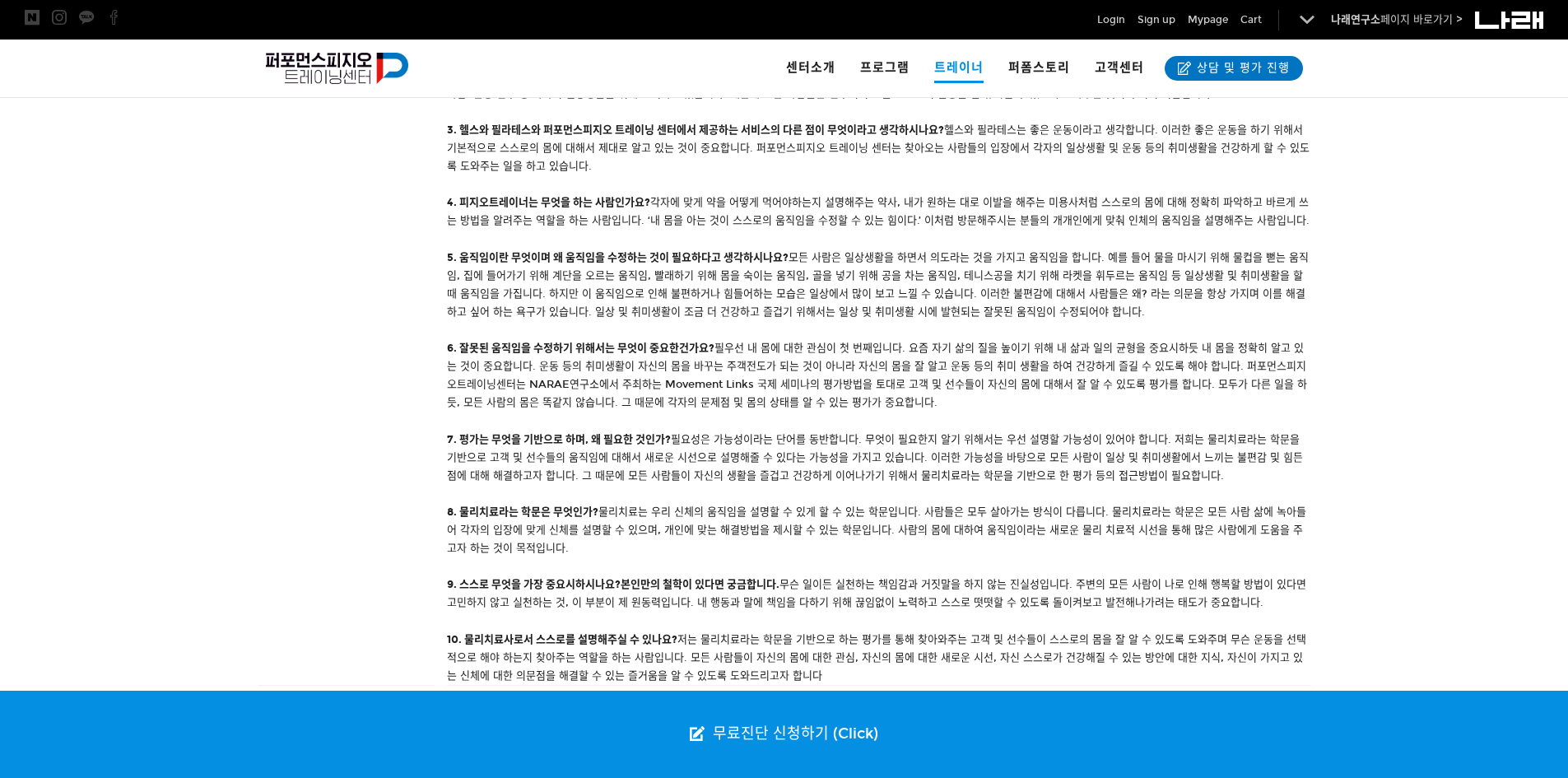 click on "1. 왜 이 일을 시작하게 되었나요? 운동 등의 취미생활을 즐기는 사람들이 아프지 않았으면 좋겠다는 마음이었습니다. 사람들이 아프지 않게 운동을 즐길 수 있길 바라고 도움을 주고 싶은 마음에 물리치료라는 학문을 배웠습니다. 처음에는 선수들을 위해, 지금은 모든 사람이 선수라는 생각으로 찾아오는 사람에게 도움을 주고 싶은 마음입니다. 2. ‘모든 사람은 선수이다’라는 것은 무엇 뜻인가요? 사람들은 각자의 전문성을 가지고 일을 하고 있습니다. 그러한 전문성을 지니고 오래 앉아서 일을 해야 하는 사람, 하루종일 서서 일을 해야 하는 사람, 운동 선수 등 각자의 일상생활을 위해 노력하고 있습니다. 때문에 모든 사람들은 선수이며 그들 스스로의 활동을 잘 유지될 수 있도록 도와주는 것이 우리의 역할입니다. 4. 피지오트레이너는 무엇을 하는 사람인가요?" at bounding box center (879, 347) 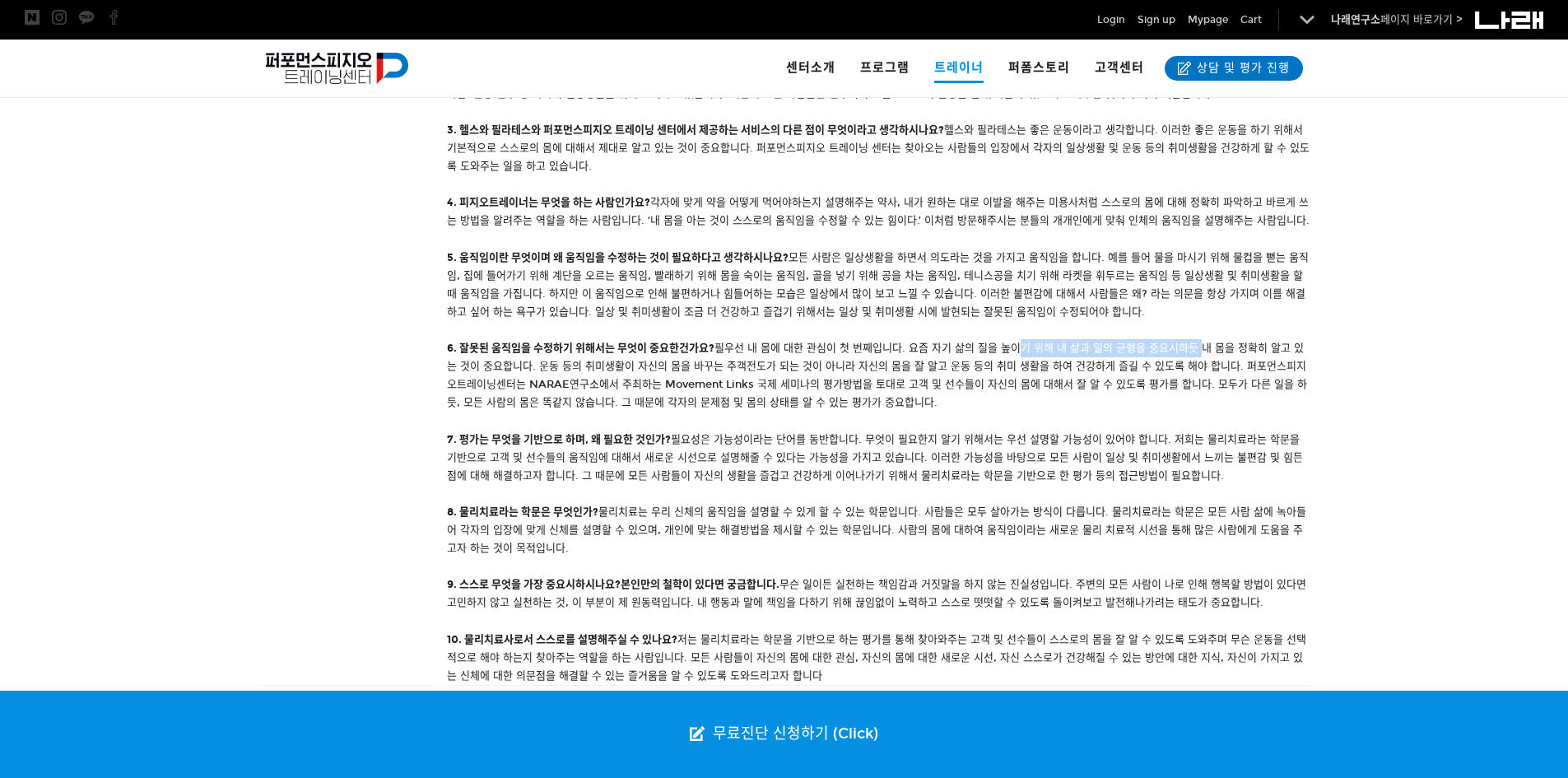 drag, startPoint x: 1022, startPoint y: 347, endPoint x: 1196, endPoint y: 344, distance: 174.02586 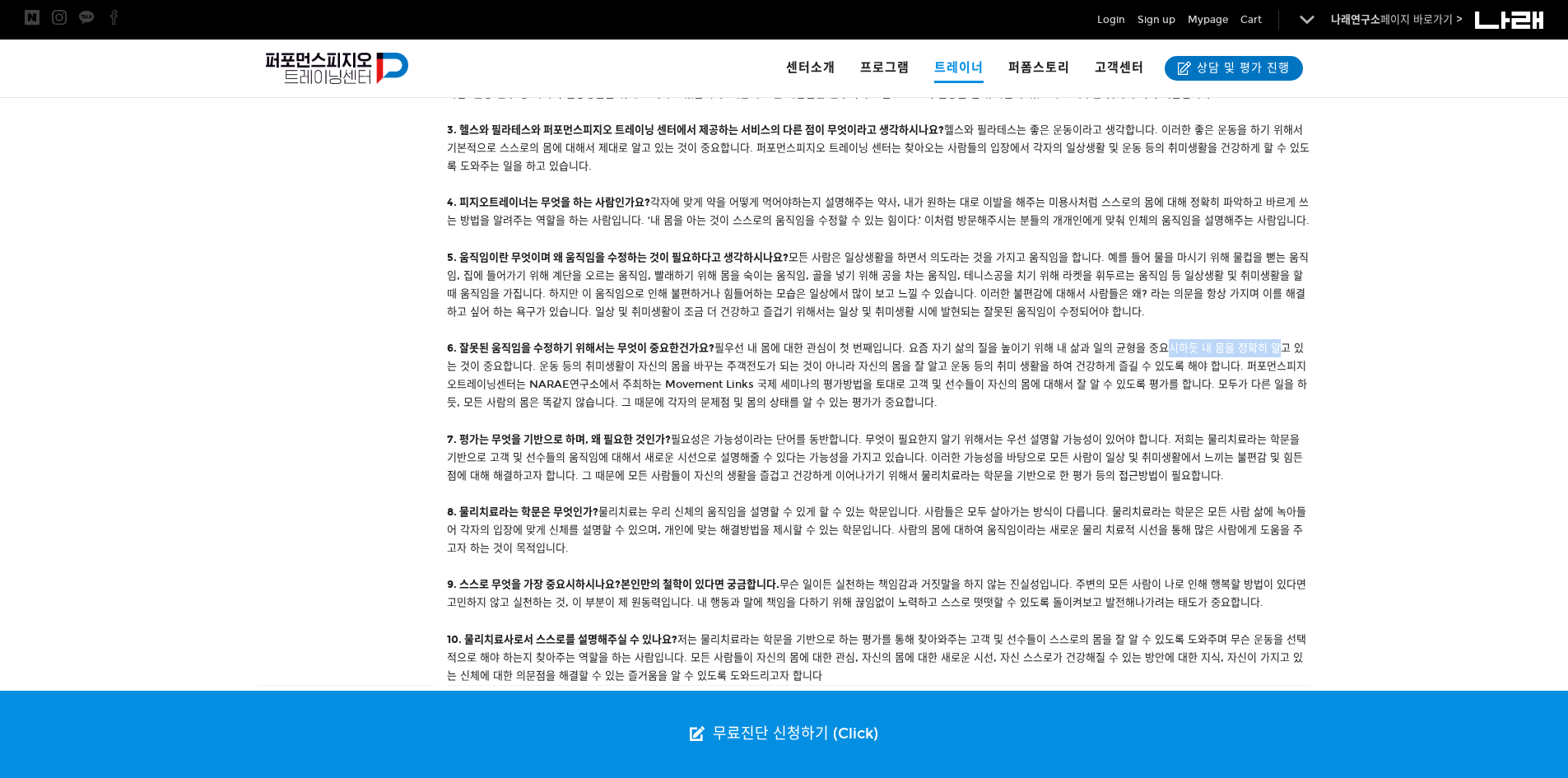 drag, startPoint x: 1272, startPoint y: 347, endPoint x: 1117, endPoint y: 352, distance: 155.08062 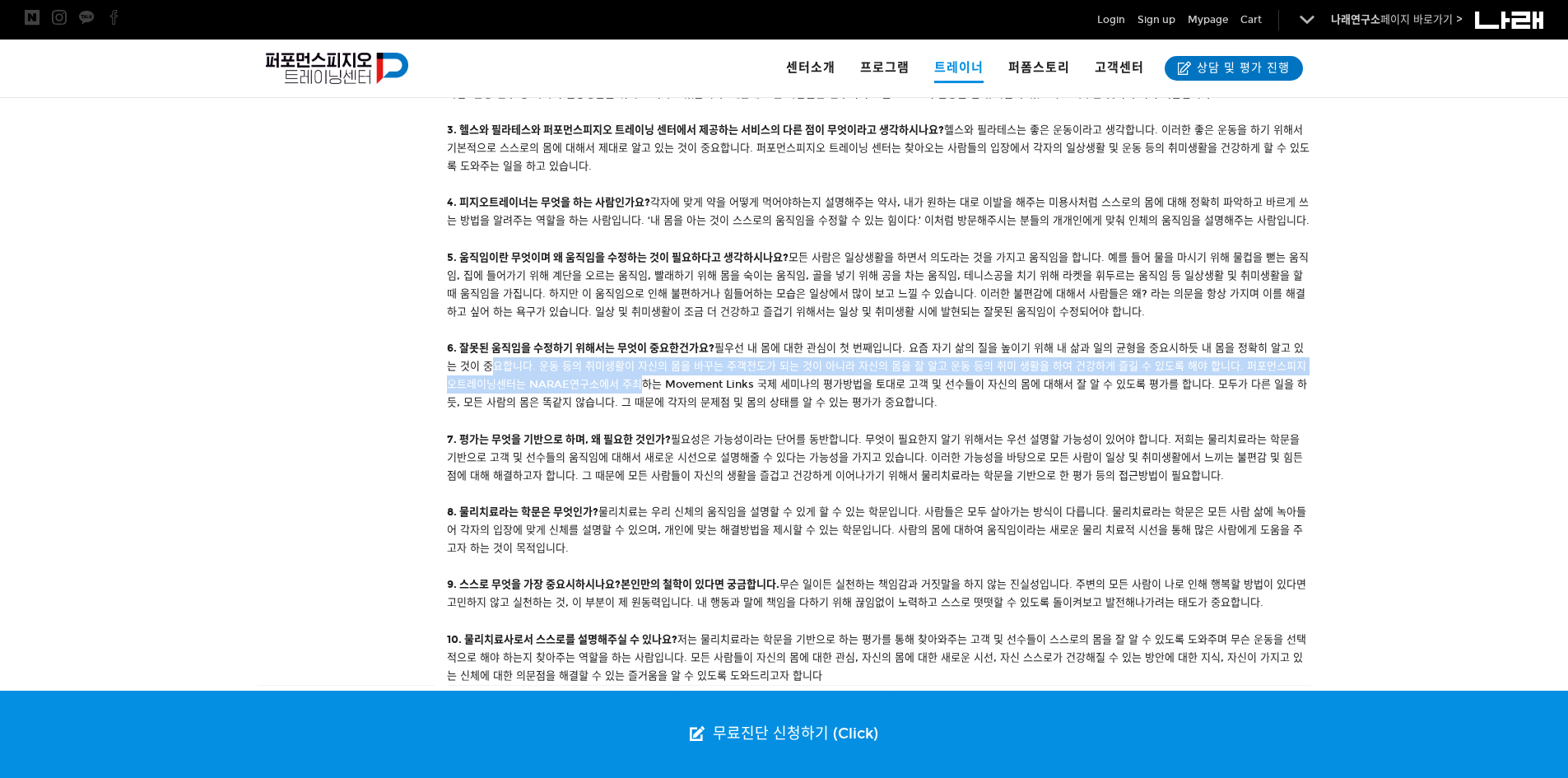 drag, startPoint x: 479, startPoint y: 368, endPoint x: 610, endPoint y: 380, distance: 131.54847 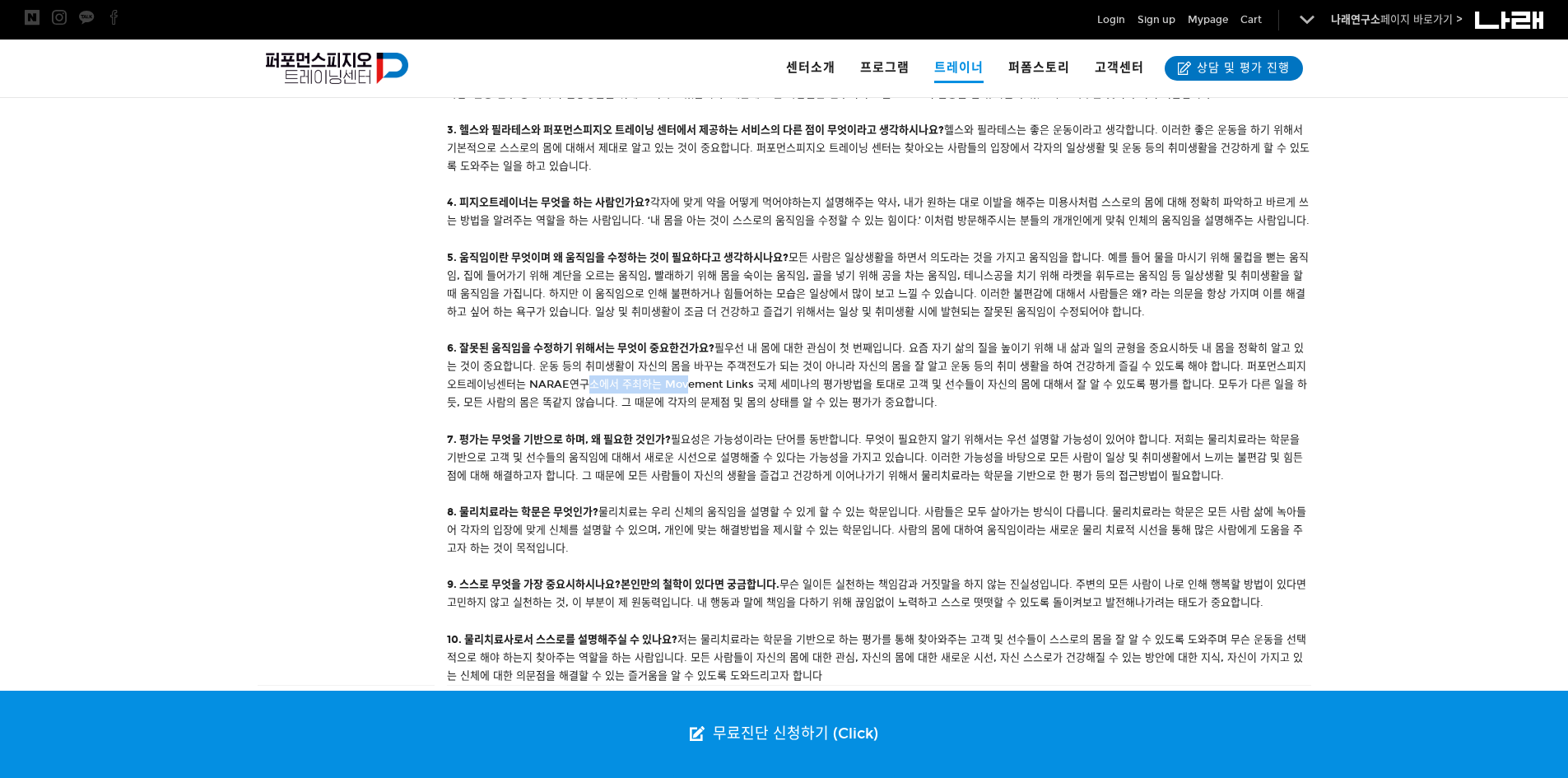 drag, startPoint x: 553, startPoint y: 382, endPoint x: 654, endPoint y: 386, distance: 101.079177 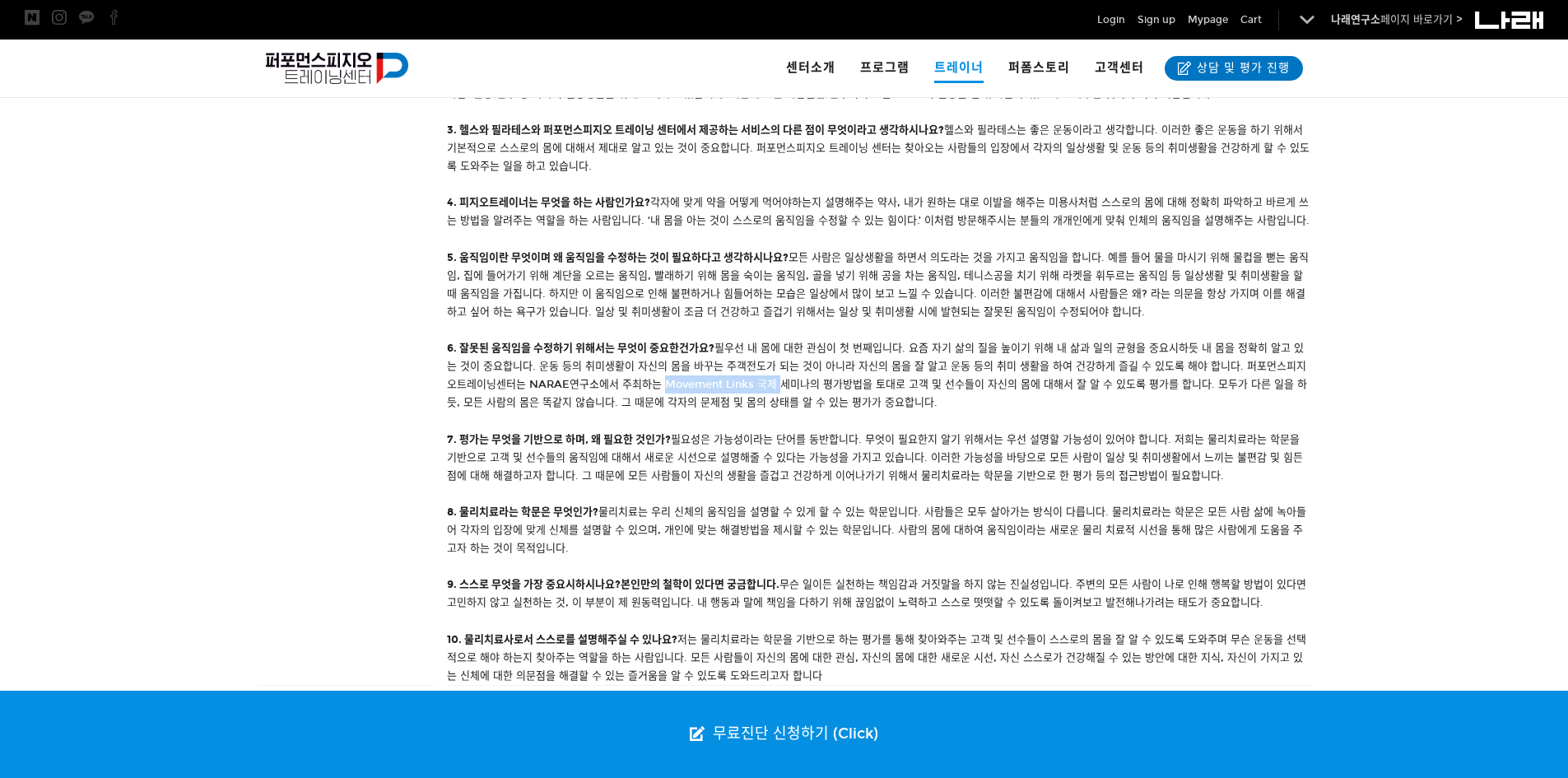 drag, startPoint x: 636, startPoint y: 386, endPoint x: 747, endPoint y: 390, distance: 111.07205 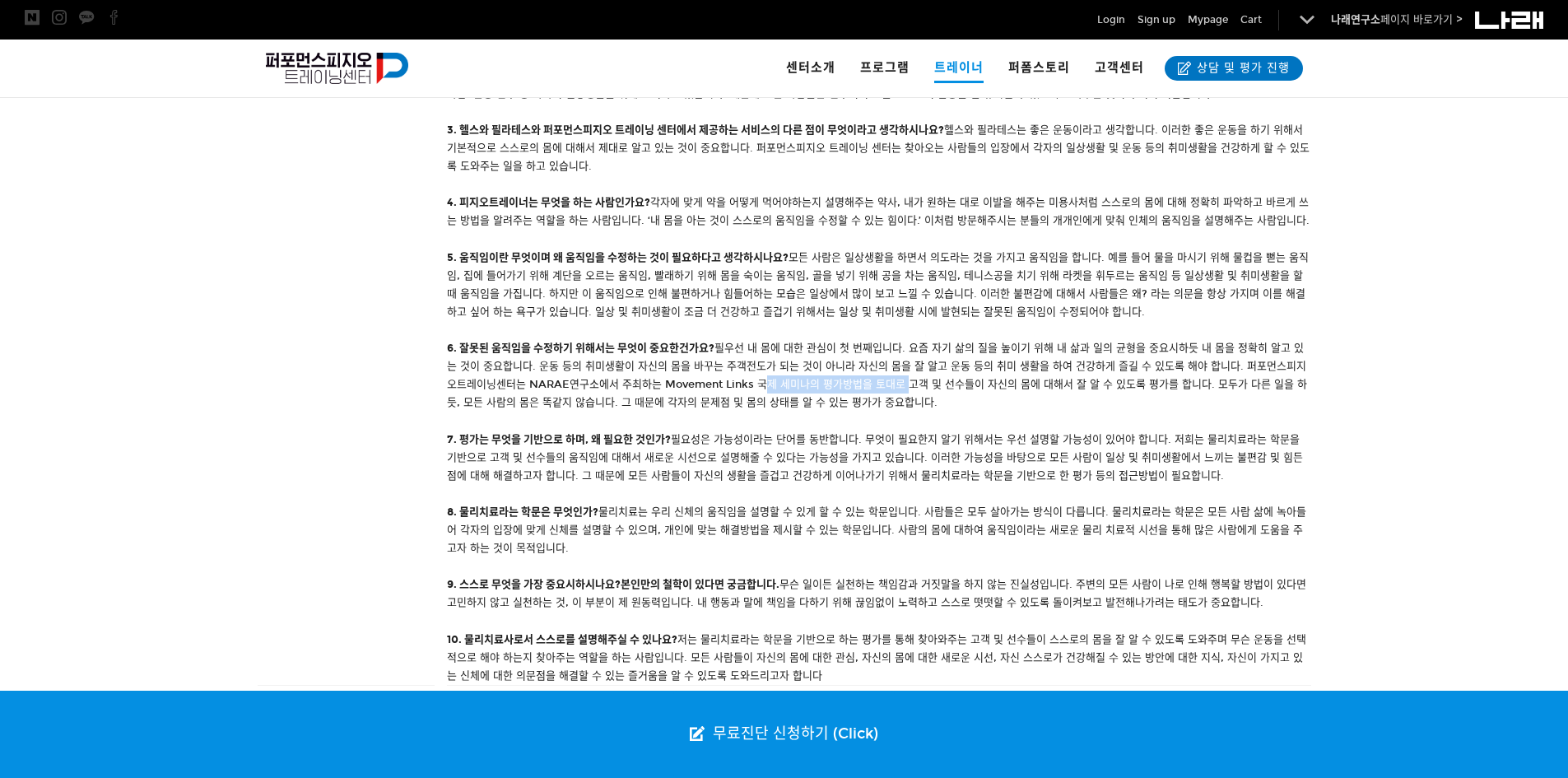 drag, startPoint x: 734, startPoint y: 389, endPoint x: 877, endPoint y: 392, distance: 143.03147 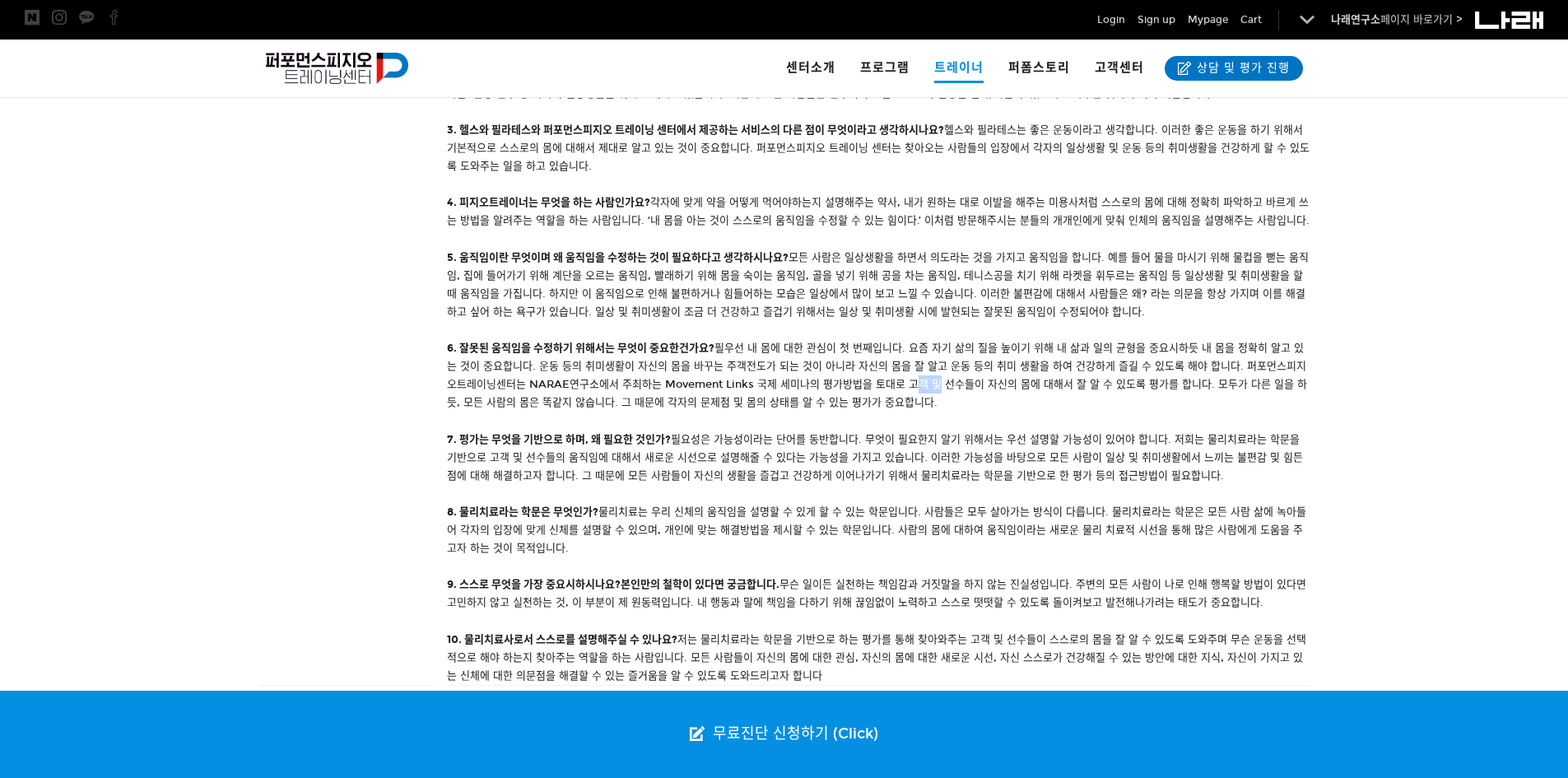 drag, startPoint x: 896, startPoint y: 391, endPoint x: 907, endPoint y: 390, distance: 11.045361 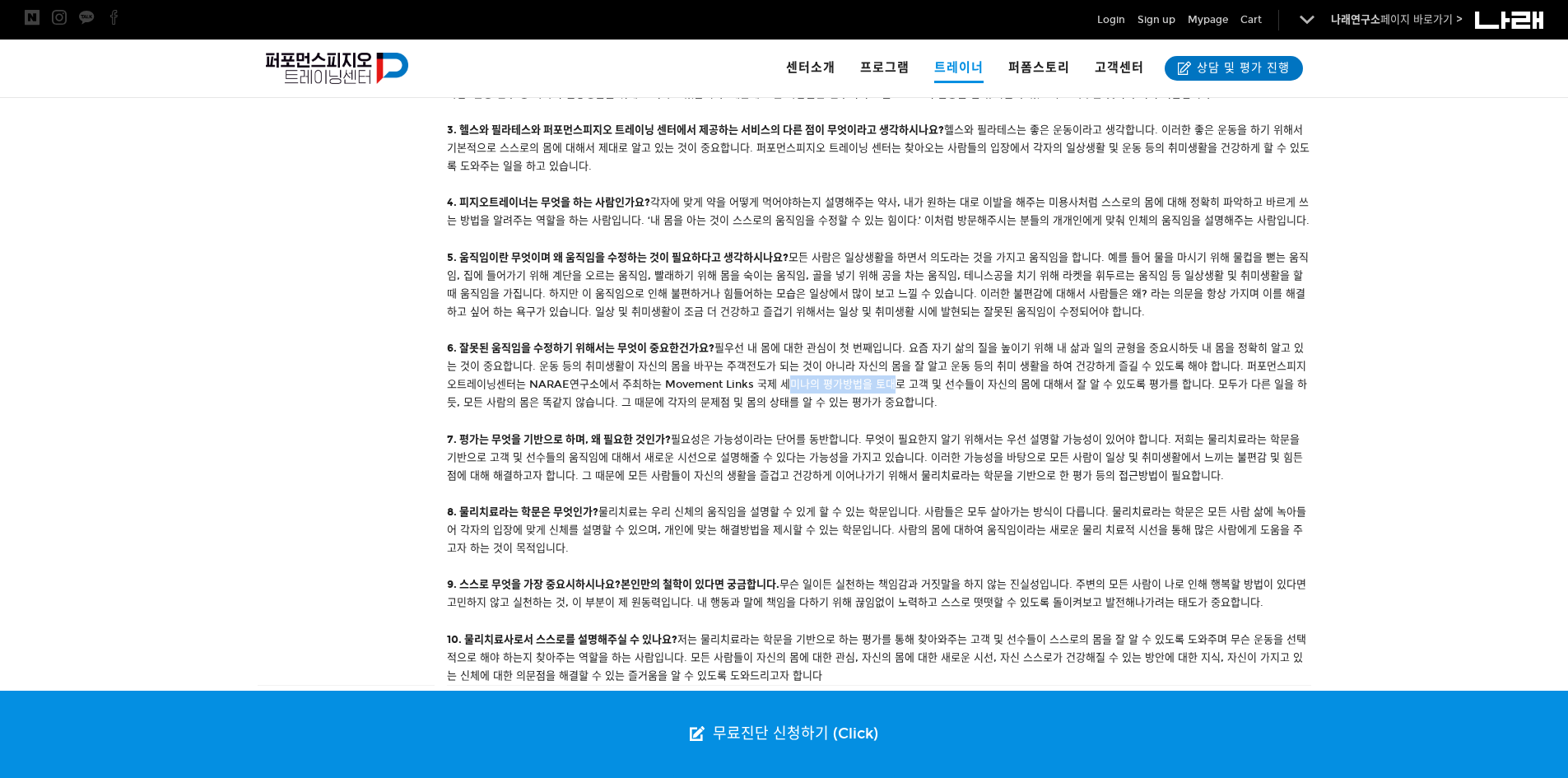 drag, startPoint x: 761, startPoint y: 384, endPoint x: 859, endPoint y: 389, distance: 98.127468 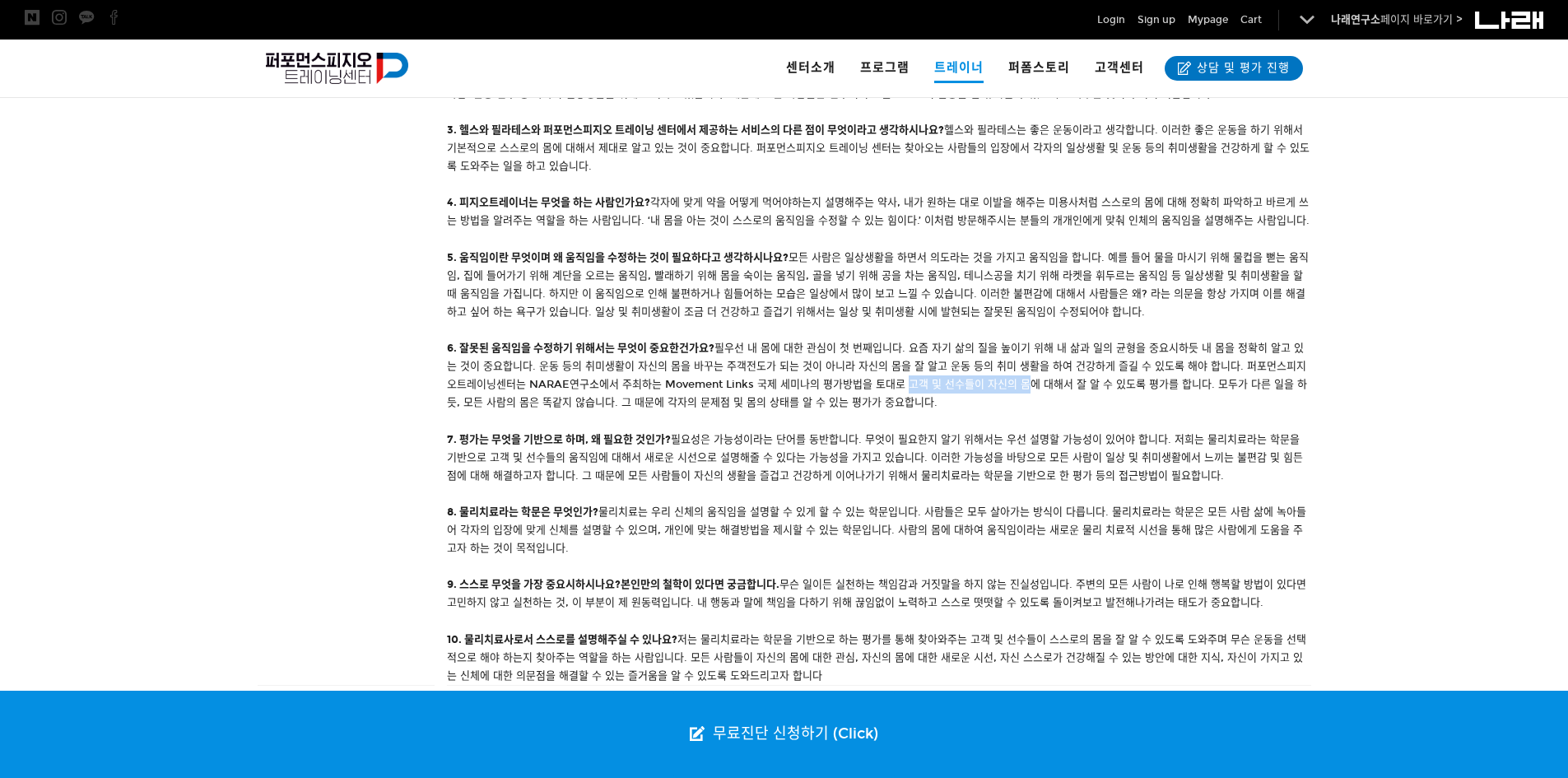 drag, startPoint x: 912, startPoint y: 386, endPoint x: 1009, endPoint y: 387, distance: 97.005155 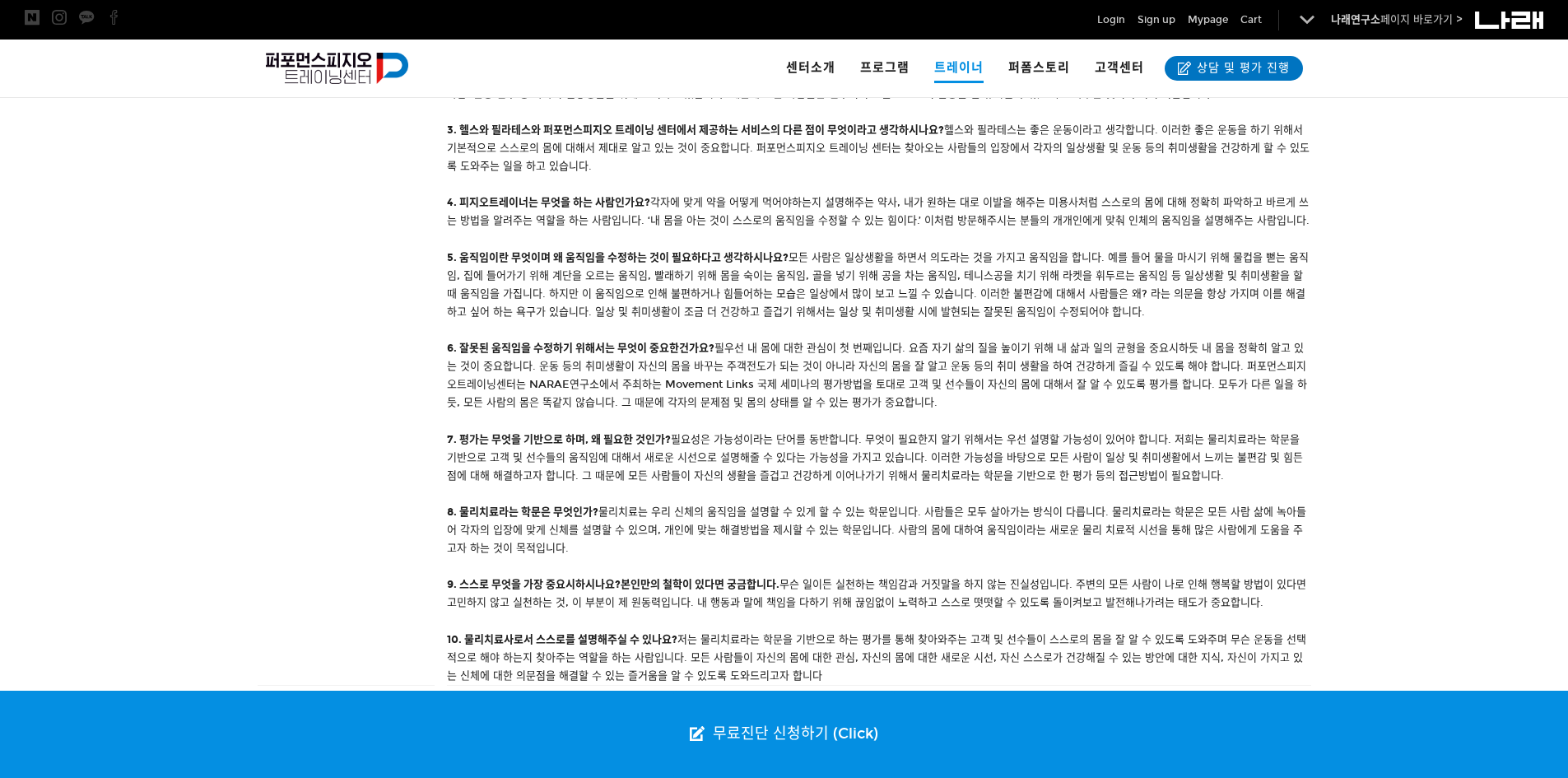 click on "1. 왜 이 일을 시작하게 되었나요? 운동 등의 취미생활을 즐기는 사람들이 아프지 않았으면 좋겠다는 마음이었습니다. 사람들이 아프지 않게 운동을 즐길 수 있길 바라고 도움을 주고 싶은 마음에 물리치료라는 학문을 배웠습니다. 처음에는 선수들을 위해, 지금은 모든 사람이 선수라는 생각으로 찾아오는 사람에게 도움을 주고 싶은 마음입니다. 2. ‘모든 사람은 선수이다’라는 것은 무엇 뜻인가요? 사람들은 각자의 전문성을 가지고 일을 하고 있습니다. 그러한 전문성을 지니고 오래 앉아서 일을 해야 하는 사람, 하루종일 서서 일을 해야 하는 사람, 운동 선수 등 각자의 일상생활을 위해 노력하고 있습니다. 때문에 모든 사람들은 선수이며 그들 스스로의 활동을 잘 유지될 수 있도록 도와주는 것이 우리의 역할입니다. 4. 피지오트레이너는 무엇을 하는 사람인가요?" at bounding box center (879, 347) 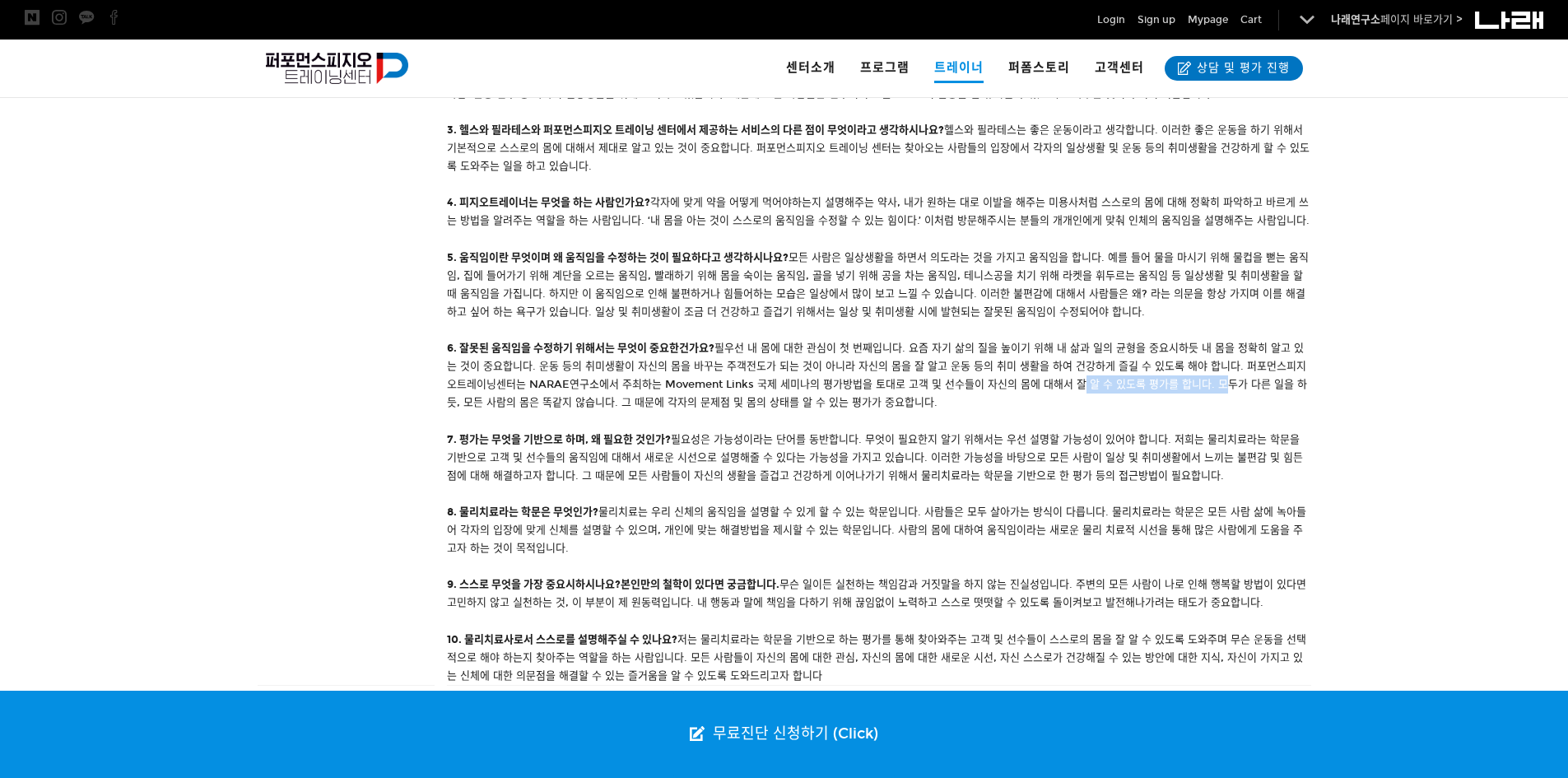drag, startPoint x: 1119, startPoint y: 389, endPoint x: 1207, endPoint y: 391, distance: 88.022724 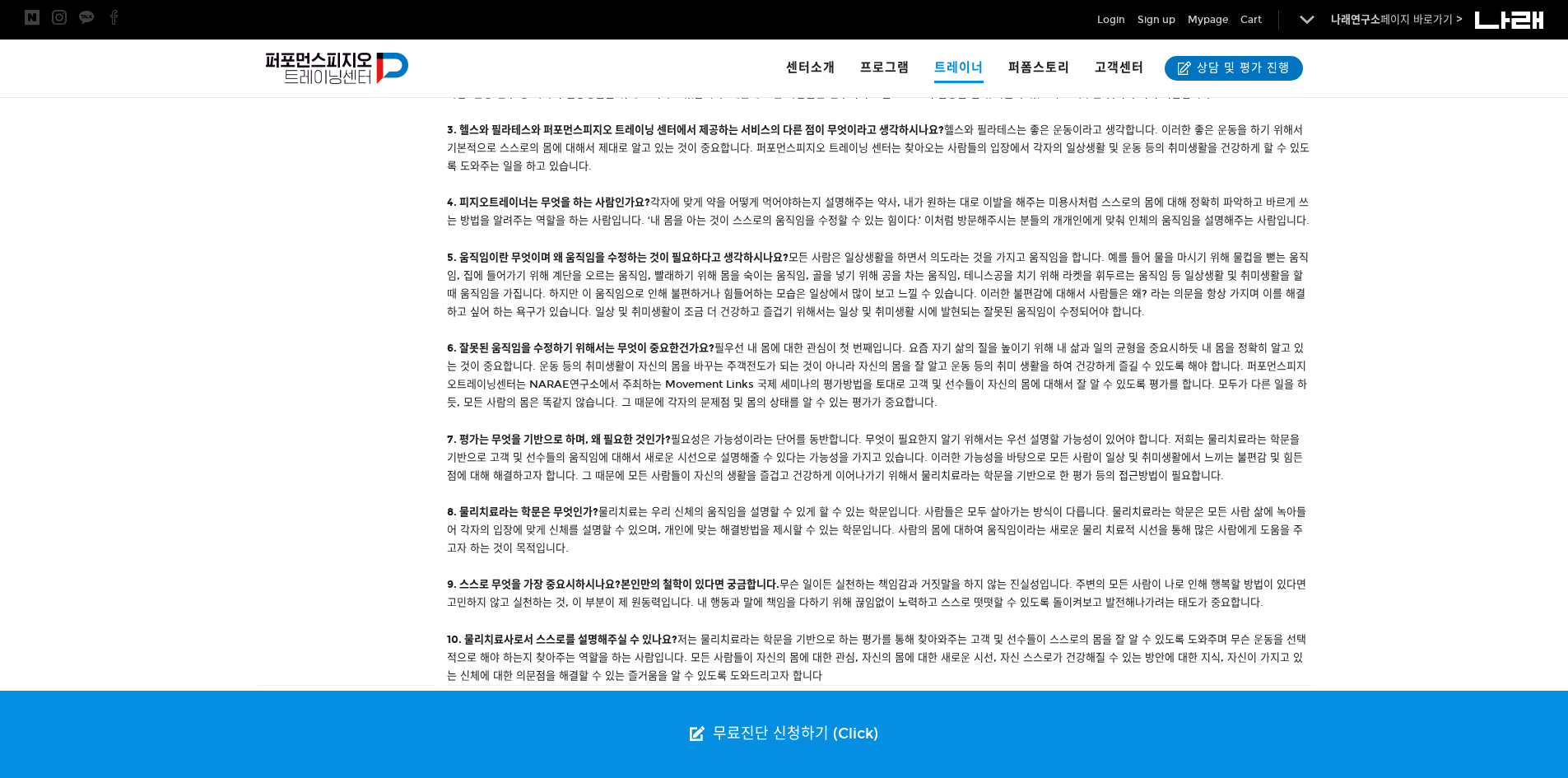 drag, startPoint x: 1214, startPoint y: 391, endPoint x: 1226, endPoint y: 391, distance: 12 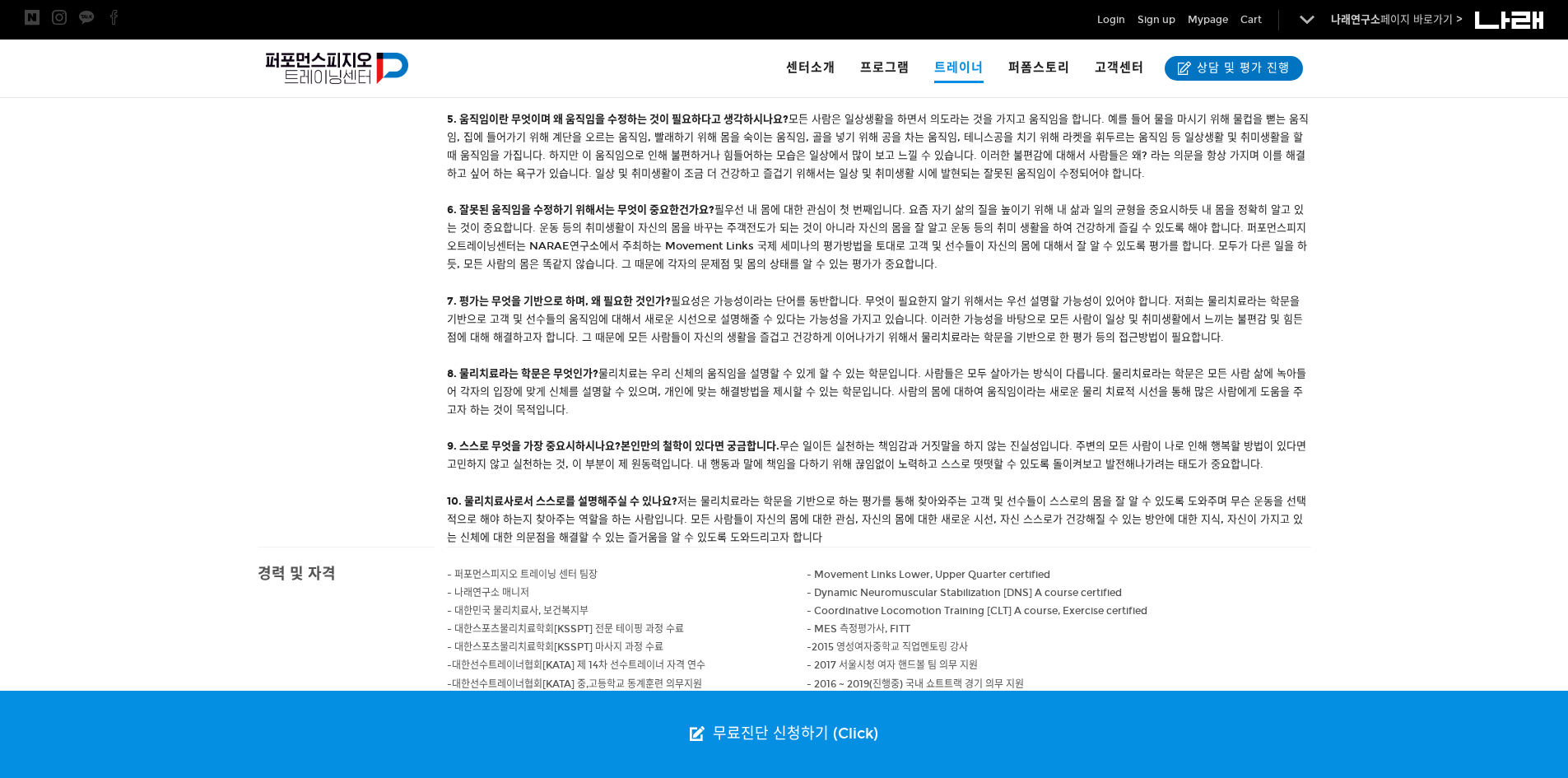 scroll, scrollTop: 988, scrollLeft: 0, axis: vertical 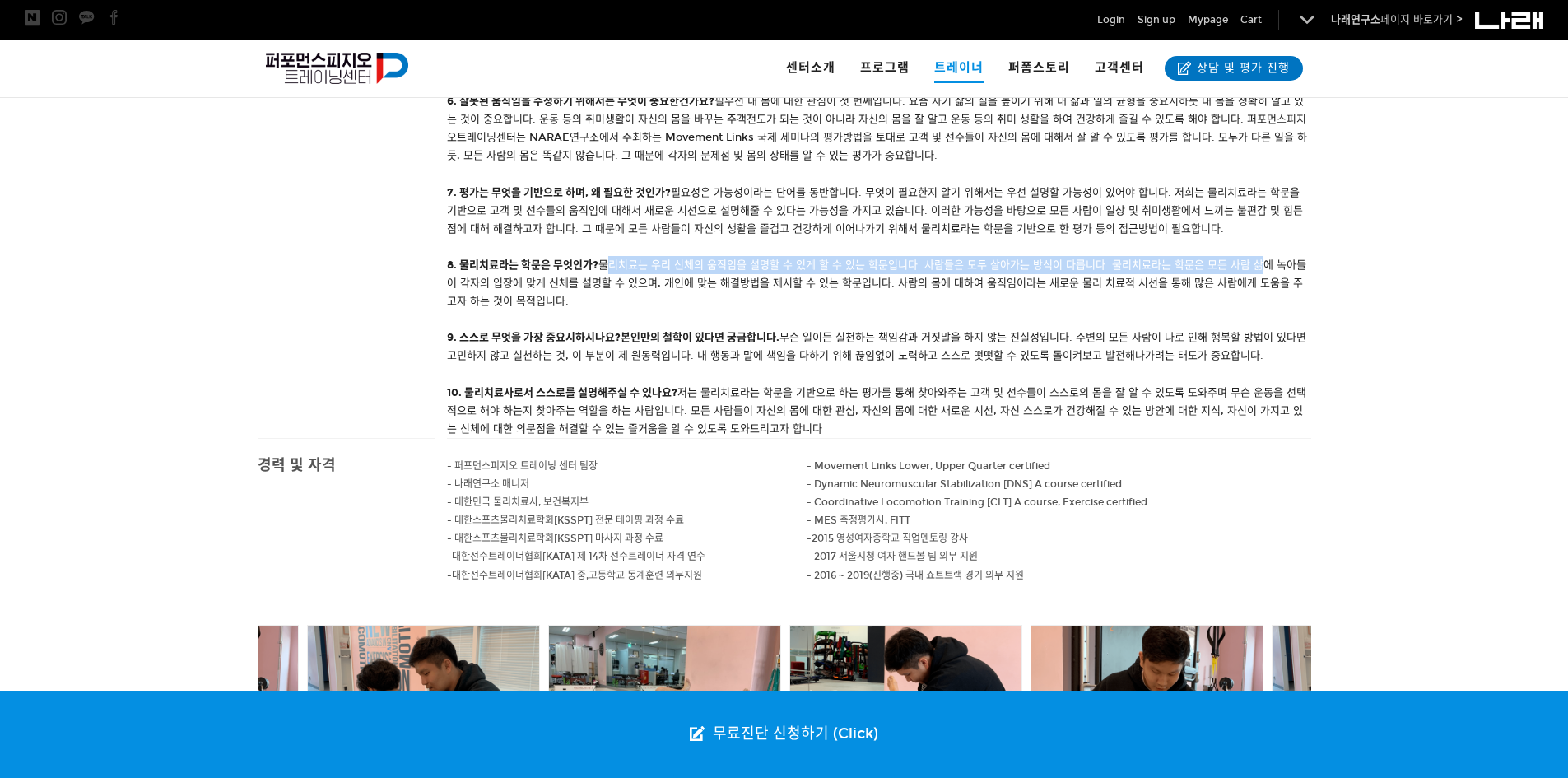 drag, startPoint x: 607, startPoint y: 261, endPoint x: 1261, endPoint y: 273, distance: 654.1101 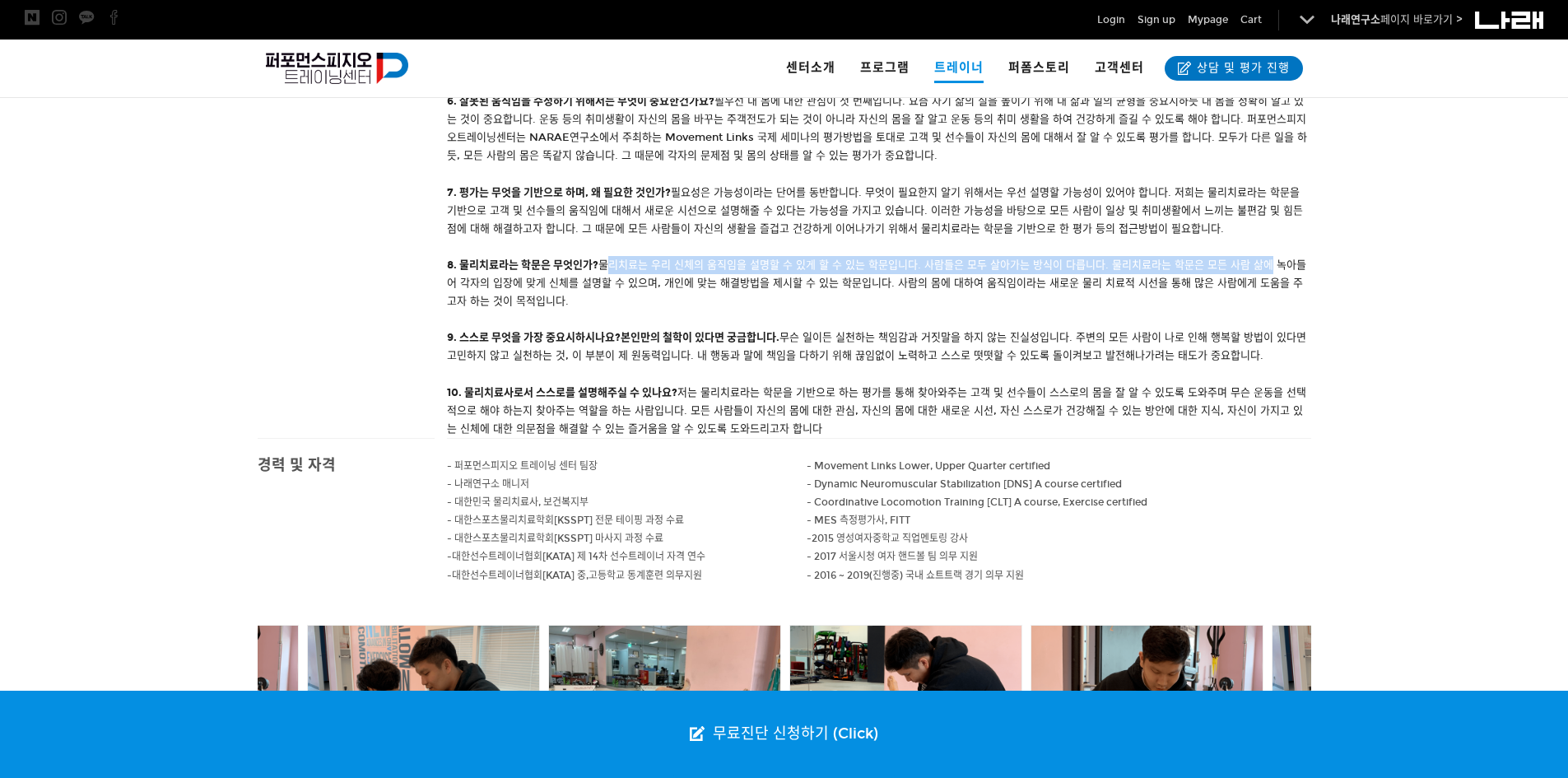 click on "1. 왜 이 일을 시작하게 되었나요? 운동 등의 취미생활을 즐기는 사람들이 아프지 않았으면 좋겠다는 마음이었습니다. 사람들이 아프지 않게 운동을 즐길 수 있길 바라고 도움을 주고 싶은 마음에 물리치료라는 학문을 배웠습니다. 처음에는 선수들을 위해, 지금은 모든 사람이 선수라는 생각으로 찾아오는 사람에게 도움을 주고 싶은 마음입니다. 2. ‘모든 사람은 선수이다’라는 것은 무엇 뜻인가요? 사람들은 각자의 전문성을 가지고 일을 하고 있습니다. 그러한 전문성을 지니고 오래 앉아서 일을 해야 하는 사람, 하루종일 서서 일을 해야 하는 사람, 운동 선수 등 각자의 일상생활을 위해 노력하고 있습니다. 때문에 모든 사람들은 선수이며 그들 스스로의 활동을 잘 유지될 수 있도록 도와주는 것이 우리의 역할입니다. 4. 피지오트레이너는 무엇을 하는 사람인가요?" at bounding box center [879, 100] 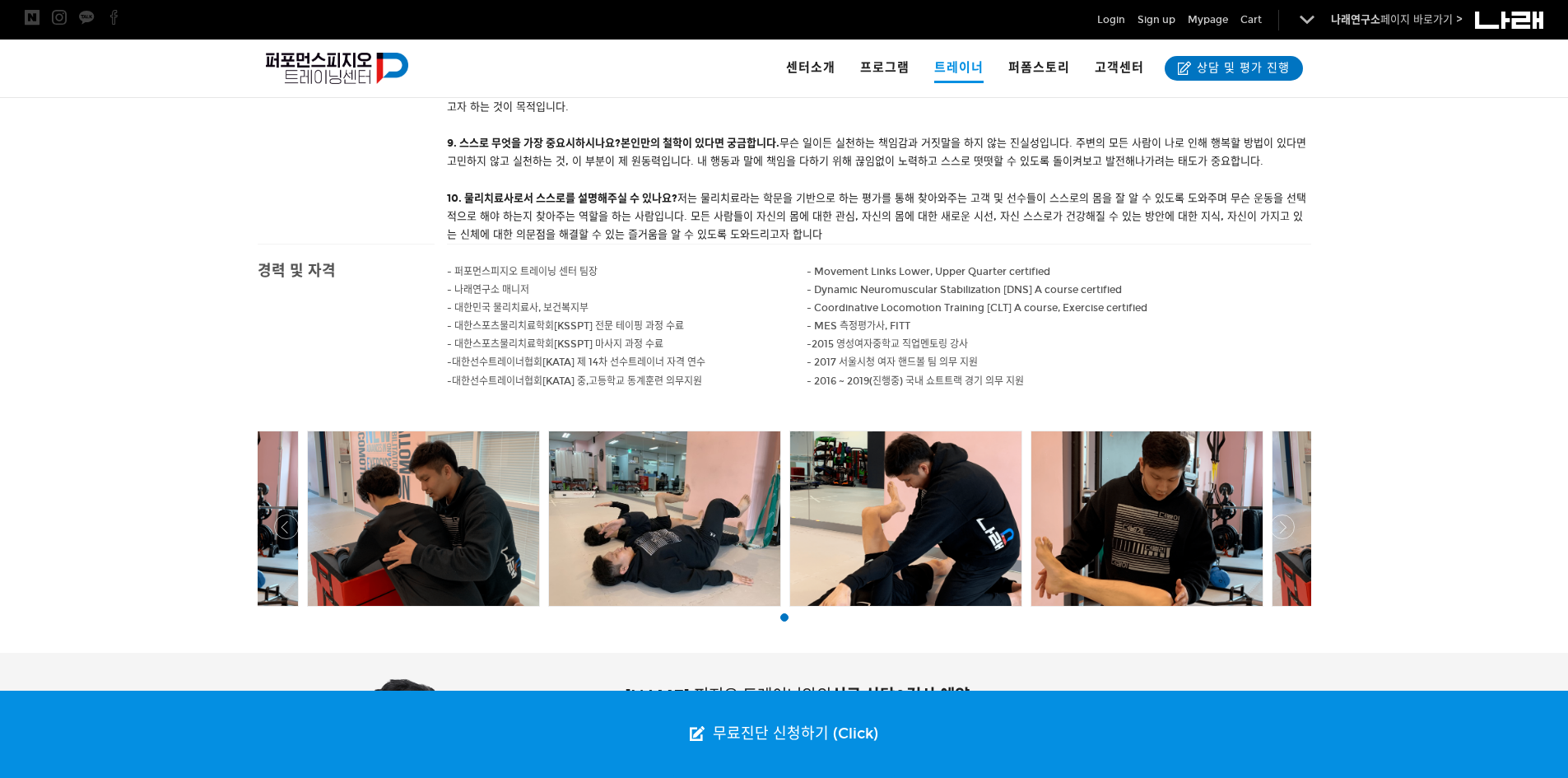 scroll, scrollTop: 1153, scrollLeft: 0, axis: vertical 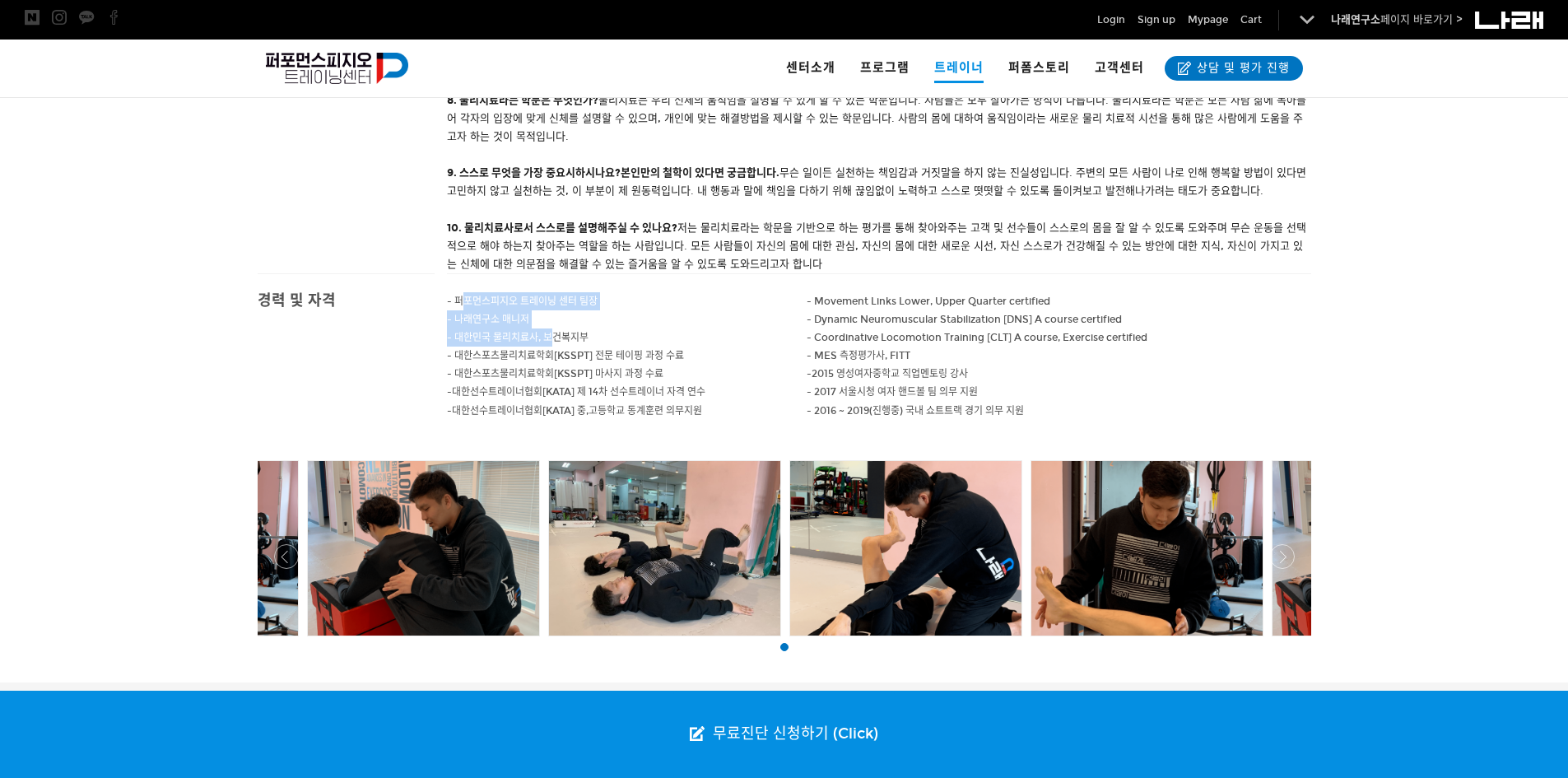 drag, startPoint x: 462, startPoint y: 302, endPoint x: 553, endPoint y: 342, distance: 99.40322 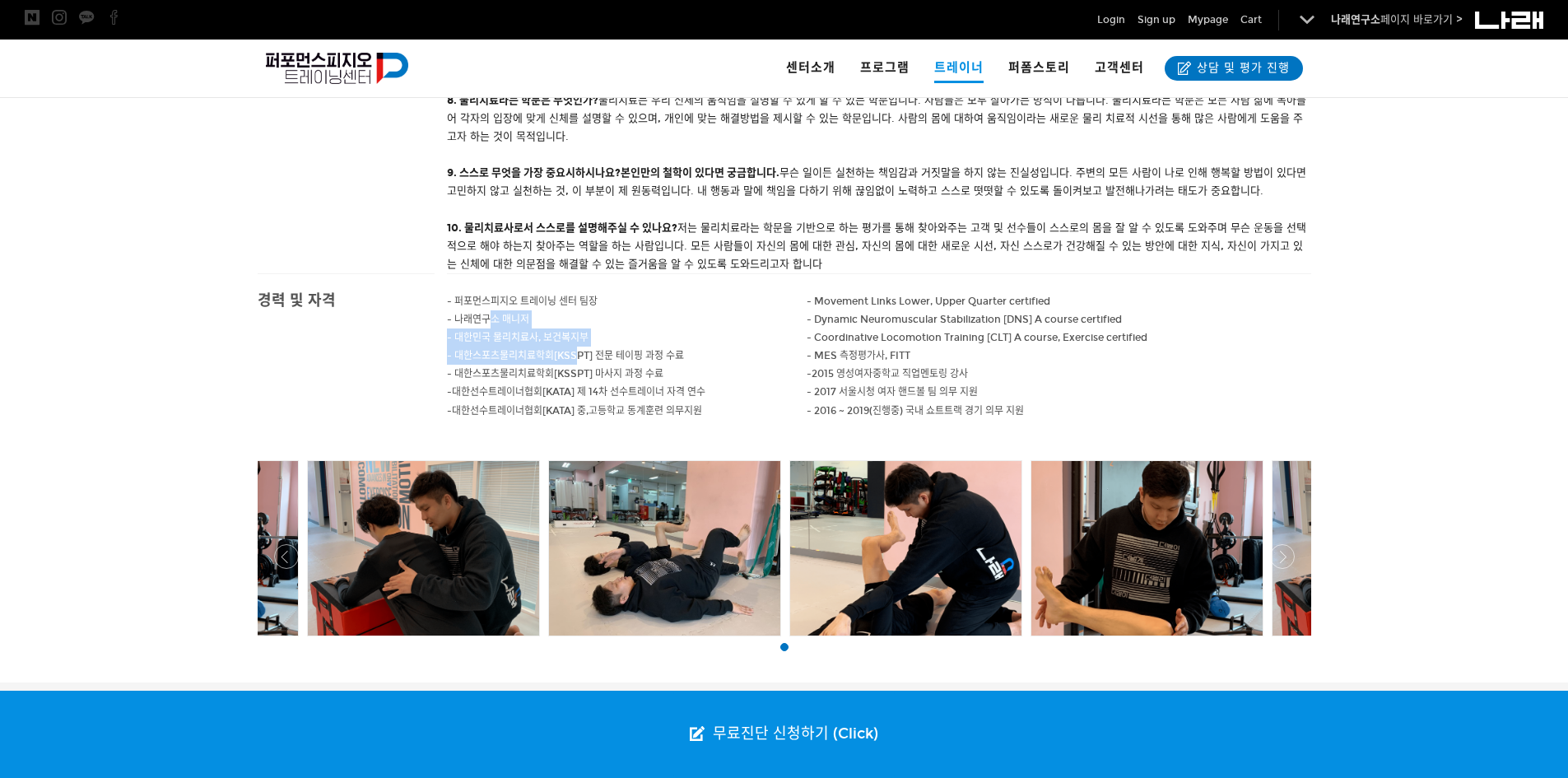 drag, startPoint x: 574, startPoint y: 357, endPoint x: 489, endPoint y: 312, distance: 96.17692 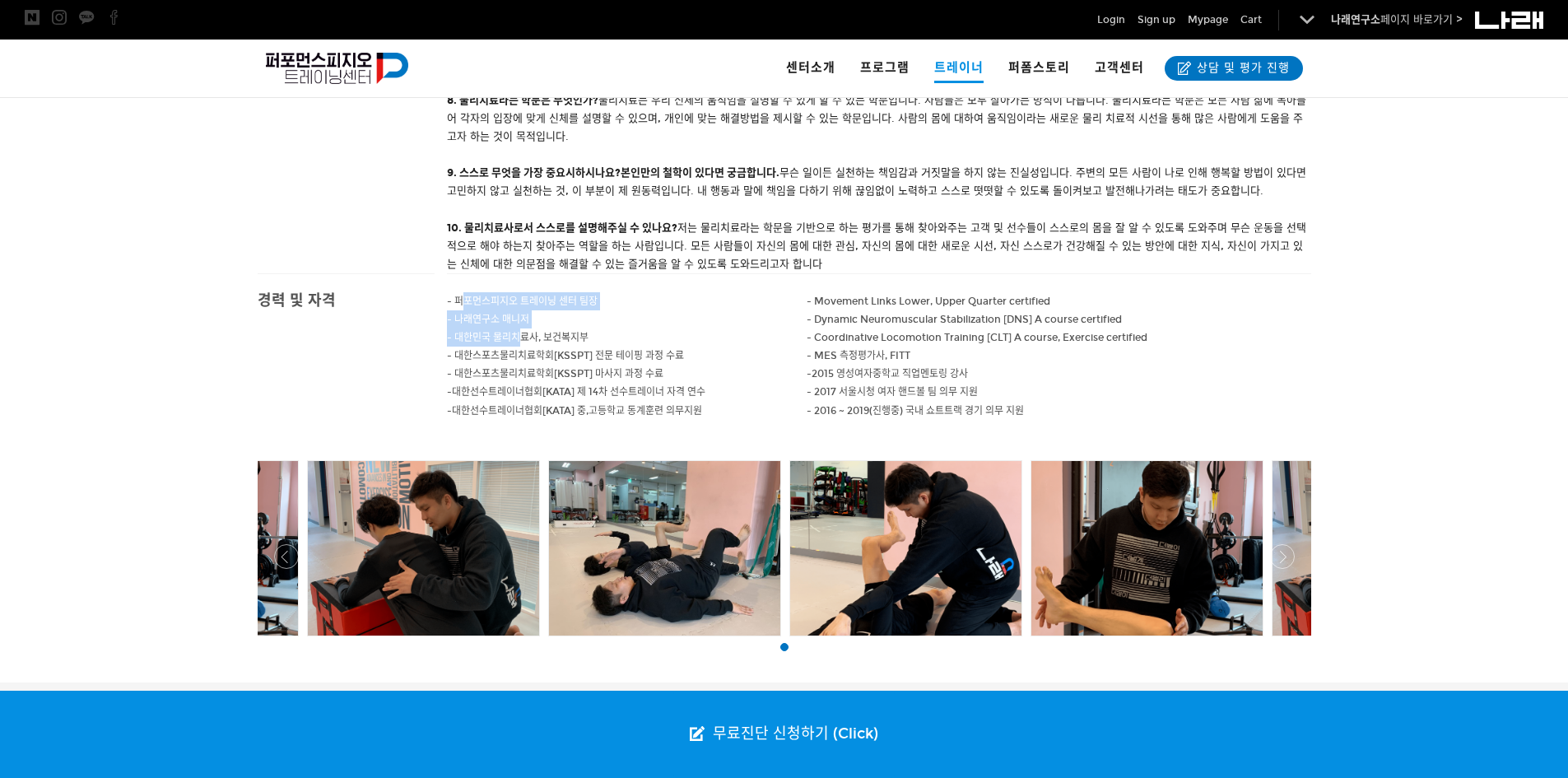 drag, startPoint x: 472, startPoint y: 305, endPoint x: 551, endPoint y: 363, distance: 98.005102 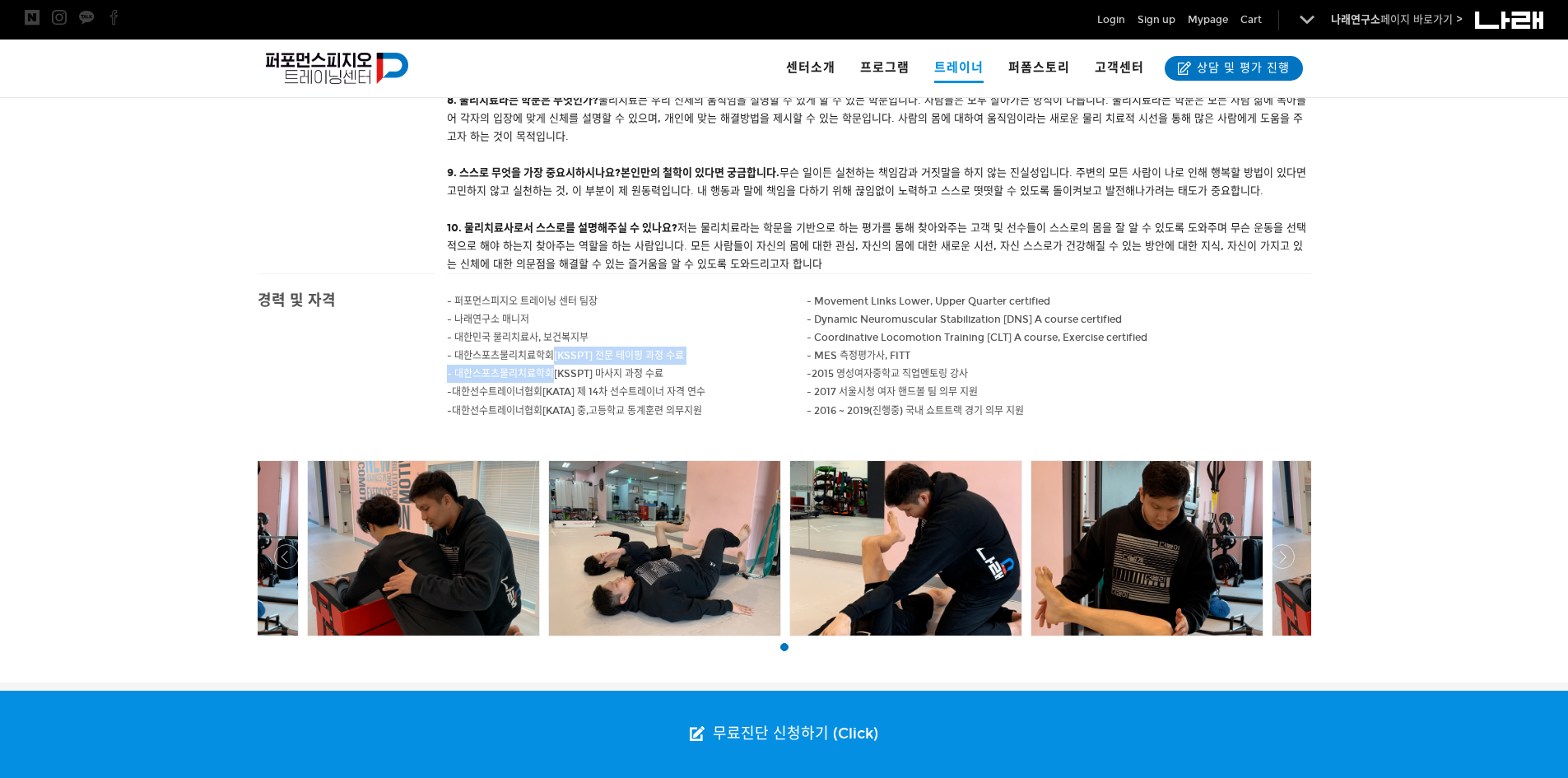 drag, startPoint x: 551, startPoint y: 364, endPoint x: 603, endPoint y: 375, distance: 53.15073 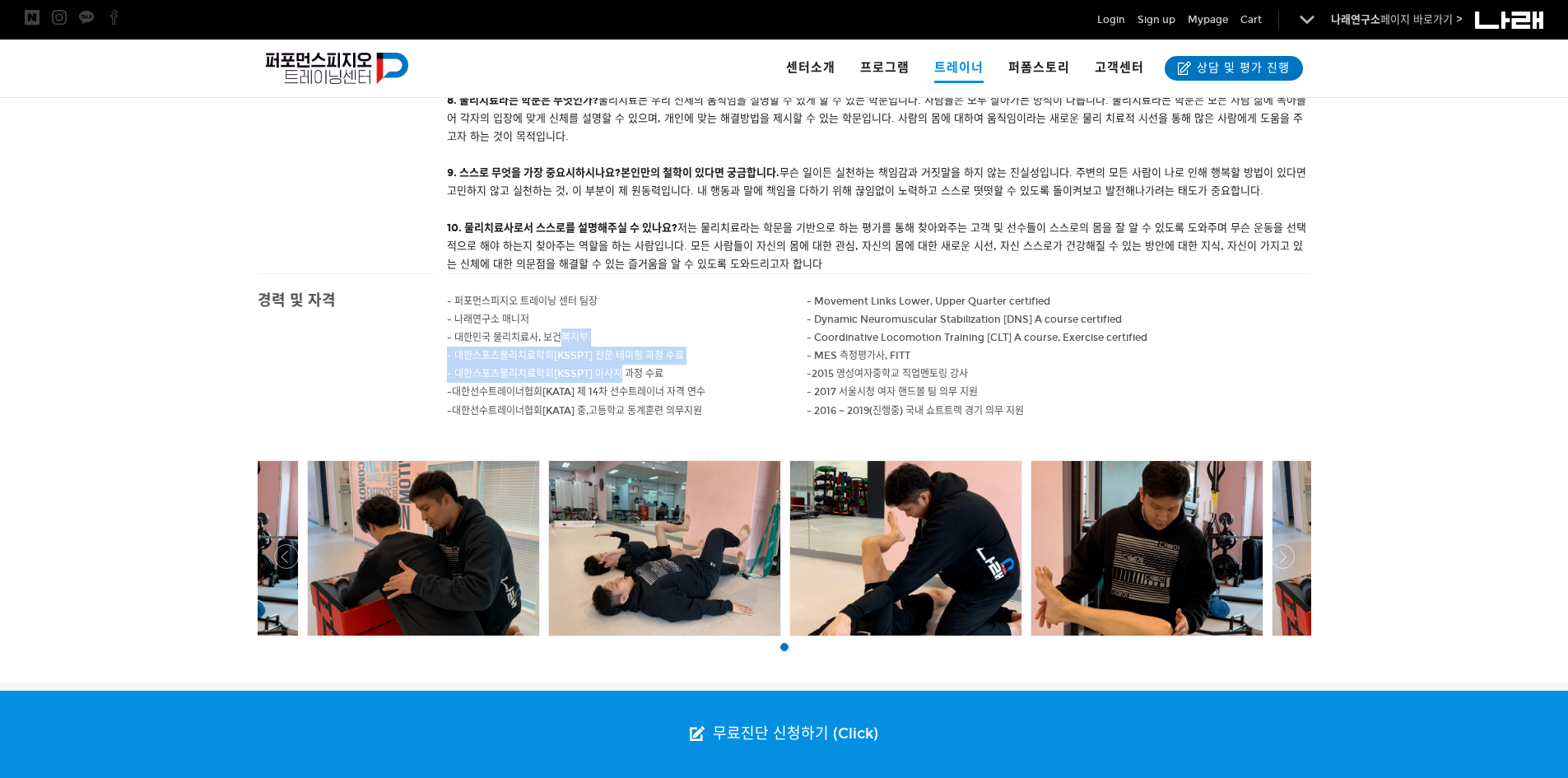 drag, startPoint x: 609, startPoint y: 366, endPoint x: 560, endPoint y: 338, distance: 56.4358 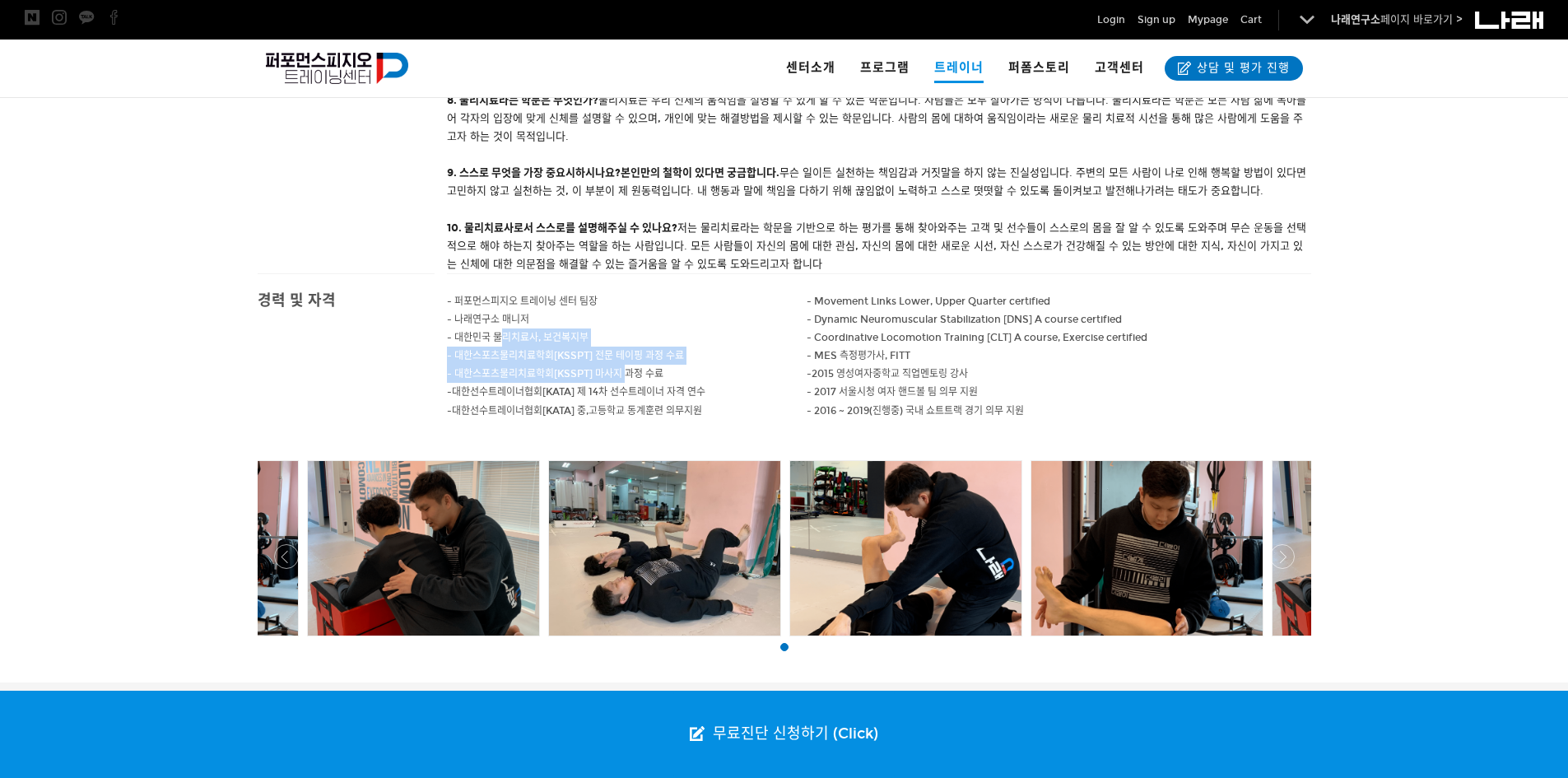 drag, startPoint x: 505, startPoint y: 332, endPoint x: 626, endPoint y: 379, distance: 129.80755 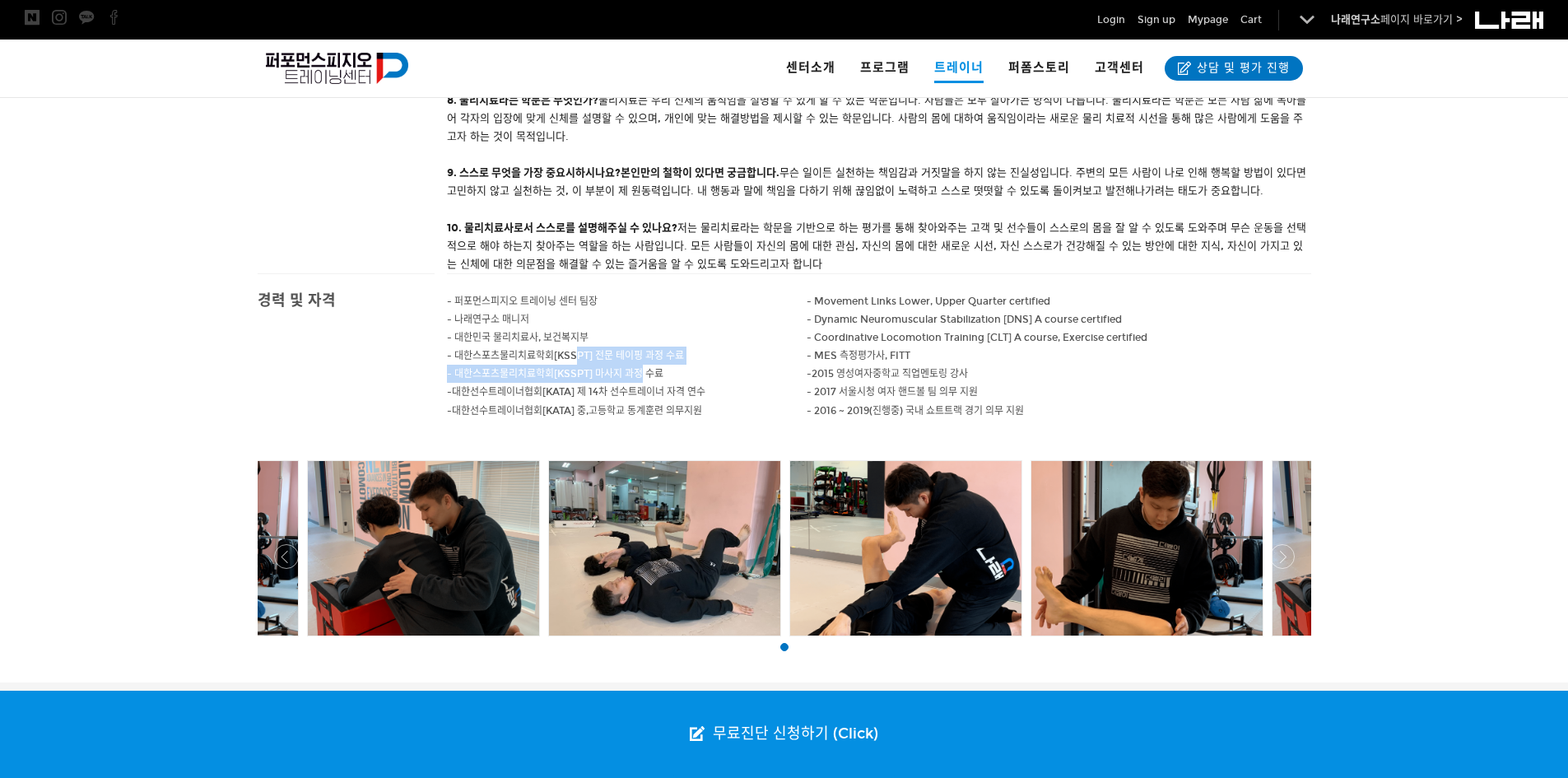 drag, startPoint x: 644, startPoint y: 381, endPoint x: 532, endPoint y: 333, distance: 121.85237 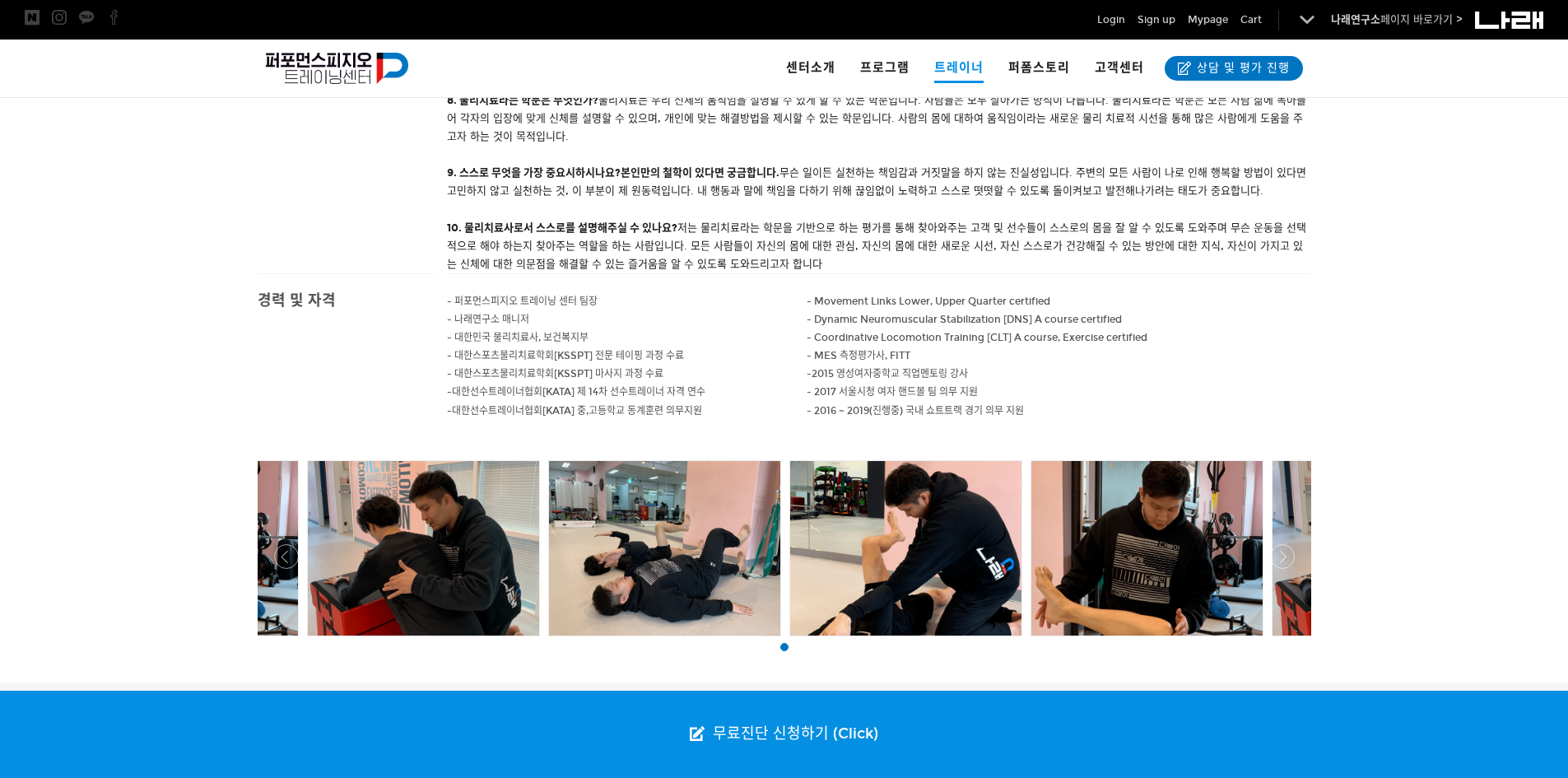 click on "- 대한민국 물리치료사, 보건복지부" at bounding box center [522, 301] 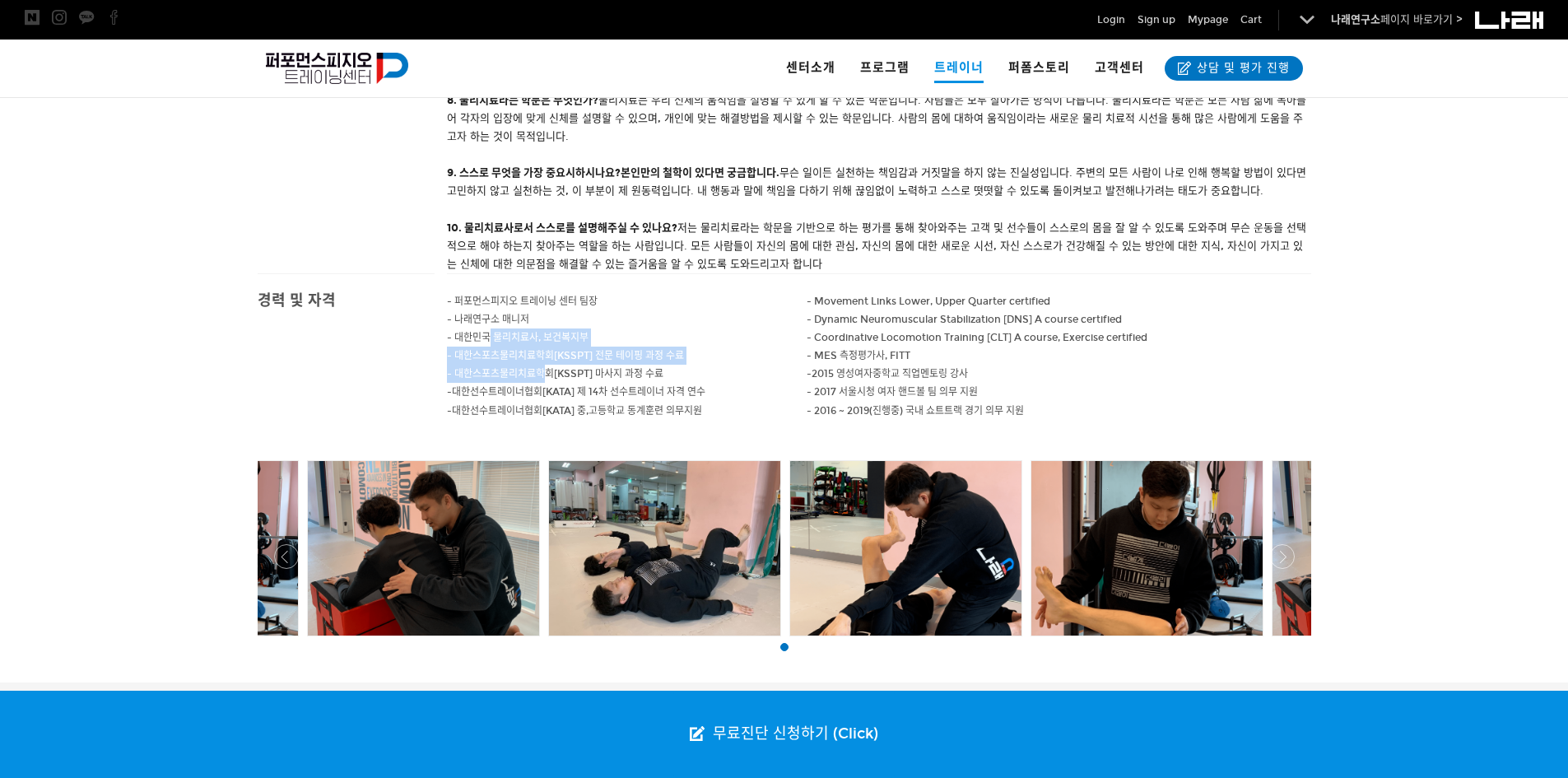 drag, startPoint x: 491, startPoint y: 335, endPoint x: 560, endPoint y: 372, distance: 78.29432 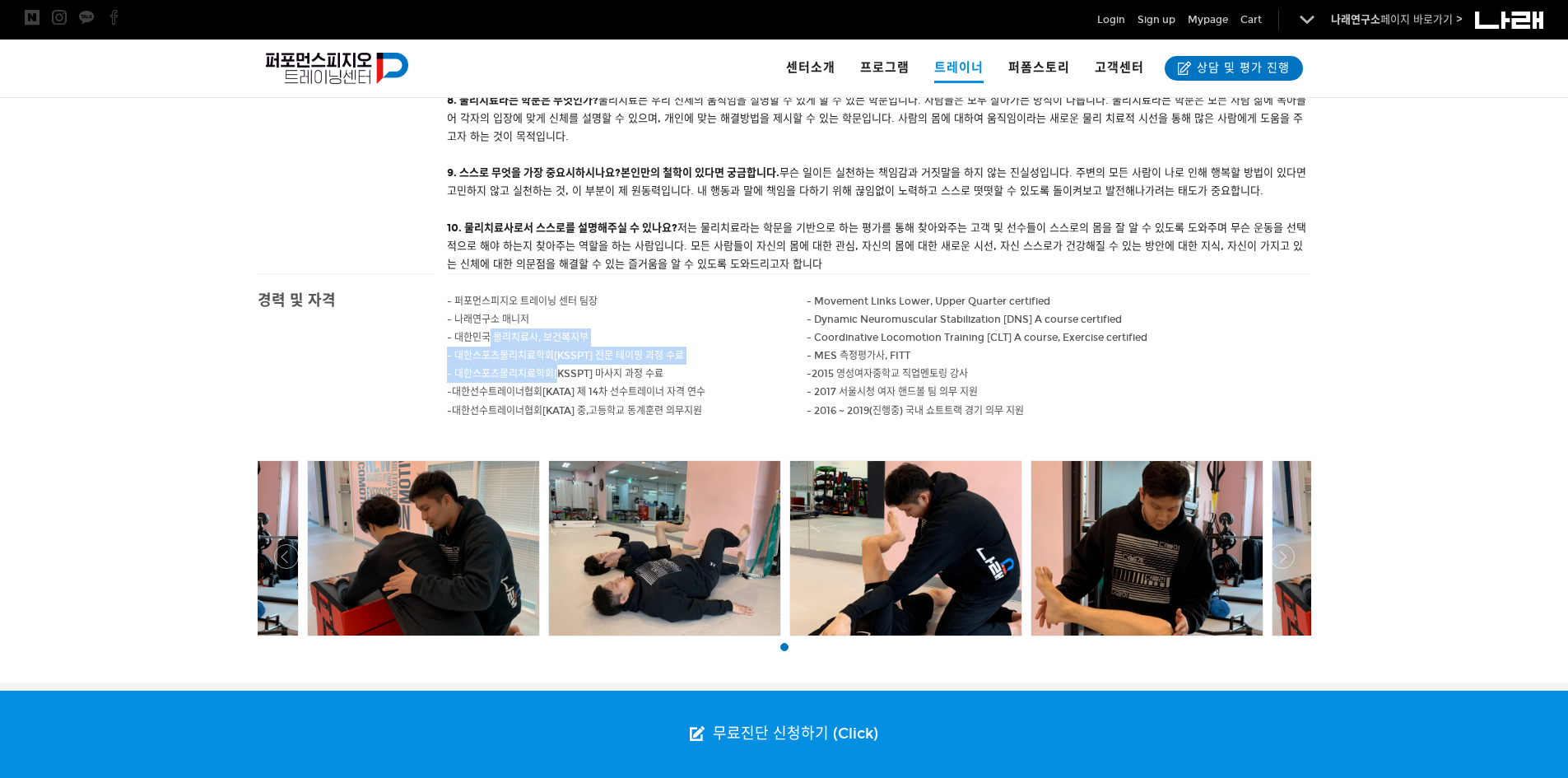 click on "- 대한스포츠물리치료학회[KSSPT] 마사지 과정 수료" at bounding box center [522, 301] 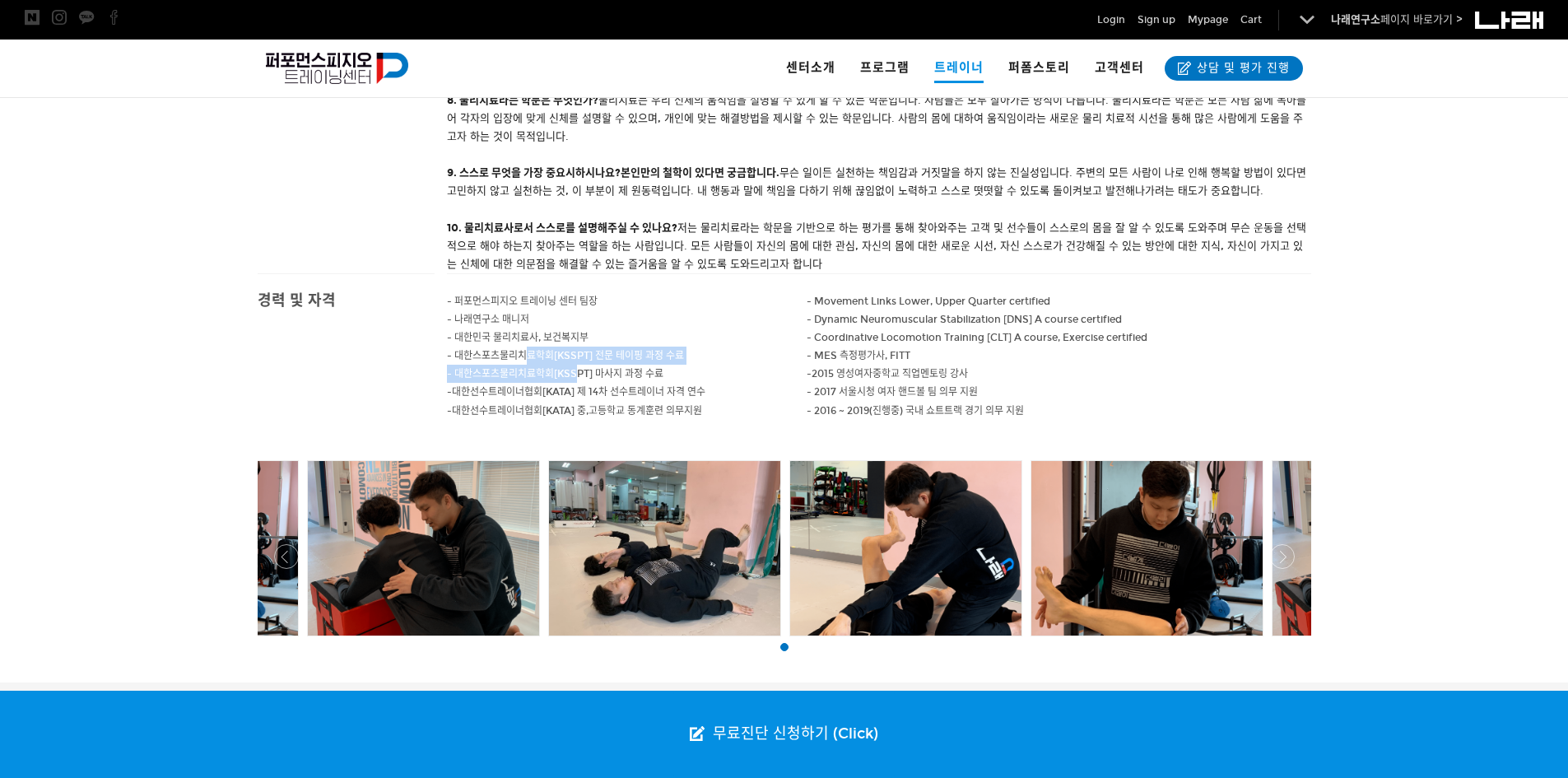 drag, startPoint x: 579, startPoint y: 378, endPoint x: 493, endPoint y: 339, distance: 94.42987 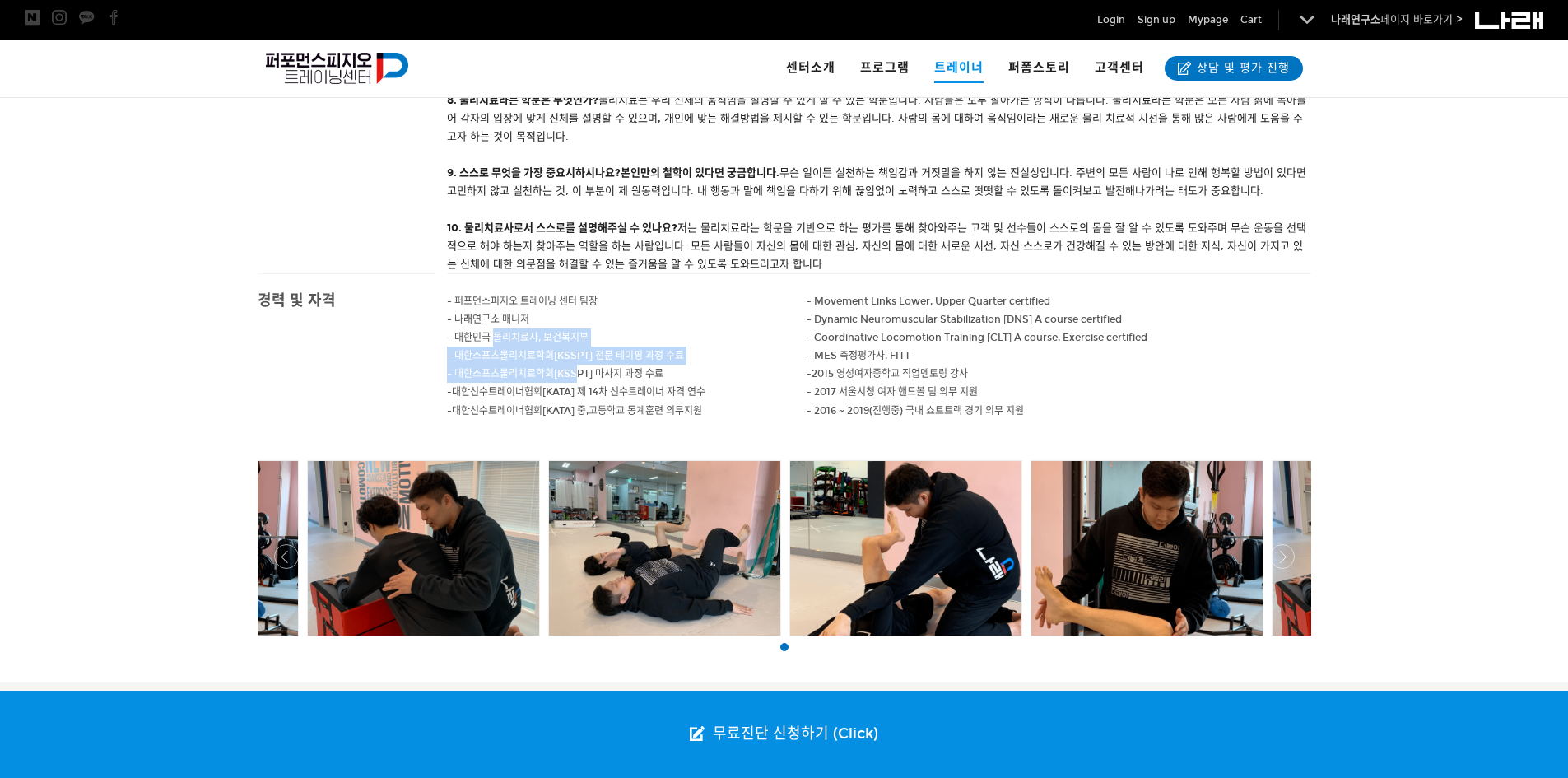 click on "- 대한민국 물리치료사, 보건복지부" at bounding box center (522, 301) 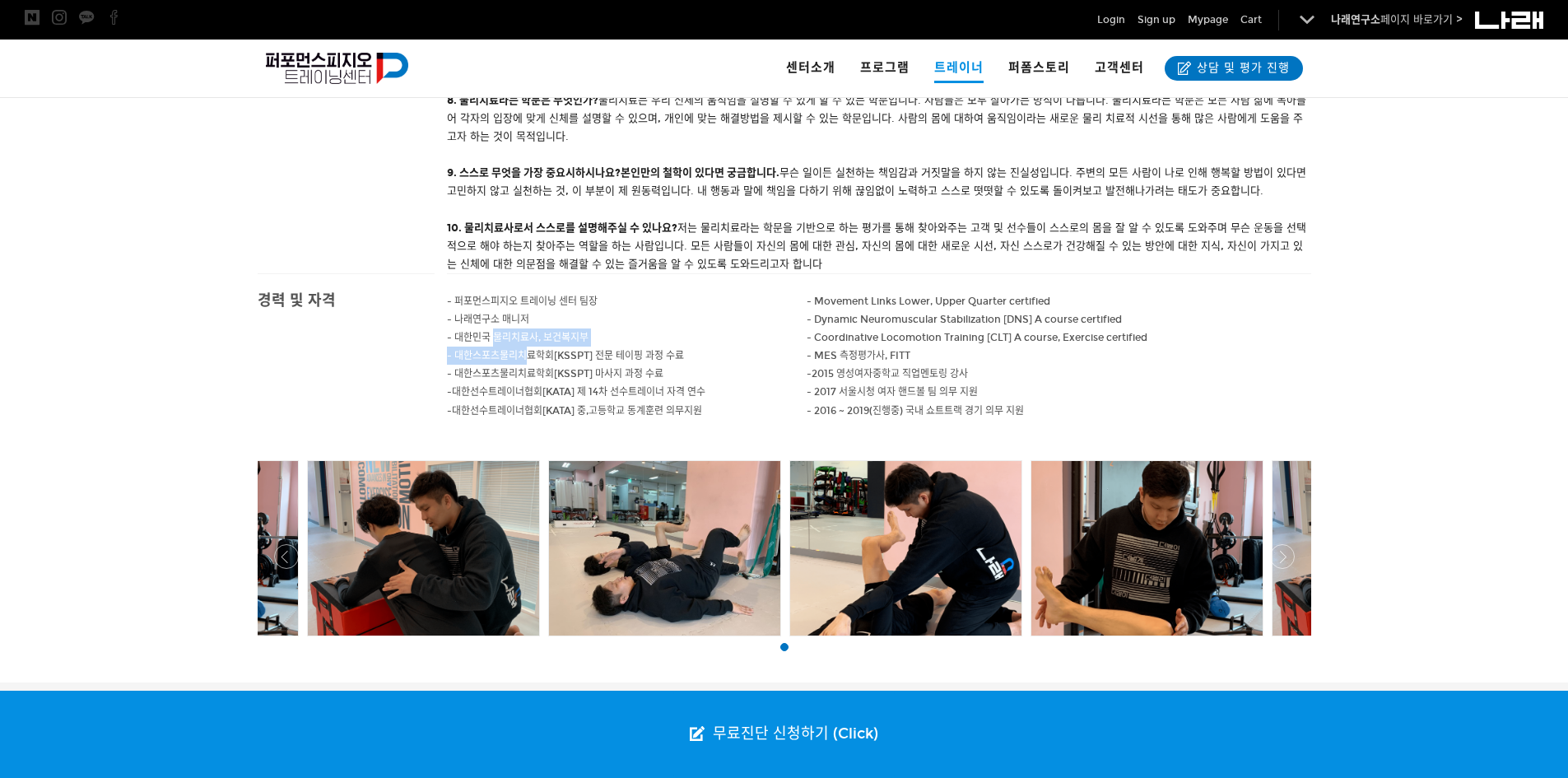 click on "- 퍼포먼스피지오 트레이닝 센터 팀장 - 나래연구소 매니저 - 대한민국 물리치료사, 보건복지부 - 대한스포츠물리치료학회[KSSPT] 전문 테이핑 과정 수료  - 대한스포츠물리치료학회[KSSPT] 마사지 과정 수료 -  대한선수트레이너협회  [KATA] 제 14차 선수트레이너 자격 연수 -  대한선수트레이너협회  [KATA] 중,고등학교 동계훈련 의무지원" at bounding box center (627, 365) 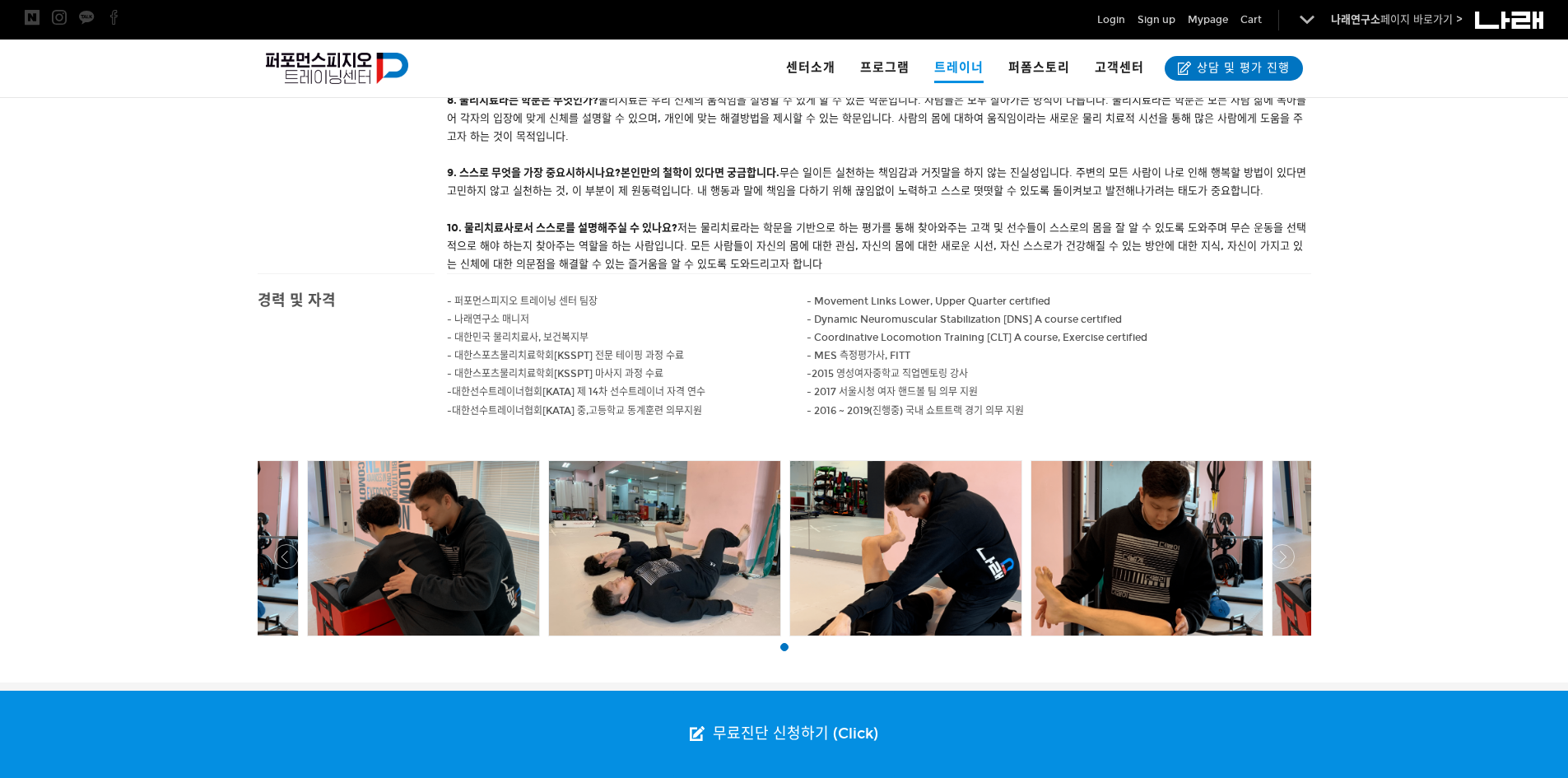 drag, startPoint x: 570, startPoint y: 372, endPoint x: 584, endPoint y: 376, distance: 14.56022 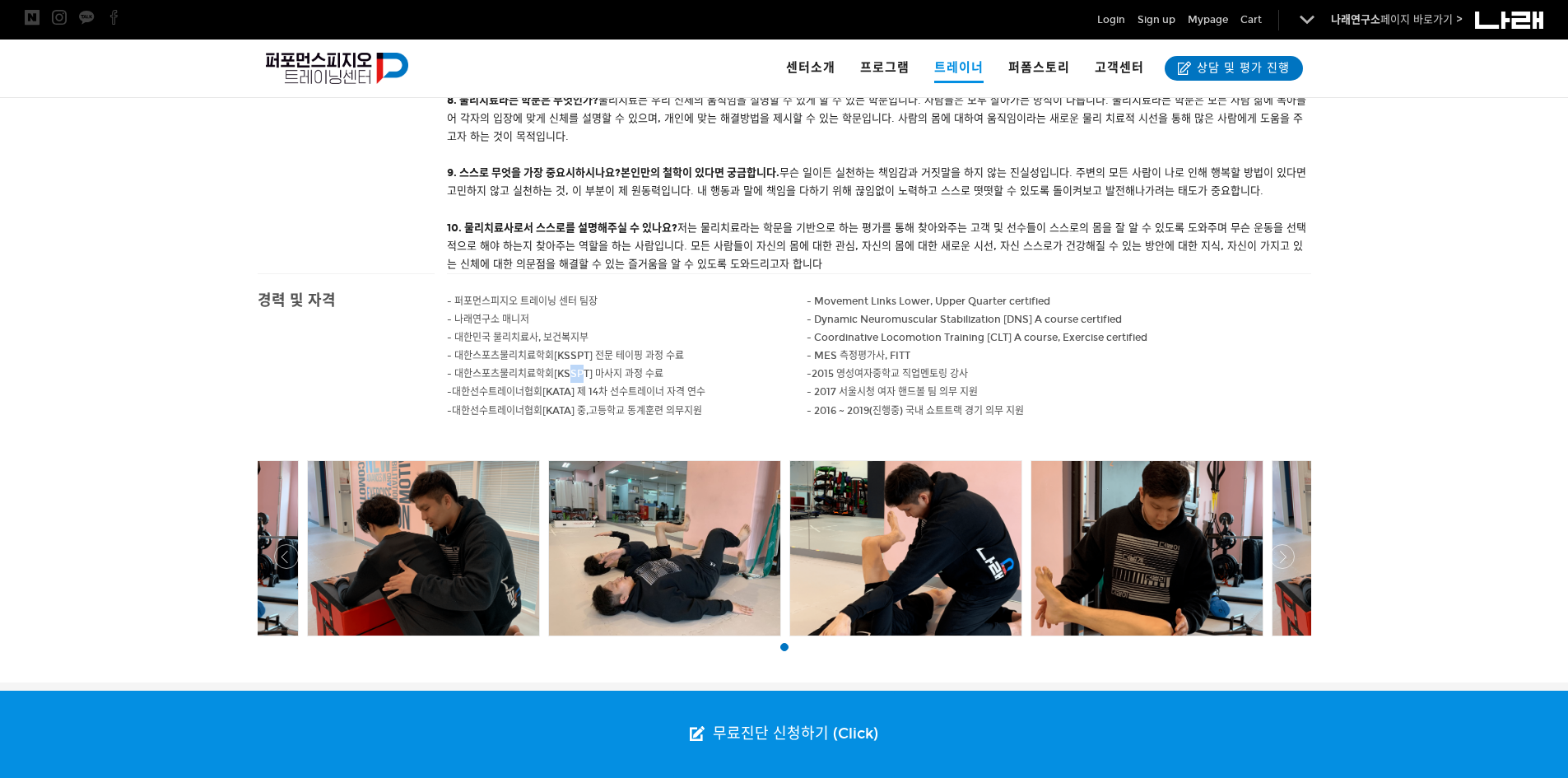 drag 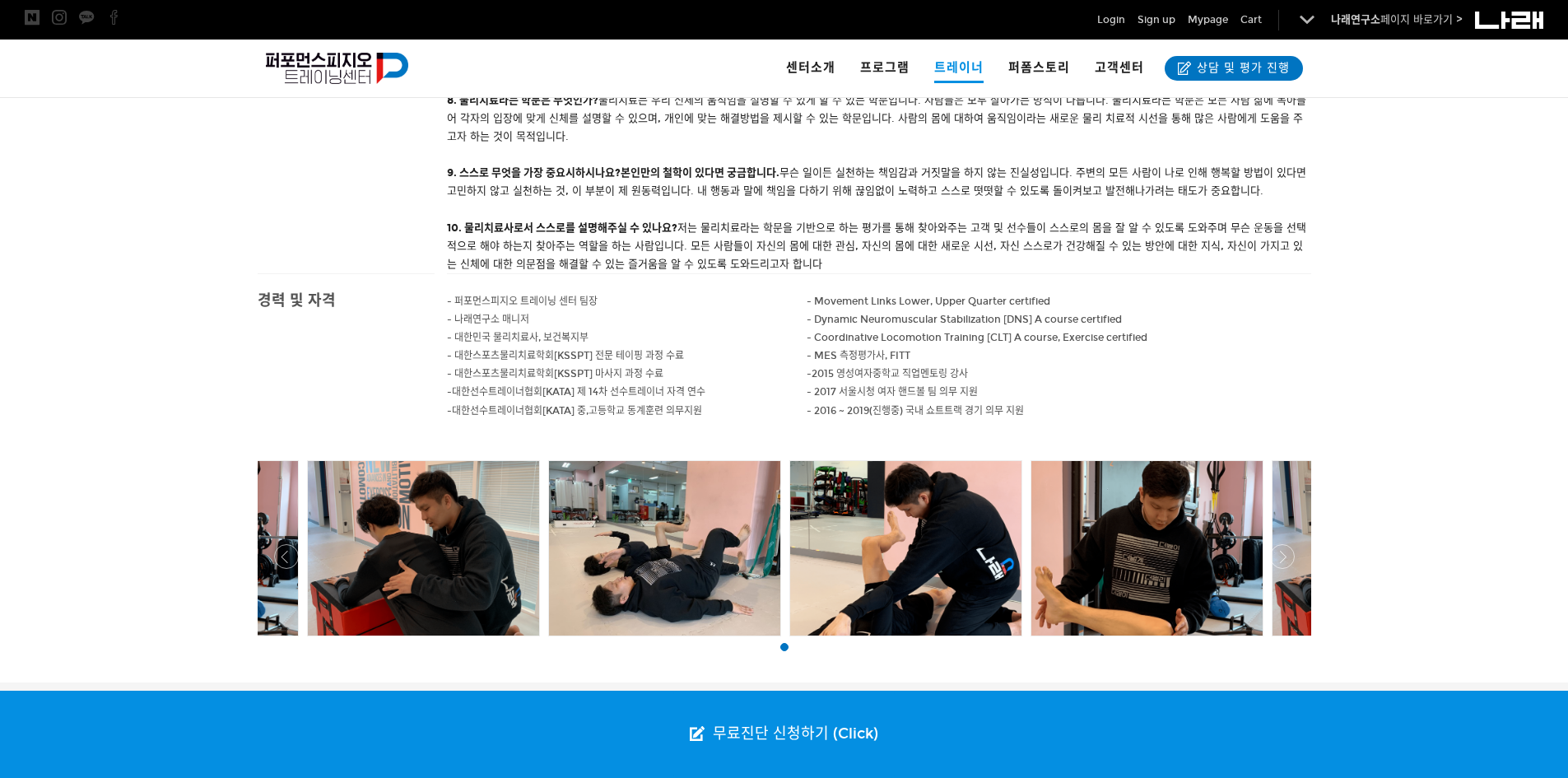 click on "- 대한민국 물리치료사, 보건복지부" at bounding box center [627, 338] 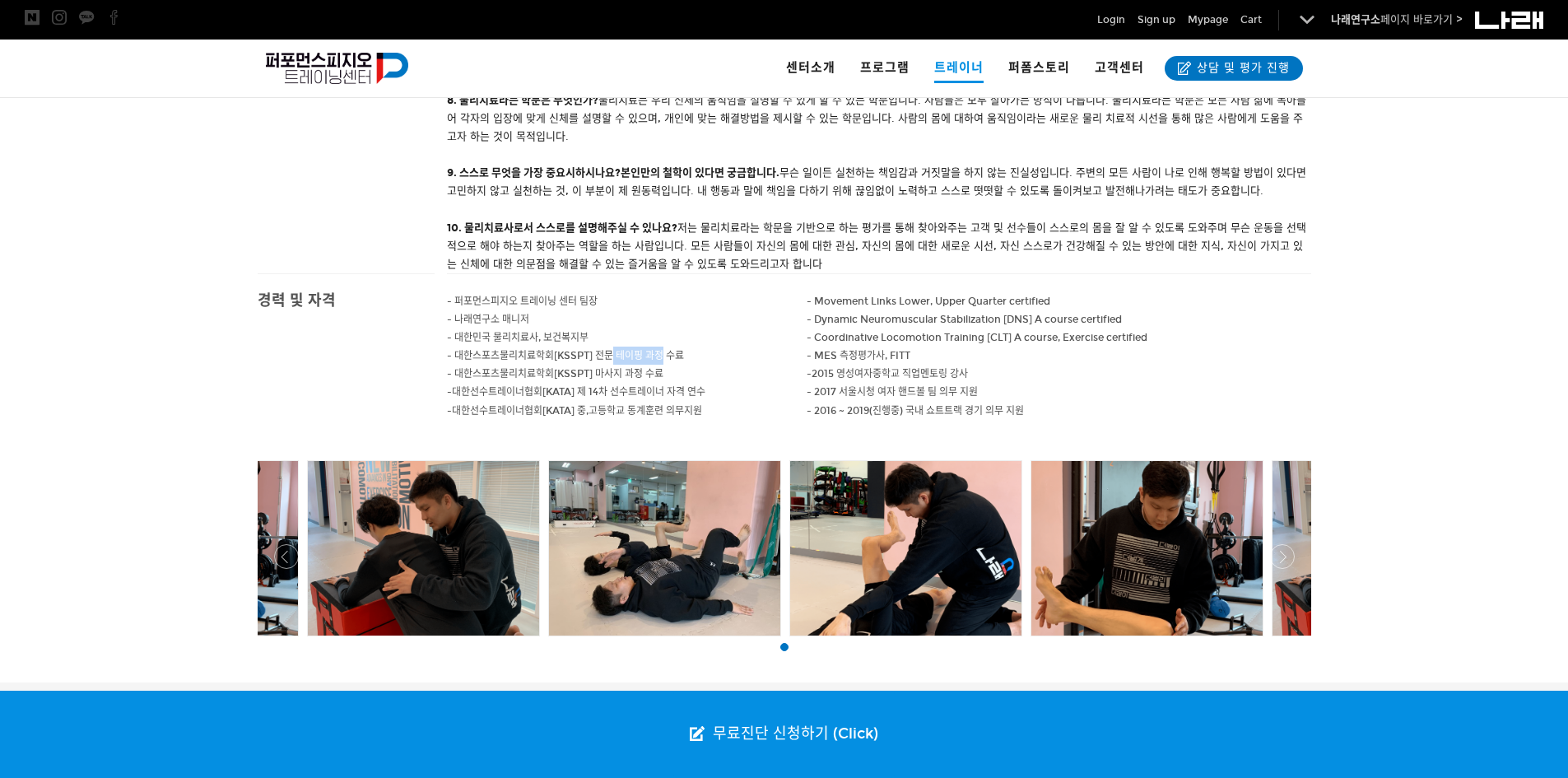 click on "- 대한스포츠물리치료학회[KSSPT] 전문 테이핑 과정 수료" at bounding box center [522, 301] 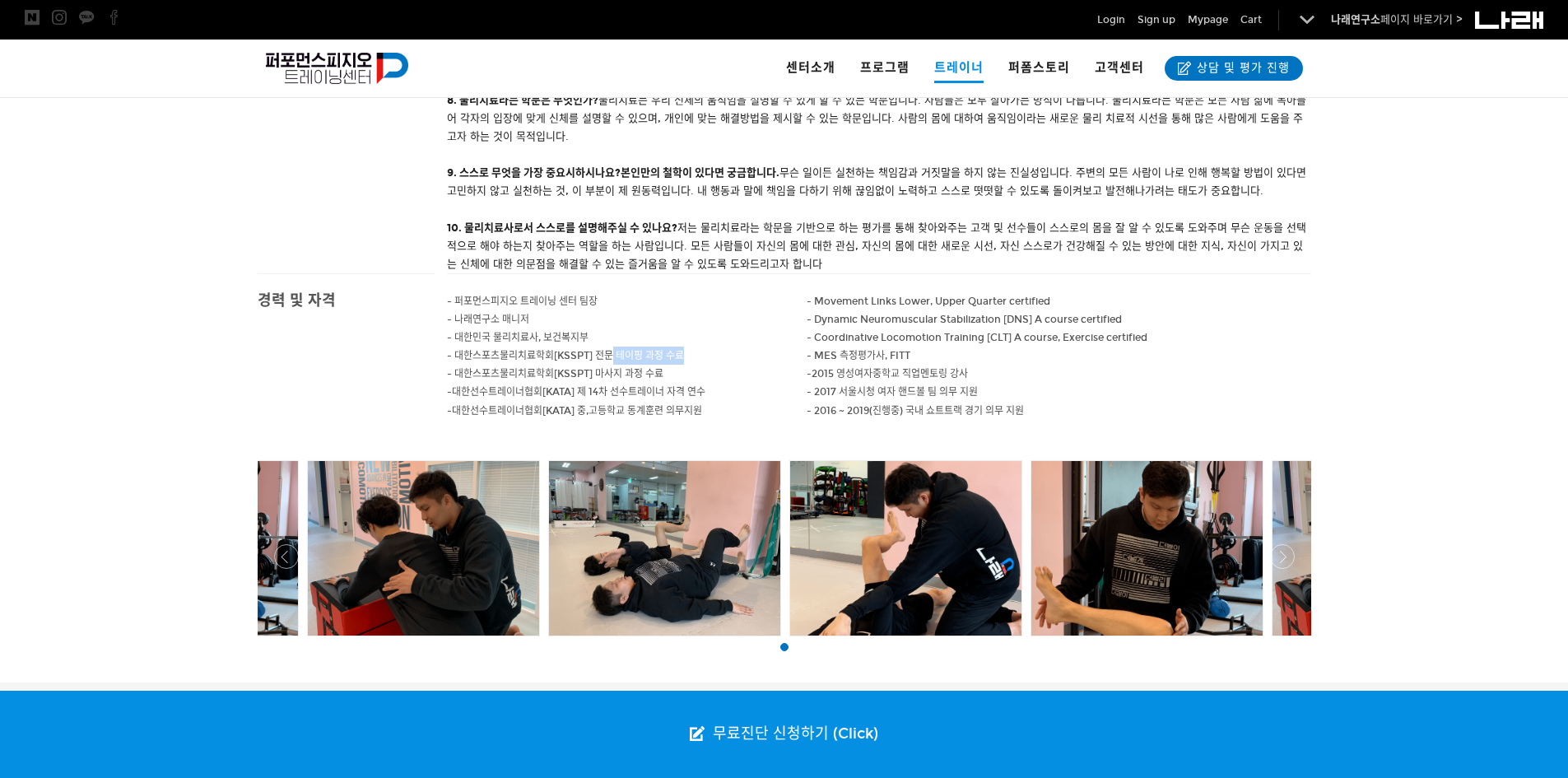 click on "- 대한스포츠물리치료학회[KSSPT] 전문 테이핑 과정 수료" at bounding box center (522, 301) 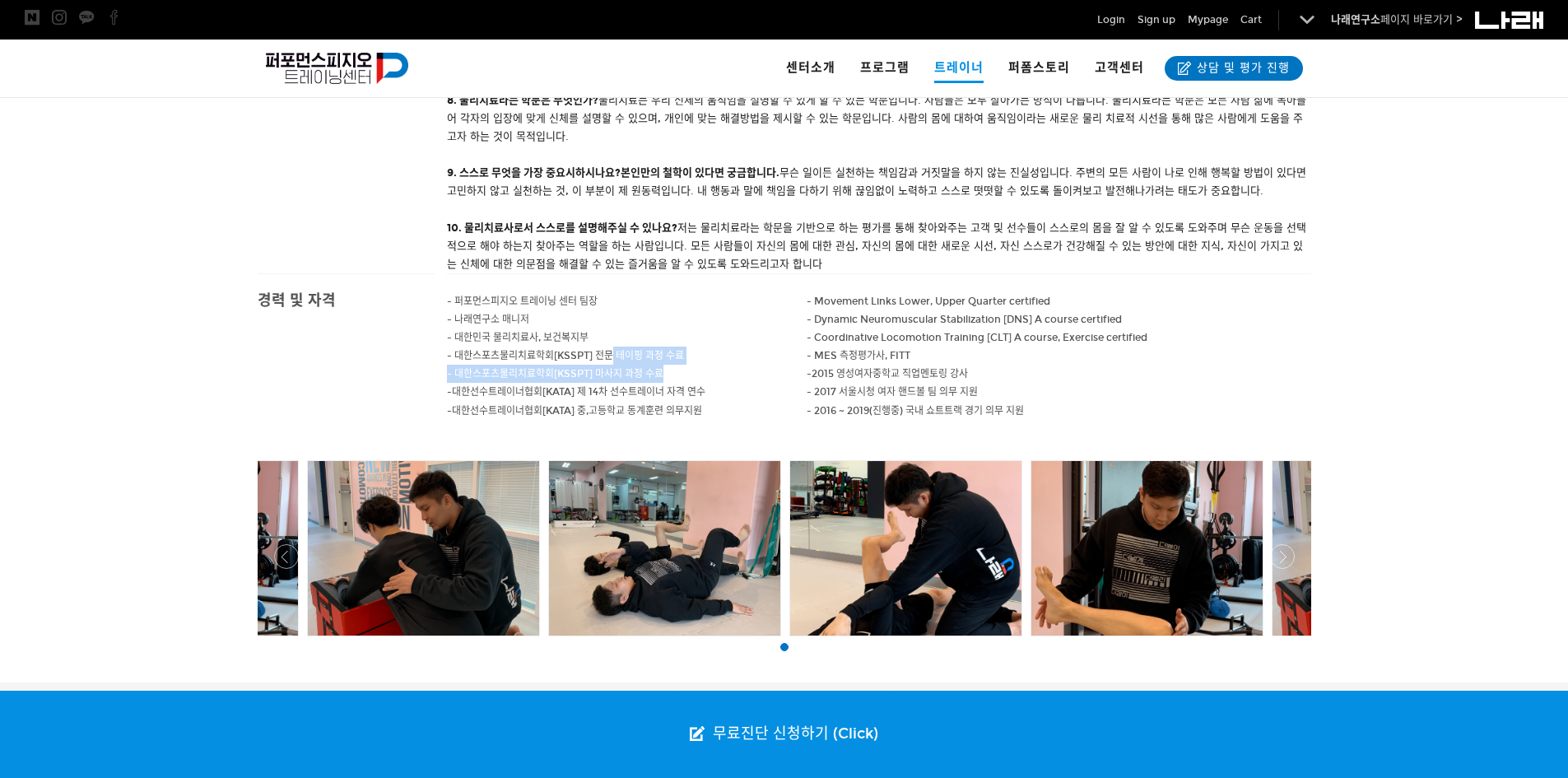 click on "- 퍼포먼스피지오 트레이닝 센터 팀장 - 나래연구소 매니저 - 대한민국 물리치료사, 보건복지부 - 대한스포츠물리치료학회[KSSPT] 전문 테이핑 과정 수료  - 대한스포츠물리치료학회[KSSPT] 마사지 과정 수료 -  대한선수트레이너협회  [KATA] 제 14차 선수트레이너 자격 연수 -  대한선수트레이너협회  [KATA] 중,고등학교 동계훈련 의무지원" at bounding box center [627, 365] 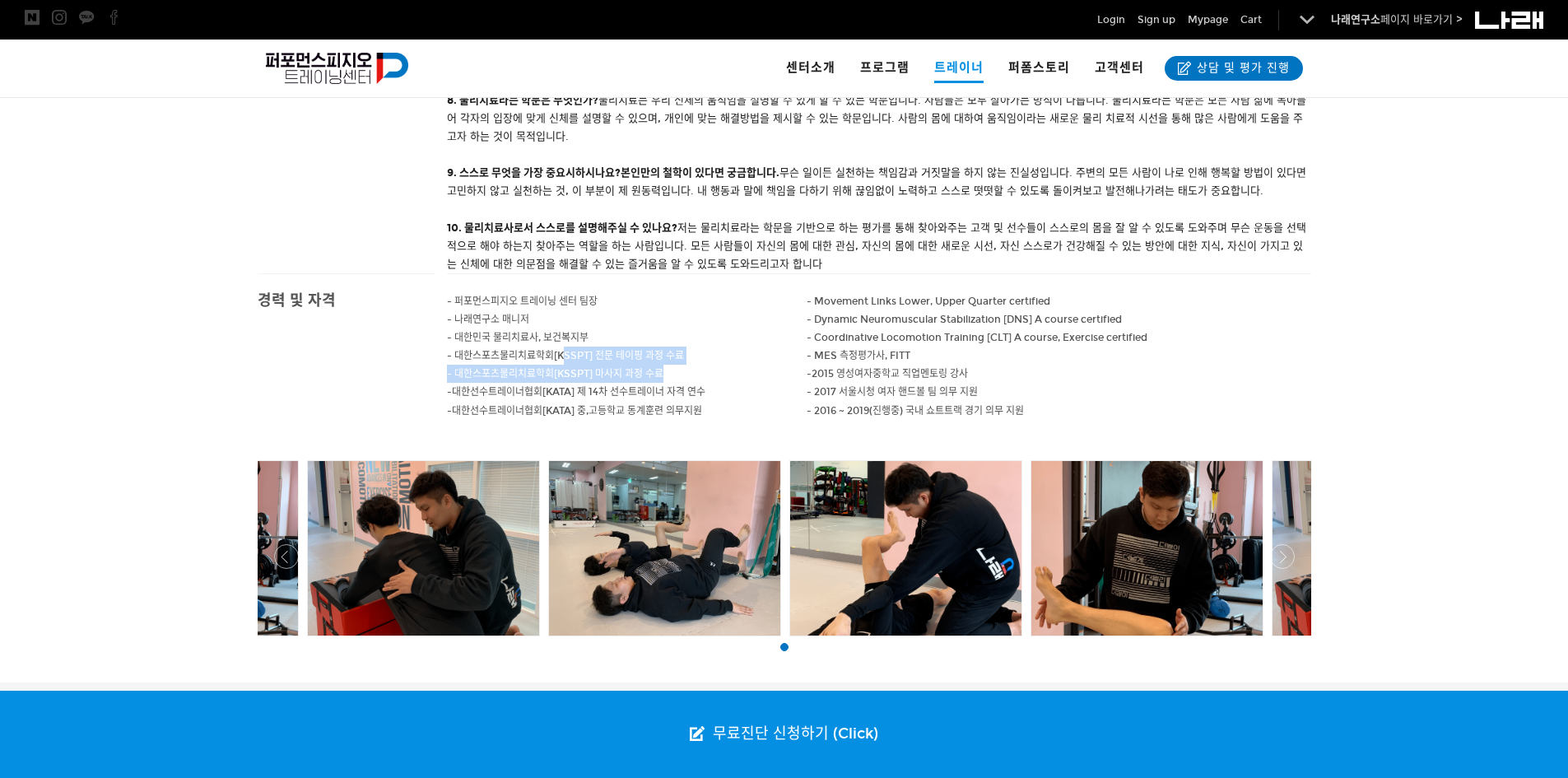 click on "- 대한스포츠물리치료학회[KSSPT] 전문 테이핑 과정 수료" at bounding box center [522, 301] 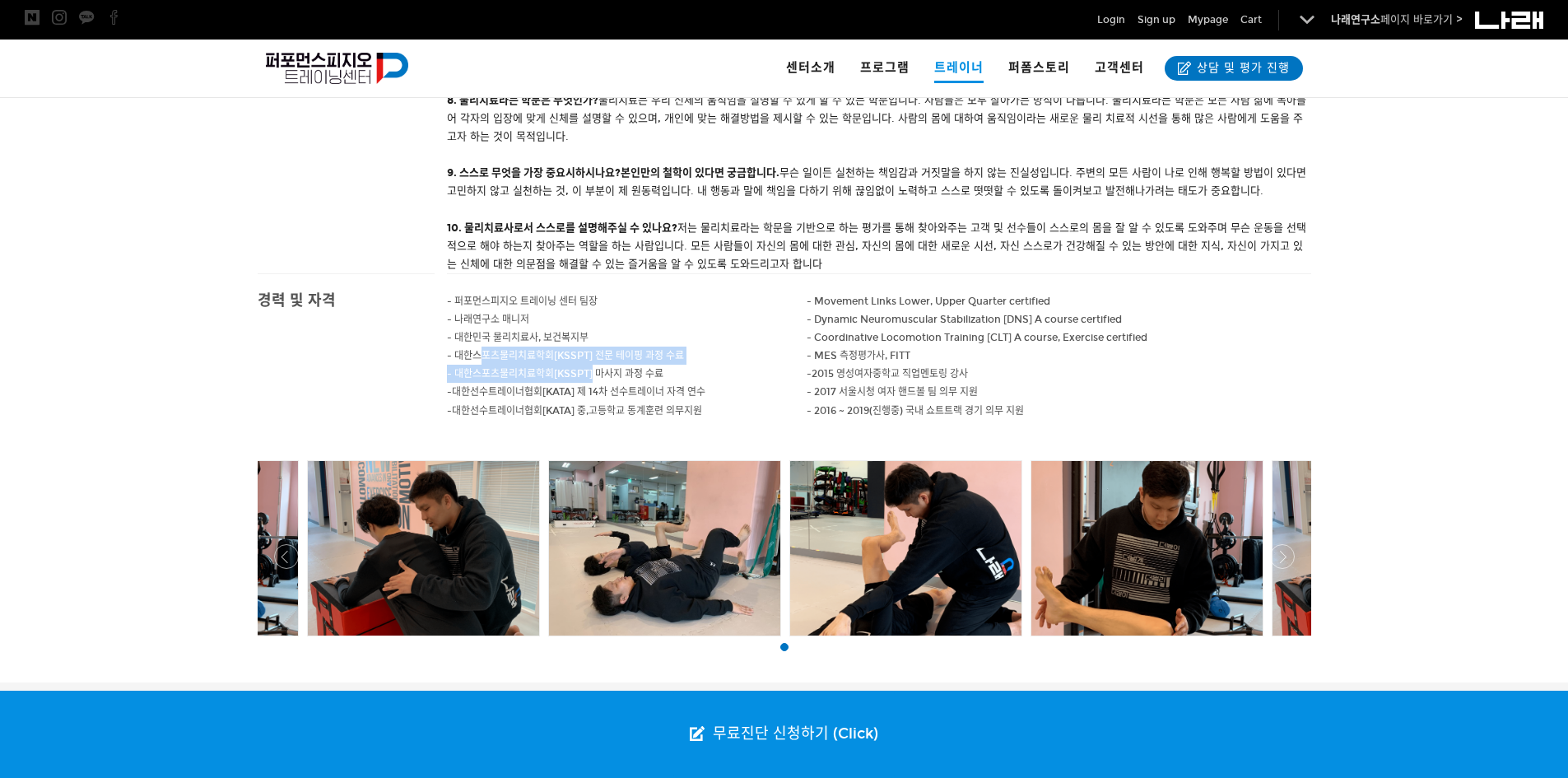 click on "- 퍼포먼스피지오 트레이닝 센터 팀장 - 나래연구소 매니저 - 대한민국 물리치료사, 보건복지부 - 대한스포츠물리치료학회[KSSPT] 전문 테이핑 과정 수료  - 대한스포츠물리치료학회[KSSPT] 마사지 과정 수료 -  대한선수트레이너협회  [KATA] 제 14차 선수트레이너 자격 연수 -  대한선수트레이너협회  [KATA] 중,고등학교 동계훈련 의무지원" at bounding box center [627, 365] 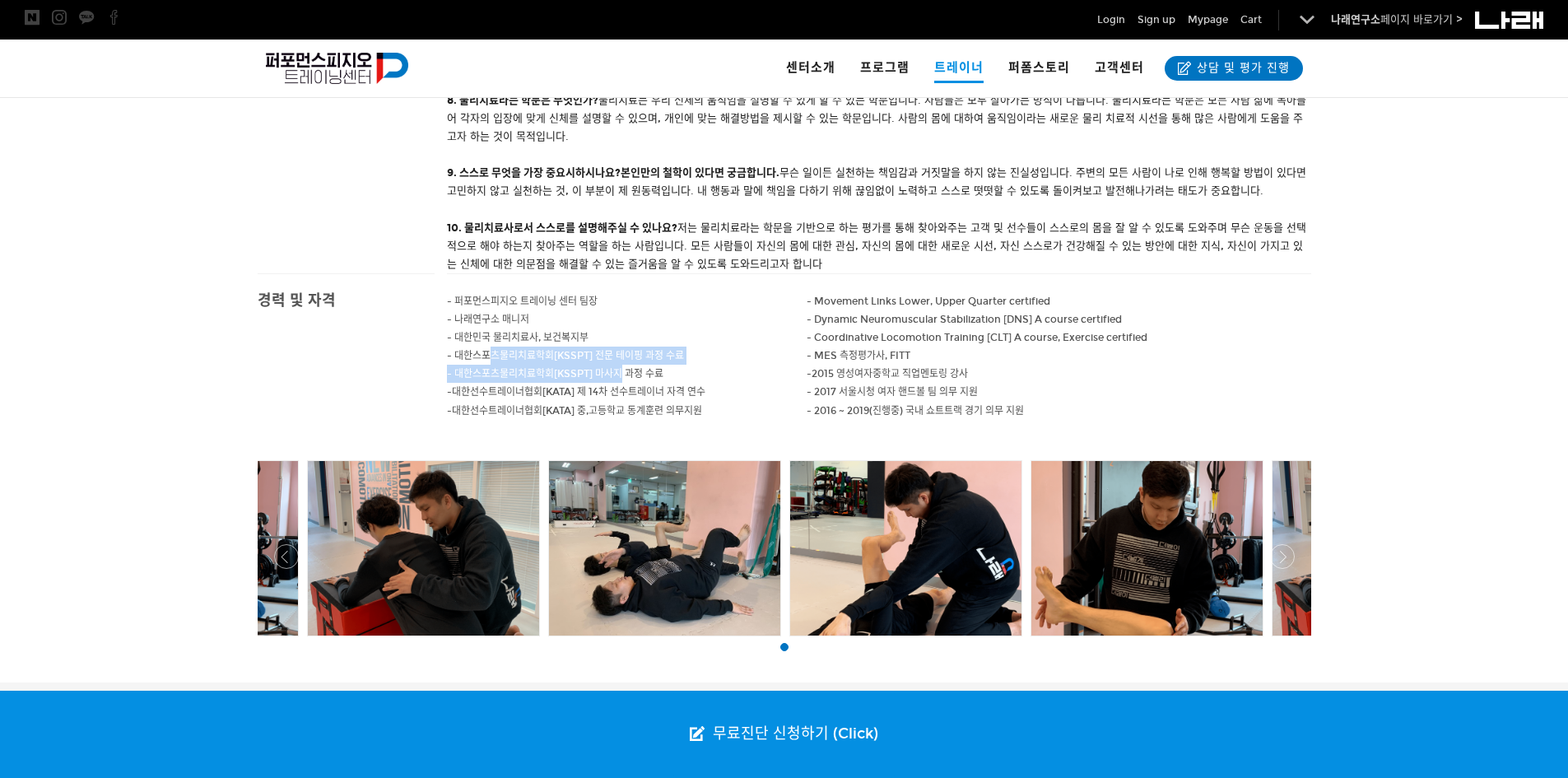click on "- 퍼포먼스피지오 트레이닝 센터 팀장 - 나래연구소 매니저 - 대한민국 물리치료사, 보건복지부 - 대한스포츠물리치료학회[KSSPT] 전문 테이핑 과정 수료  - 대한스포츠물리치료학회[KSSPT] 마사지 과정 수료 -  대한선수트레이너협회  [KATA] 제 14차 선수트레이너 자격 연수 -  대한선수트레이너협회  [KATA] 중,고등학교 동계훈련 의무지원" at bounding box center (627, 365) 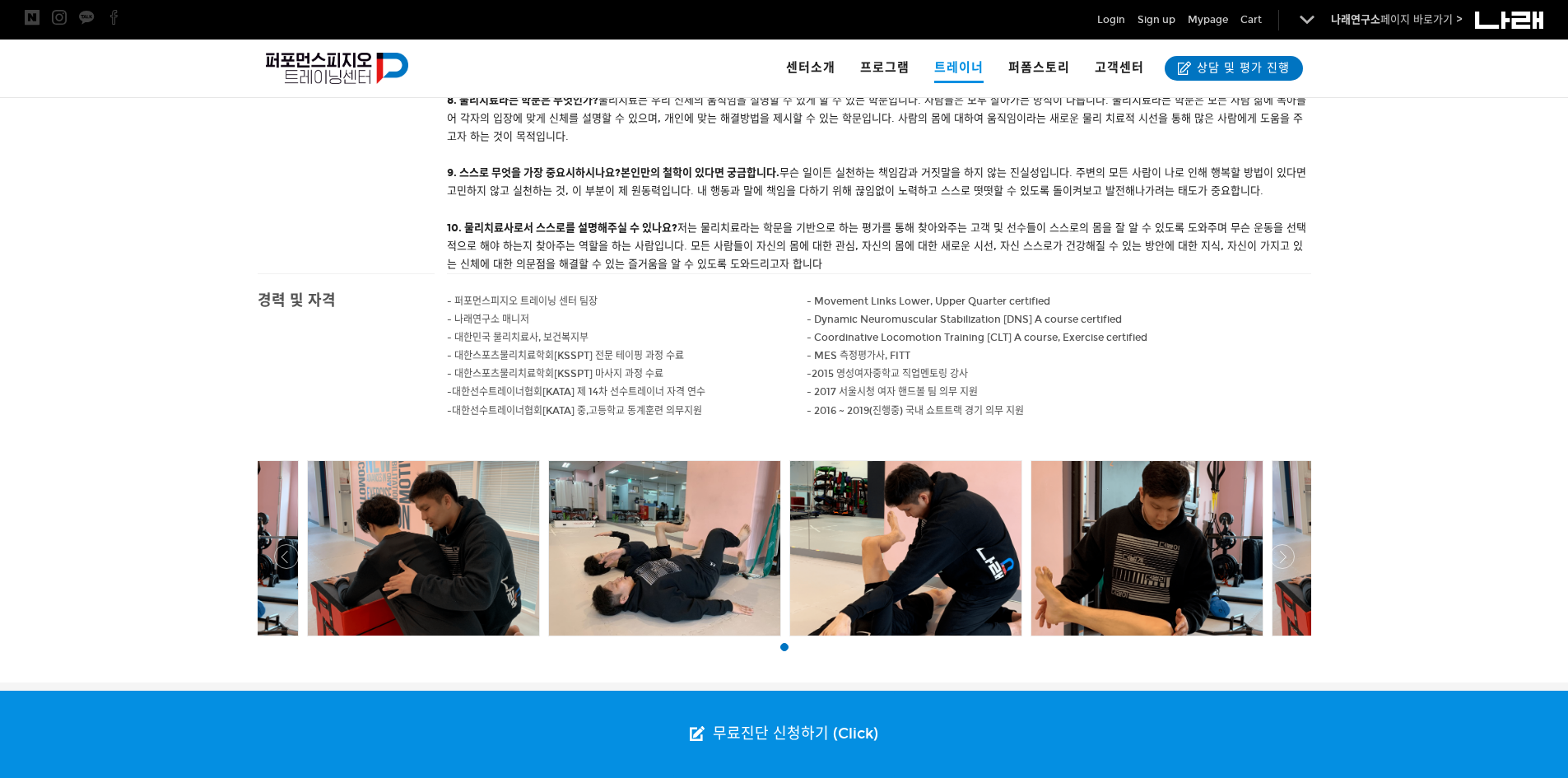 click on "- 대한스포츠물리치료학회[KSSPT] 전문 테이핑 과정 수료" at bounding box center (627, 356) 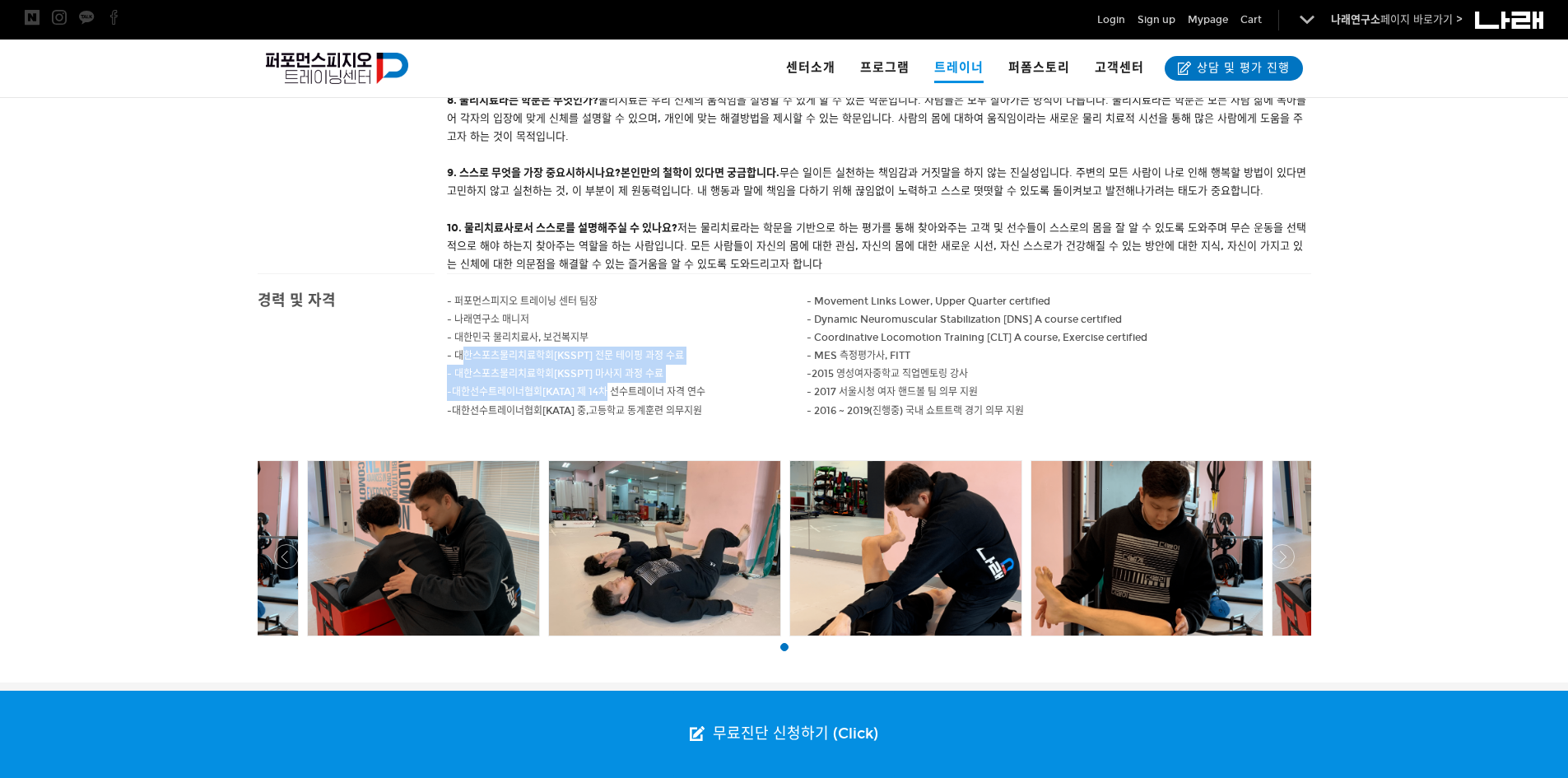 click on "- 퍼포먼스피지오 트레이닝 센터 팀장 - 나래연구소 매니저 - 대한민국 물리치료사, 보건복지부 - 대한스포츠물리치료학회[KSSPT] 전문 테이핑 과정 수료  - 대한스포츠물리치료학회[KSSPT] 마사지 과정 수료 -  대한선수트레이너협회  [KATA] 제 14차 선수트레이너 자격 연수 -  대한선수트레이너협회  [KATA] 중,고등학교 동계훈련 의무지원" at bounding box center [627, 365] 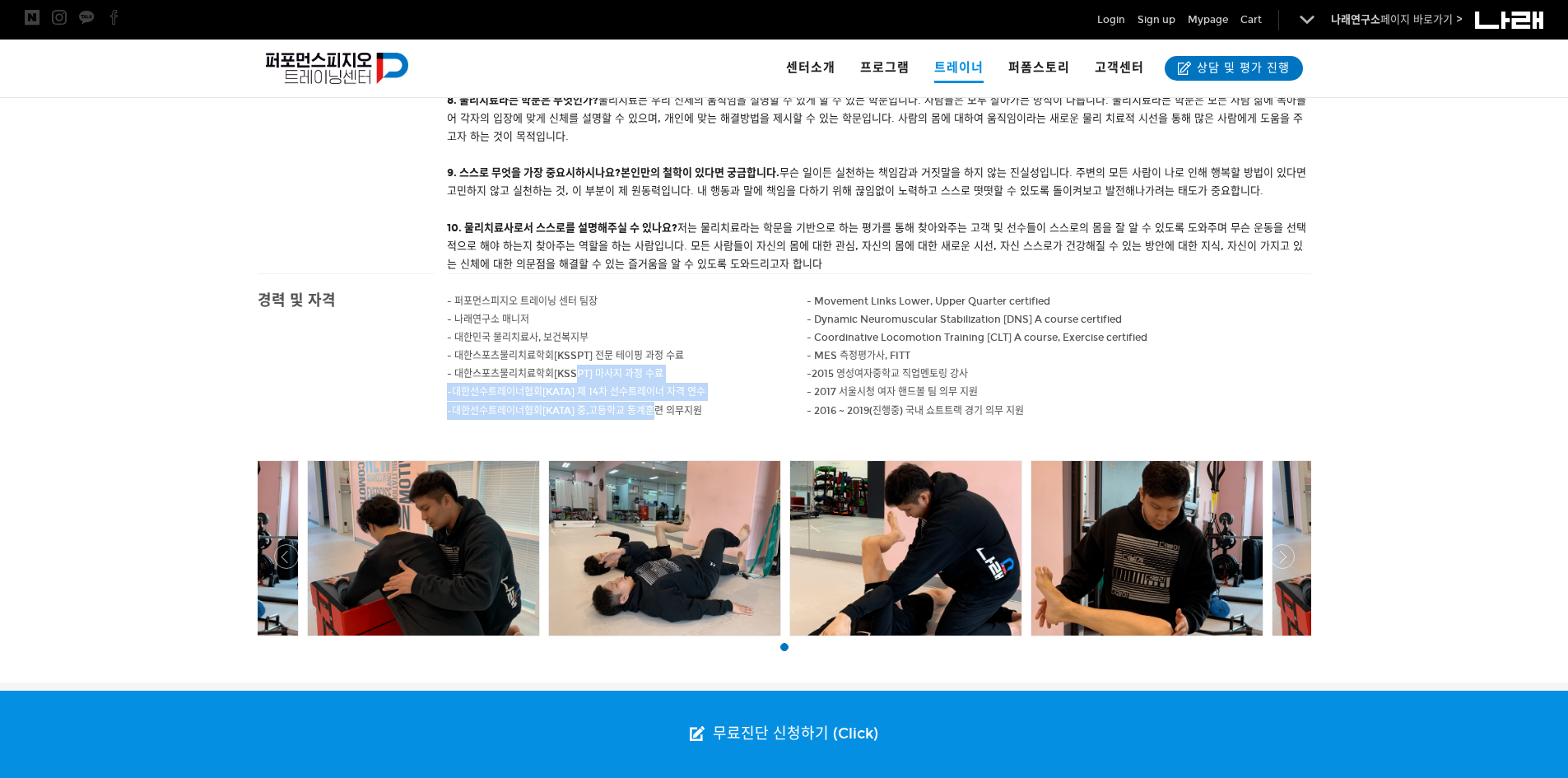 click on "- 퍼포먼스피지오 트레이닝 센터 팀장 - 나래연구소 매니저 - 대한민국 물리치료사, 보건복지부 - 대한스포츠물리치료학회[KSSPT] 전문 테이핑 과정 수료  - 대한스포츠물리치료학회[KSSPT] 마사지 과정 수료 -  대한선수트레이너협회  [KATA] 제 14차 선수트레이너 자격 연수 -  대한선수트레이너협회  [KATA] 중,고등학교 동계훈련 의무지원" at bounding box center (627, 365) 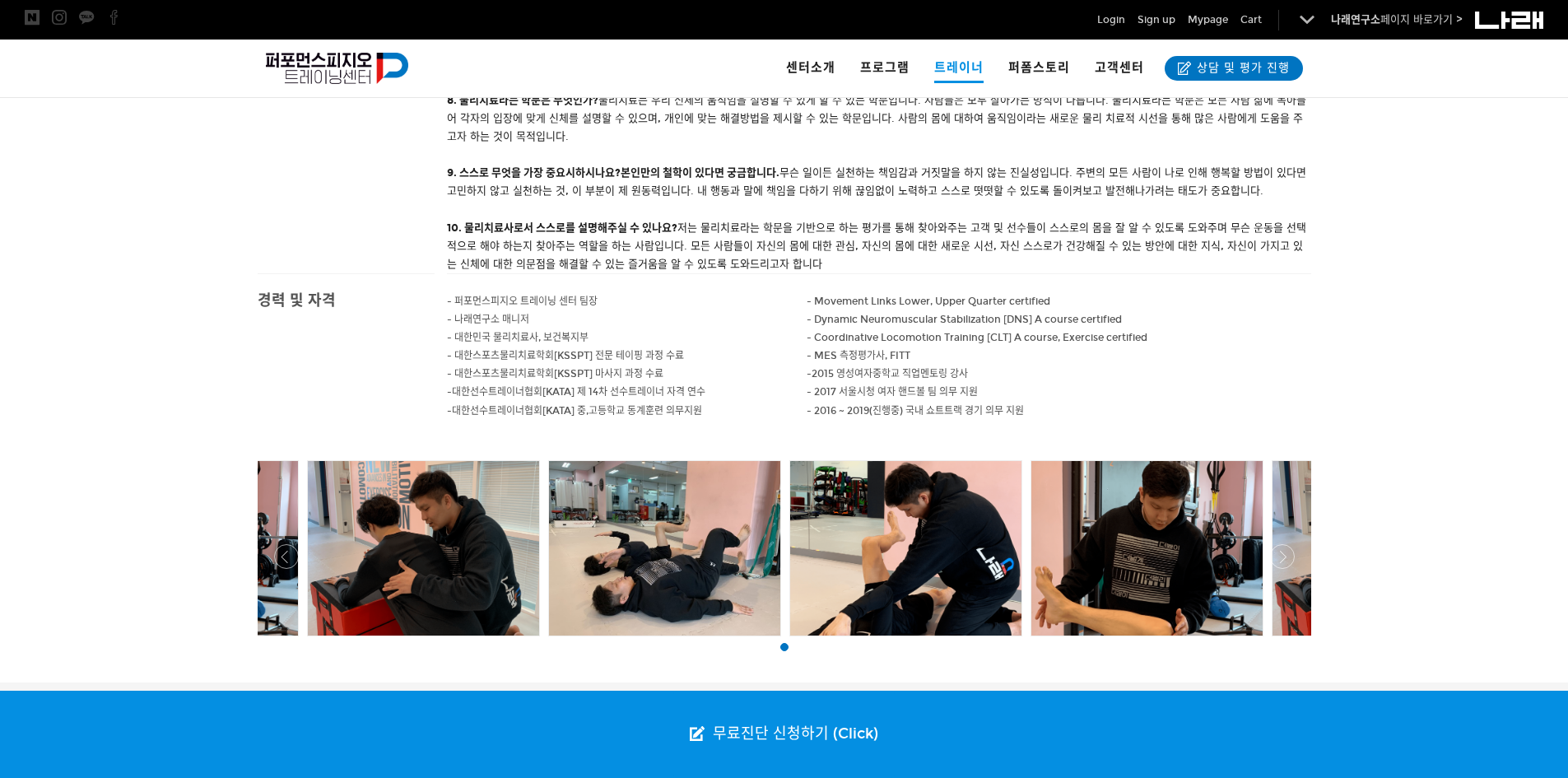 click on "- 대한스포츠물리치료학회[KSSPT] 전문 테이핑 과정 수료" at bounding box center [522, 301] 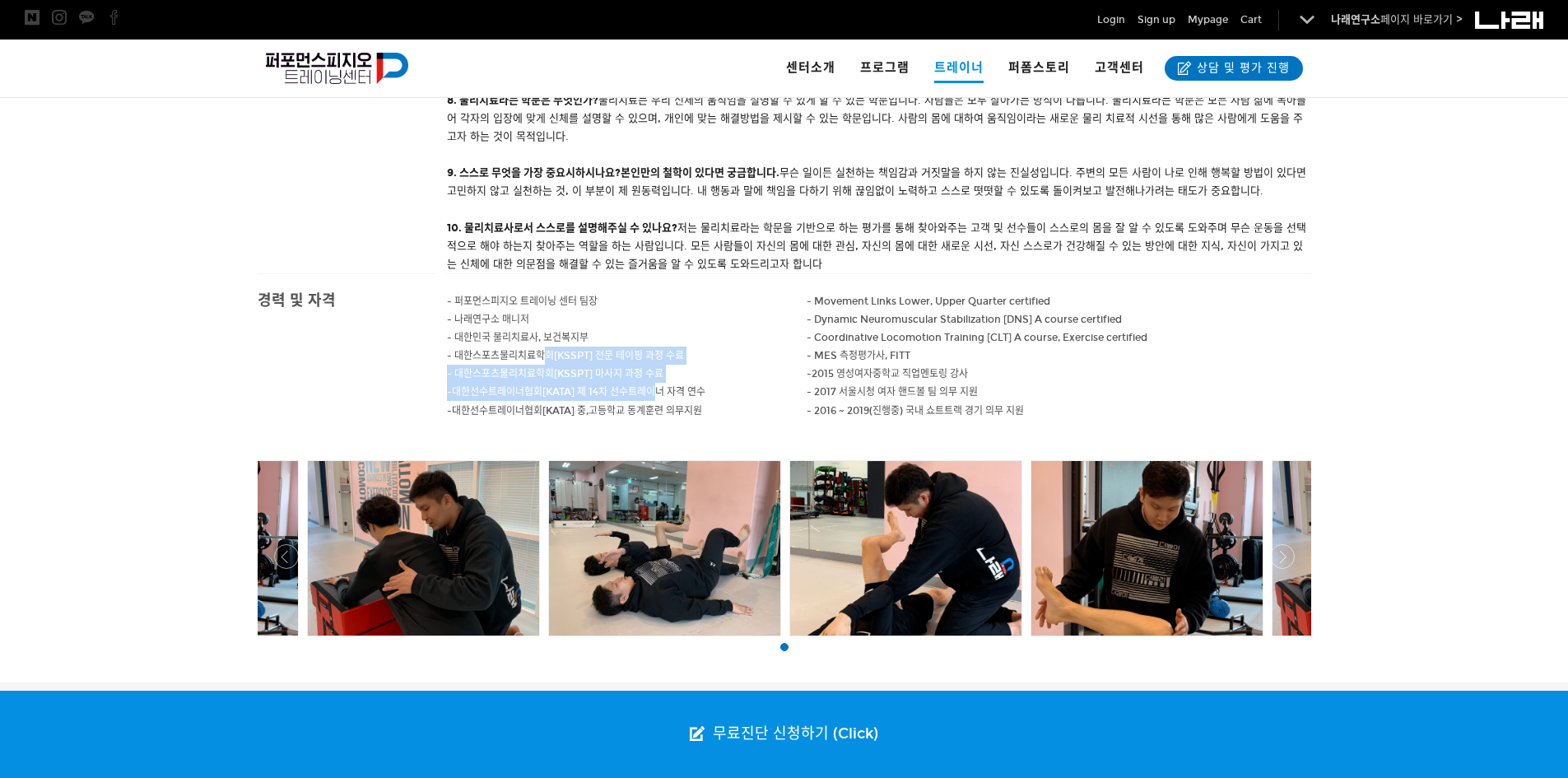 click on "- 퍼포먼스피지오 트레이닝 센터 팀장 - 나래연구소 매니저 - 대한민국 물리치료사, 보건복지부 - 대한스포츠물리치료학회[KSSPT] 전문 테이핑 과정 수료  - 대한스포츠물리치료학회[KSSPT] 마사지 과정 수료 -  대한선수트레이너협회  [KATA] 제 14차 선수트레이너 자격 연수 -  대한선수트레이너협회  [KATA] 중,고등학교 동계훈련 의무지원" at bounding box center [627, 365] 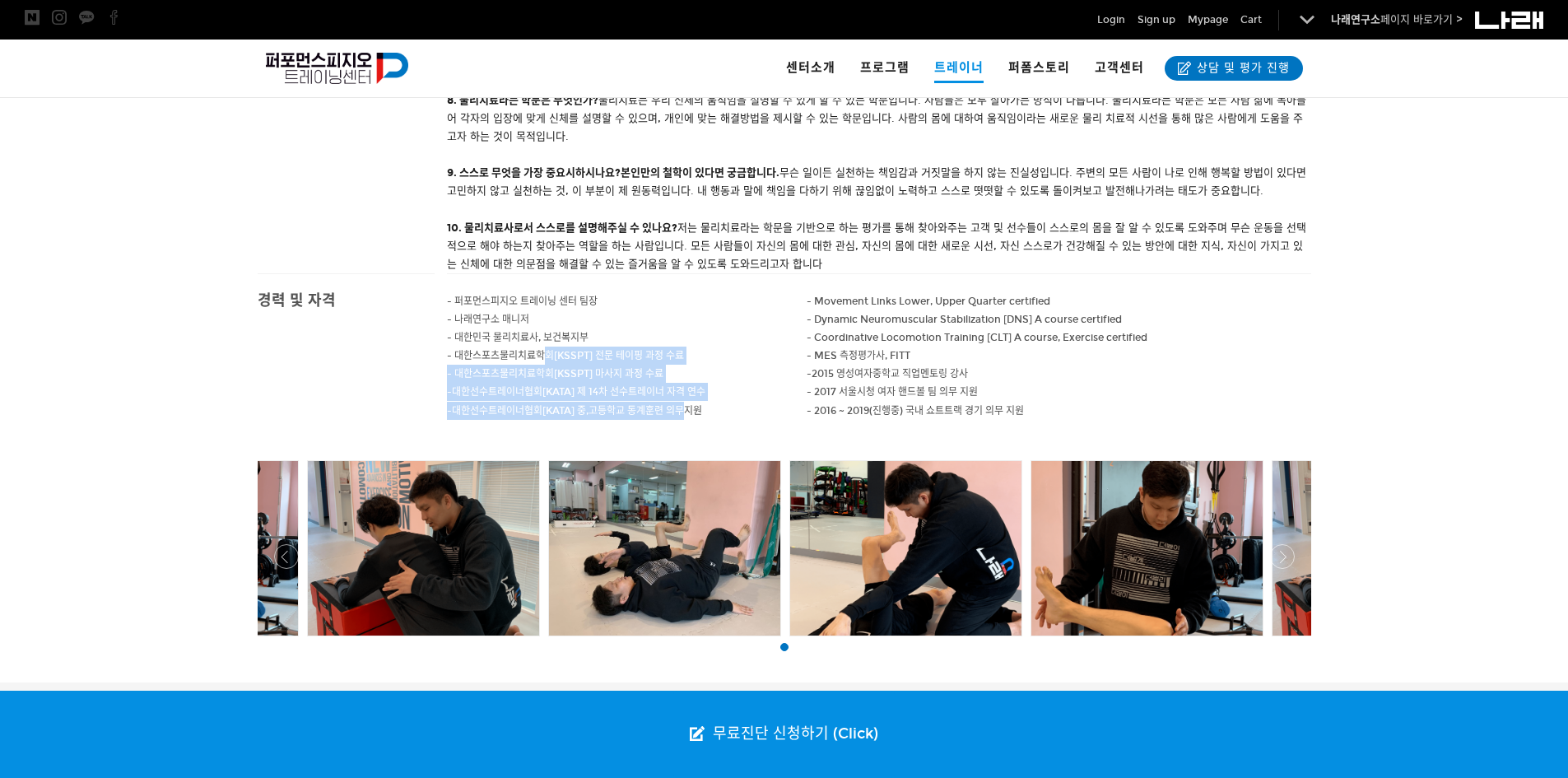 click on "-  대한선수트레이너협회  [KATA] 중,고등학교 동계훈련 의무지원" at bounding box center [627, 411] 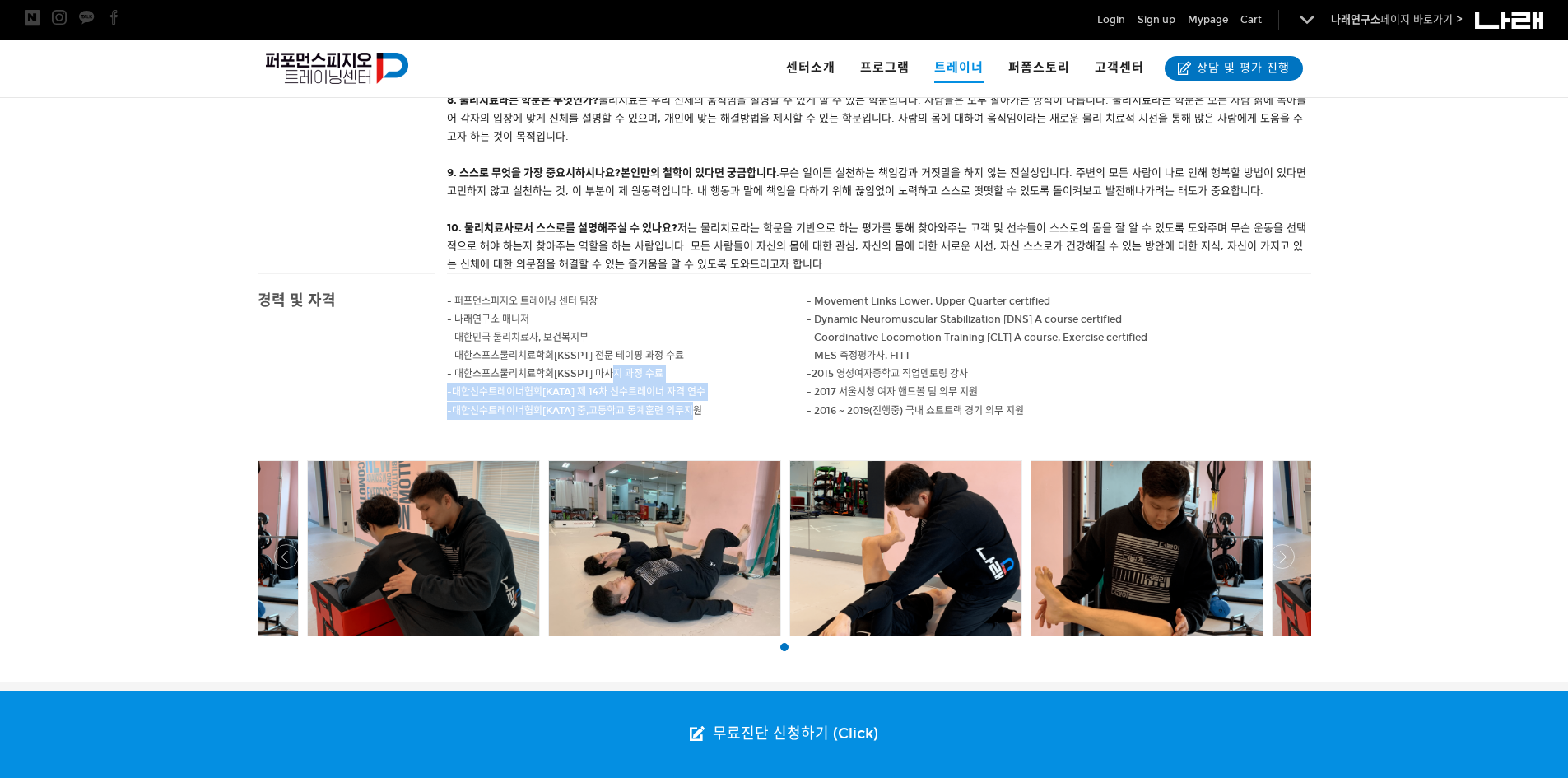 click on "- 퍼포먼스피지오 트레이닝 센터 팀장 - 나래연구소 매니저 - 대한민국 물리치료사, 보건복지부 - 대한스포츠물리치료학회[KSSPT] 전문 테이핑 과정 수료  - 대한스포츠물리치료학회[KSSPT] 마사지 과정 수료 -  대한선수트레이너협회  [KATA] 제 14차 선수트레이너 자격 연수 -  대한선수트레이너협회  [KATA] 중,고등학교 동계훈련 의무지원" at bounding box center [627, 365] 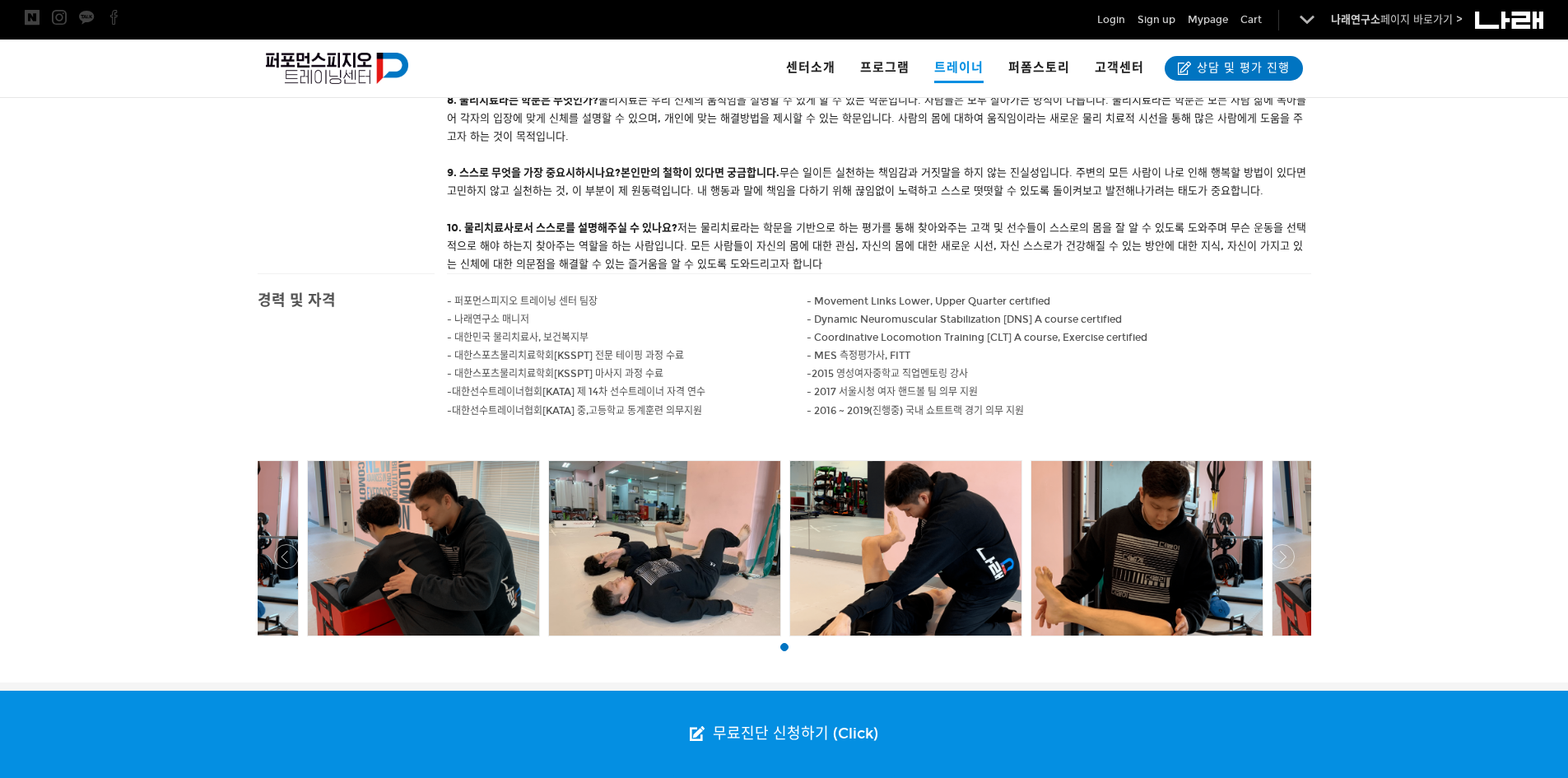 click on "- 대한스포츠물리치료학회[KSSPT] 마사지 과정 수료" at bounding box center (627, 374) 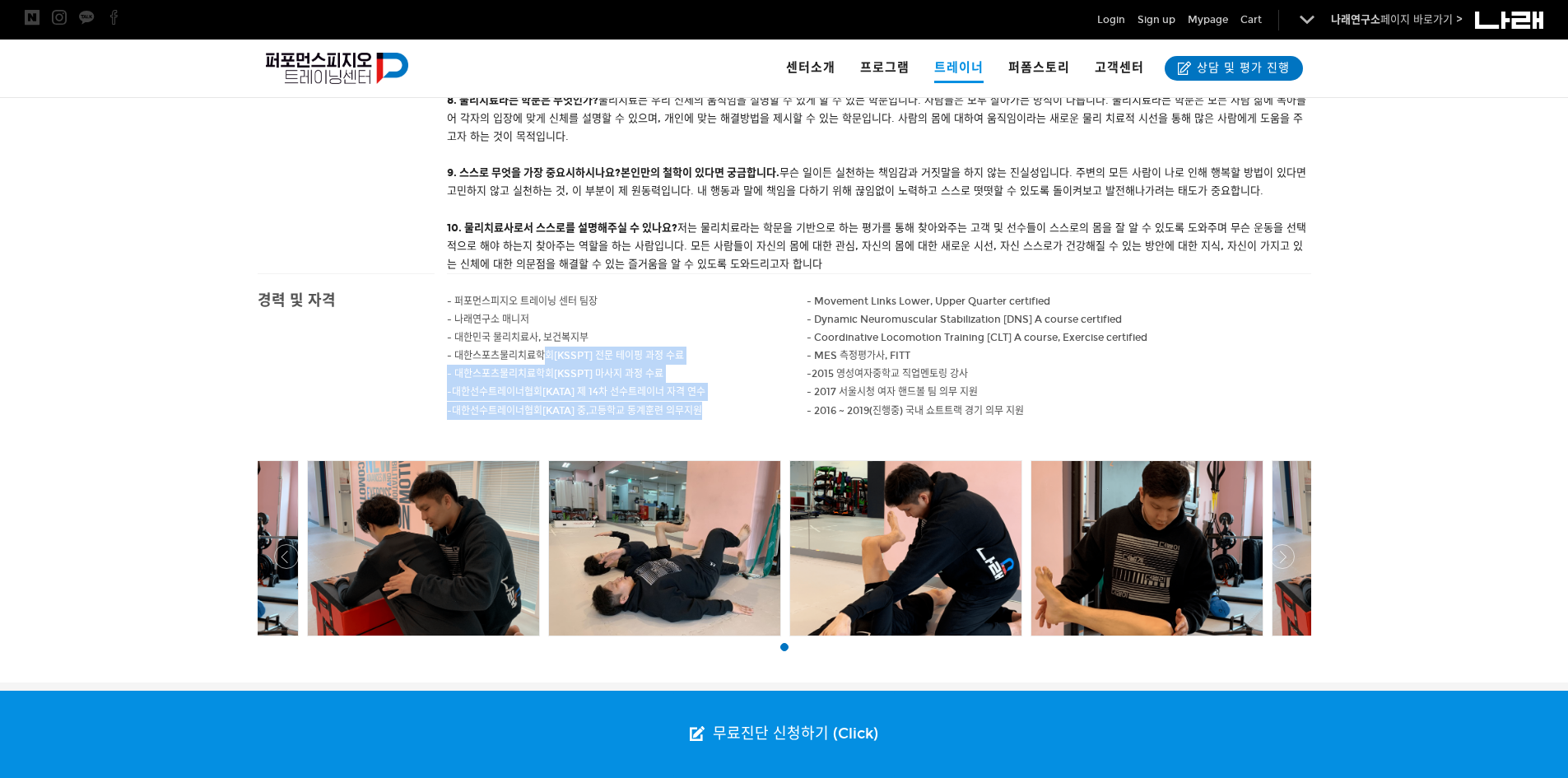 click on "- 퍼포먼스피지오 트레이닝 센터 팀장 - 나래연구소 매니저 - 대한민국 물리치료사, 보건복지부 - 대한스포츠물리치료학회[KSSPT] 전문 테이핑 과정 수료  - 대한스포츠물리치료학회[KSSPT] 마사지 과정 수료 -  대한선수트레이너협회  [KATA] 제 14차 선수트레이너 자격 연수 -  대한선수트레이너협회  [KATA] 중,고등학교 동계훈련 의무지원" at bounding box center [627, 365] 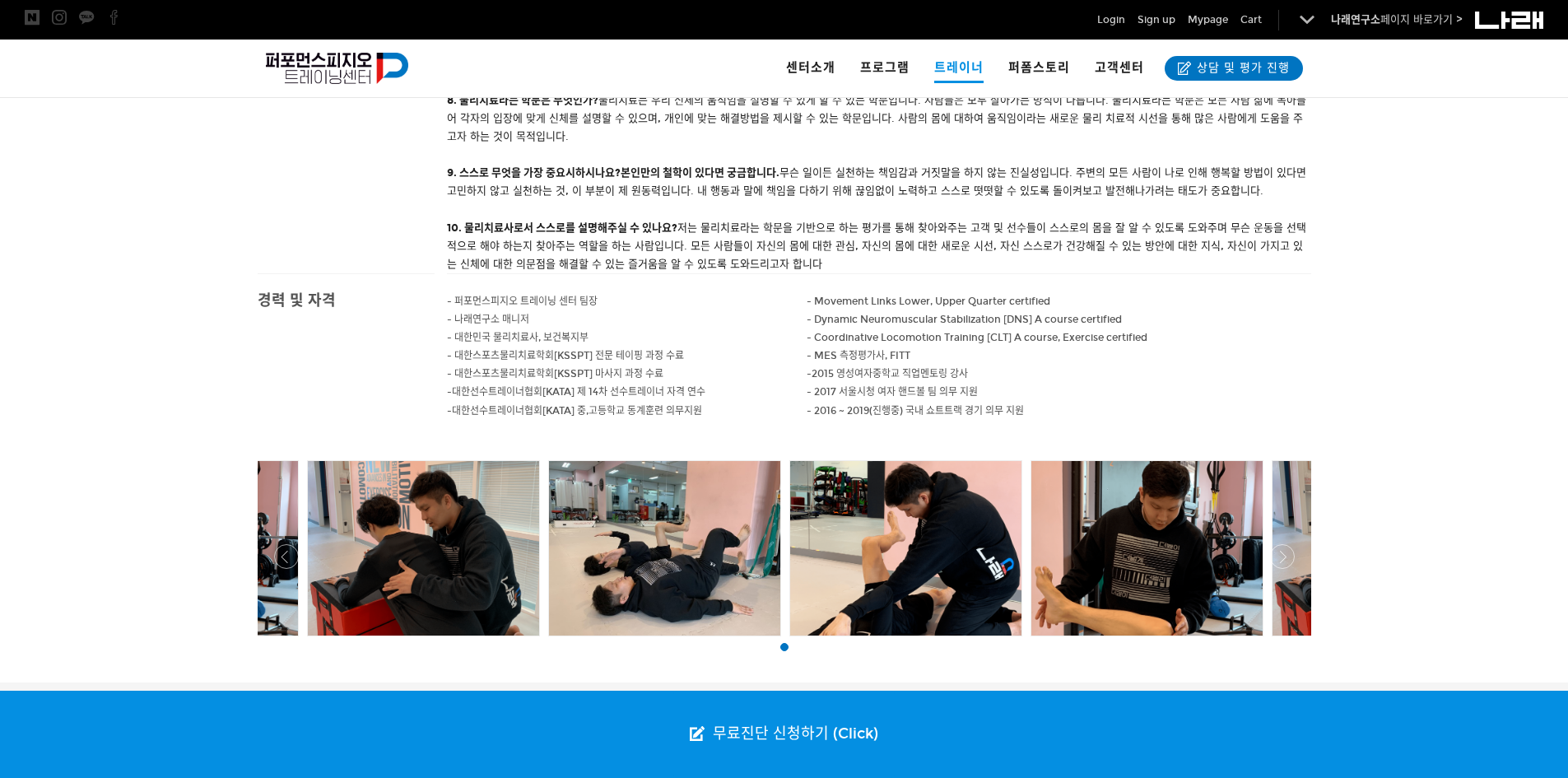 click on "- 대한스포츠물리치료학회[KSSPT] 전문 테이핑 과정 수료" at bounding box center (522, 301) 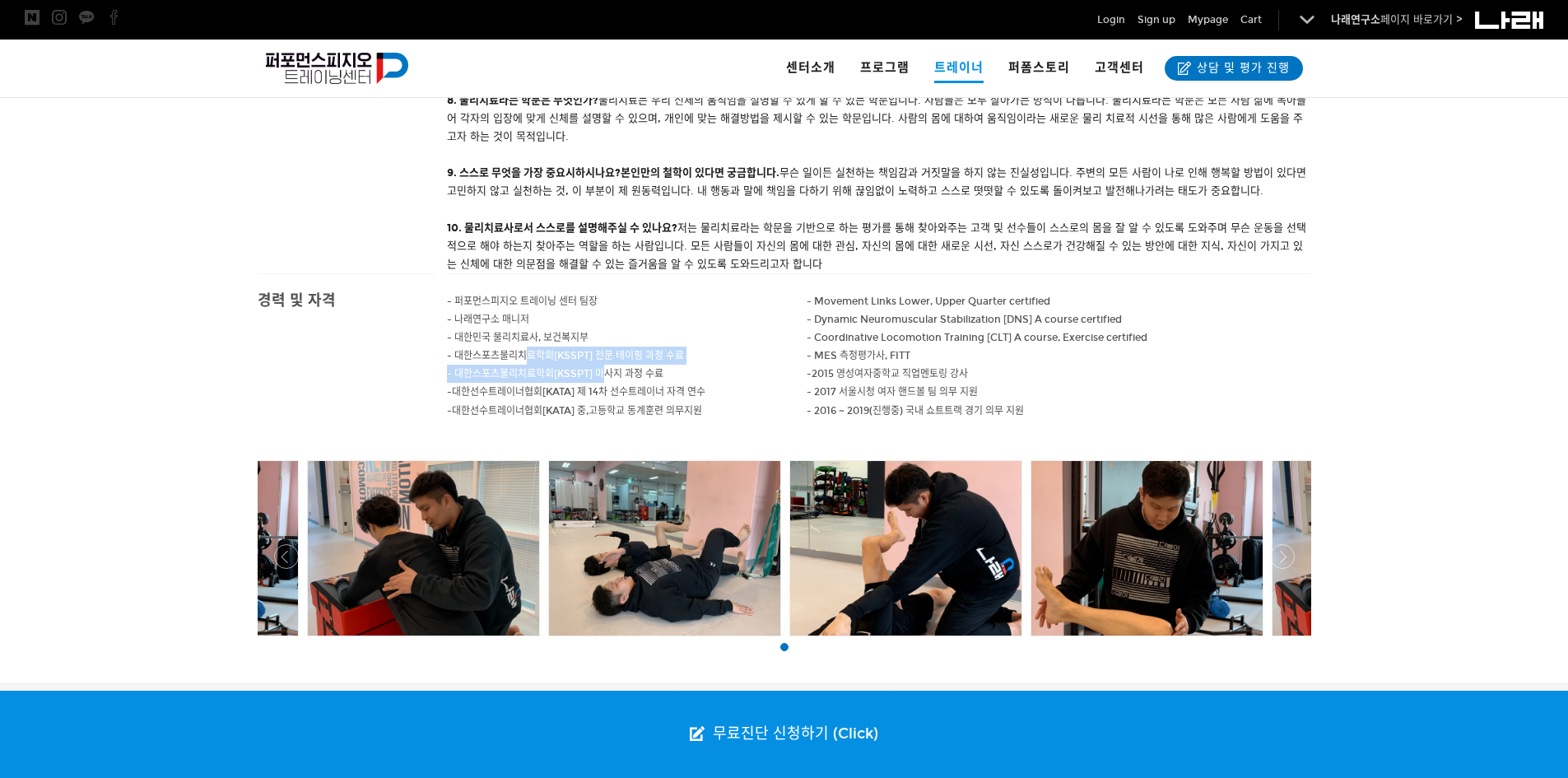 click on "- 퍼포먼스피지오 트레이닝 센터 팀장 - 나래연구소 매니저 - 대한민국 물리치료사, 보건복지부 - 대한스포츠물리치료학회[KSSPT] 전문 테이핑 과정 수료  - 대한스포츠물리치료학회[KSSPT] 마사지 과정 수료 -  대한선수트레이너협회  [KATA] 제 14차 선수트레이너 자격 연수 -  대한선수트레이너협회  [KATA] 중,고등학교 동계훈련 의무지원" at bounding box center [627, 365] 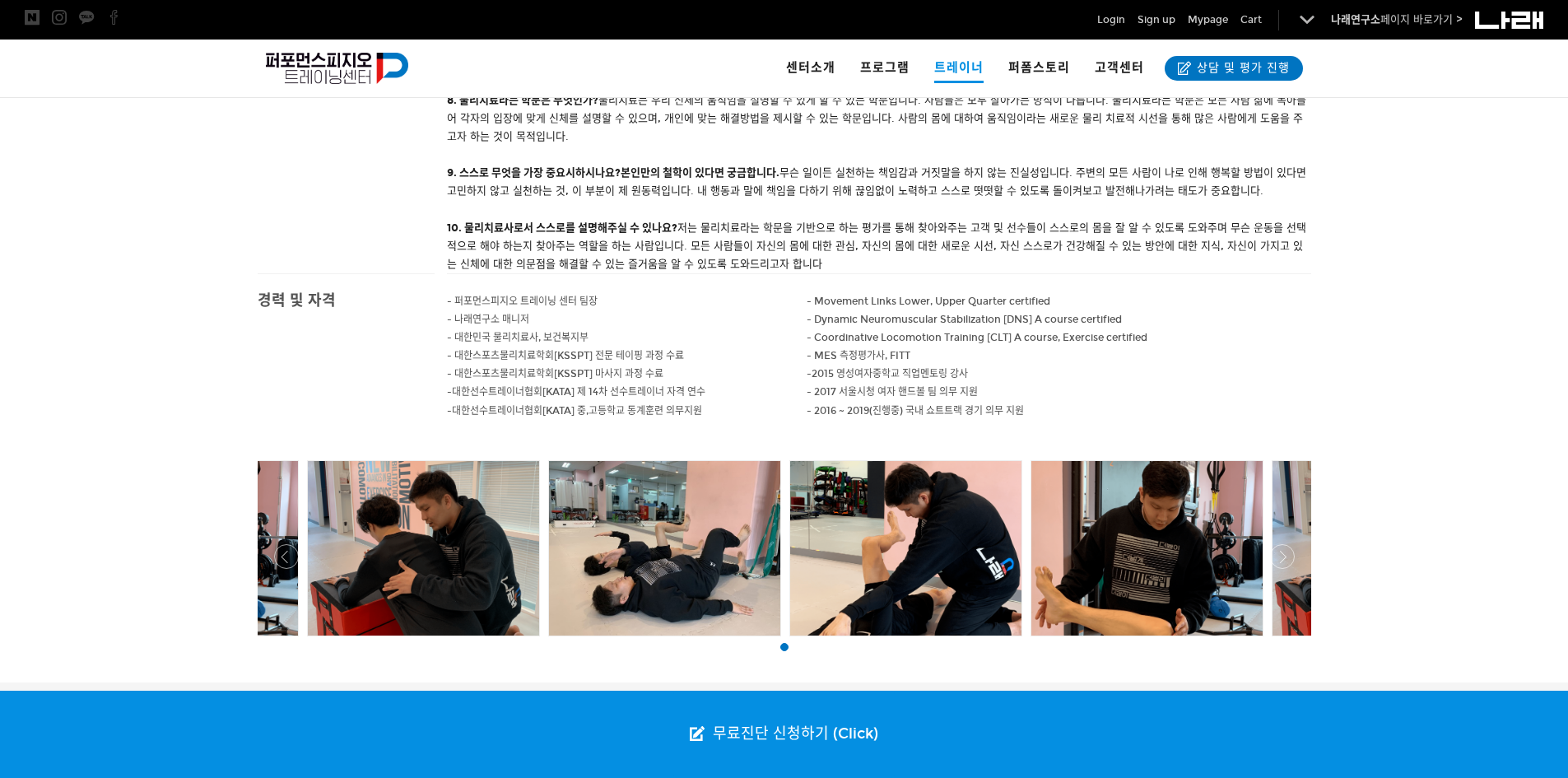 click on "-  대한선수트레이너협회  [KATA] 중,고등학교 동계훈련 의무지원" at bounding box center (627, 411) 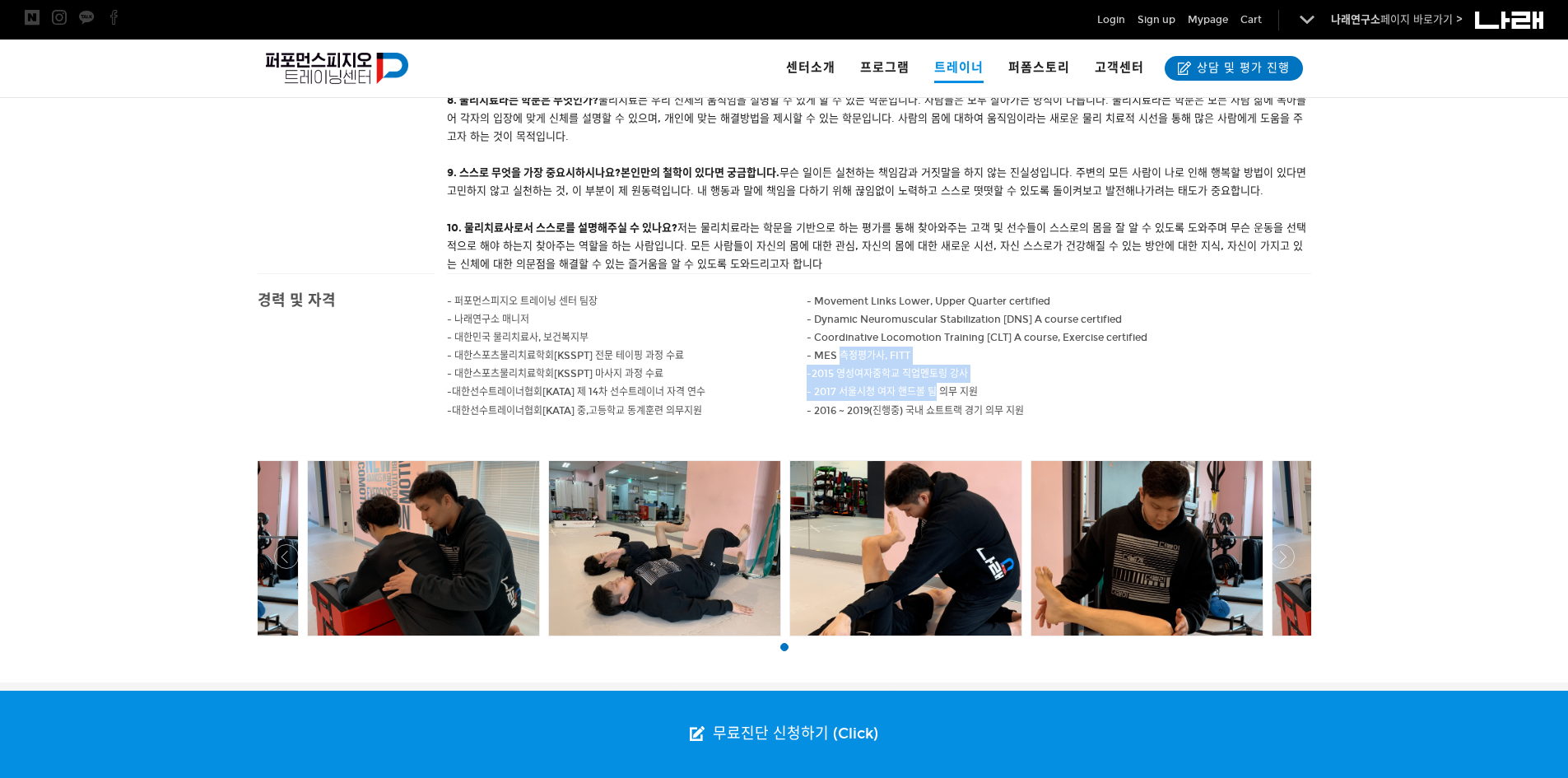 click on "- Movement Links Lower, Upper Quarter certified - Dynamic Neuromuscular Stabilization [DNS] A course certified  - Coordinative Locomotion Training [CLT] A course, Exercise certified  - MES 측정평가사, FITT  -  2015 영성여자중학교 직업멘토링 강사 - 2017 서울시청 여자 핸드볼 팀 의무 지원  - 2016 ~ 2019(진행중) 국내 쇼트트랙 경기 의무 지원" at bounding box center (1059, 356) 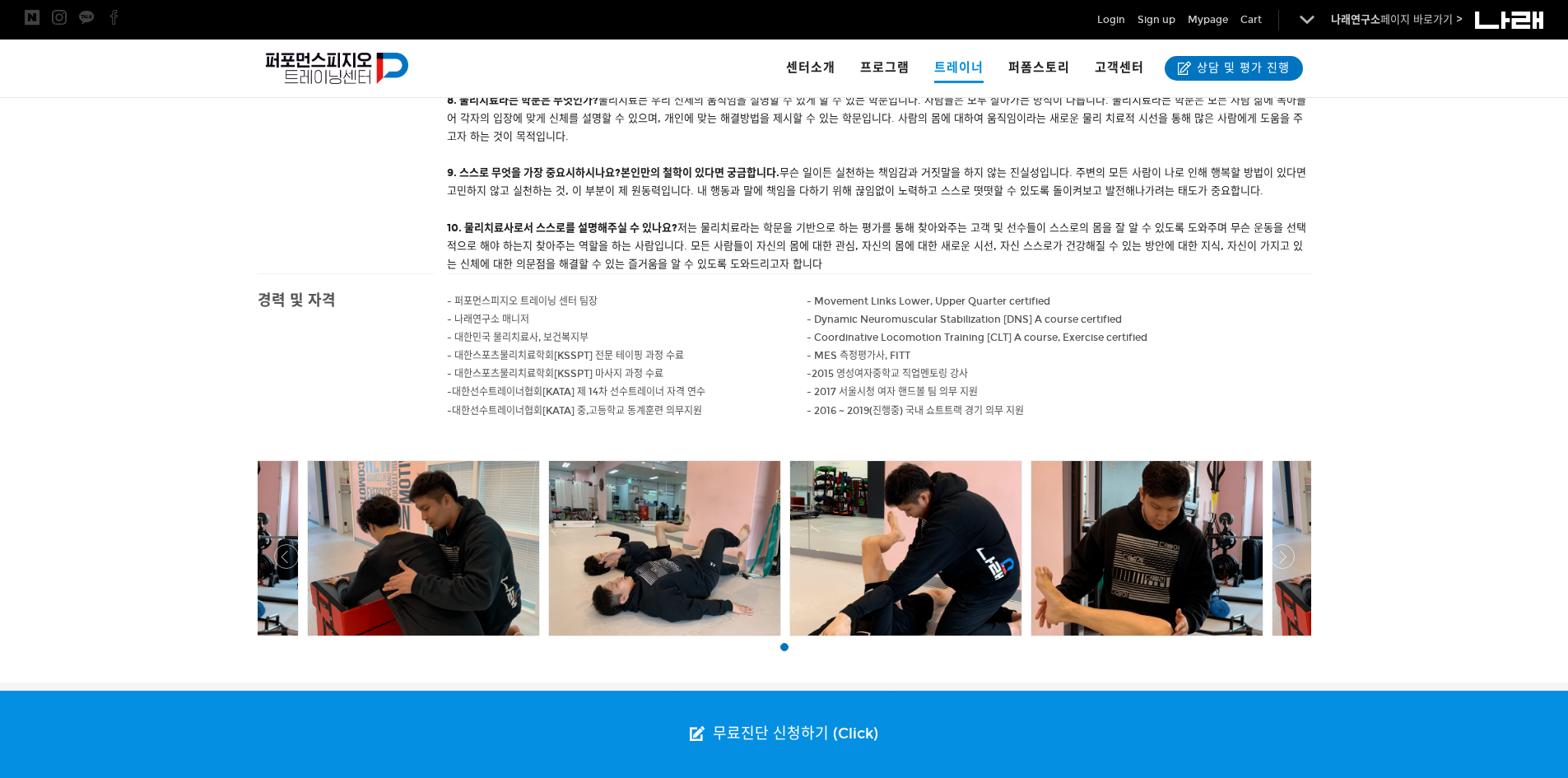 click on "- Dynamic Neuromuscular Stabilization [DNS] A course certified" at bounding box center (1059, 319) 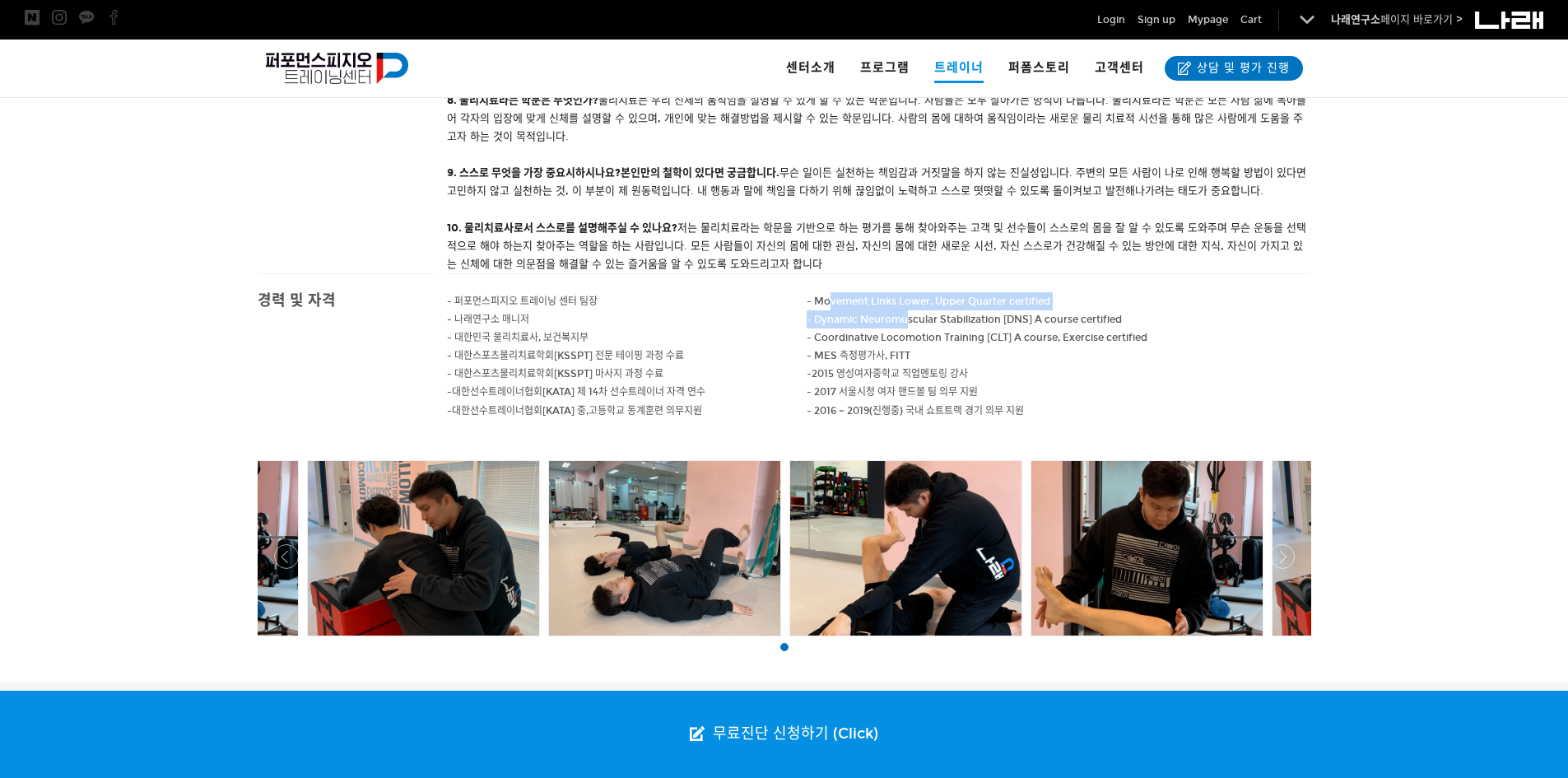 click on "- Movement Links Lower, Upper Quarter certified - Dynamic Neuromuscular Stabilization [DNS] A course certified  - Coordinative Locomotion Training [CLT] A course, Exercise certified  - MES 측정평가사, FITT  -  2015 영성여자중학교 직업멘토링 강사 - 2017 서울시청 여자 핸드볼 팀 의무 지원  - 2016 ~ 2019(진행중) 국내 쇼트트랙 경기 의무 지원" at bounding box center [1059, 356] 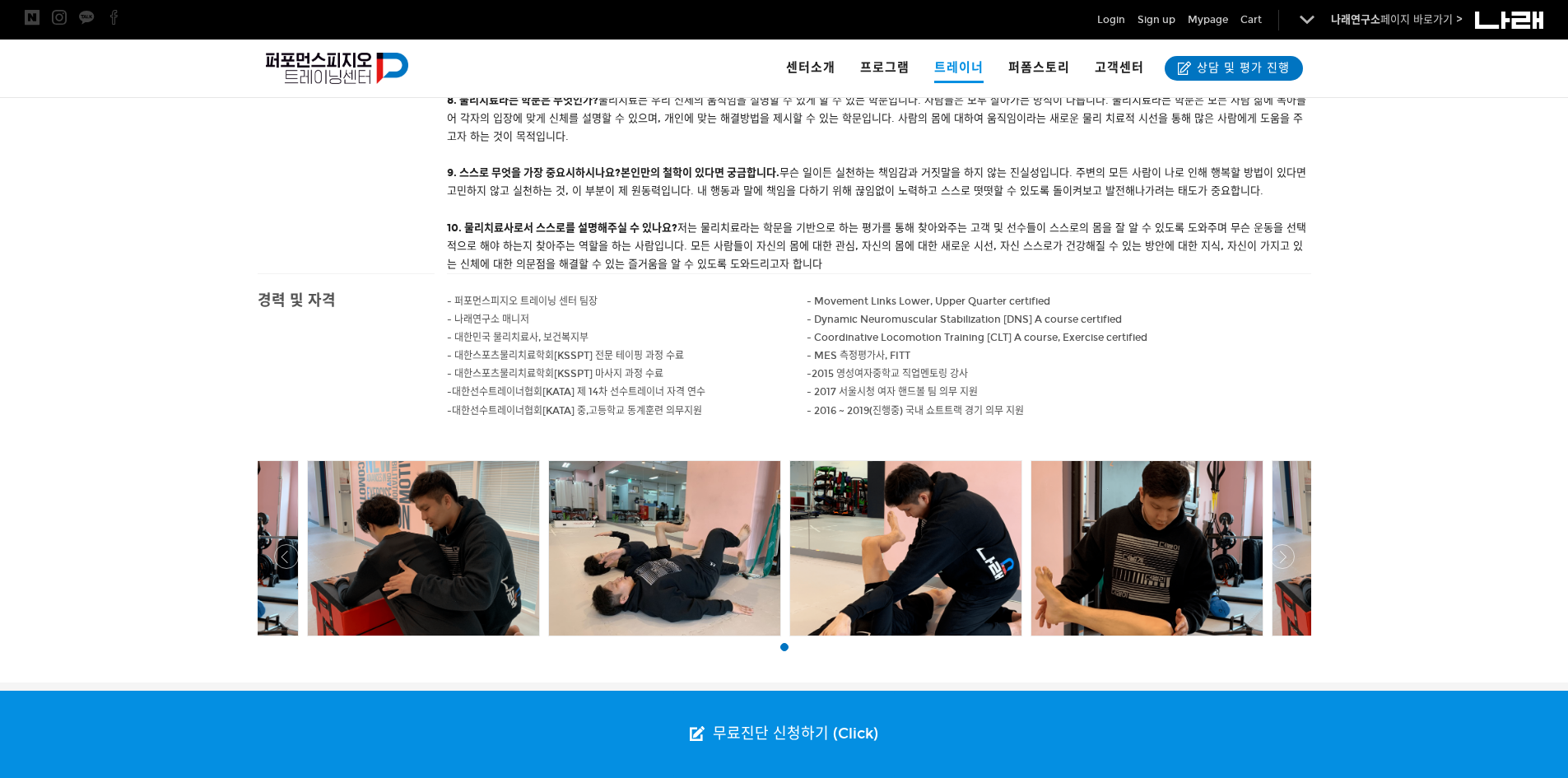 click on "- Movement Links Lower, Upper Quarter certified" at bounding box center (928, 301) 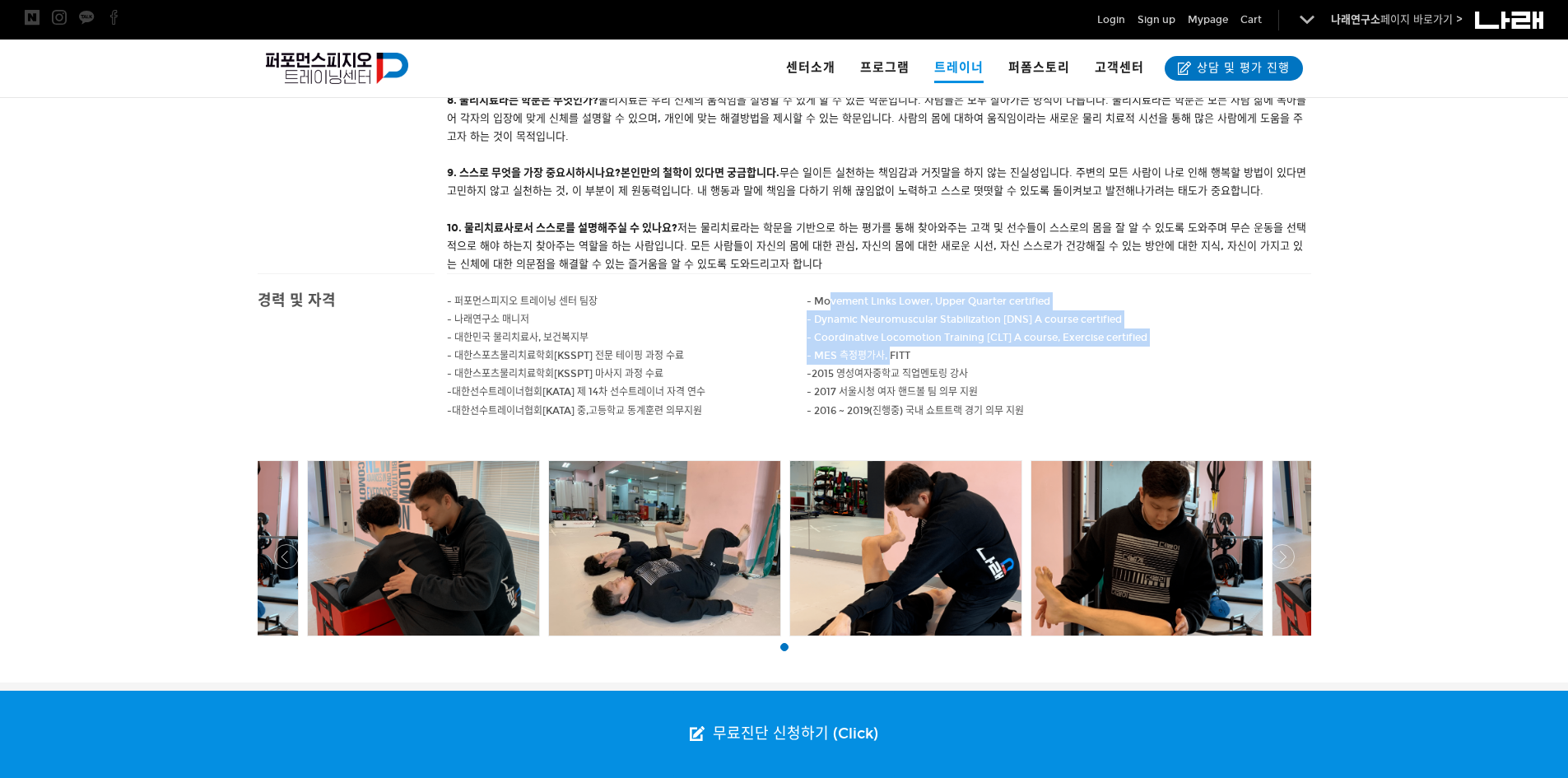 click on "- Movement Links Lower, Upper Quarter certified - Dynamic Neuromuscular Stabilization [DNS] A course certified  - Coordinative Locomotion Training [CLT] A course, Exercise certified  - MES 측정평가사, FITT  -  2015 영성여자중학교 직업멘토링 강사 - 2017 서울시청 여자 핸드볼 팀 의무 지원  - 2016 ~ 2019(진행중) 국내 쇼트트랙 경기 의무 지원" at bounding box center [1059, 356] 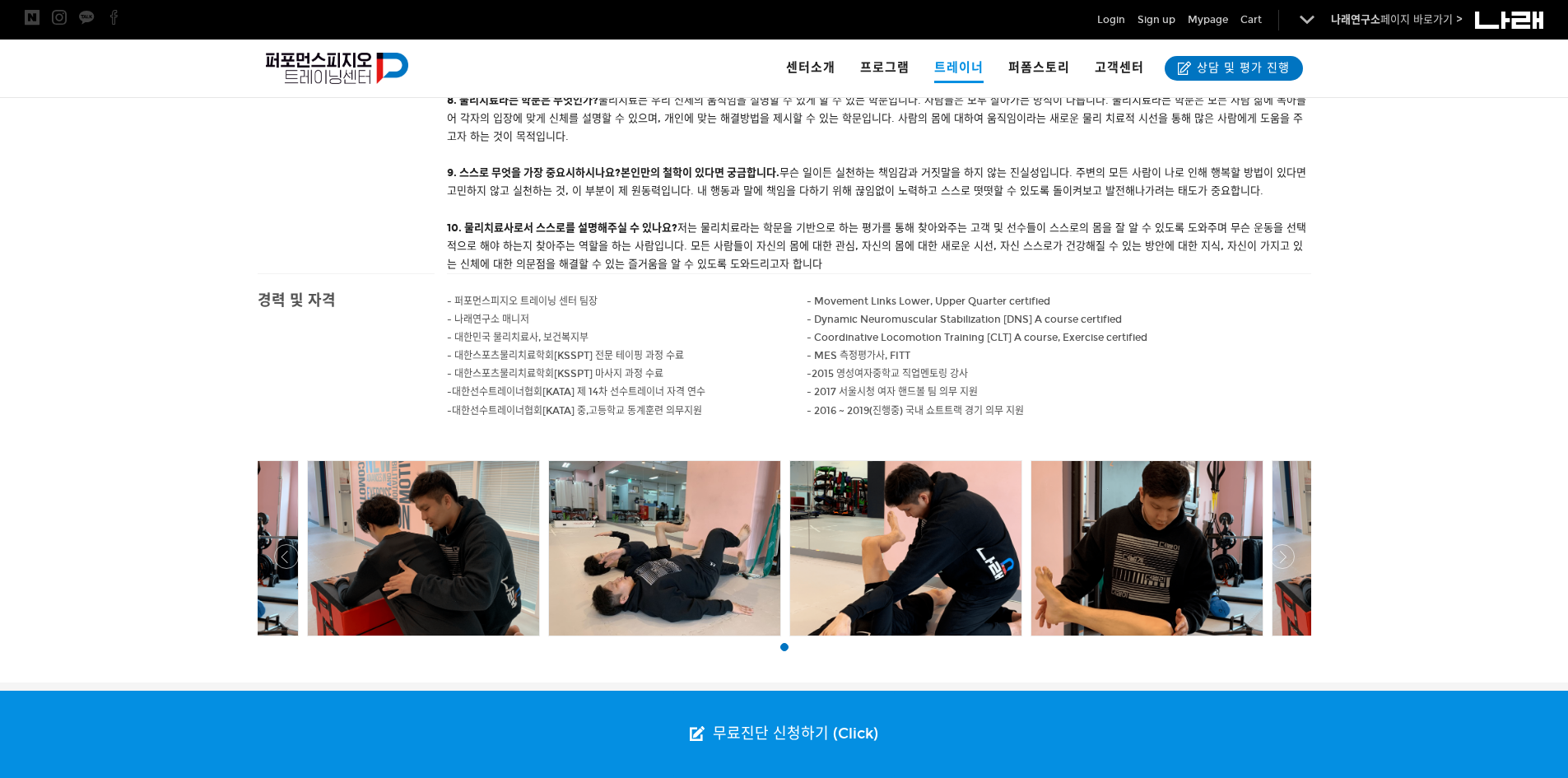 click on "2015 영성여자중학교 직업멘토링 강사" at bounding box center [890, 374] 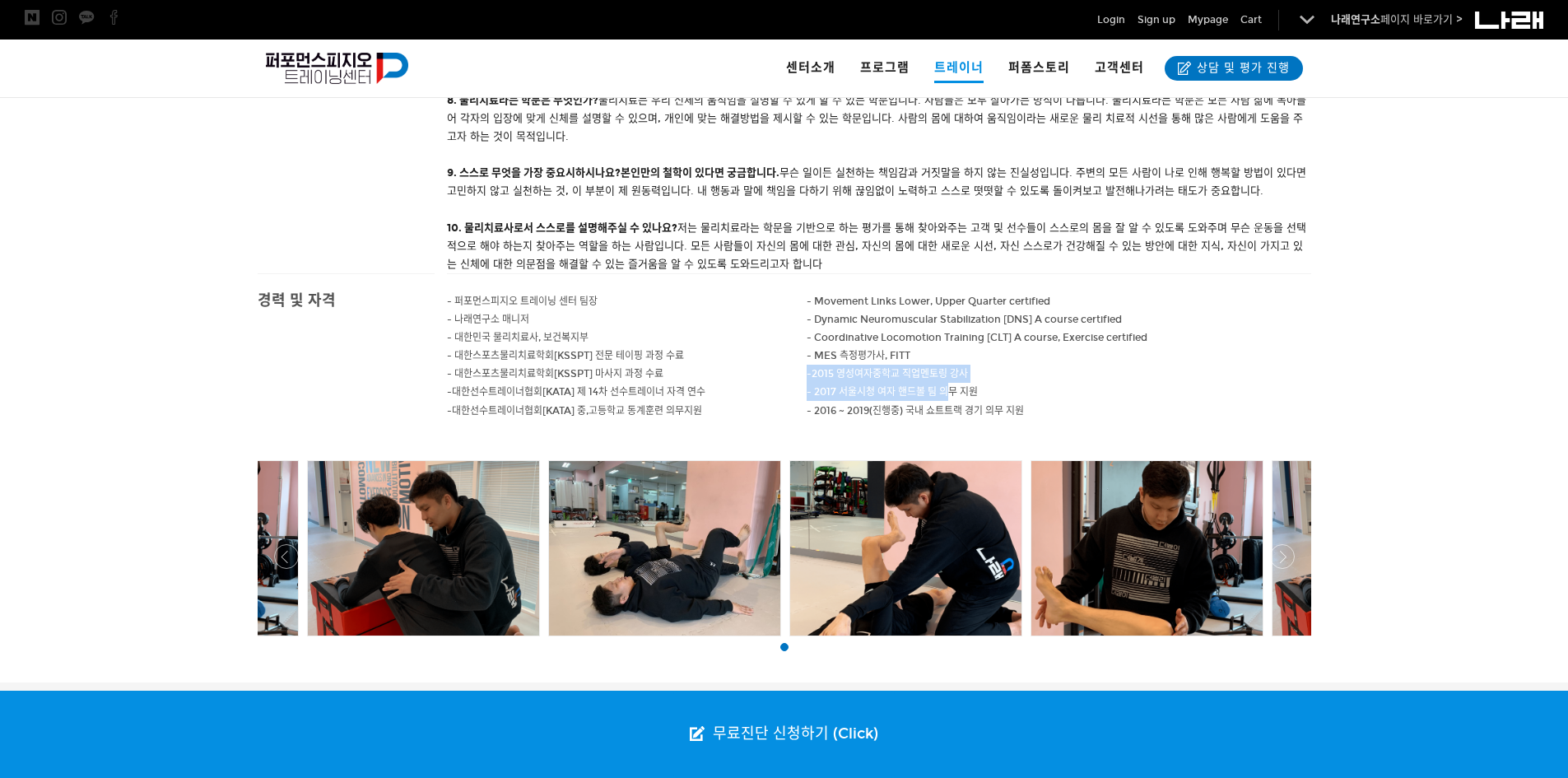 click on "- Movement Links Lower, Upper Quarter certified - Dynamic Neuromuscular Stabilization [DNS] A course certified  - Coordinative Locomotion Training [CLT] A course, Exercise certified  - MES 측정평가사, FITT  -  2015 영성여자중학교 직업멘토링 강사 - 2017 서울시청 여자 핸드볼 팀 의무 지원  - 2016 ~ 2019(진행중) 국내 쇼트트랙 경기 의무 지원" at bounding box center (1059, 356) 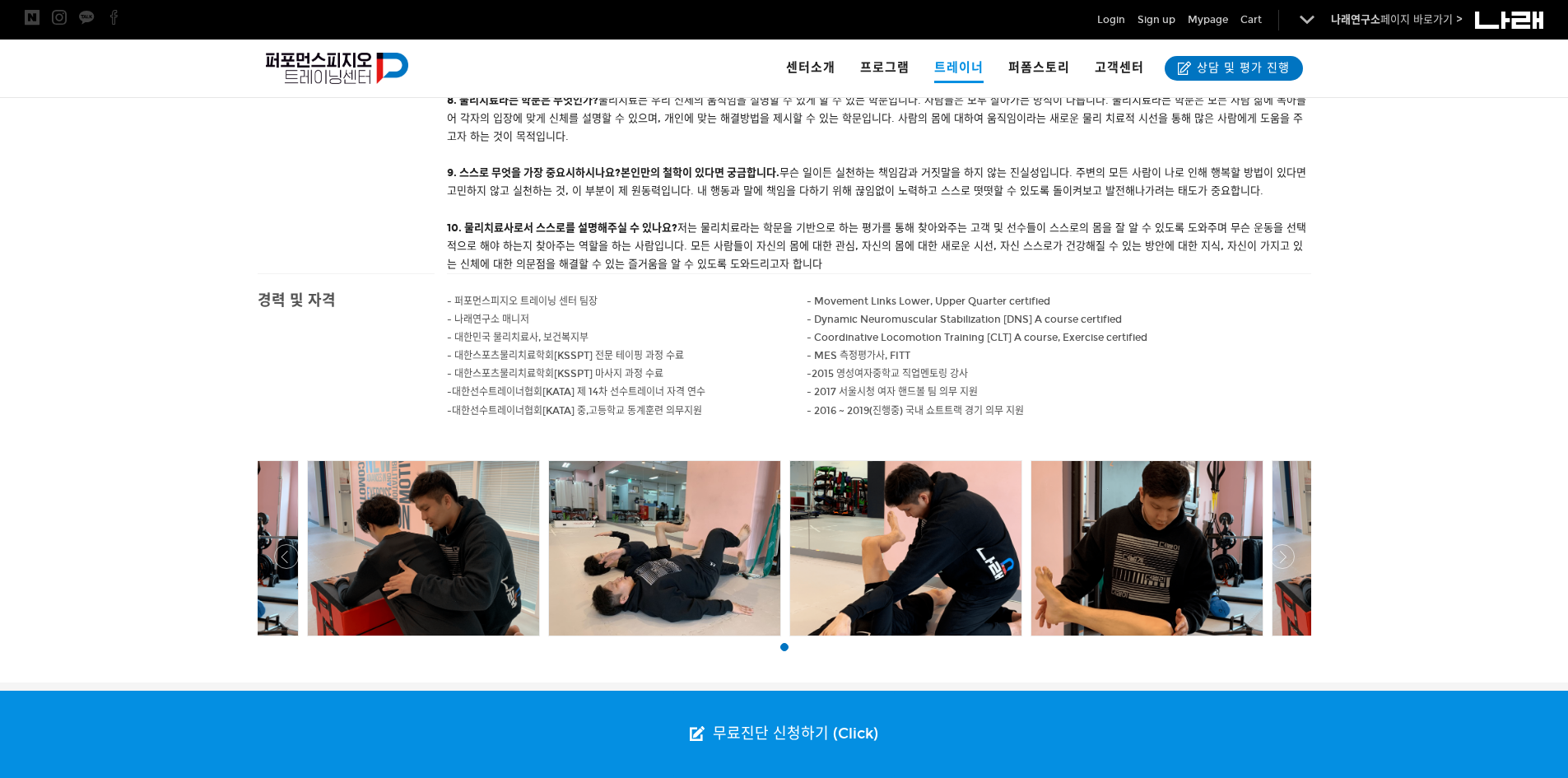 click on "- Movement Links Lower, Upper Quarter certified" at bounding box center [1059, 301] 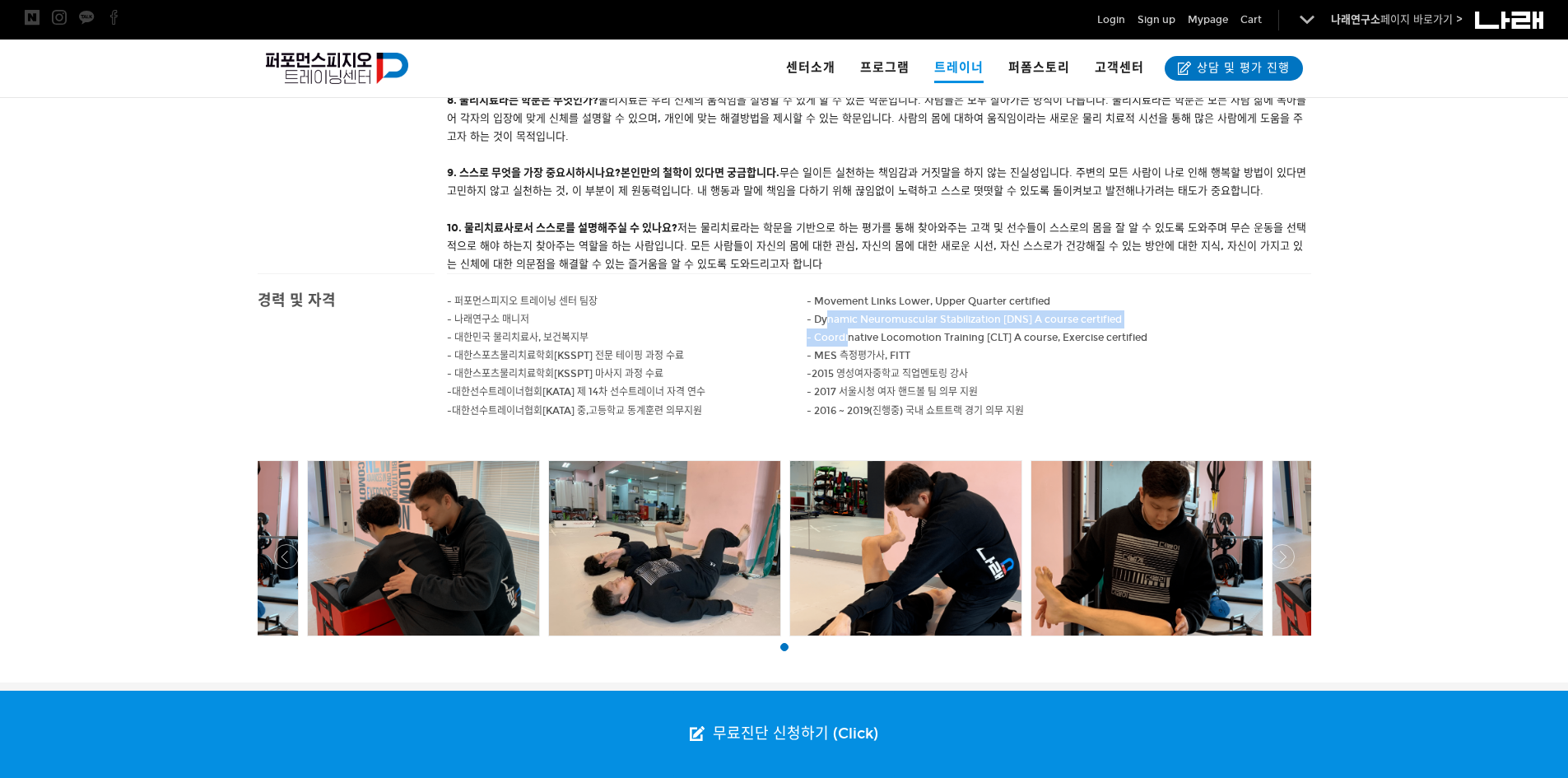 click on "- Movement Links Lower, Upper Quarter certified - Dynamic Neuromuscular Stabilization [DNS] A course certified  - Coordinative Locomotion Training [CLT] A course, Exercise certified  - MES 측정평가사, FITT  -  2015 영성여자중학교 직업멘토링 강사 - 2017 서울시청 여자 핸드볼 팀 의무 지원  - 2016 ~ 2019(진행중) 국내 쇼트트랙 경기 의무 지원" at bounding box center (1059, 356) 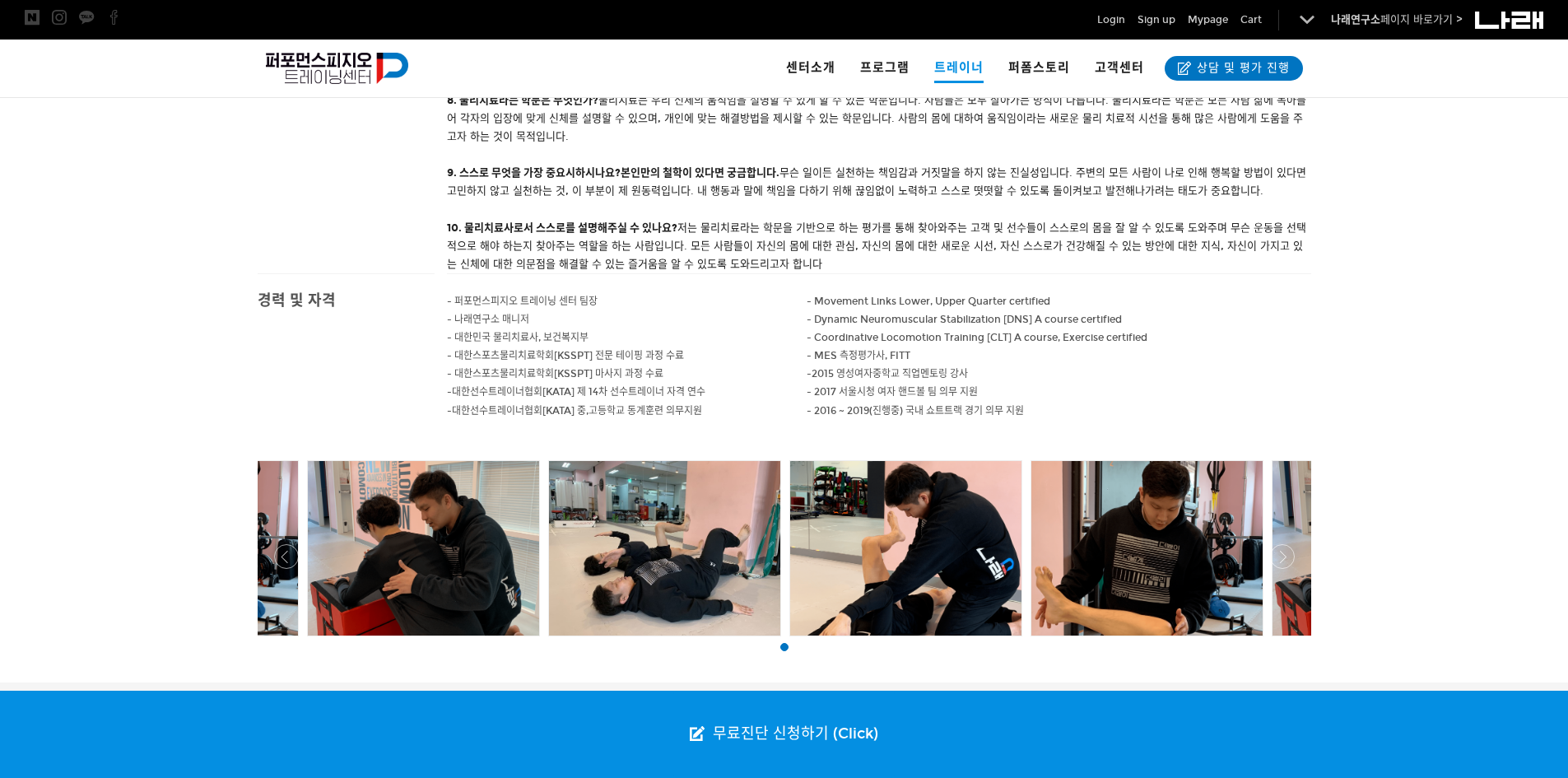 click on "- 2017 서울시청 여자 핸드볼 팀 의무 지원" at bounding box center (928, 301) 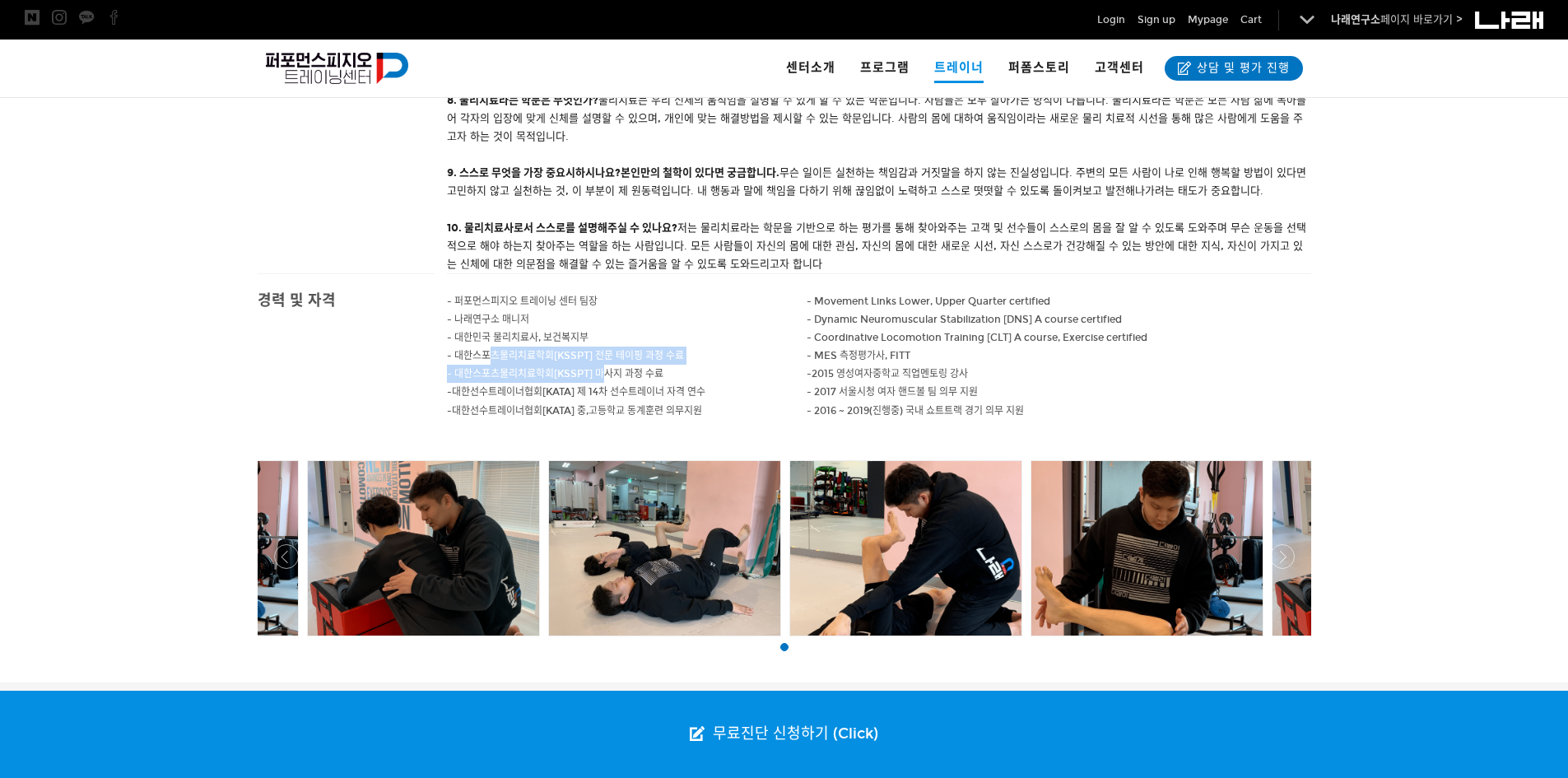 click on "- 퍼포먼스피지오 트레이닝 센터 팀장 - 나래연구소 매니저 - 대한민국 물리치료사, 보건복지부 - 대한스포츠물리치료학회[KSSPT] 전문 테이핑 과정 수료  - 대한스포츠물리치료학회[KSSPT] 마사지 과정 수료 -  대한선수트레이너협회  [KATA] 제 14차 선수트레이너 자격 연수 -  대한선수트레이너협회  [KATA] 중,고등학교 동계훈련 의무지원" at bounding box center (627, 365) 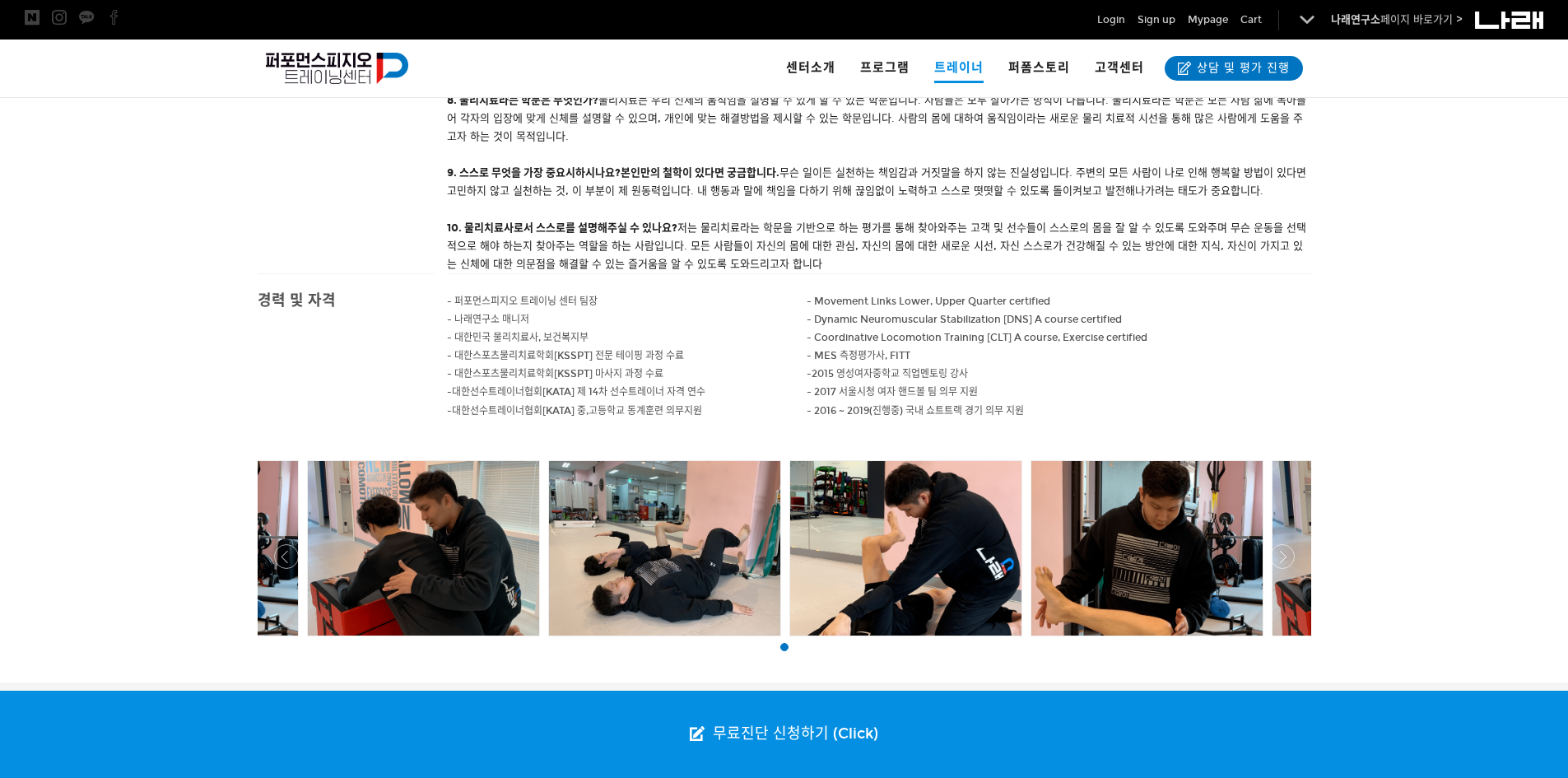 click on "-  대한선수트레이너협회  [KATA] 제 14차 선수트레이너 자격 연수" at bounding box center (627, 392) 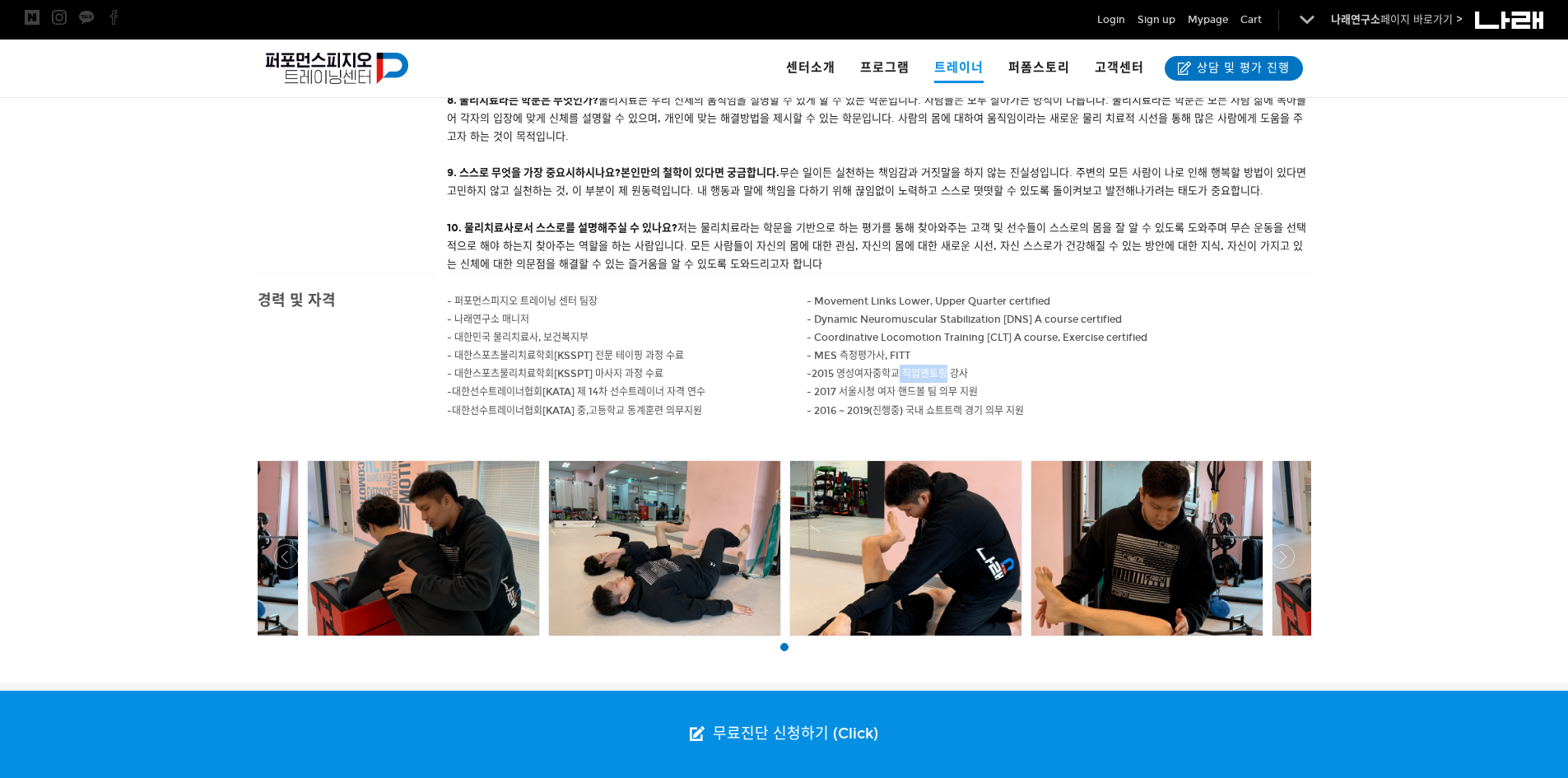 drag, startPoint x: 948, startPoint y: 372, endPoint x: 868, endPoint y: 372, distance: 80 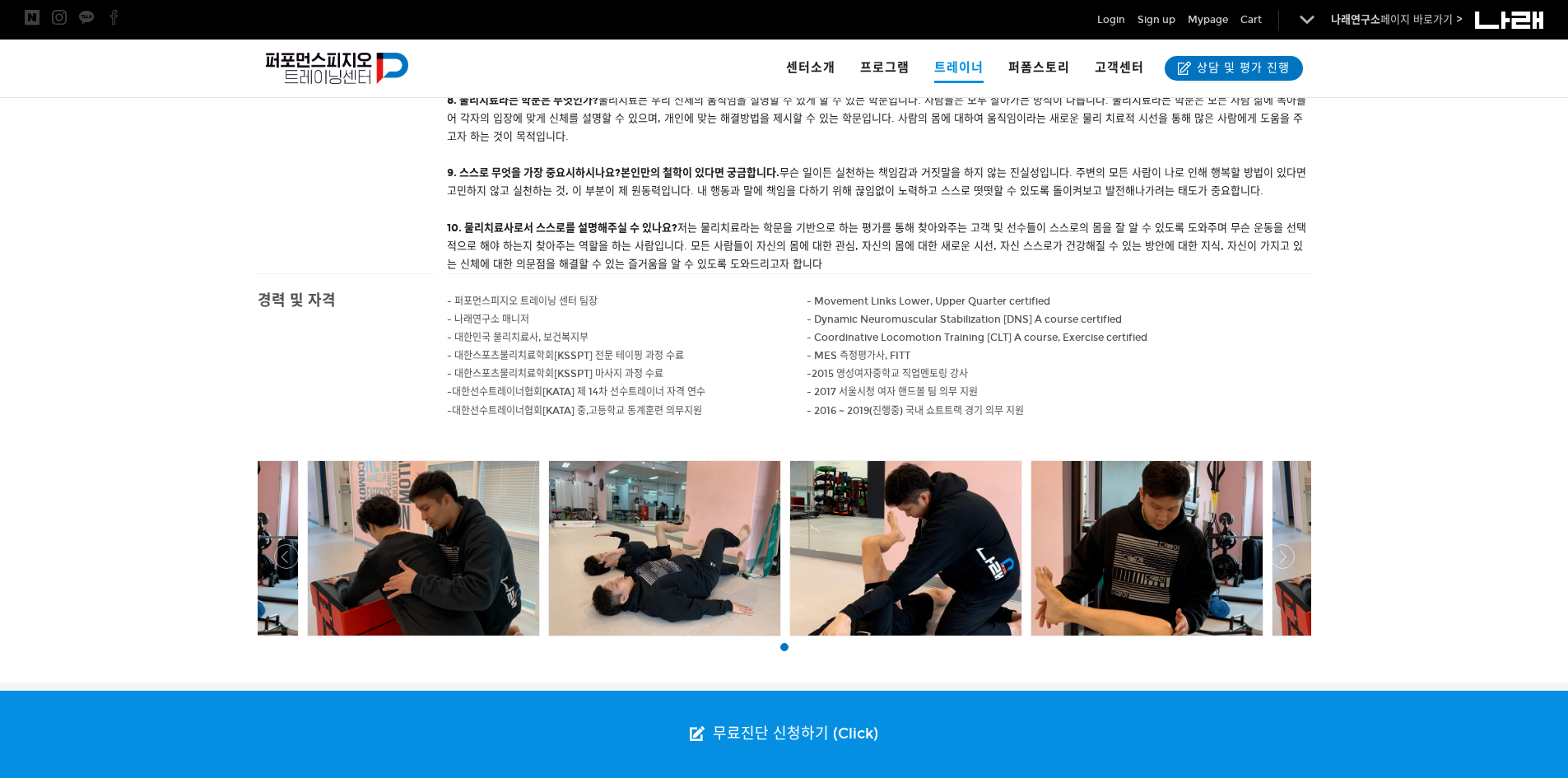click on "2015 영성여자중학교 직업멘토링 강사" at bounding box center (890, 374) 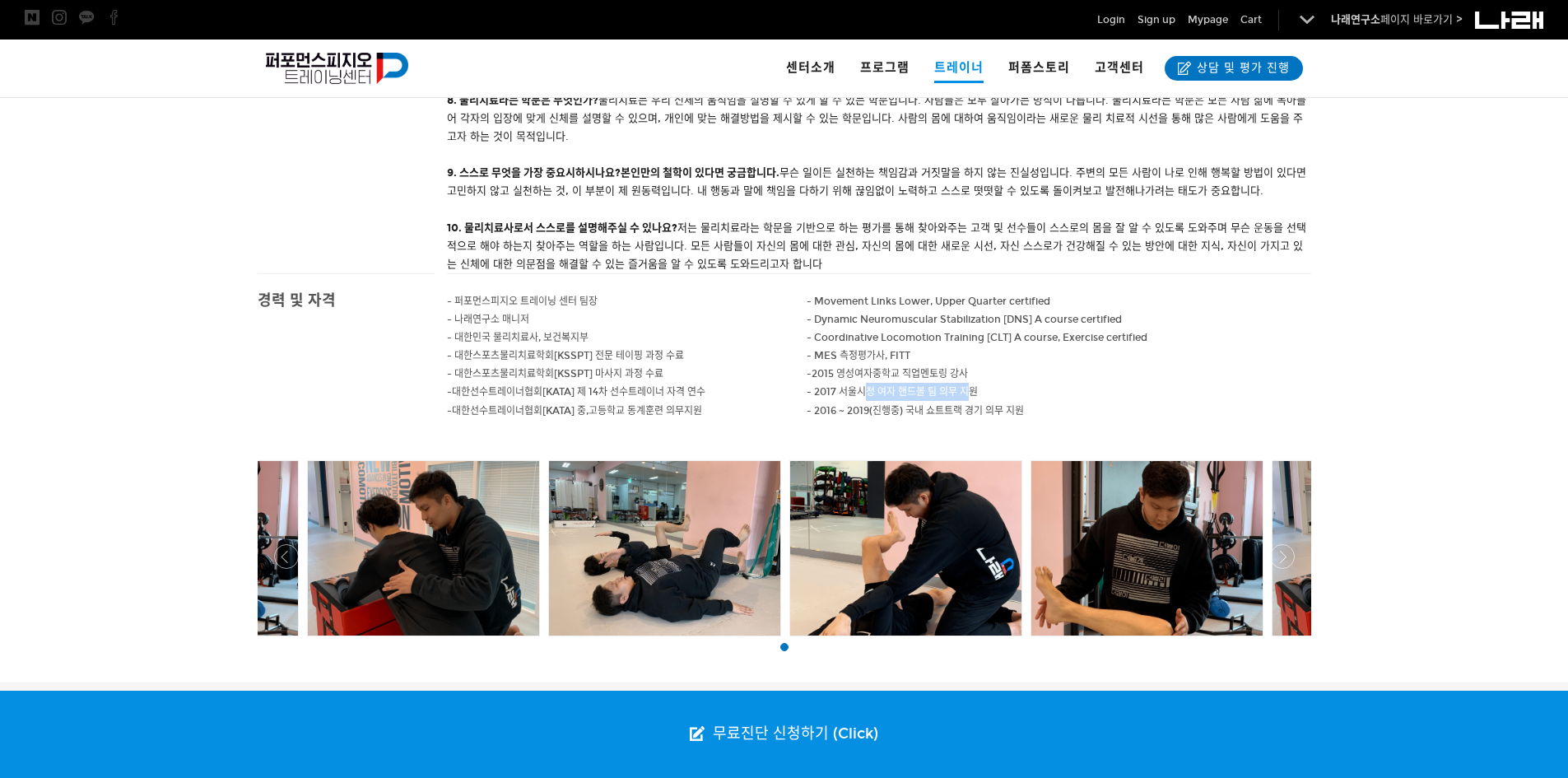 click on "- 2017 서울시청 여자 핸드볼 팀 의무 지원" at bounding box center (928, 301) 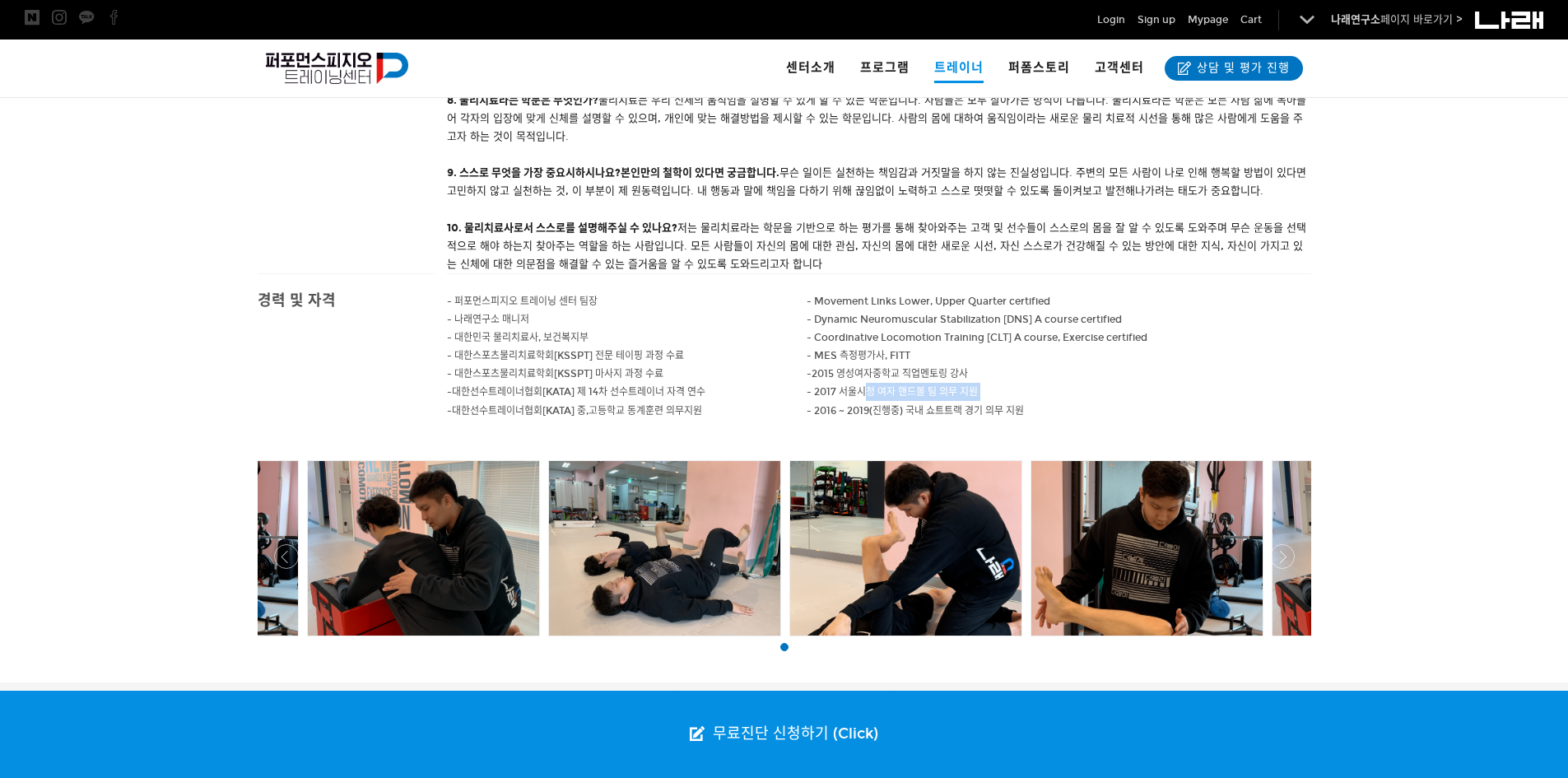 click on "- 2017 서울시청 여자 핸드볼 팀 의무 지원" at bounding box center [928, 301] 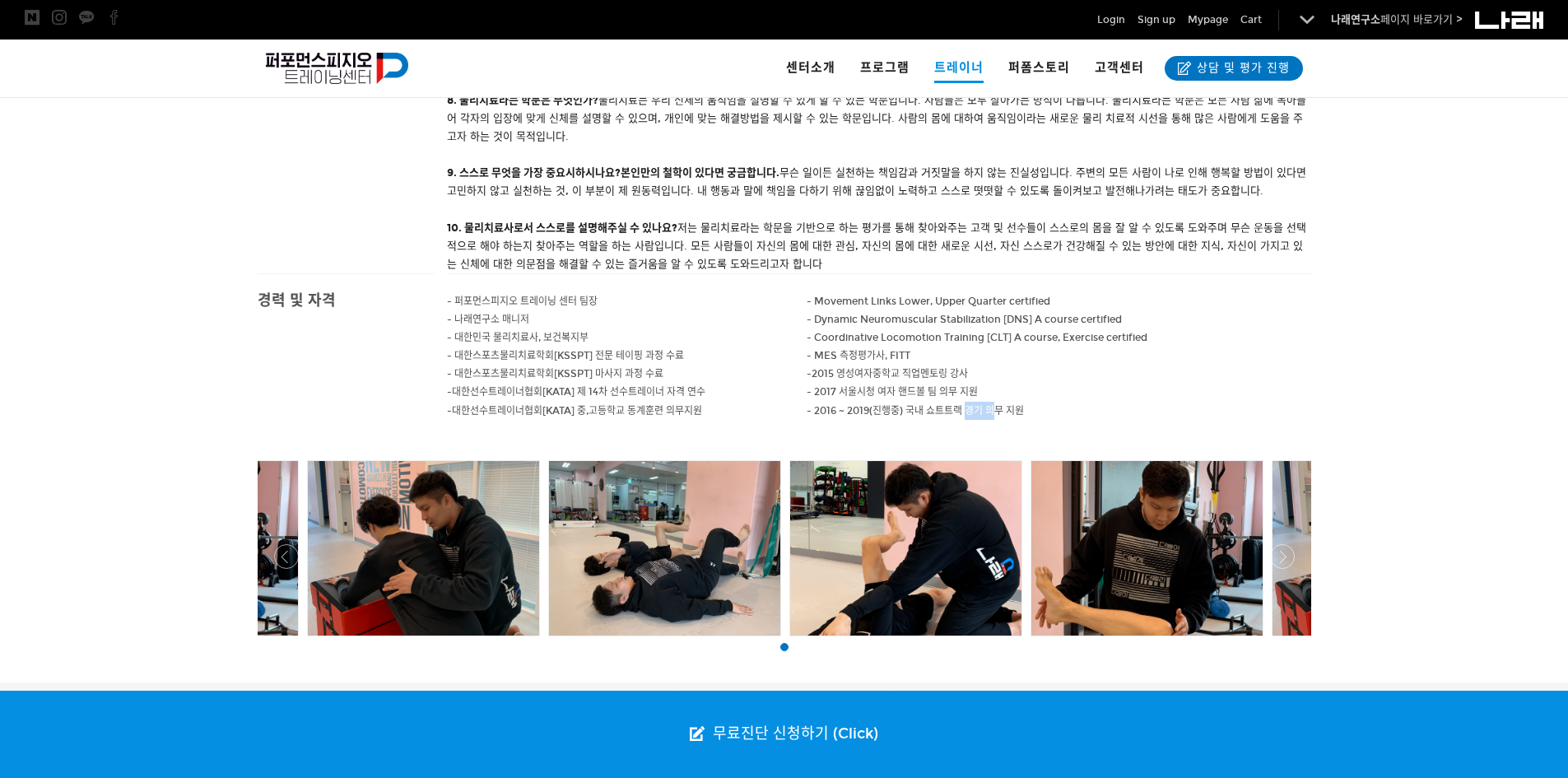 drag, startPoint x: 969, startPoint y: 412, endPoint x: 938, endPoint y: 410, distance: 31.064449 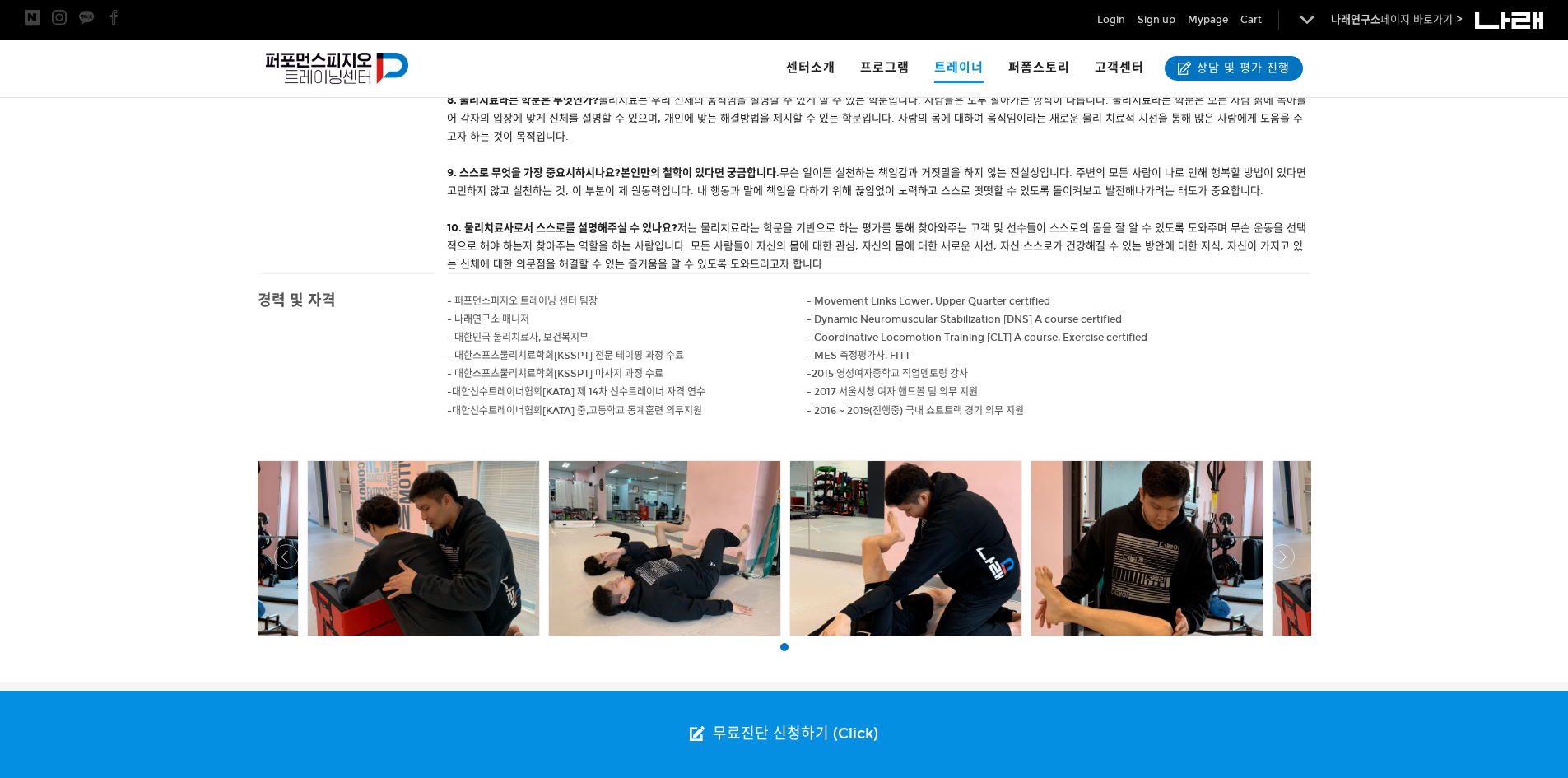 click on "- 2016 ~ 2019(진행중) 국내 쇼트트랙 경기 의무 지원" at bounding box center [928, 301] 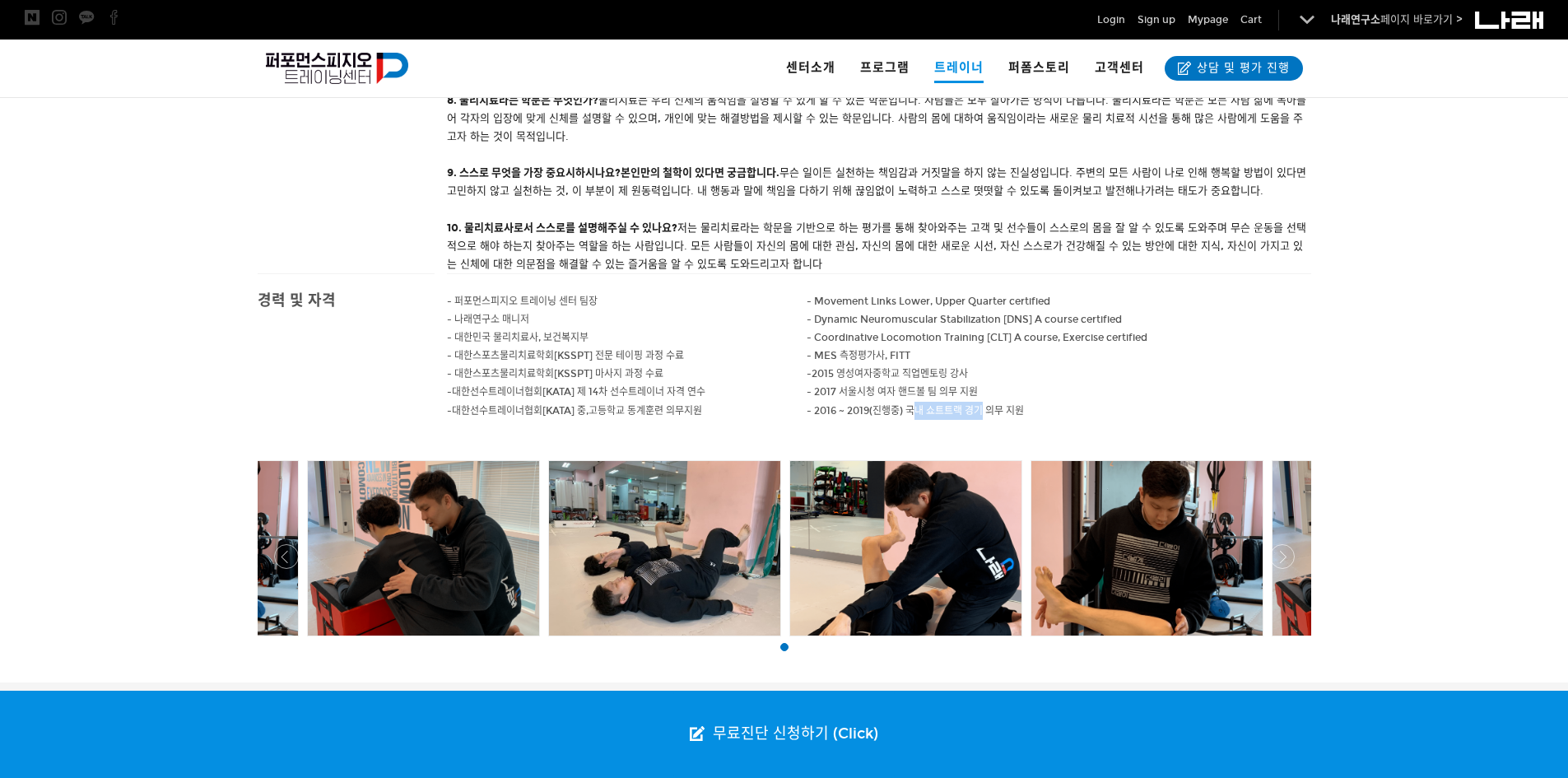drag, startPoint x: 984, startPoint y: 412, endPoint x: 898, endPoint y: 412, distance: 86 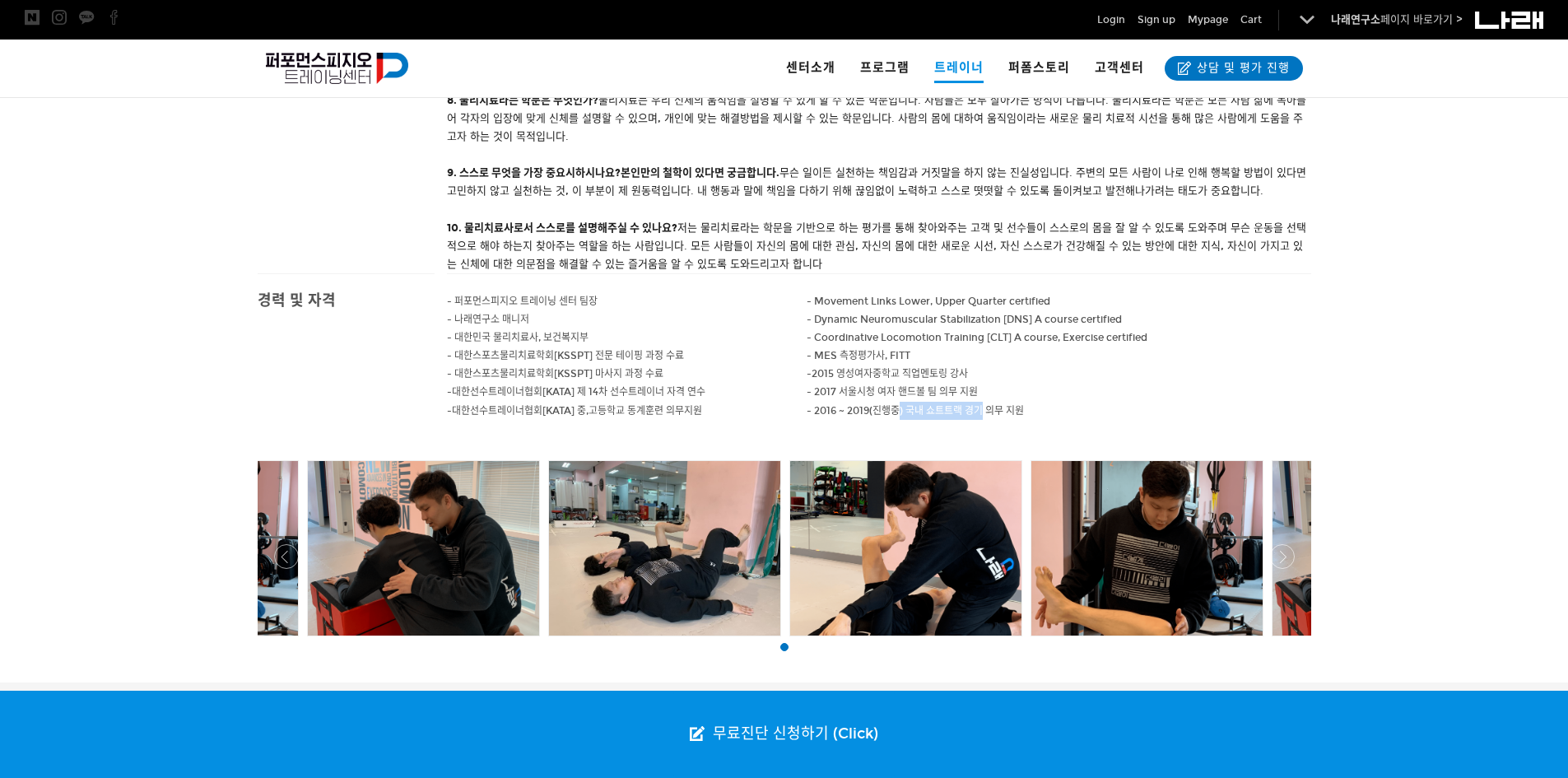 click on "- 2016 ~ 2019(진행중) 국내 쇼트트랙 경기 의무 지원" at bounding box center [928, 301] 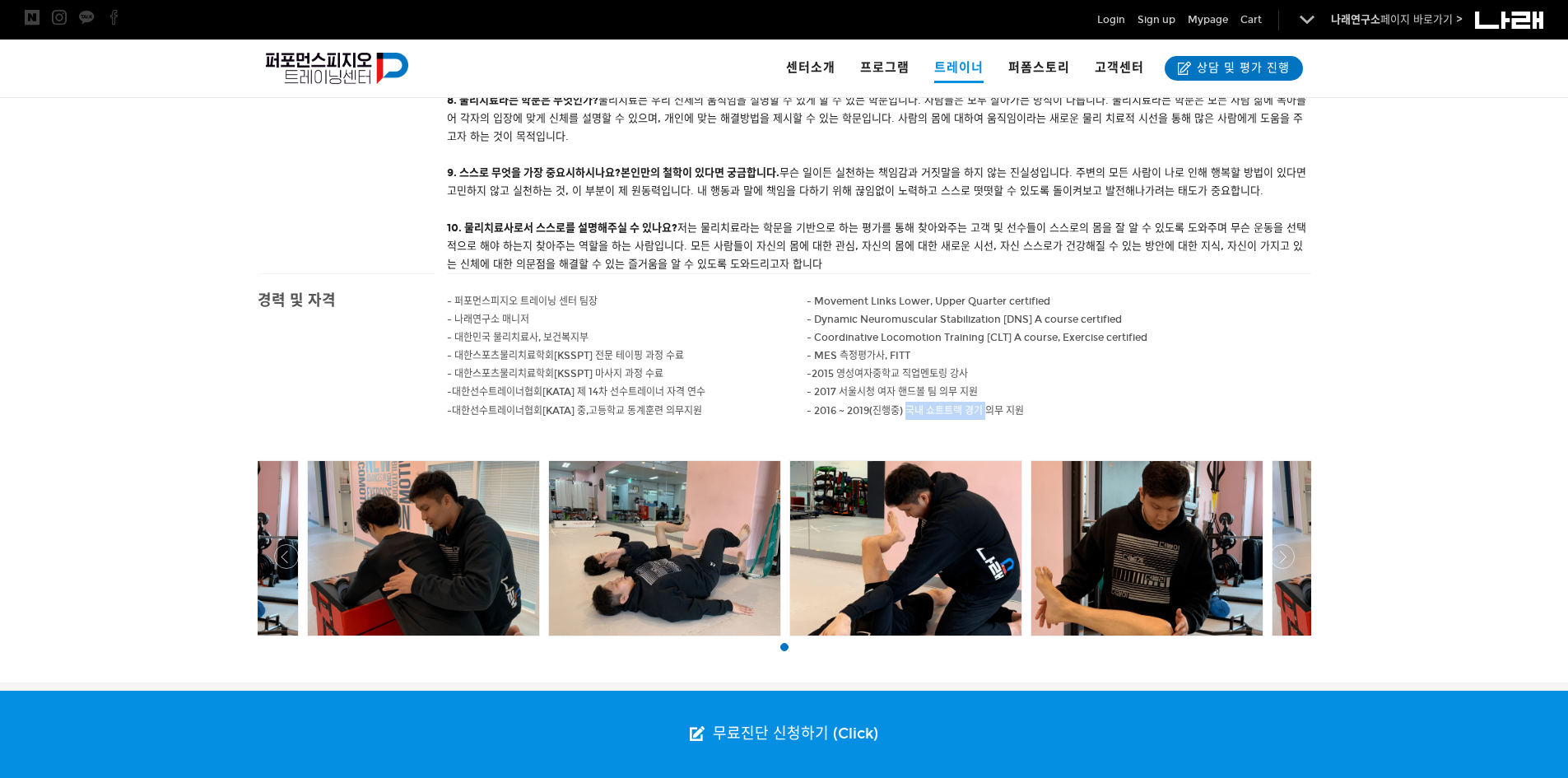 click on "- 2016 ~ 2019(진행중) 국내 쇼트트랙 경기 의무 지원" at bounding box center [928, 301] 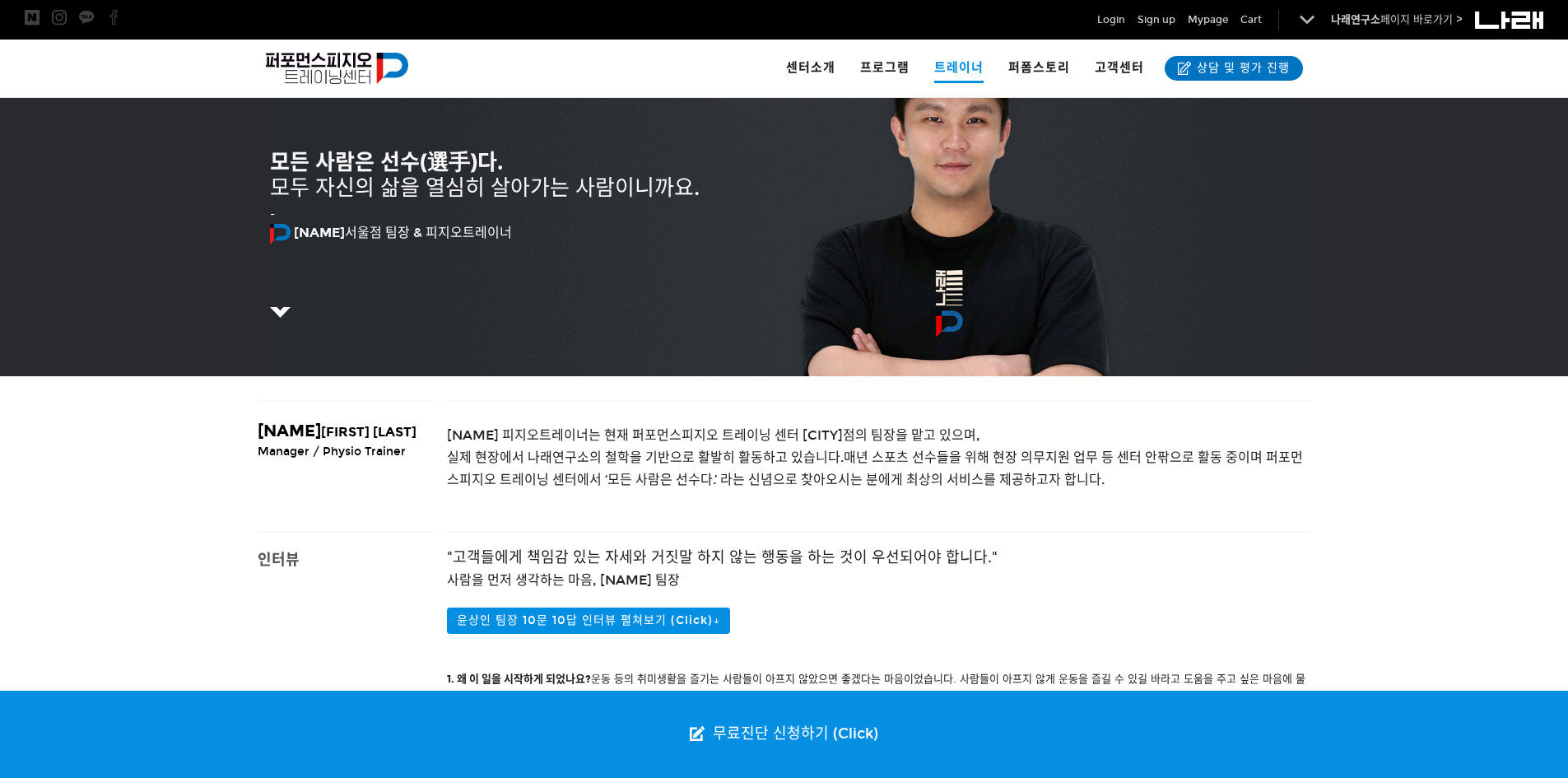 scroll, scrollTop: 0, scrollLeft: 0, axis: both 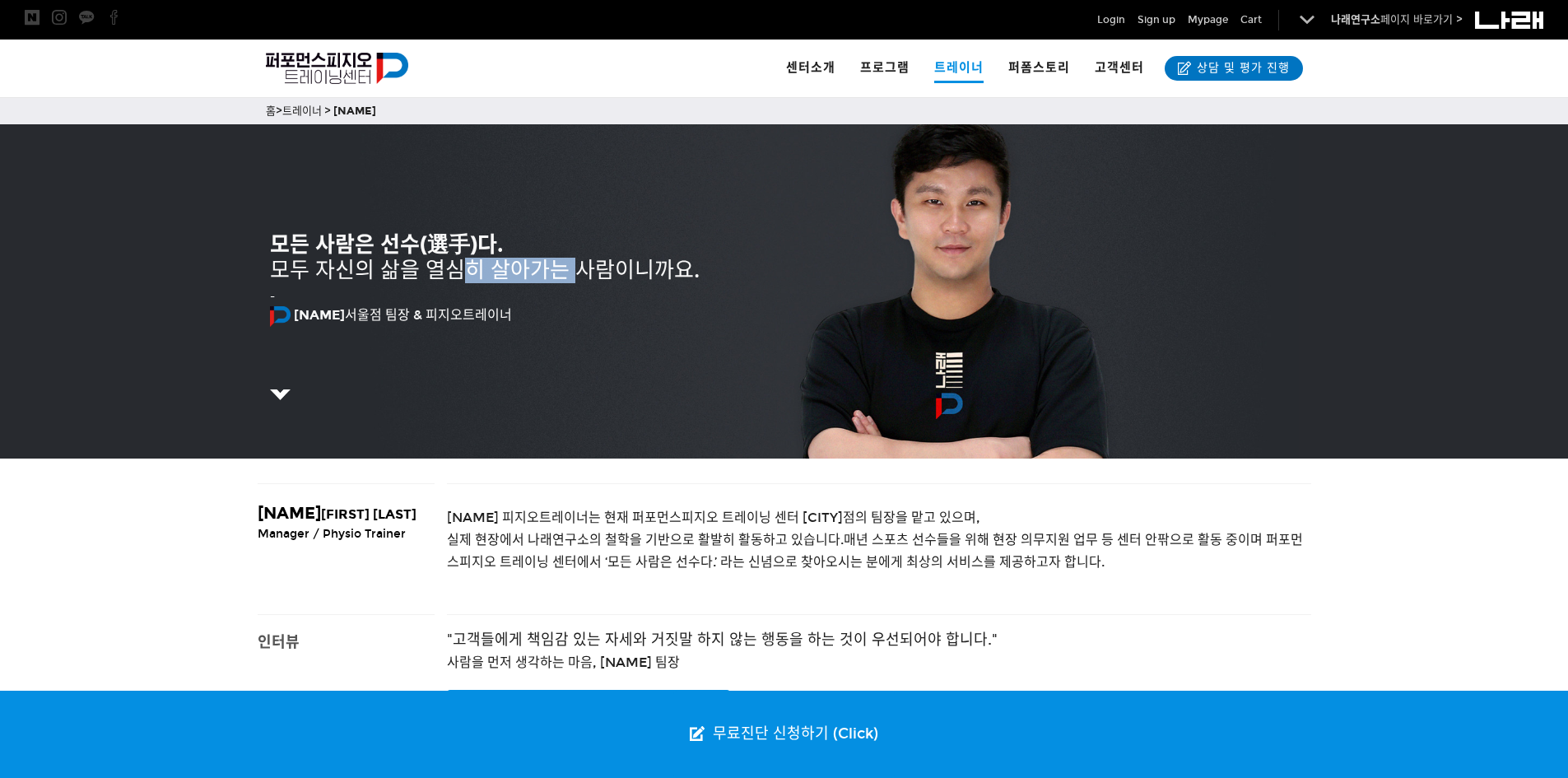 drag, startPoint x: 485, startPoint y: 273, endPoint x: 613, endPoint y: 275, distance: 128.01562 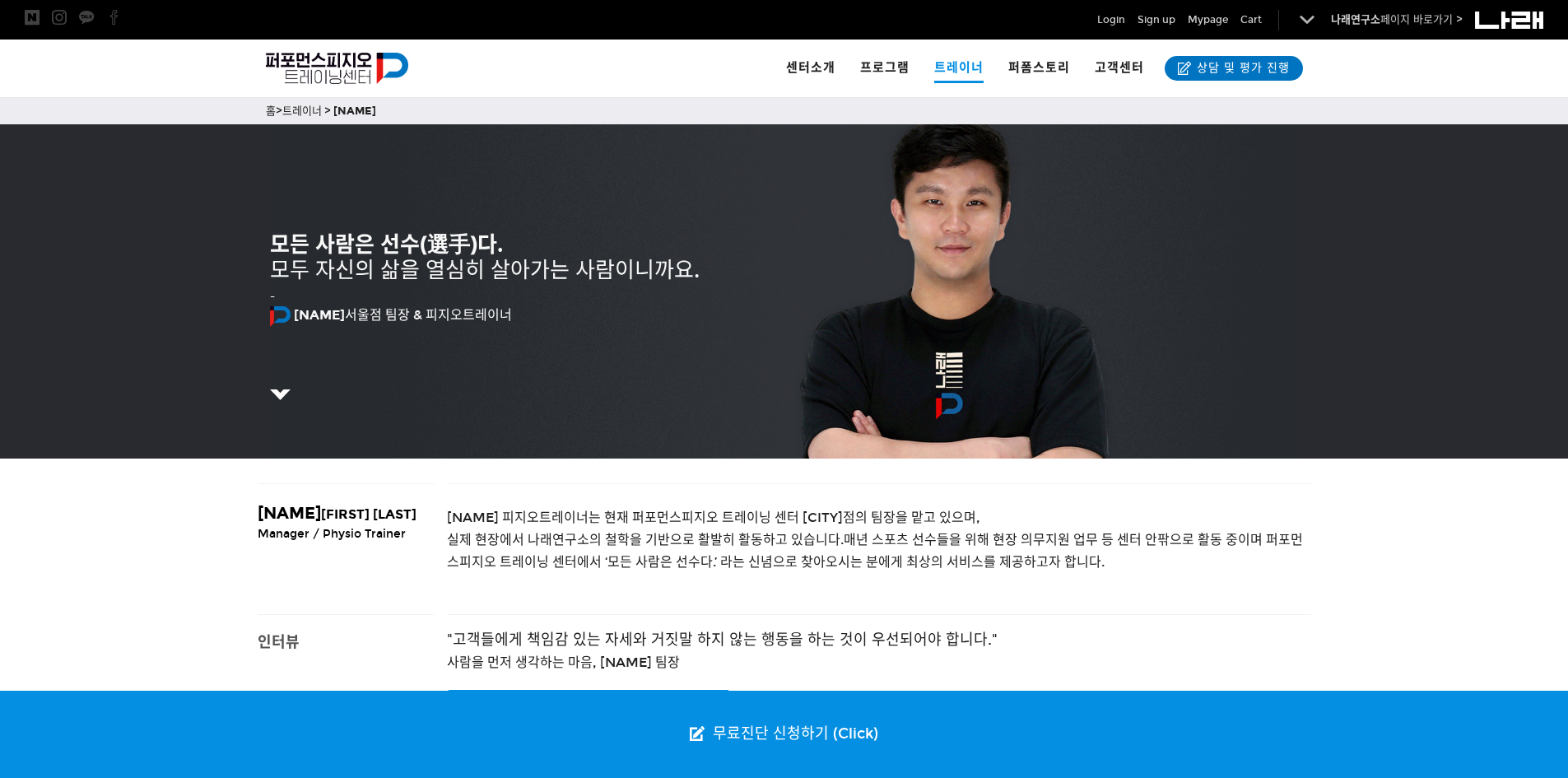 click on "모두 자신의 삶을 열심히 살아가는 사람이니까요." at bounding box center (386, 245) 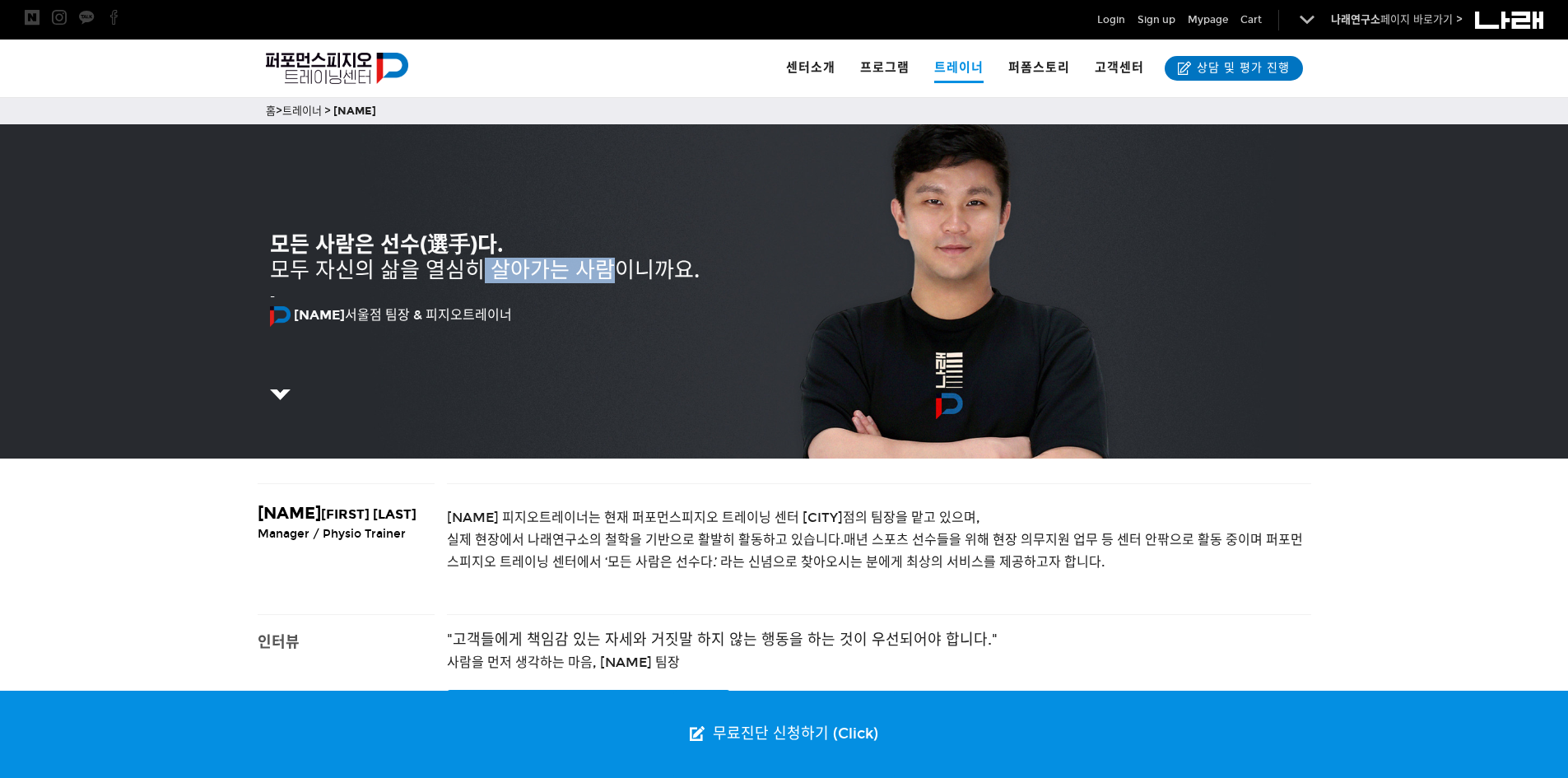 drag, startPoint x: 454, startPoint y: 274, endPoint x: 391, endPoint y: 277, distance: 63.07139 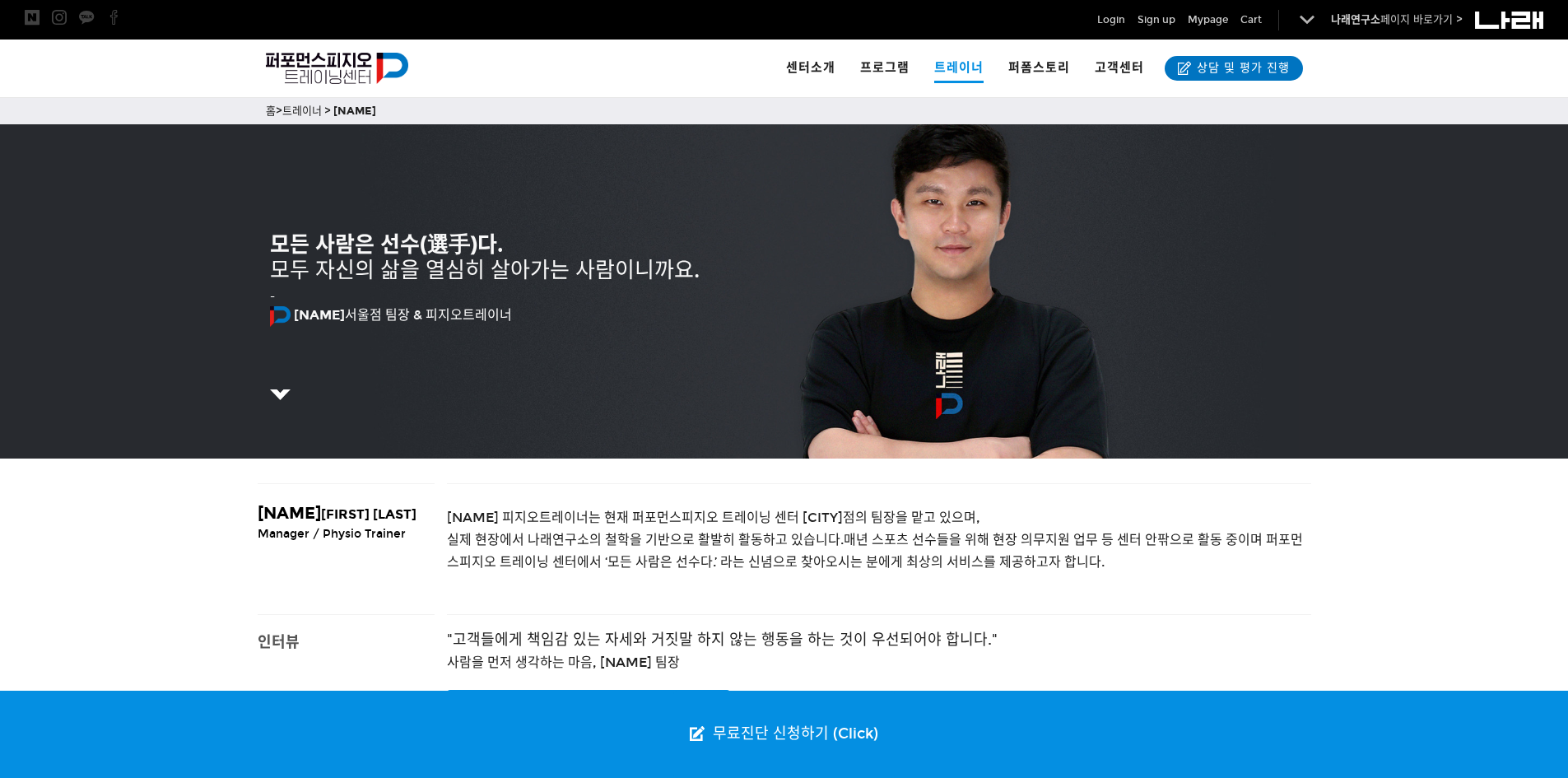 click on "모두 자신의 삶을 열심히 살아가는 사람이니까요." at bounding box center [386, 245] 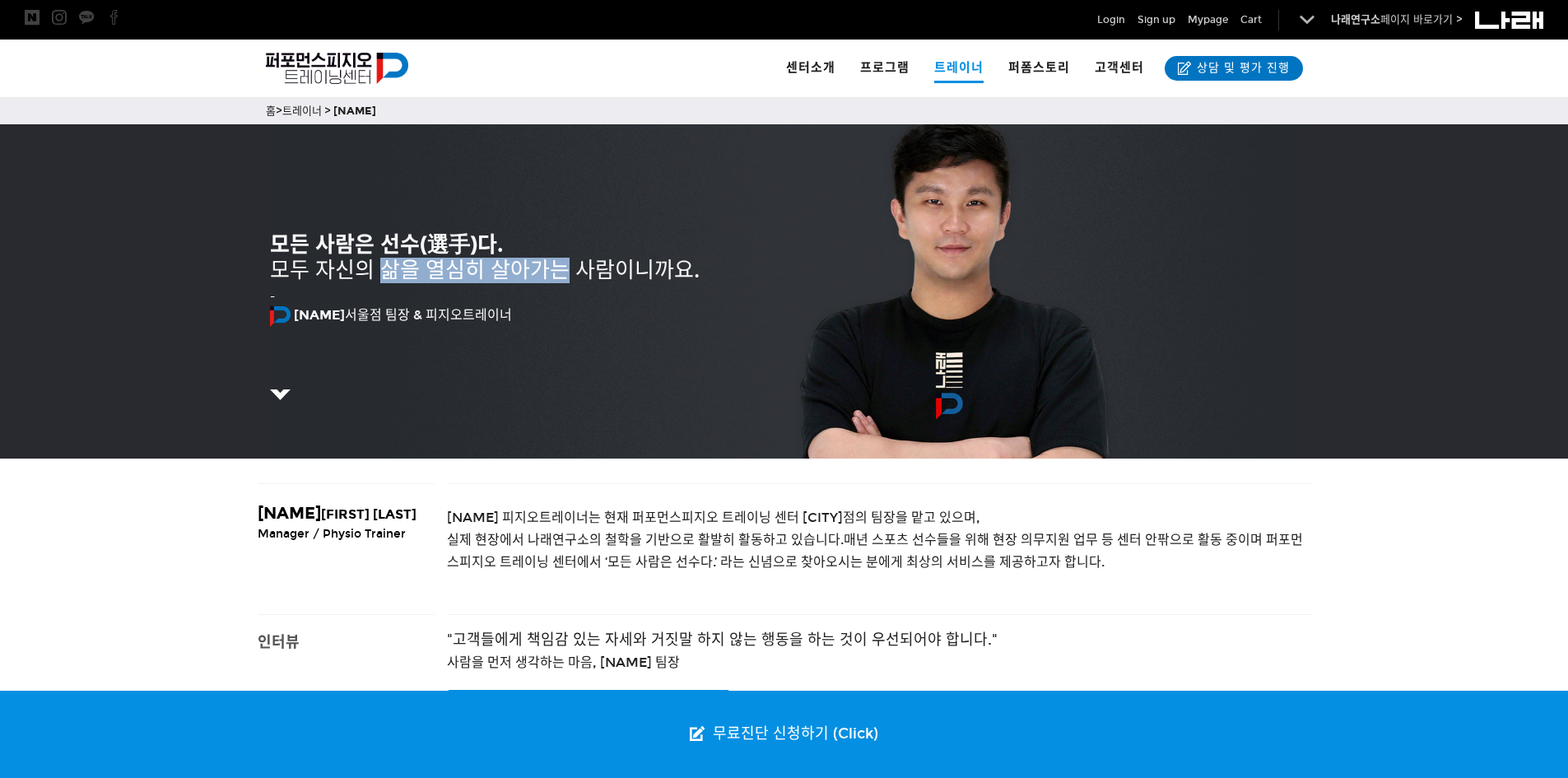 drag, startPoint x: 391, startPoint y: 277, endPoint x: 574, endPoint y: 273, distance: 183.0437 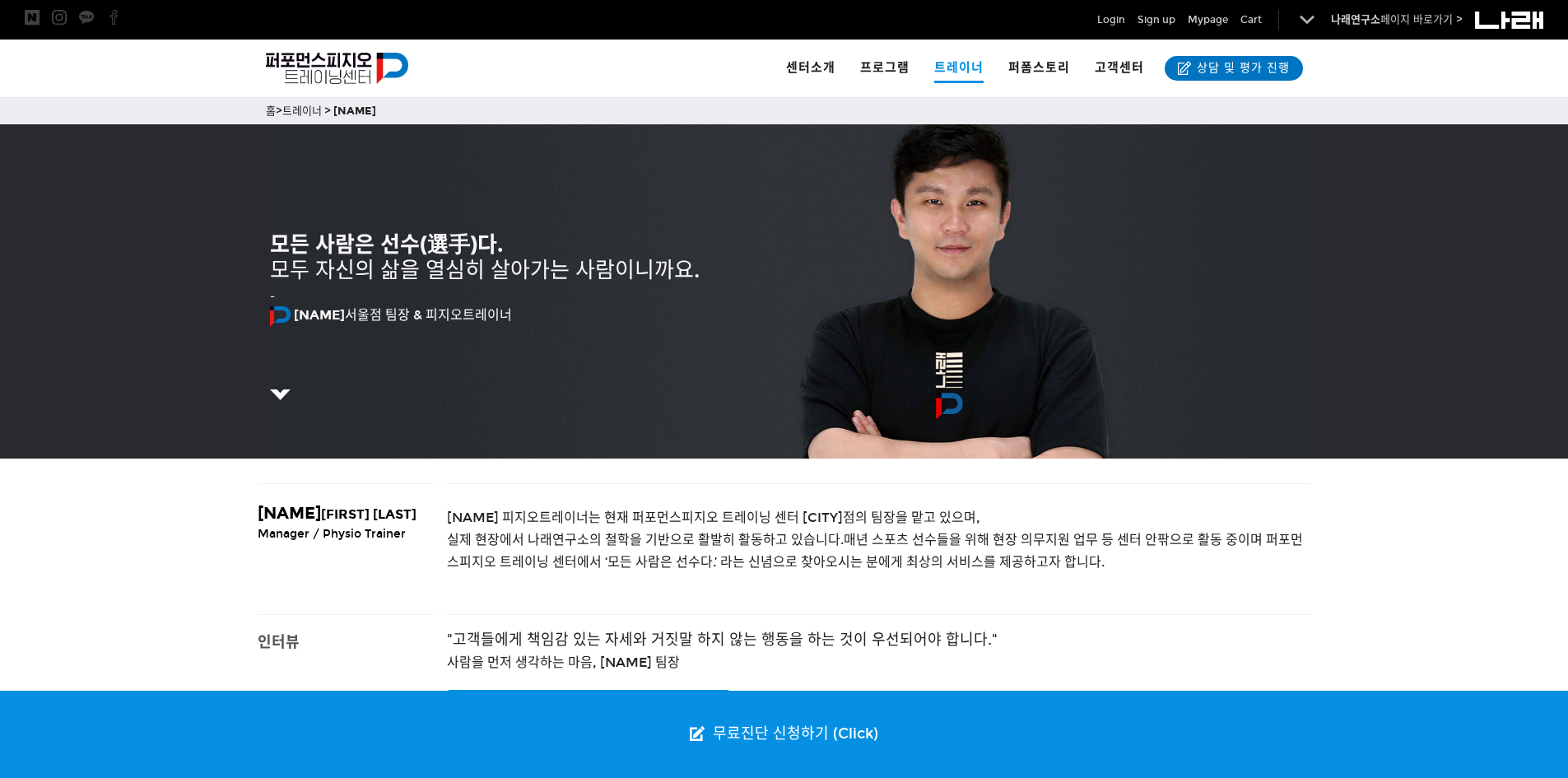 click on "모두 자신의 삶을 열심히 살아가는 사람이니까요." at bounding box center (386, 245) 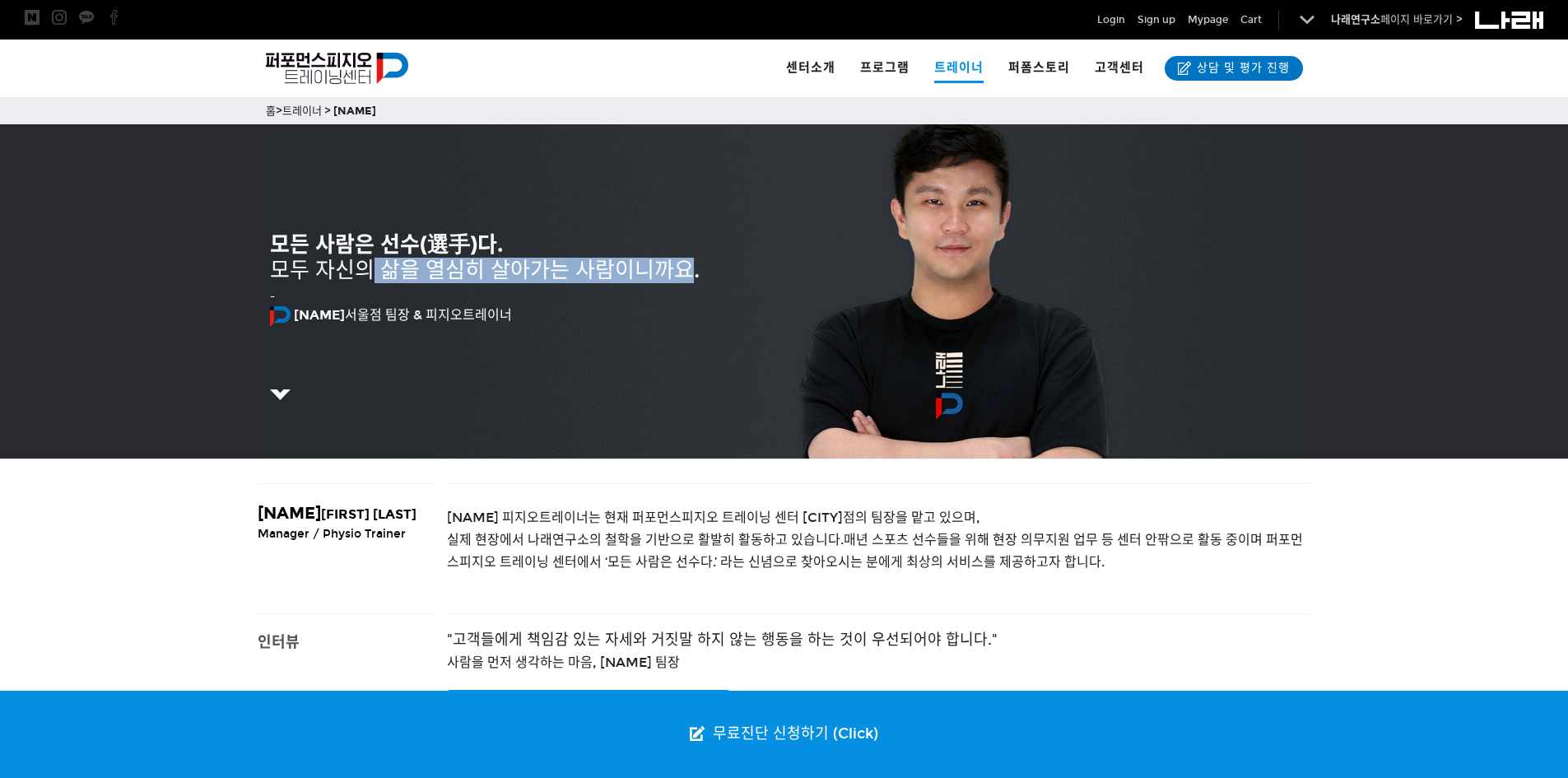 click on "모두 자신의 삶을 열심히 살아가는 사람이니까요." at bounding box center [386, 245] 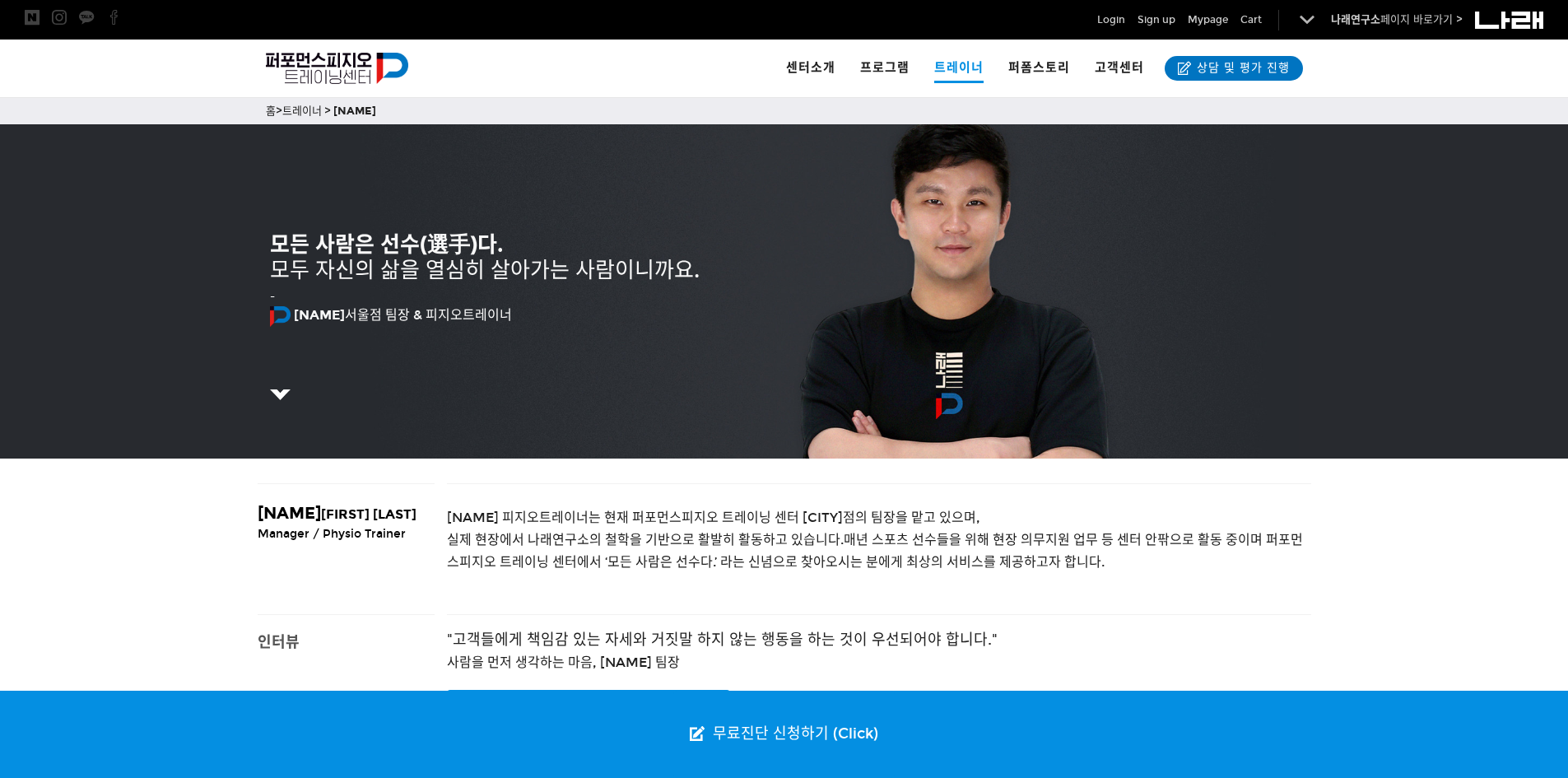 click on "모두 자신의 삶을 열심히 살아가는 사람이니까요." at bounding box center (386, 245) 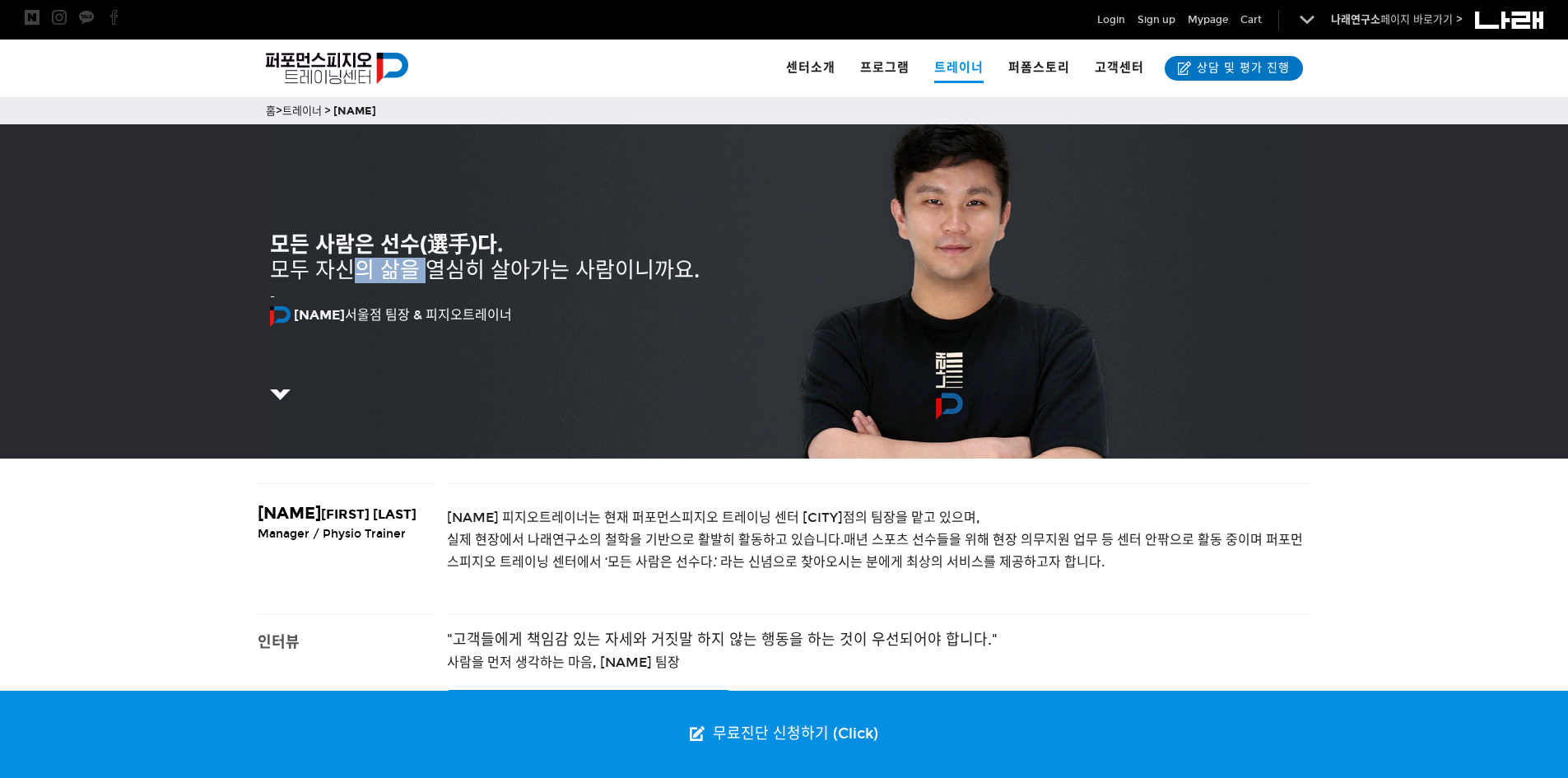 drag, startPoint x: 355, startPoint y: 275, endPoint x: 511, endPoint y: 274, distance: 156.00321 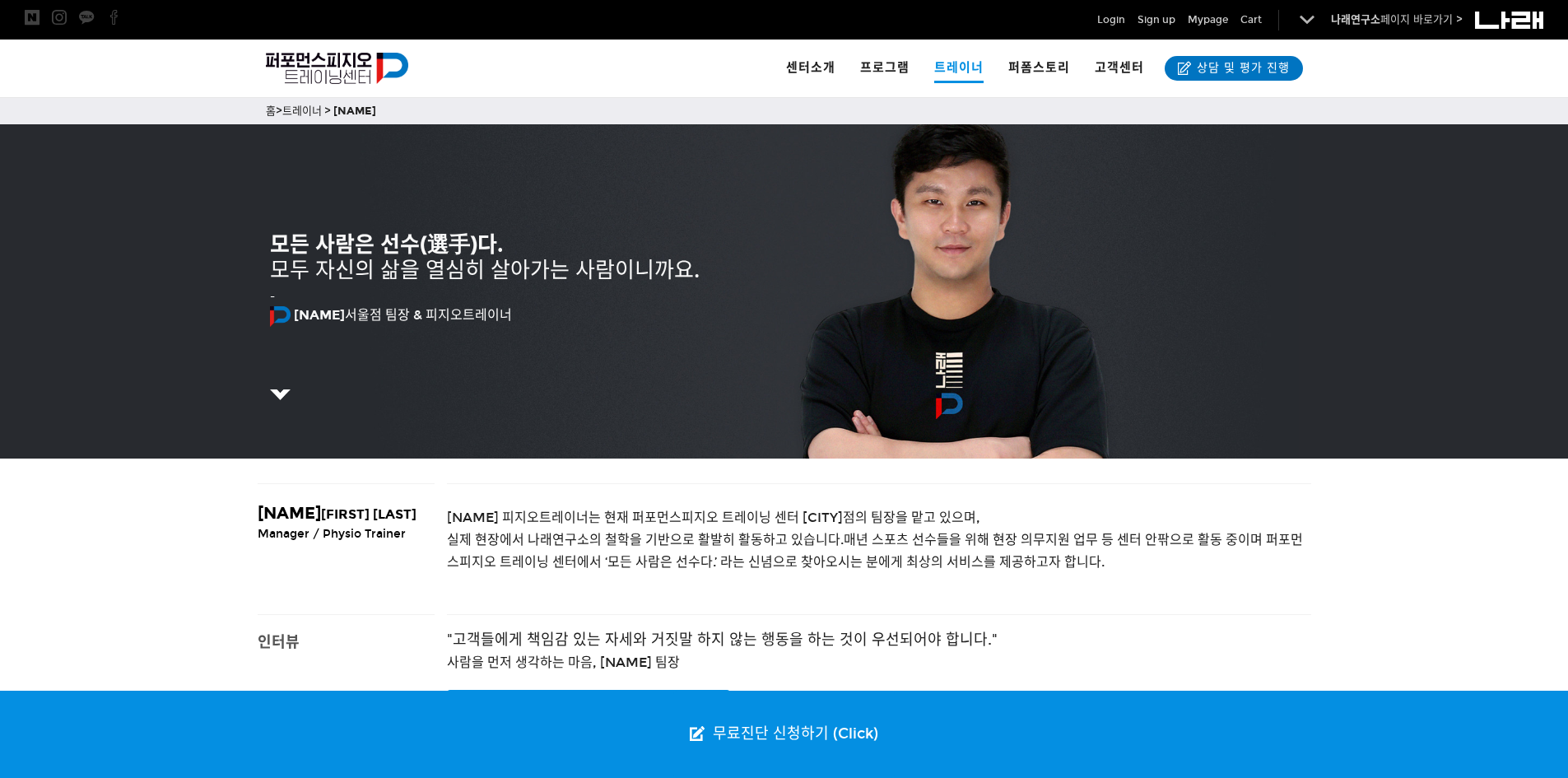 click on "모두 자신의 삶을 열심히 살아가는 사람이니까요." at bounding box center [386, 245] 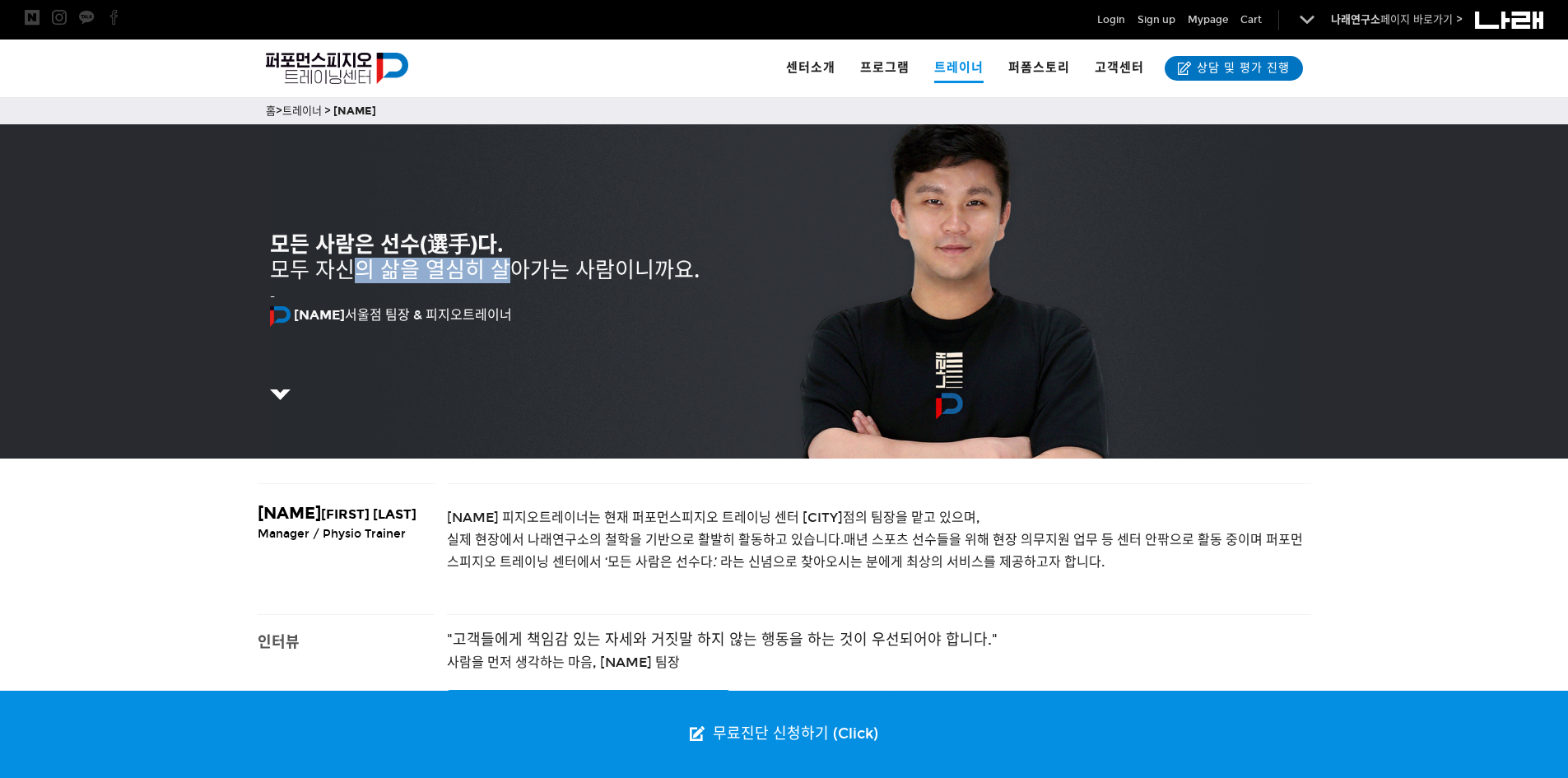 drag, startPoint x: 504, startPoint y: 273, endPoint x: 353, endPoint y: 272, distance: 151.00331 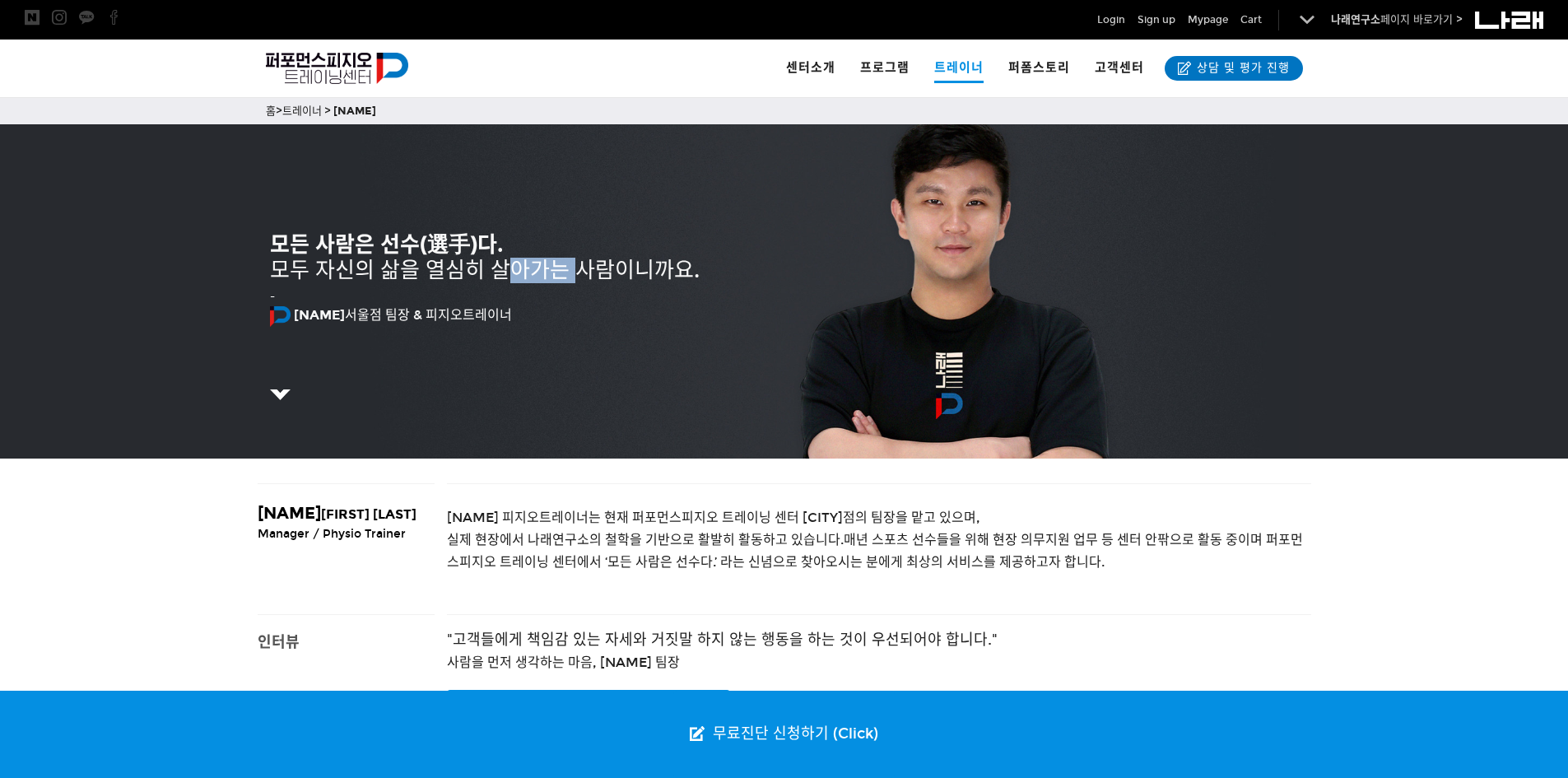 drag, startPoint x: 523, startPoint y: 275, endPoint x: 607, endPoint y: 277, distance: 84.0238 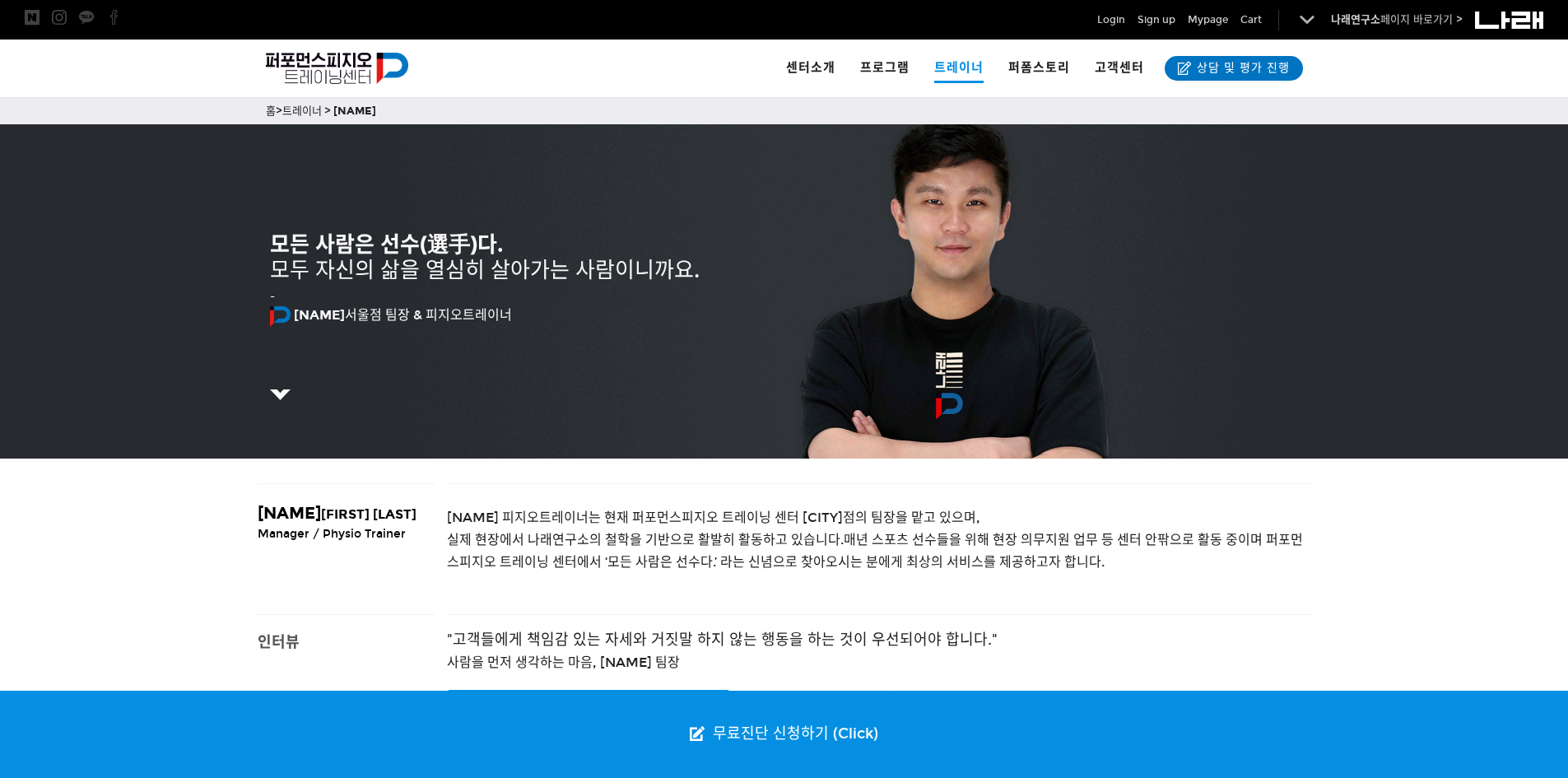 click on "모두 자신의 삶을 열심히 살아가는 사람이니까요." at bounding box center (386, 245) 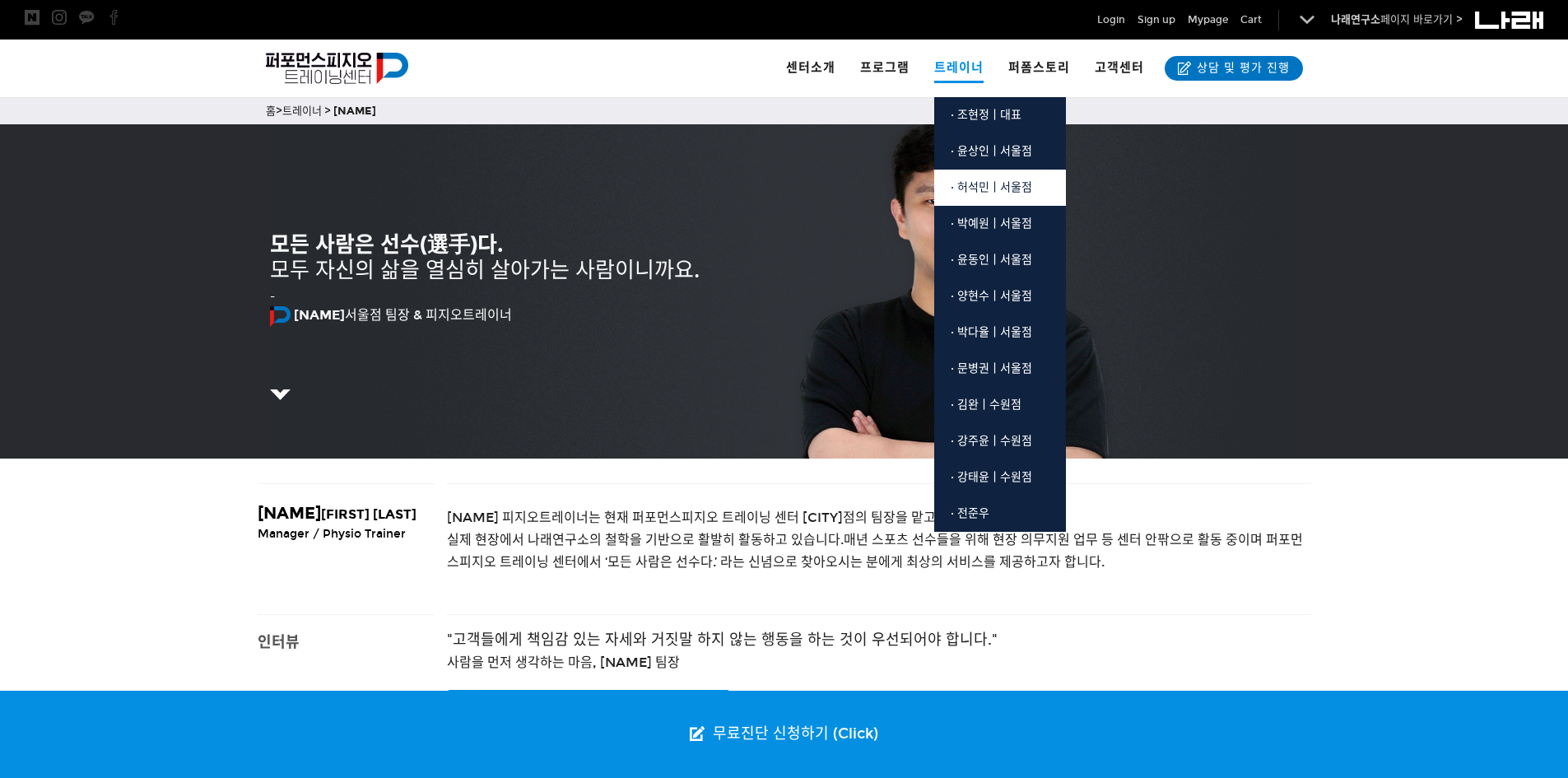 click on "· 허석민ㅣ서울점" at bounding box center [1000, 188] 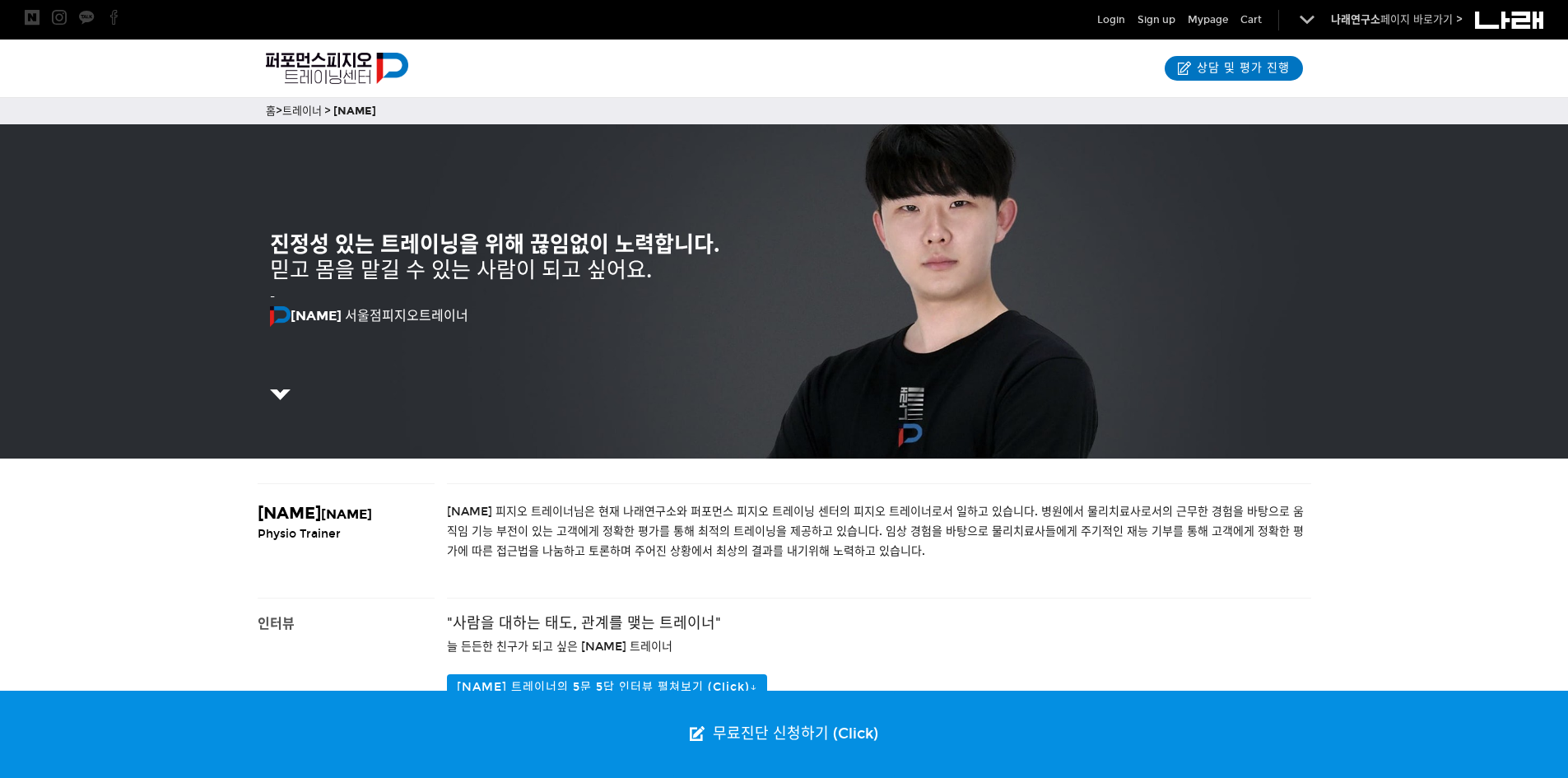 scroll, scrollTop: 80, scrollLeft: 0, axis: vertical 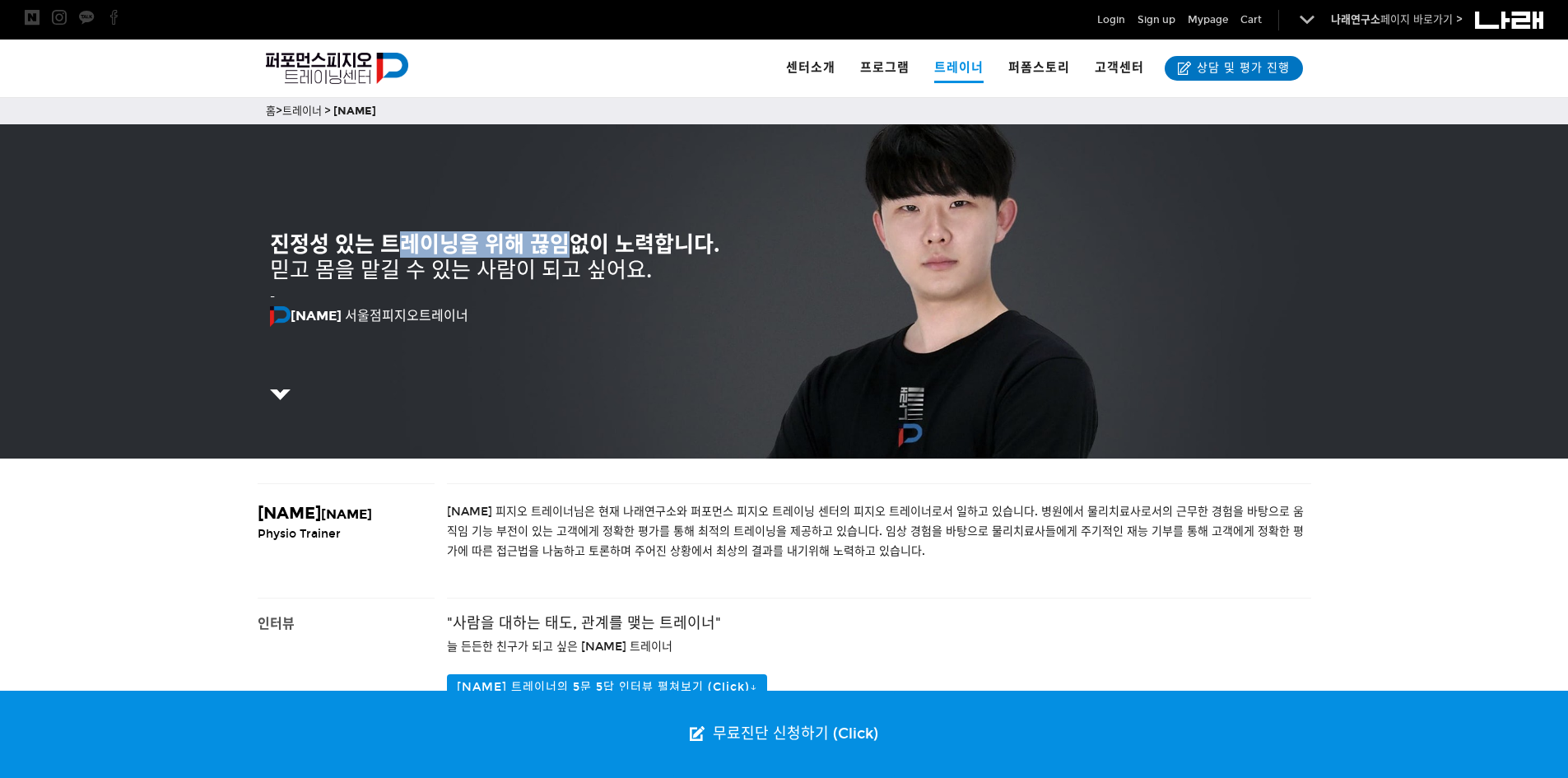 drag, startPoint x: 397, startPoint y: 242, endPoint x: 606, endPoint y: 245, distance: 209.02153 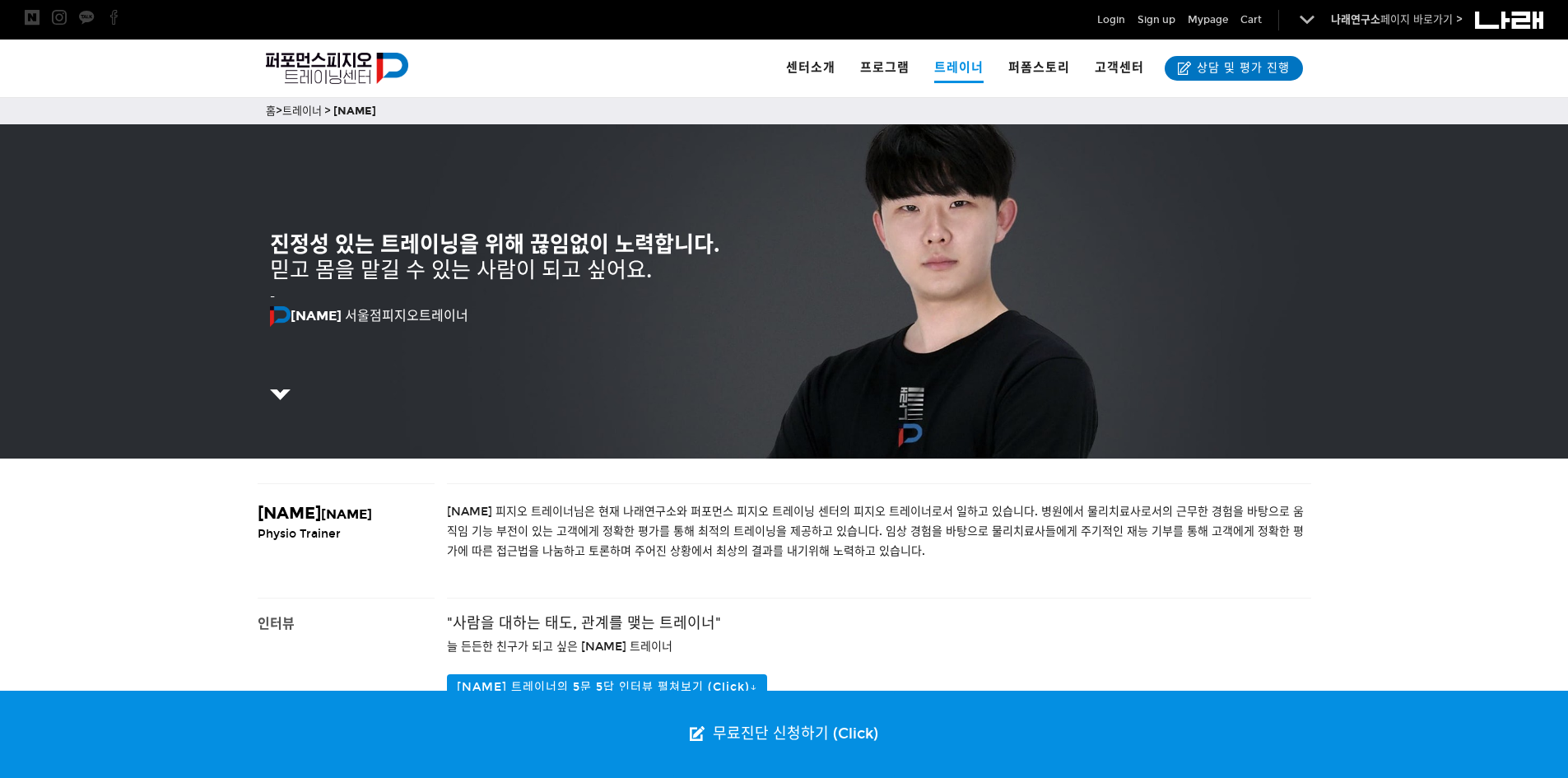 click on "믿고 몸을 맡길 수 있는 사람이 되고 싶어요." at bounding box center [461, 263] 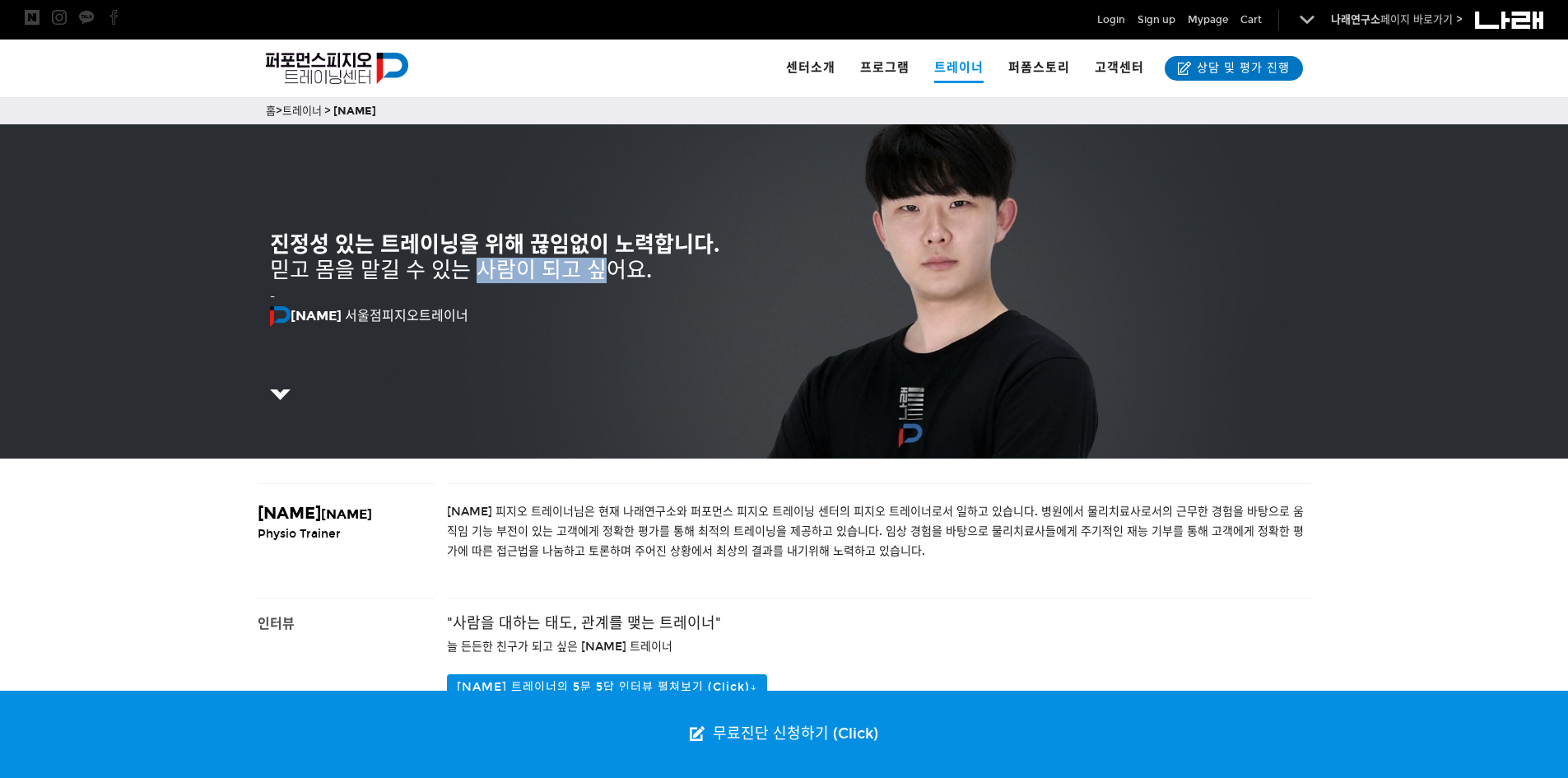 drag, startPoint x: 503, startPoint y: 273, endPoint x: 444, endPoint y: 273, distance: 59 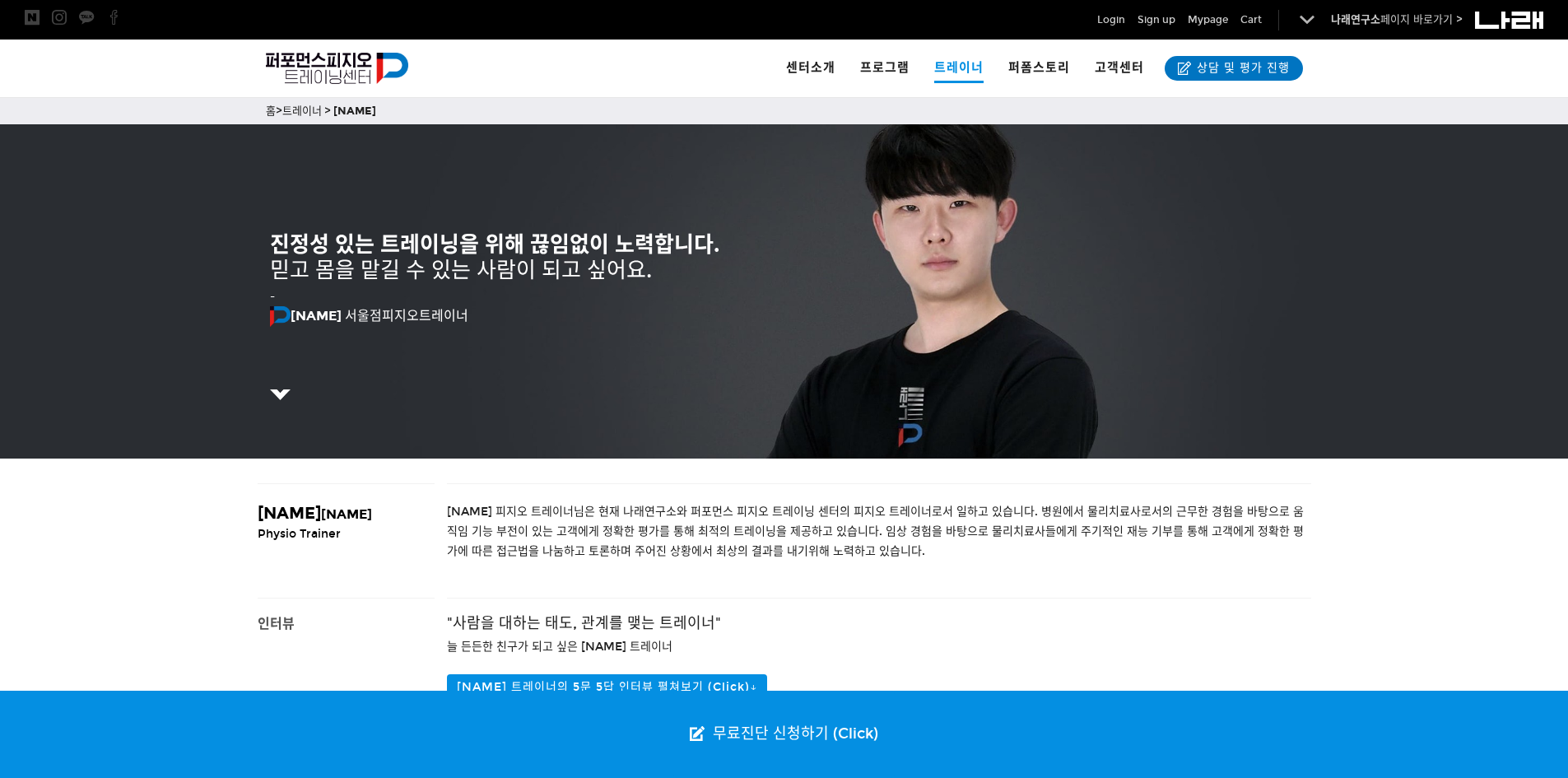 click on "믿고 몸을 맡길 수 있는 사람이 되고 싶어요." at bounding box center (495, 245) 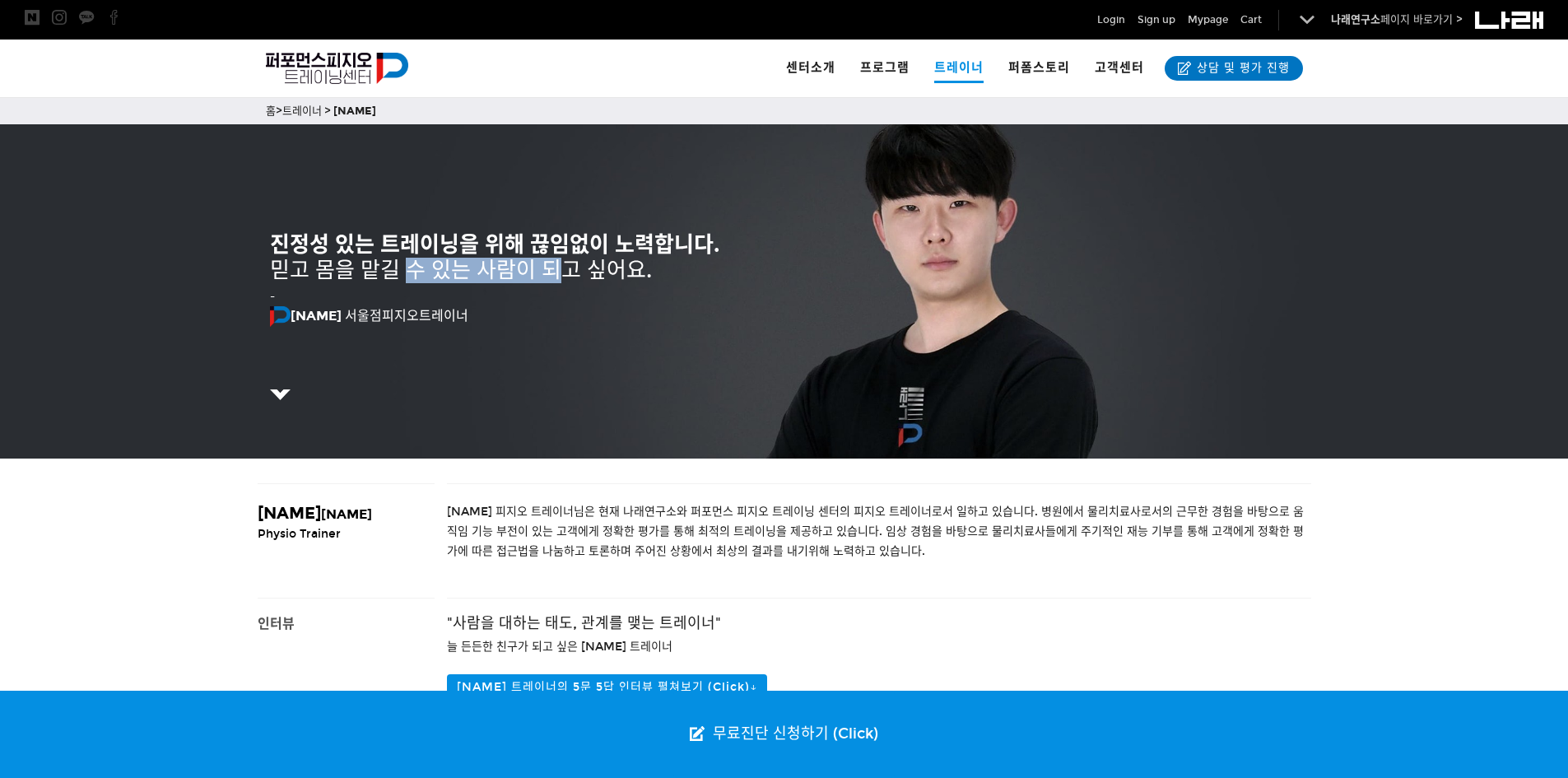 drag, startPoint x: 514, startPoint y: 268, endPoint x: 561, endPoint y: 268, distance: 47 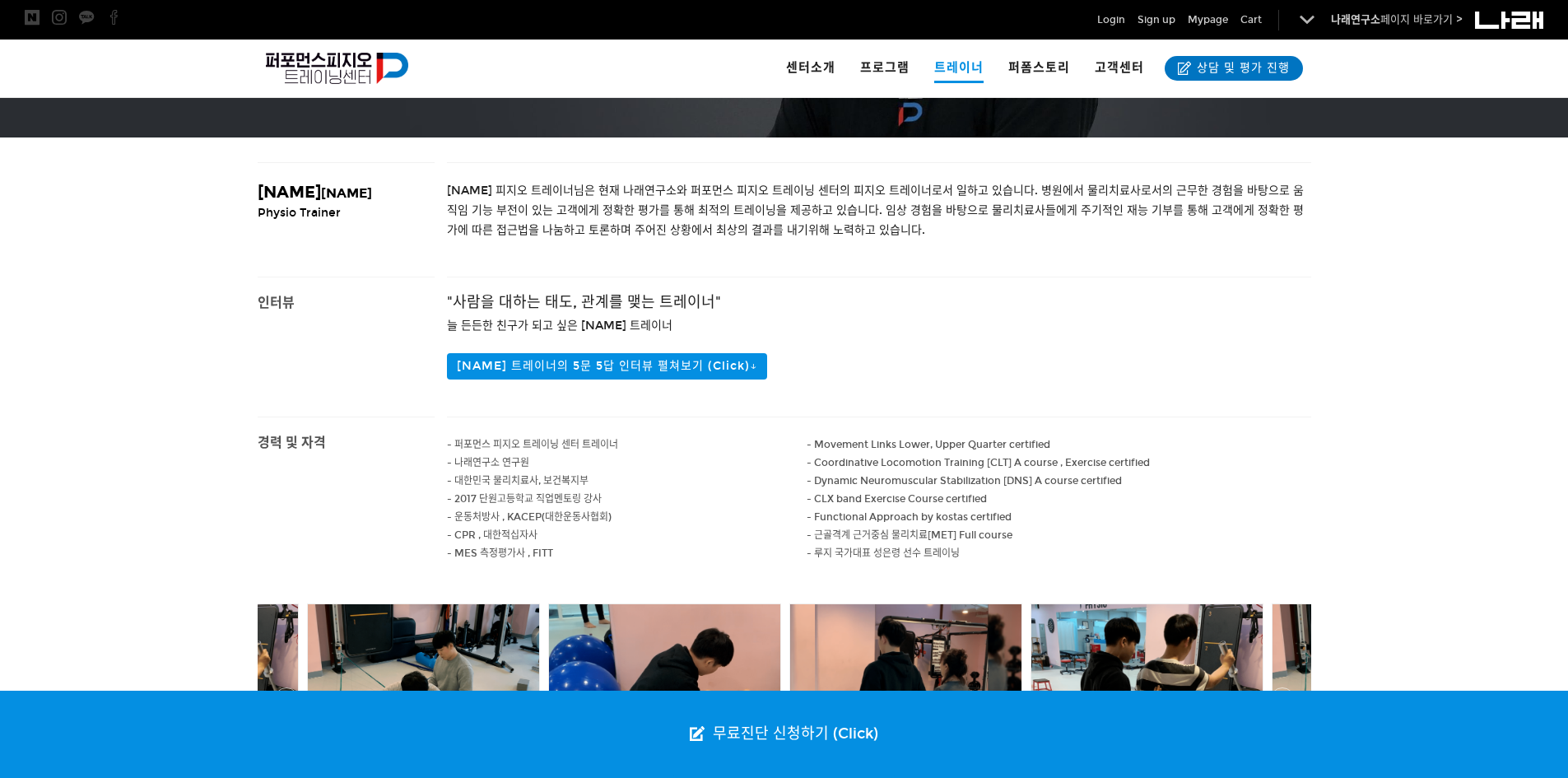 scroll, scrollTop: 329, scrollLeft: 0, axis: vertical 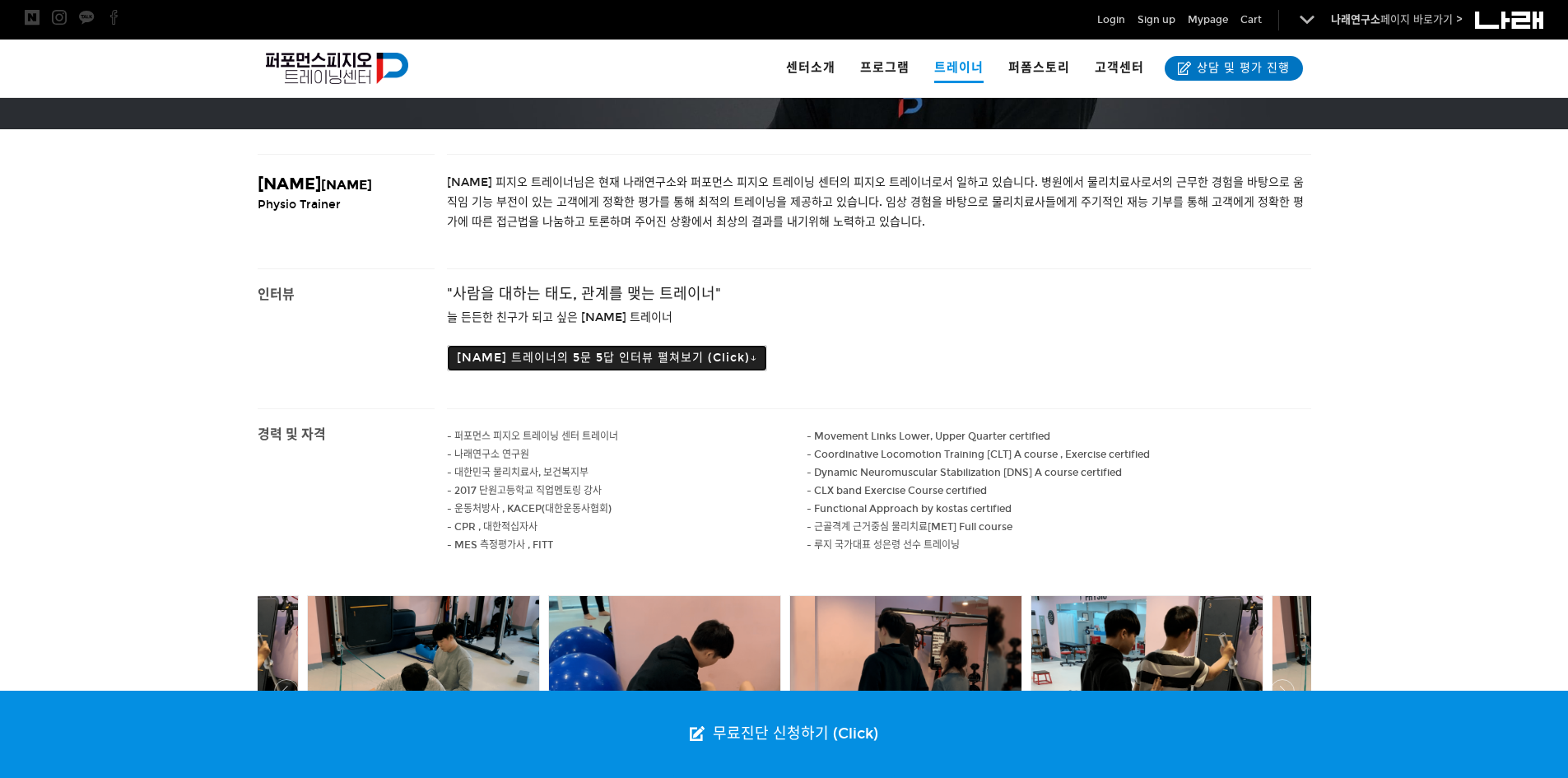 click on "허석민 트레이너의 5문 5답 인터뷰 펼쳐보기 (Click)↓" at bounding box center [607, 358] 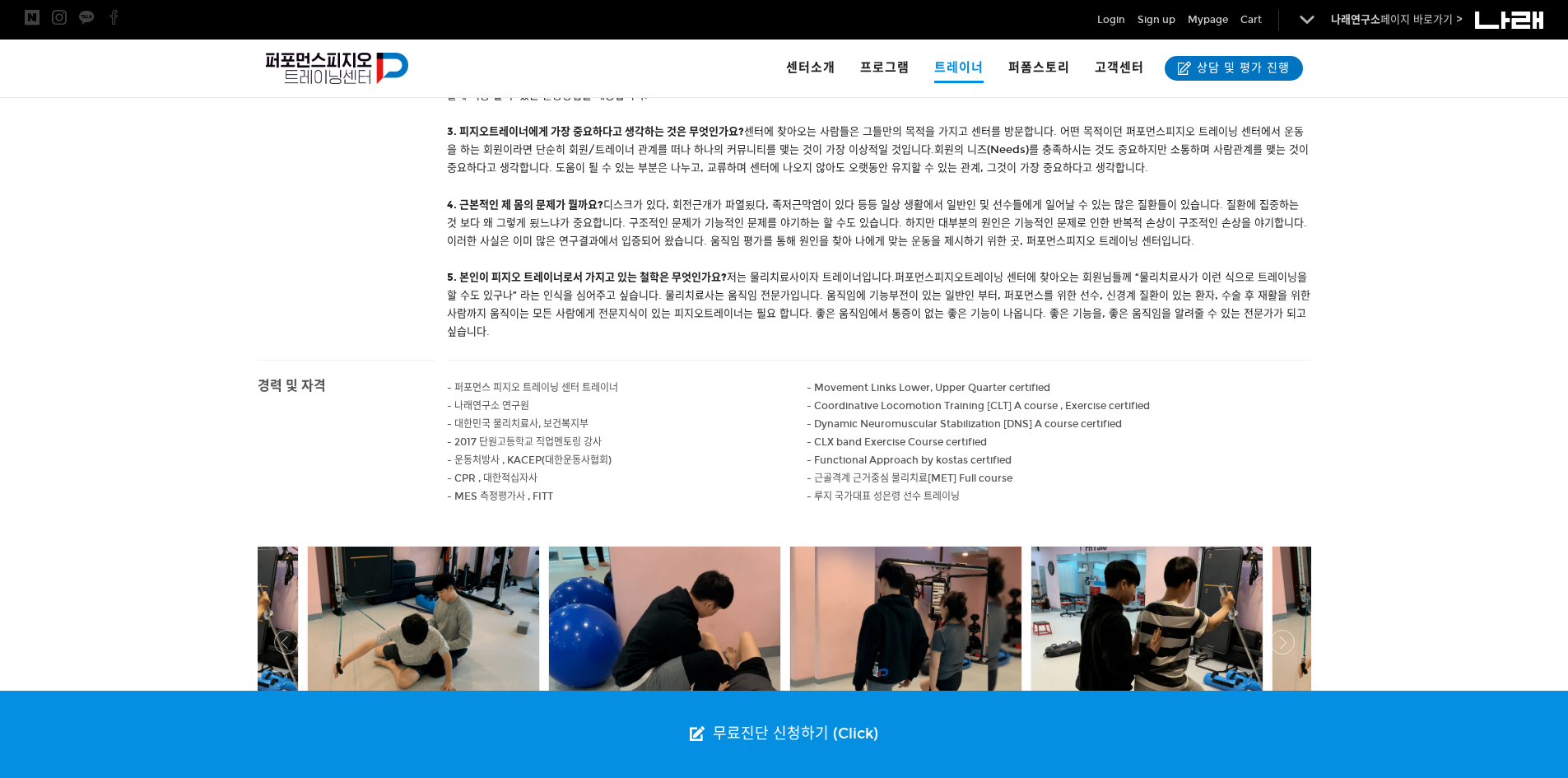 scroll, scrollTop: 741, scrollLeft: 0, axis: vertical 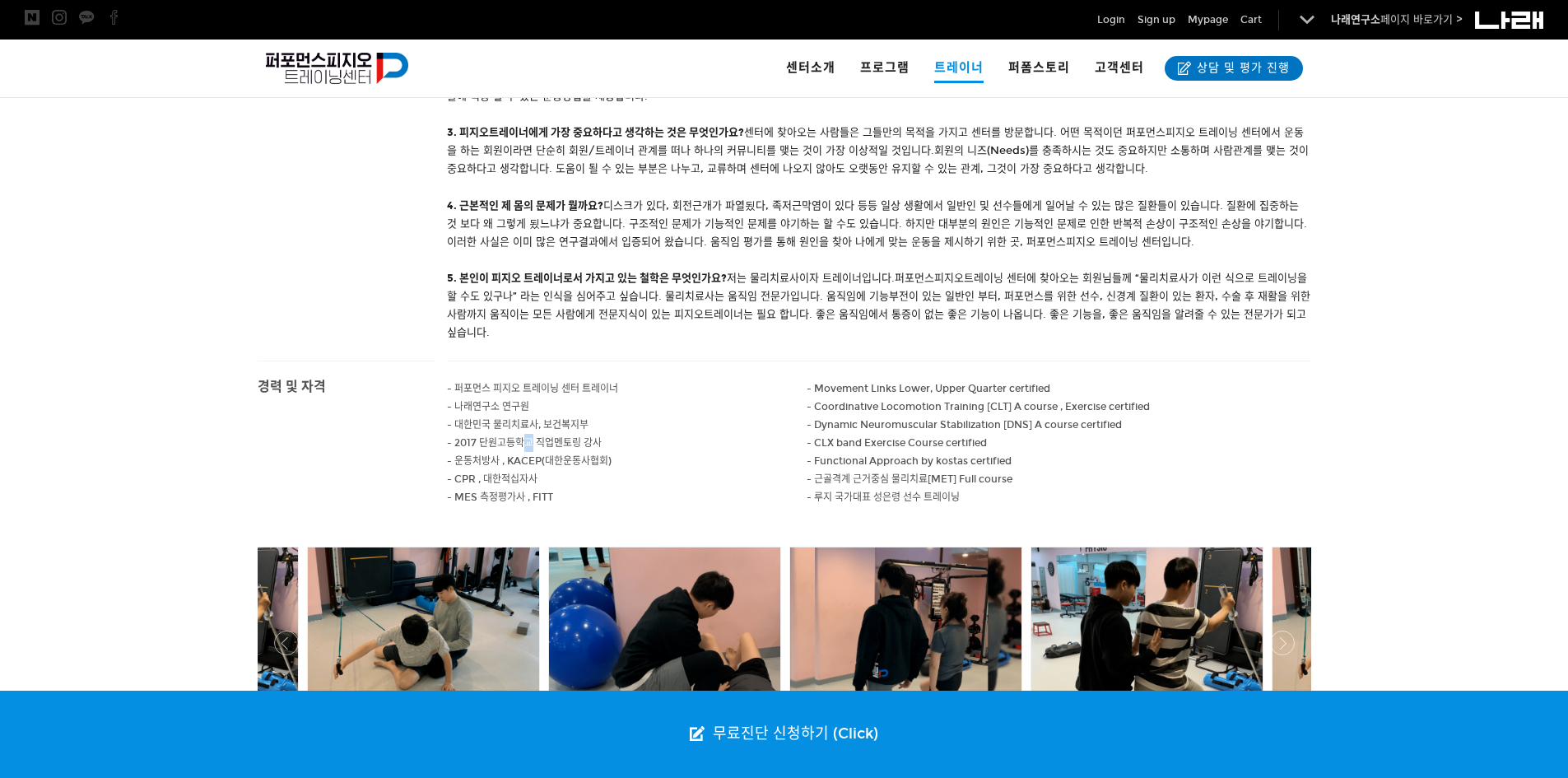 drag, startPoint x: 526, startPoint y: 440, endPoint x: 589, endPoint y: 444, distance: 63.126856 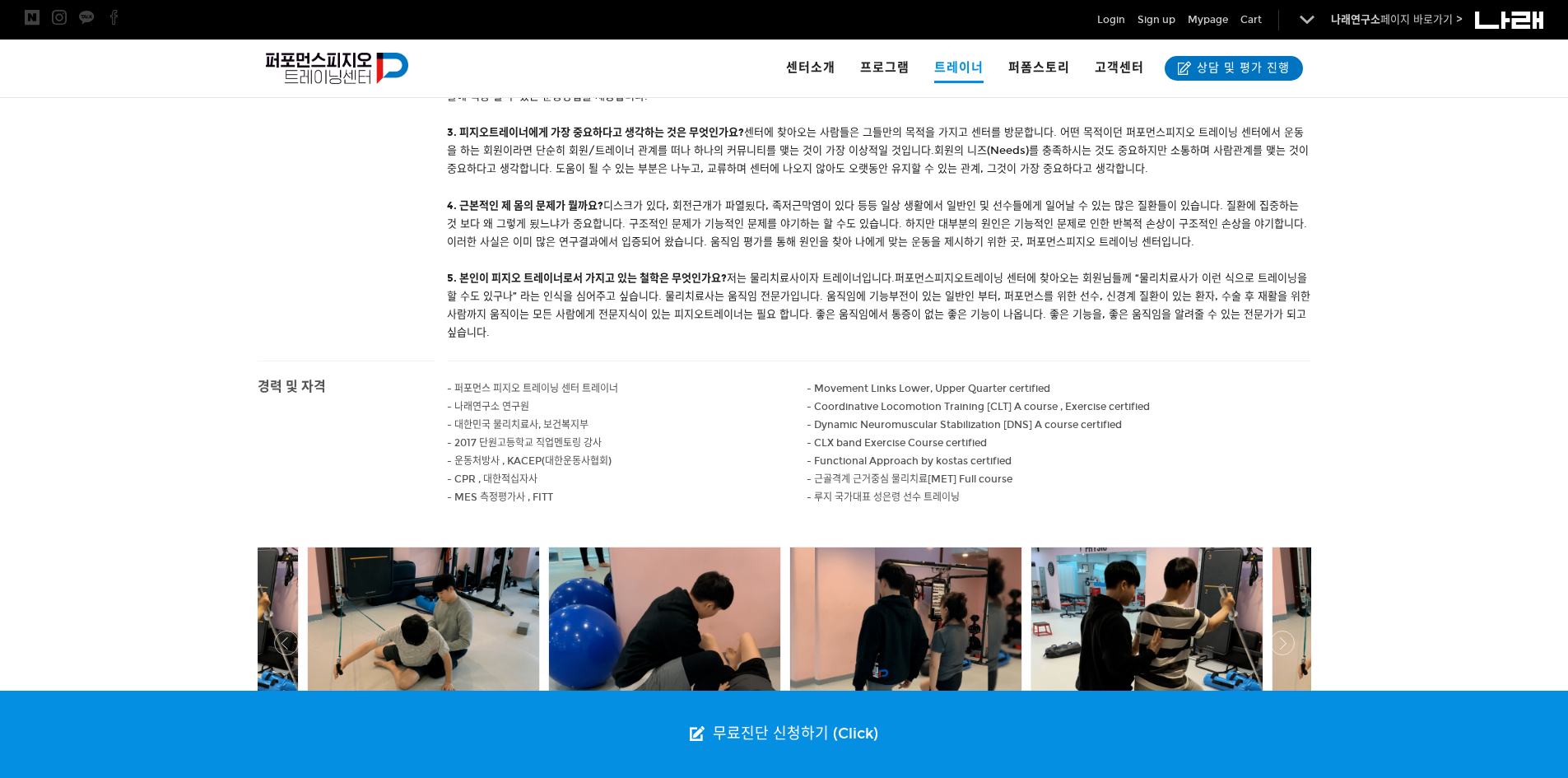 click on "- 2017 단원고등학교 직업멘토링 강사" at bounding box center (533, 389) 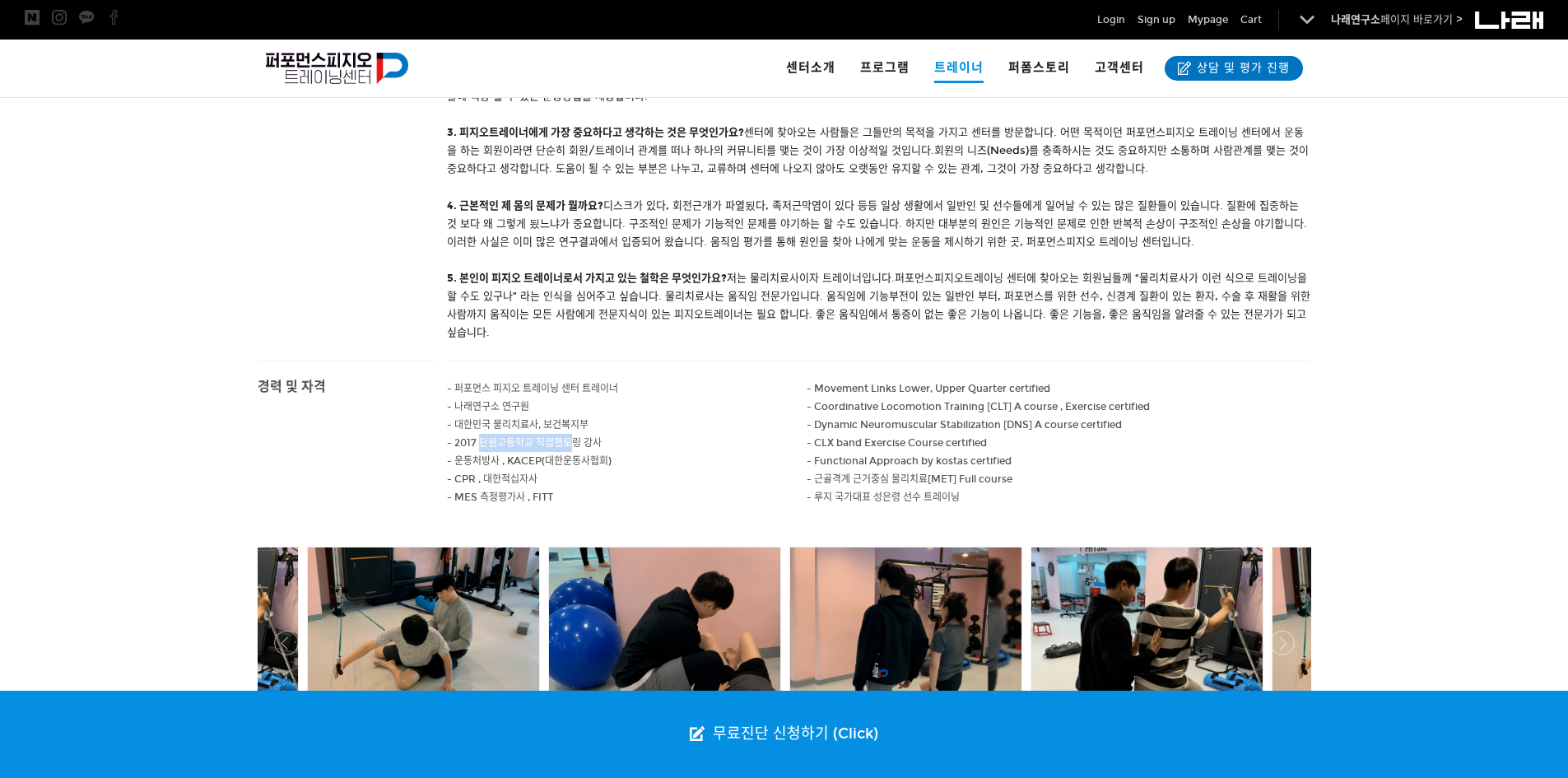 drag, startPoint x: 482, startPoint y: 441, endPoint x: 574, endPoint y: 447, distance: 92.195445 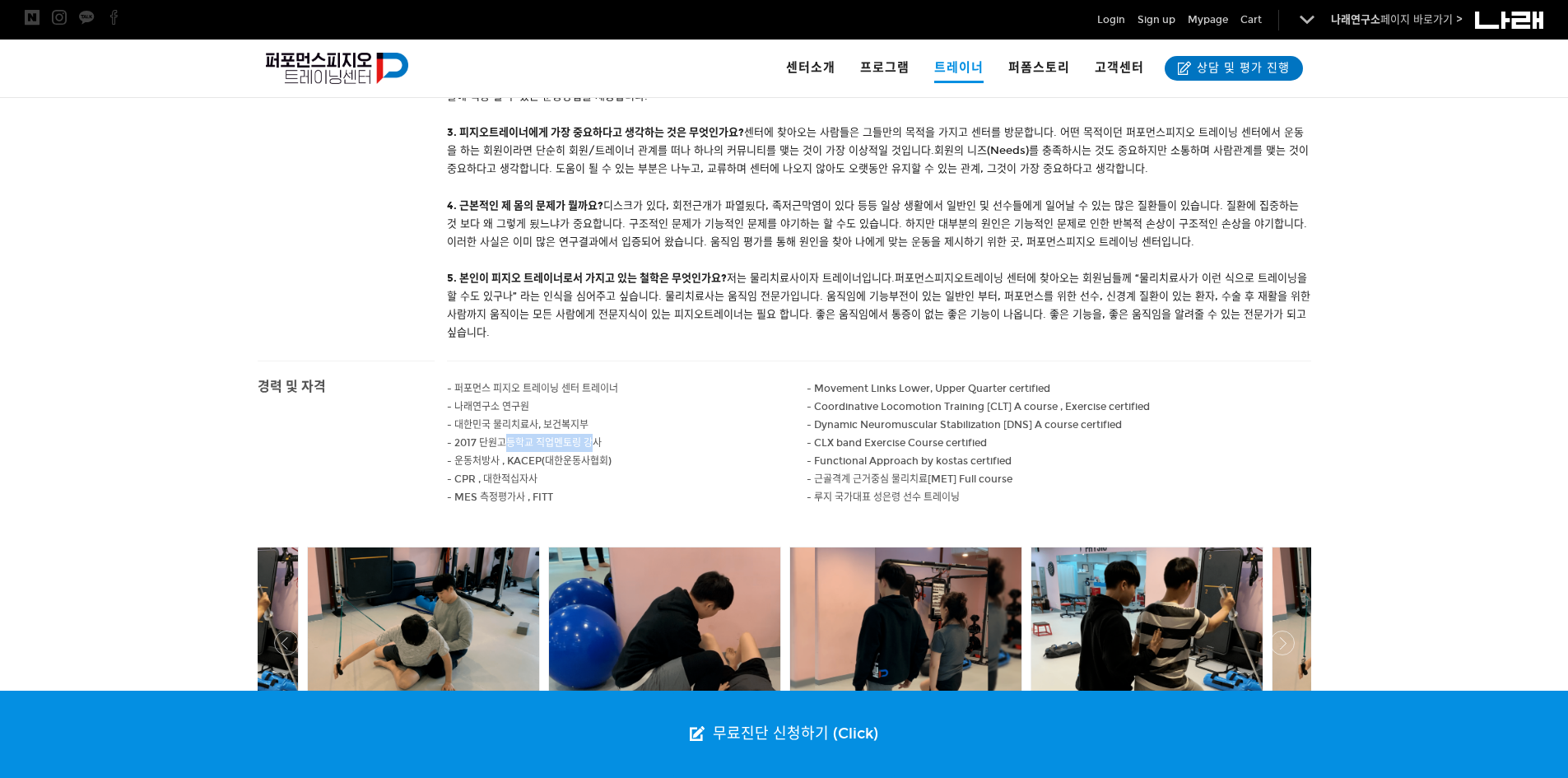 drag, startPoint x: 593, startPoint y: 446, endPoint x: 506, endPoint y: 445, distance: 87.005747 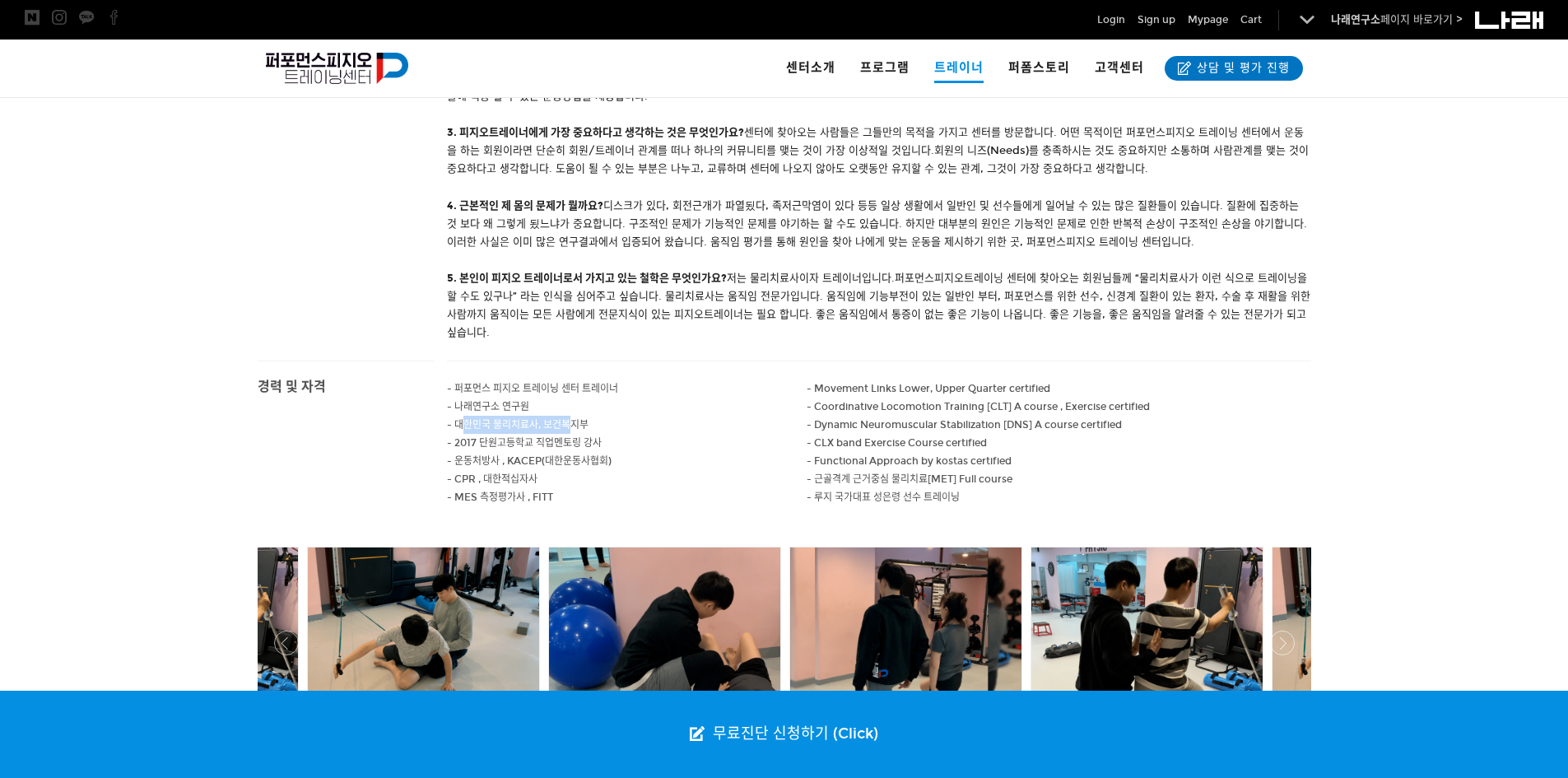 drag, startPoint x: 462, startPoint y: 418, endPoint x: 573, endPoint y: 424, distance: 111.16204 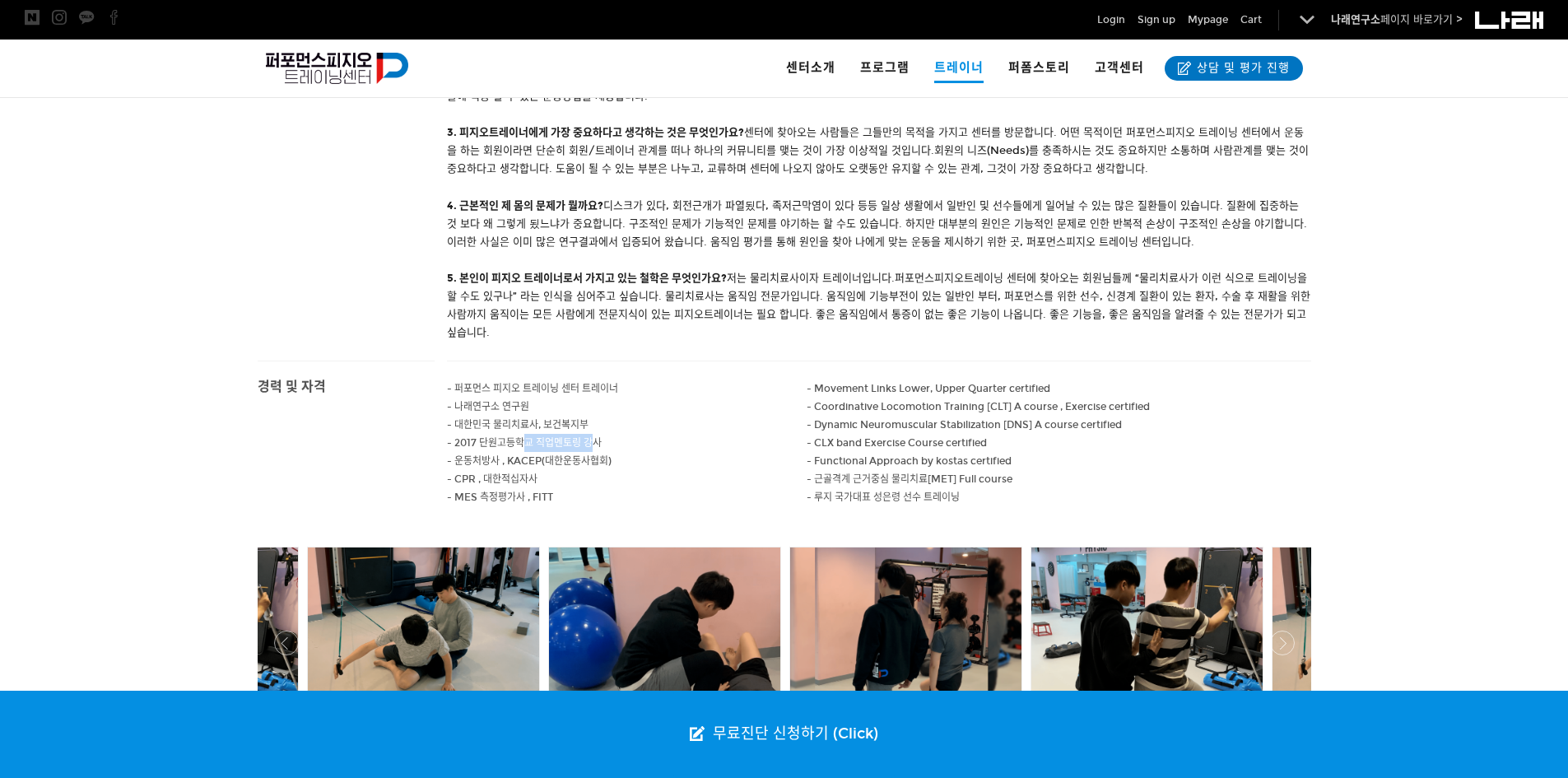 drag, startPoint x: 595, startPoint y: 444, endPoint x: 504, endPoint y: 440, distance: 91.08787 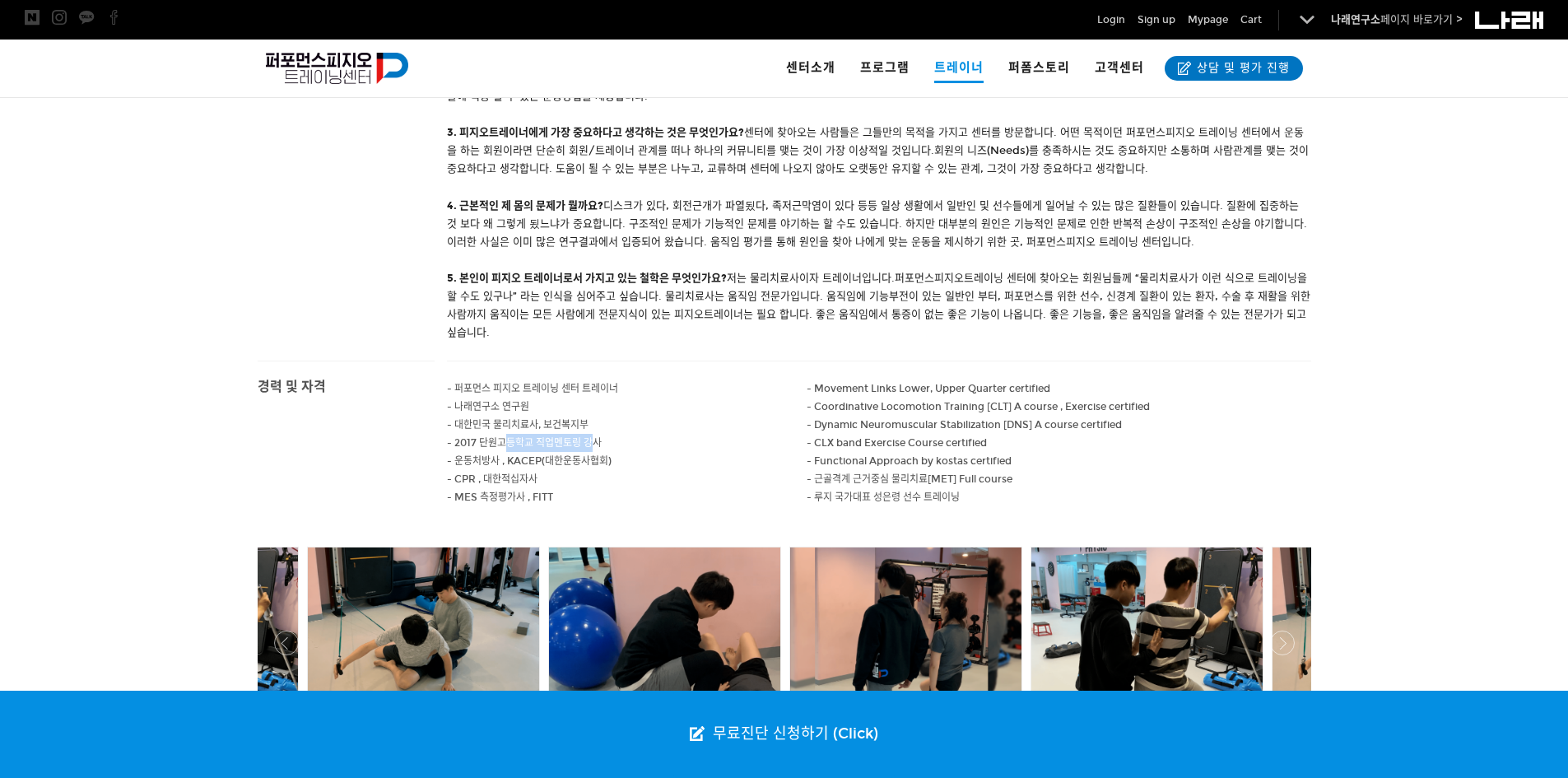 drag, startPoint x: 504, startPoint y: 440, endPoint x: 468, endPoint y: 460, distance: 41.18252 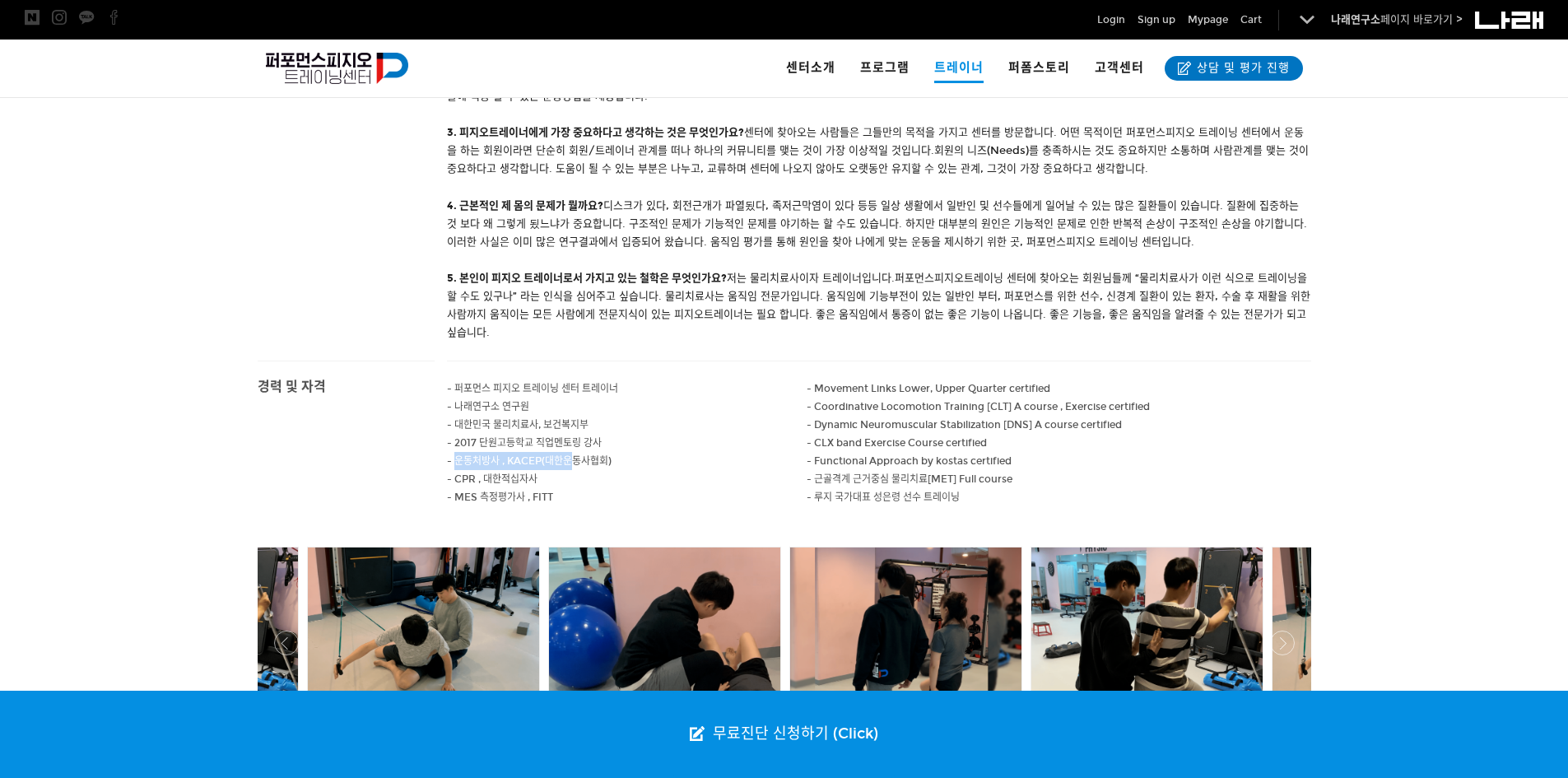drag, startPoint x: 458, startPoint y: 458, endPoint x: 578, endPoint y: 461, distance: 120.03749 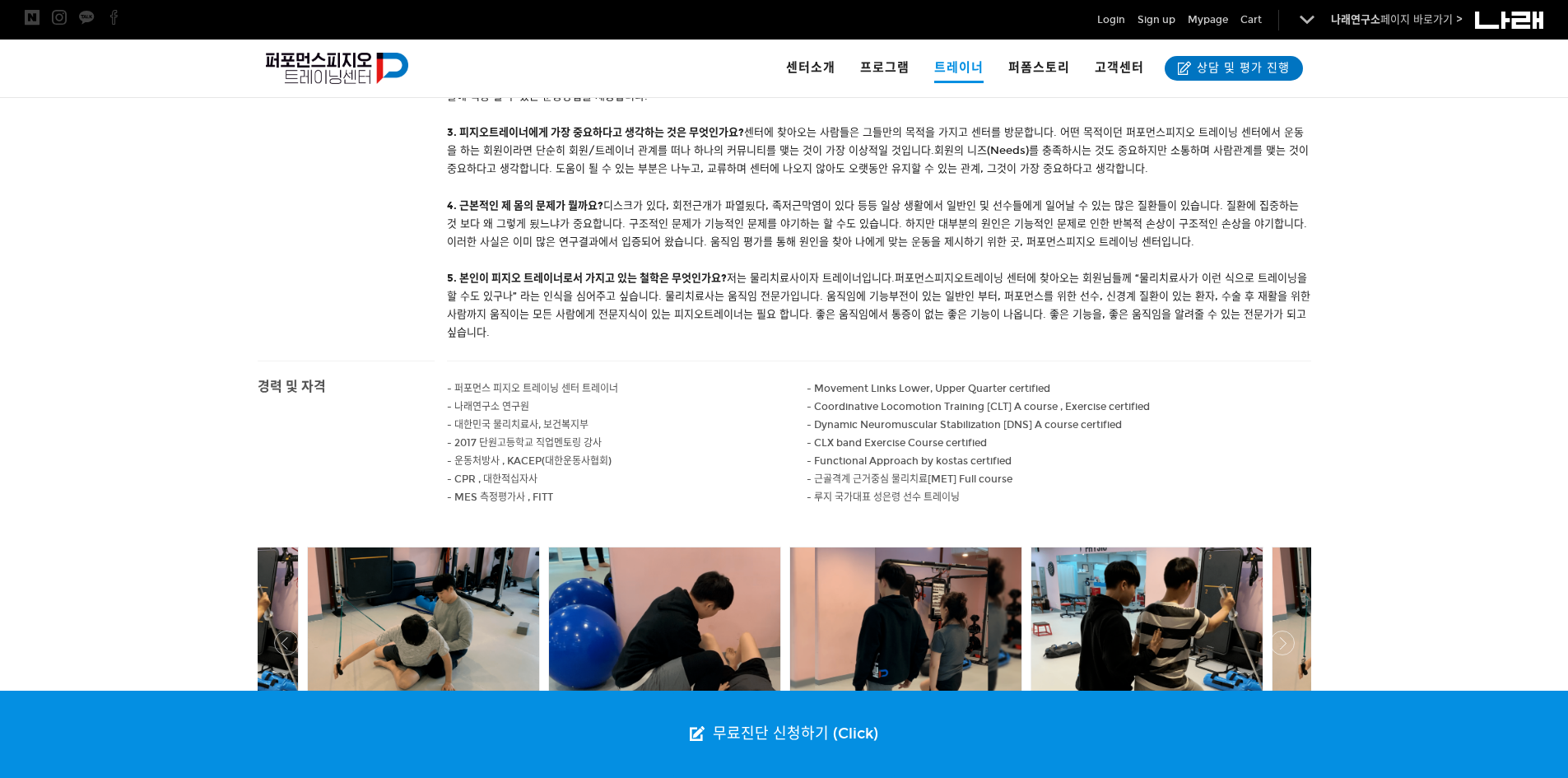 drag, startPoint x: 578, startPoint y: 461, endPoint x: 604, endPoint y: 463, distance: 26.07681 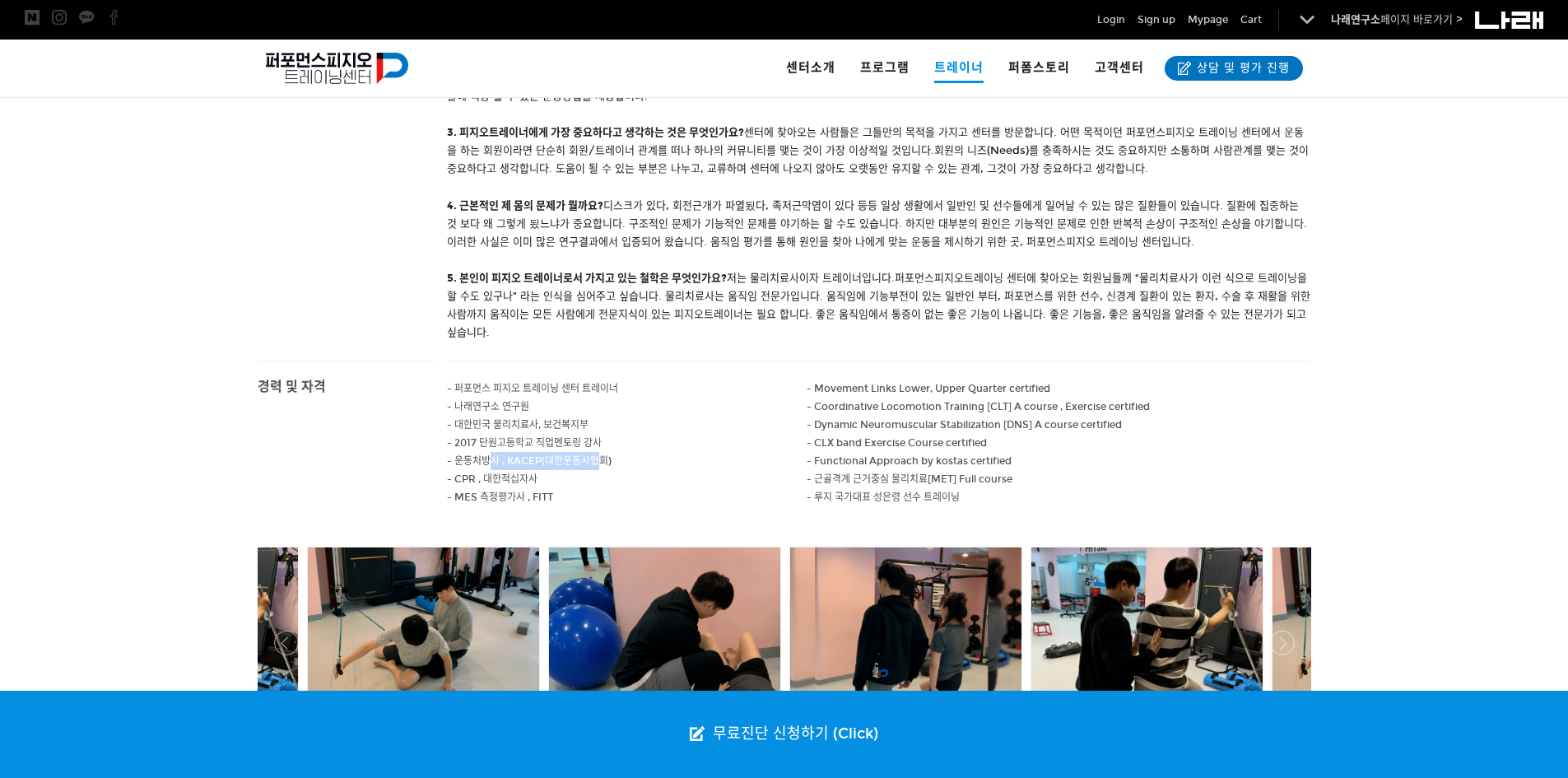 drag, startPoint x: 604, startPoint y: 463, endPoint x: 483, endPoint y: 459, distance: 121.066 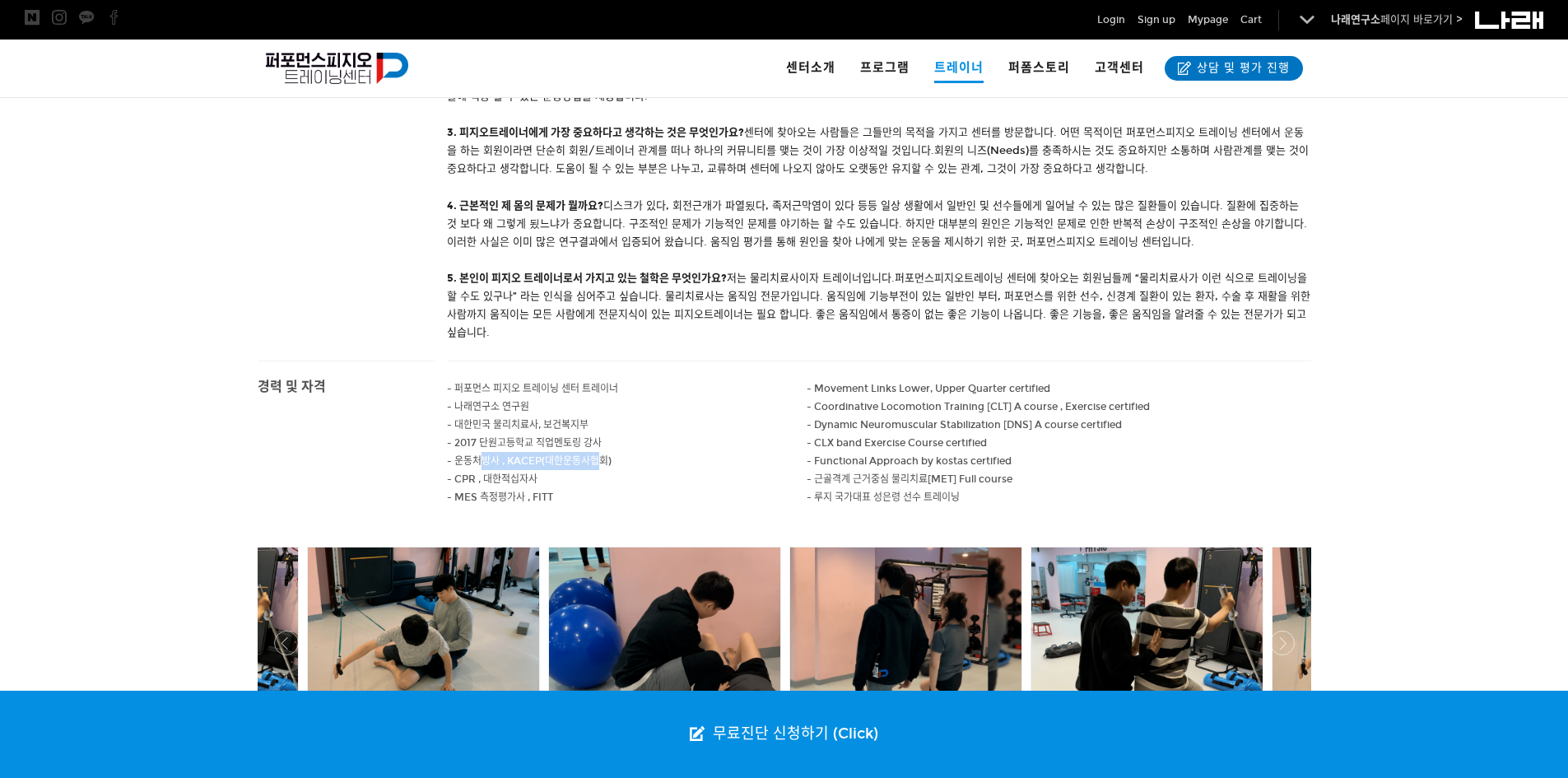 drag, startPoint x: 483, startPoint y: 459, endPoint x: 467, endPoint y: 459, distance: 16 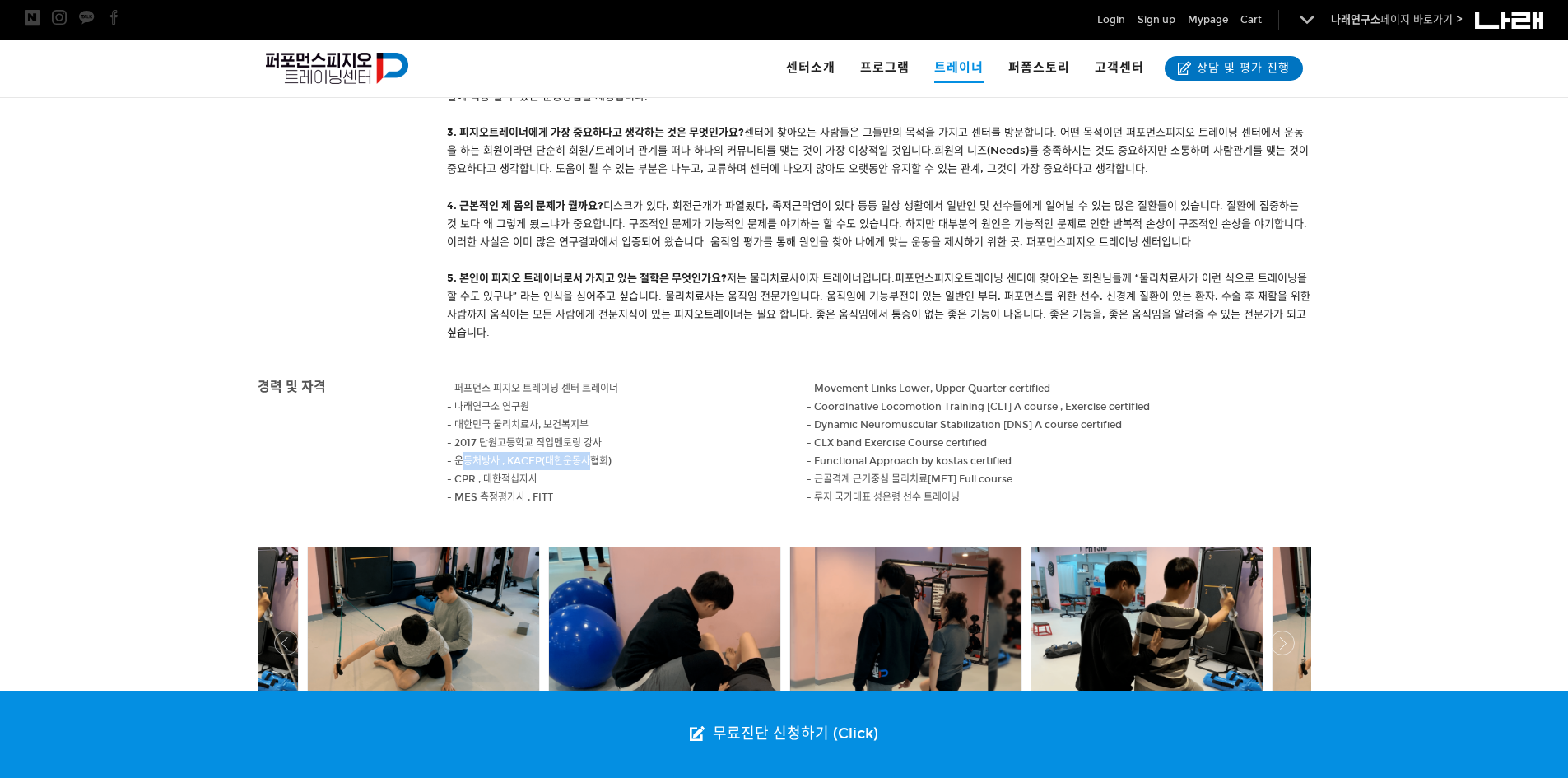 drag, startPoint x: 467, startPoint y: 459, endPoint x: 588, endPoint y: 462, distance: 121.03718 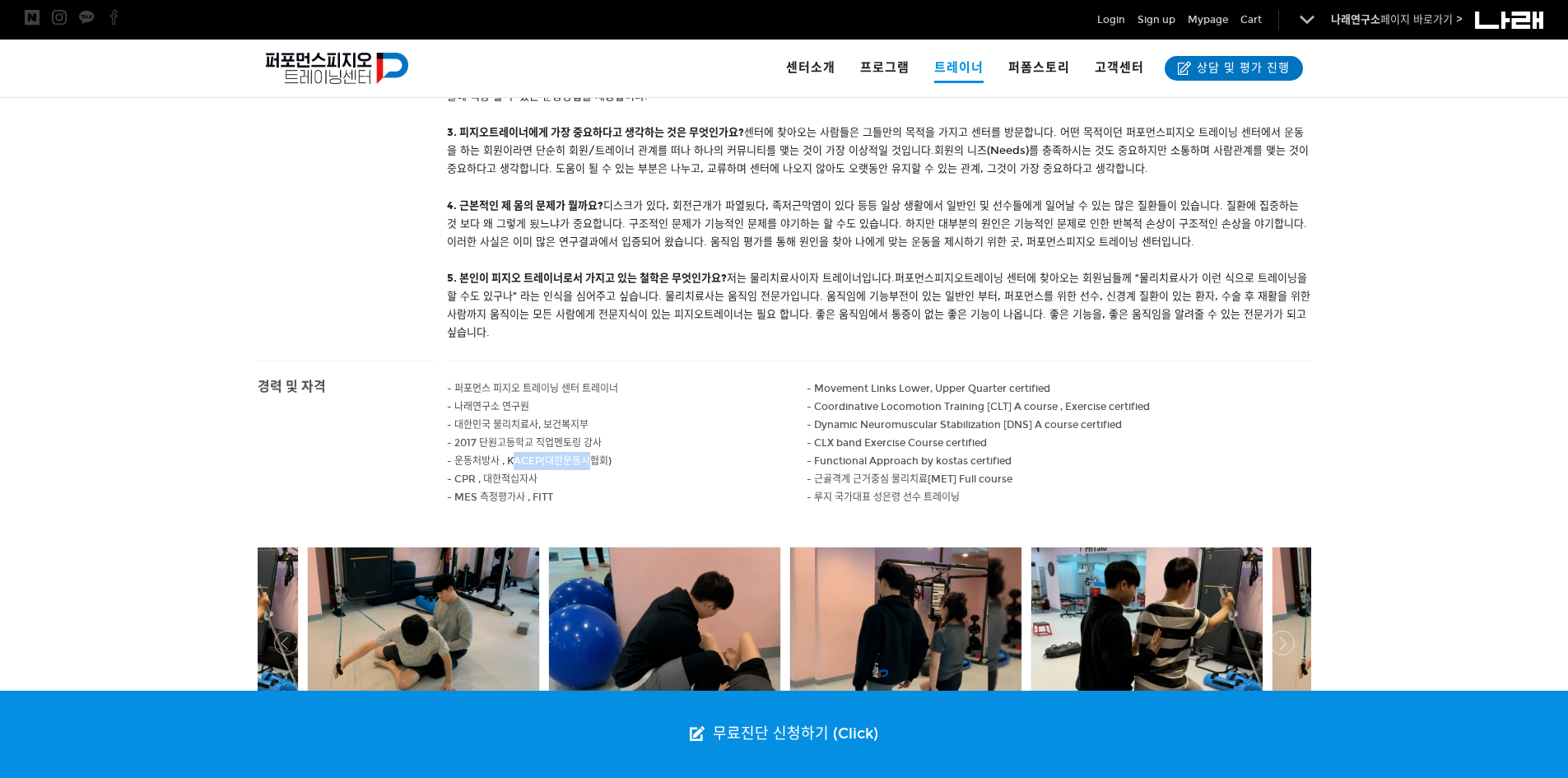 drag, startPoint x: 556, startPoint y: 464, endPoint x: 496, endPoint y: 464, distance: 60 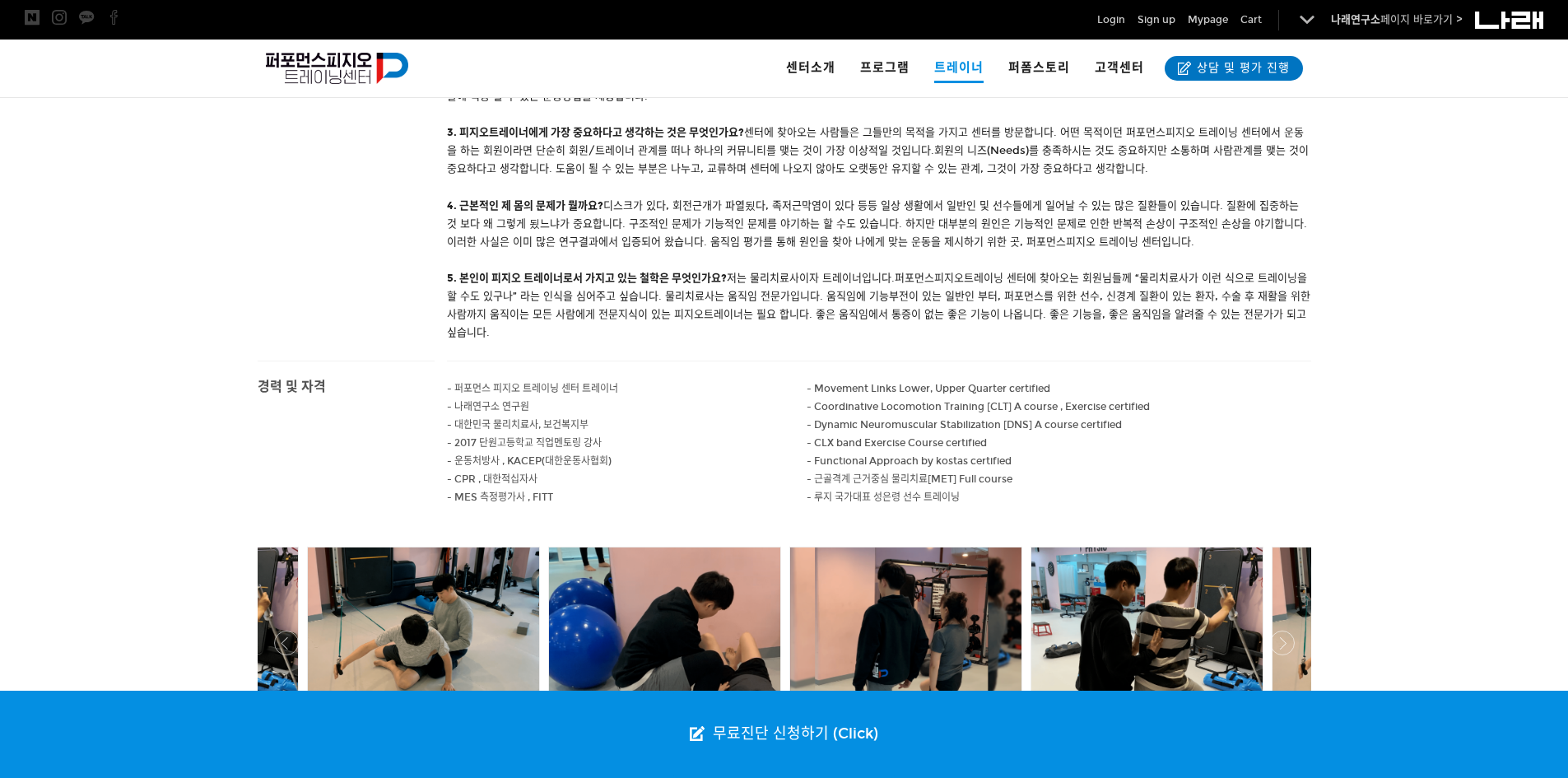 click on "- 운동처방사 , KACEP(대한운동사협회)" at bounding box center (533, 389) 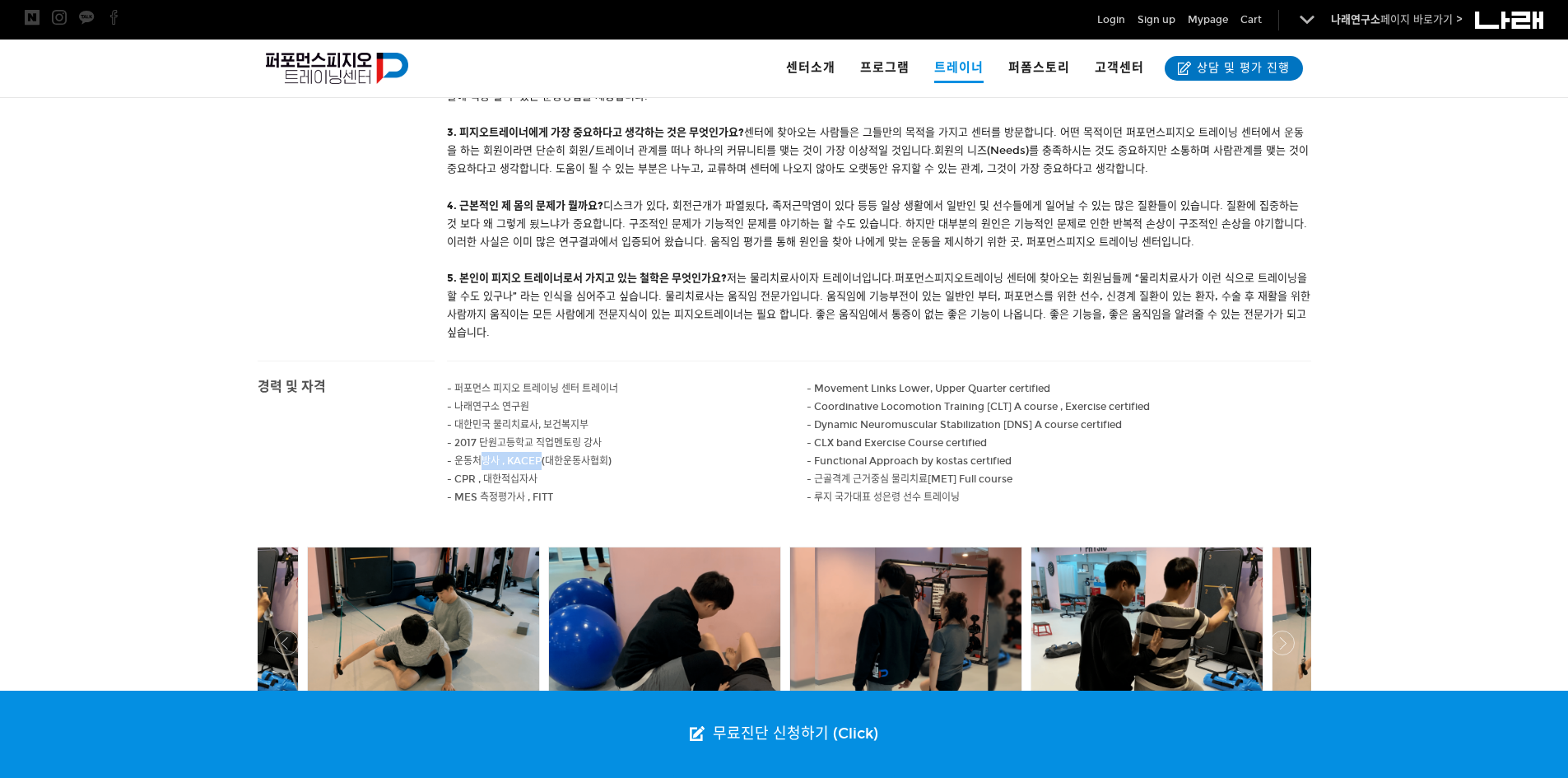 drag, startPoint x: 481, startPoint y: 463, endPoint x: 565, endPoint y: 466, distance: 84.0536 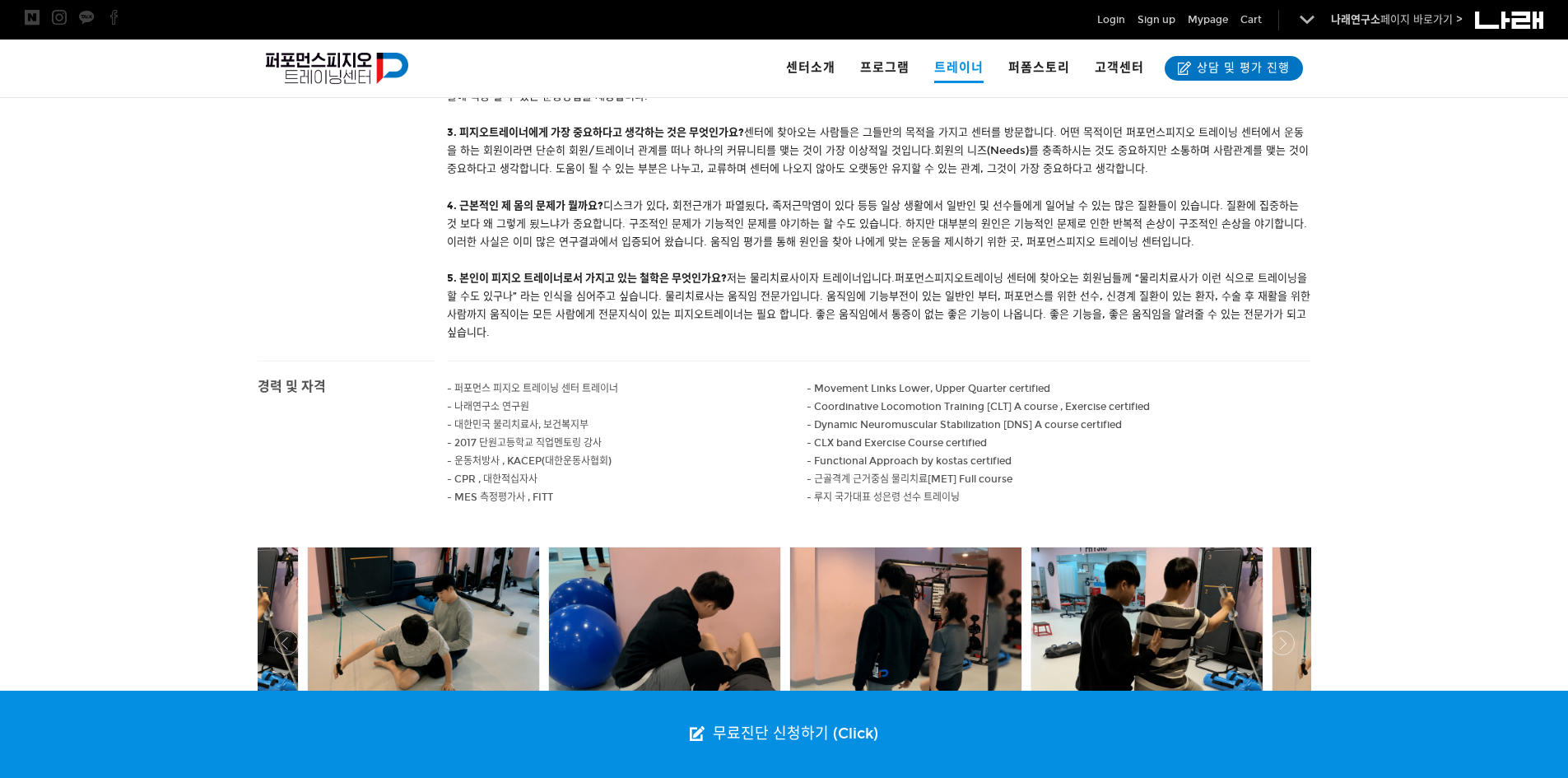 click on "- 운동처방사 , KACEP(대한운동사협회)" at bounding box center [533, 389] 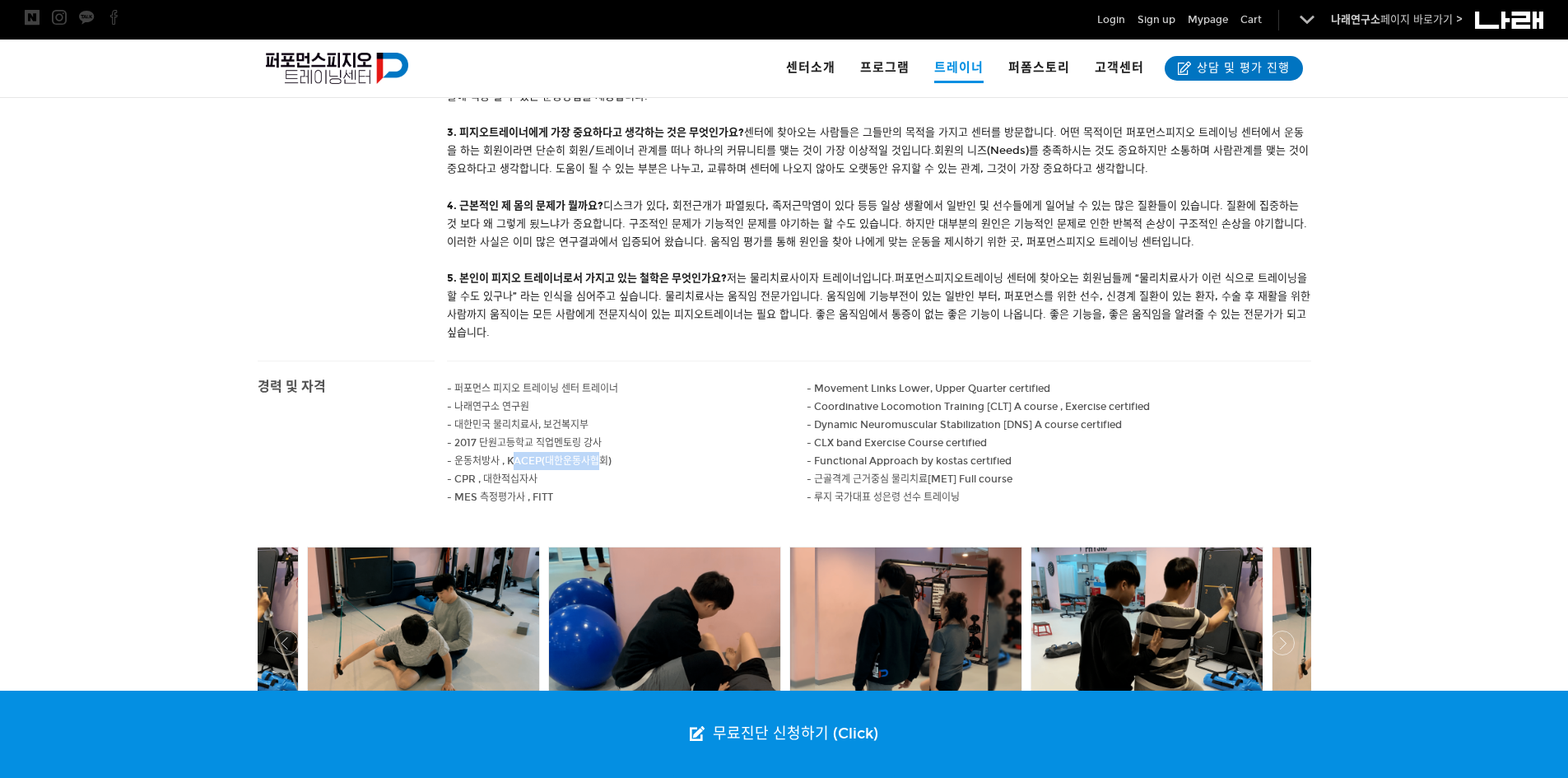 drag, startPoint x: 584, startPoint y: 464, endPoint x: 496, endPoint y: 461, distance: 88.05112 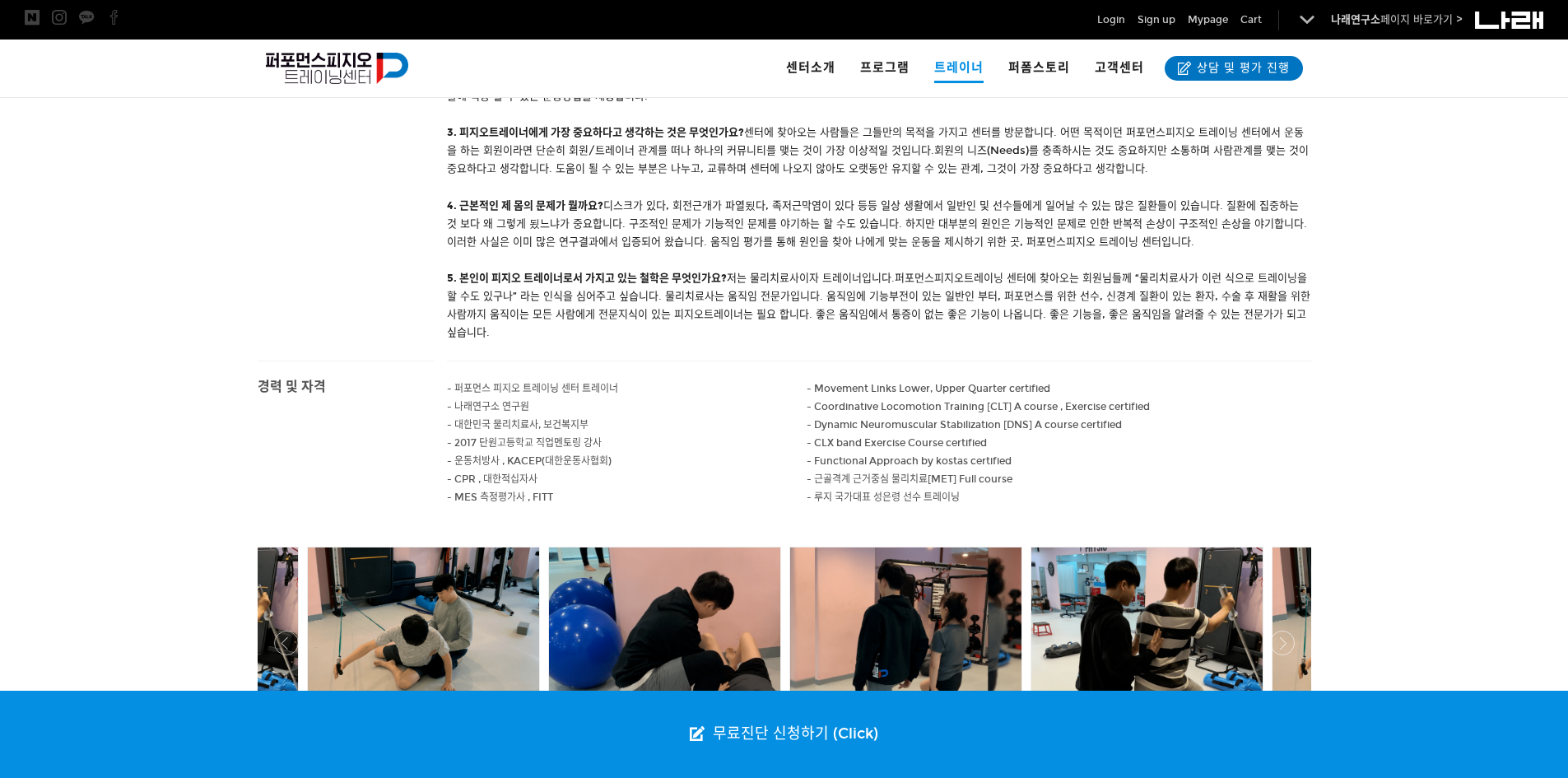 click on "- 운동처방사 , KACEP(대한운동사협회)" at bounding box center (533, 389) 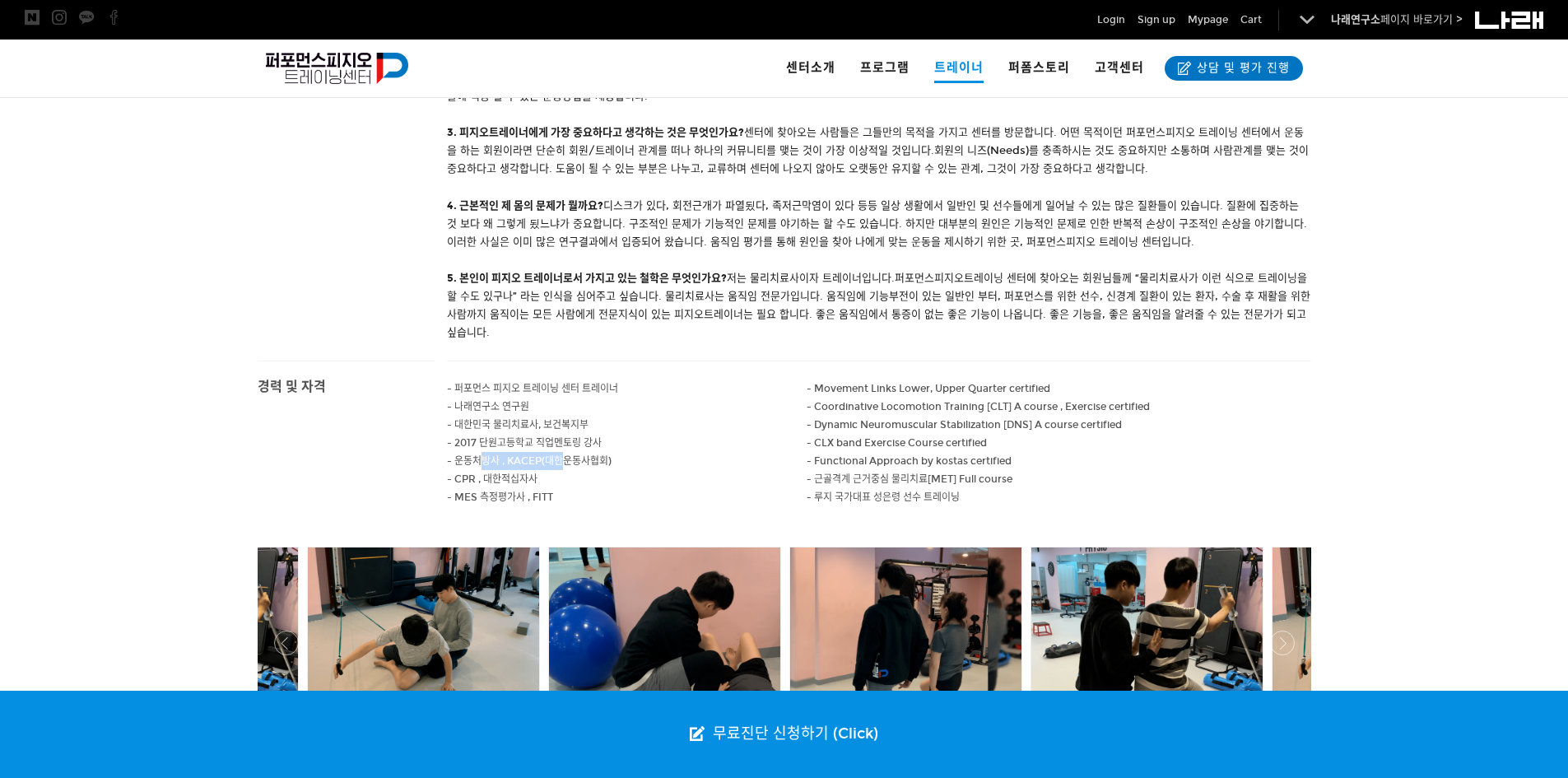 drag, startPoint x: 485, startPoint y: 461, endPoint x: 581, endPoint y: 462, distance: 96.00521 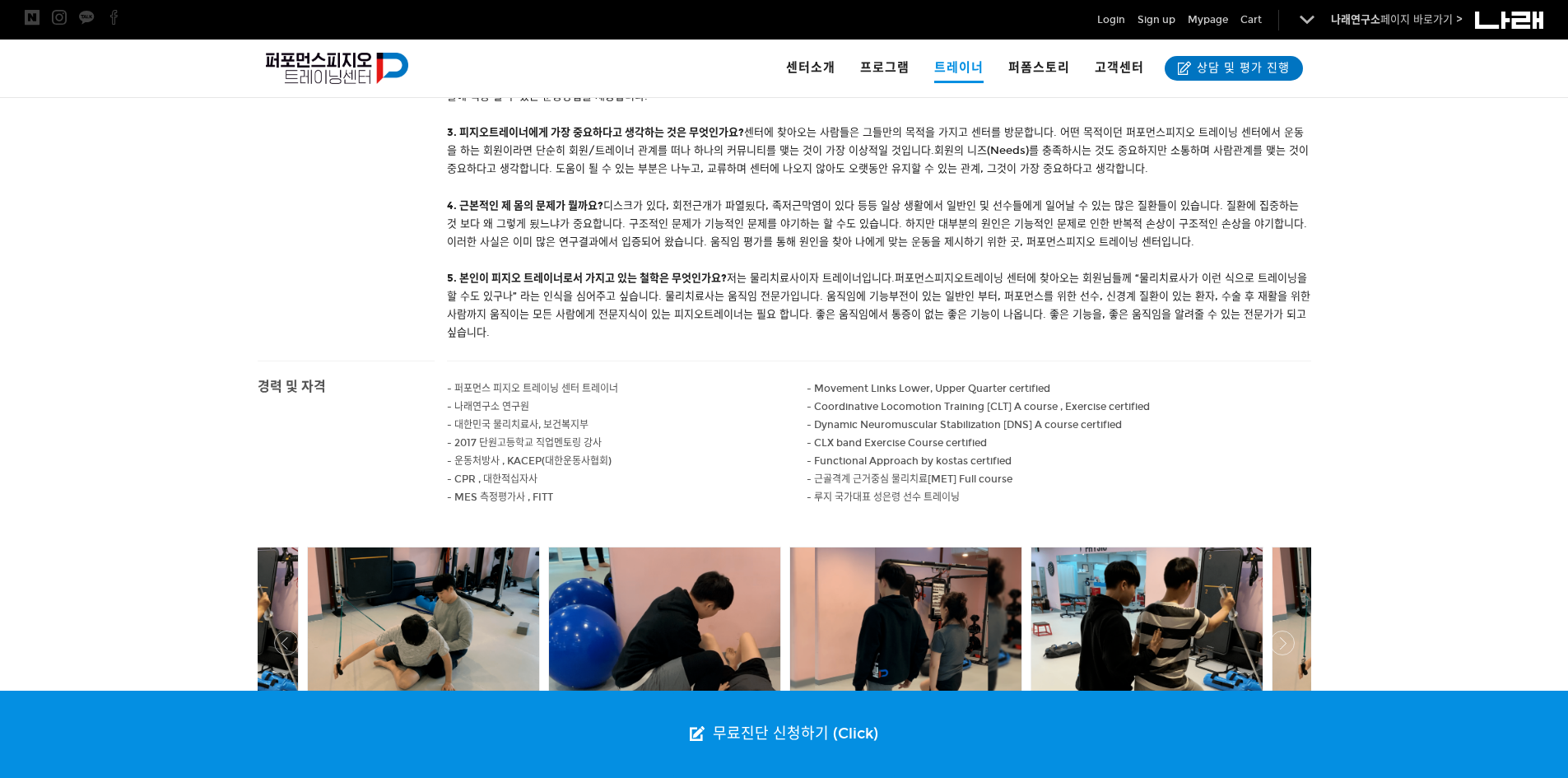 click on "- 운동처방사 , KACEP(대한운동사협회)" at bounding box center [533, 389] 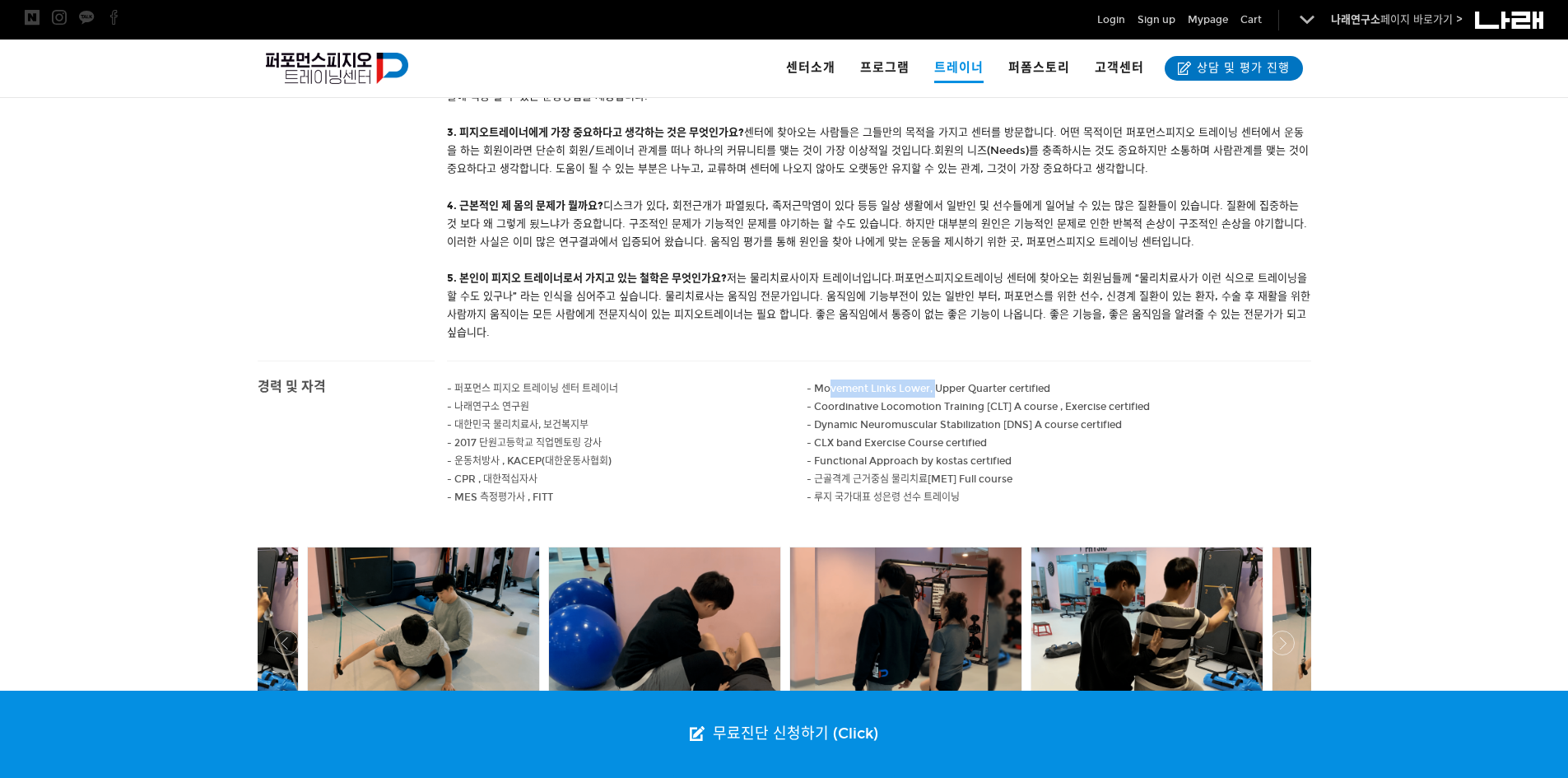 drag, startPoint x: 831, startPoint y: 389, endPoint x: 938, endPoint y: 386, distance: 107.042 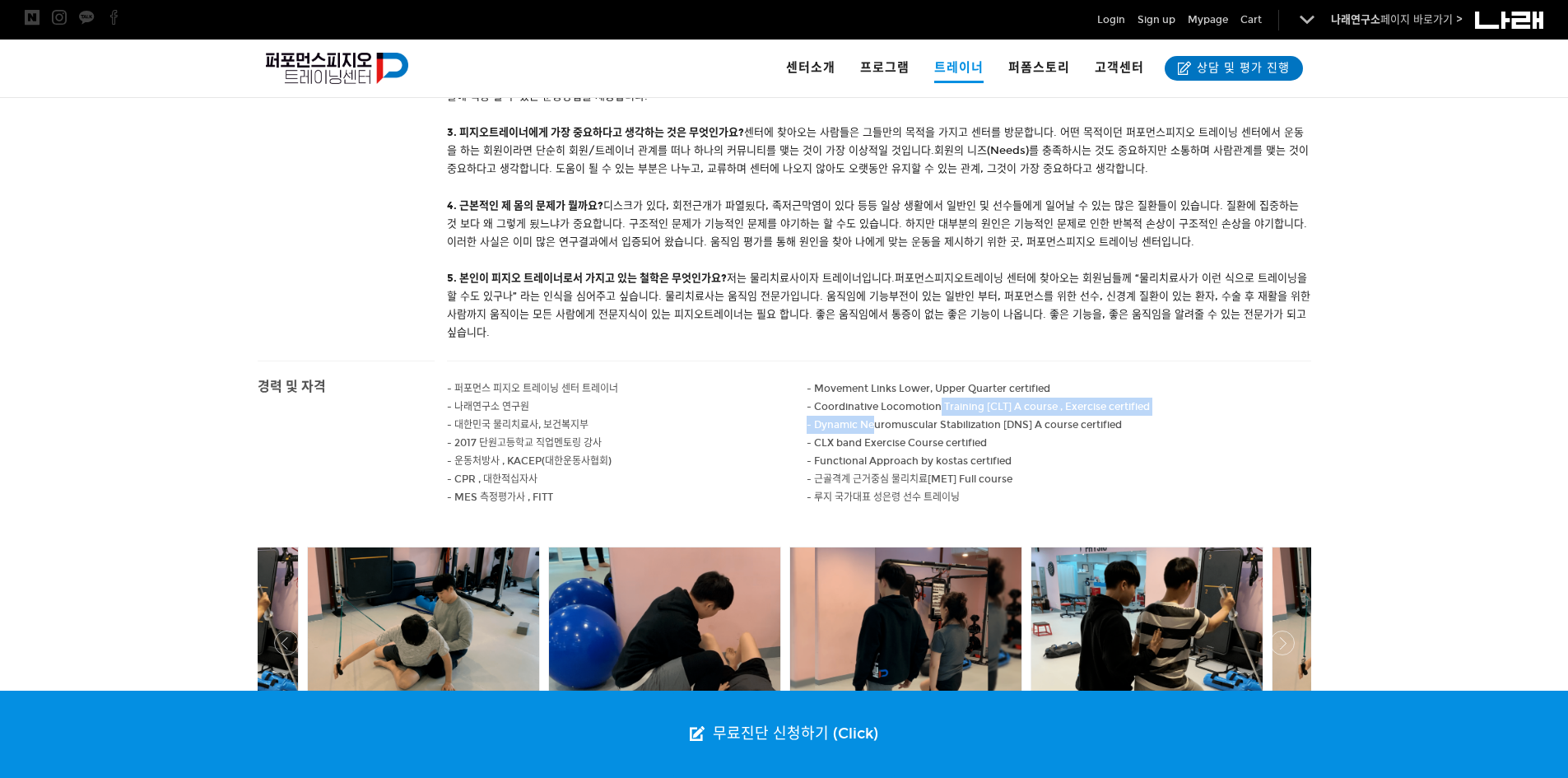 drag, startPoint x: 935, startPoint y: 412, endPoint x: 844, endPoint y: 415, distance: 91.049437 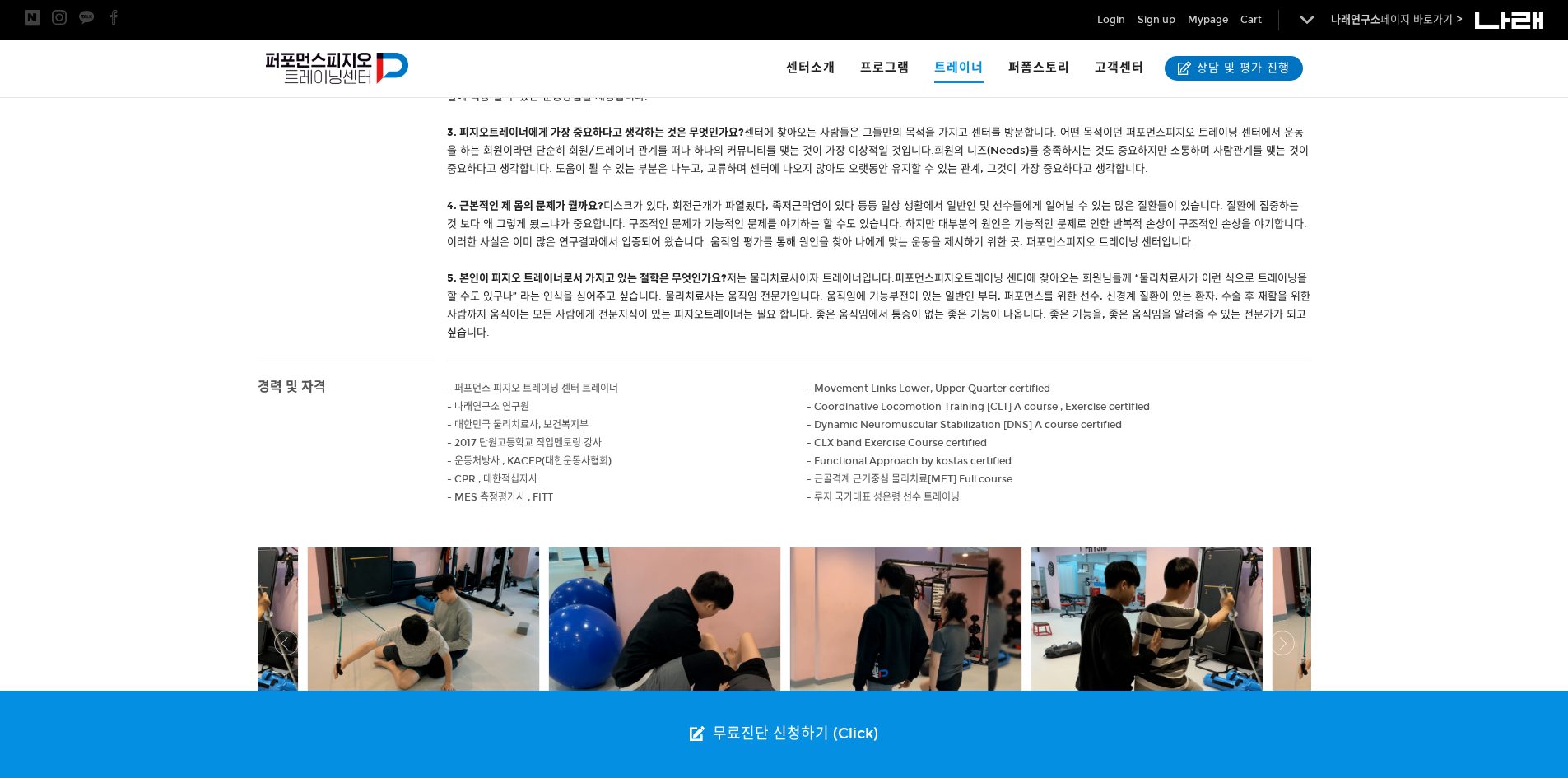 click on "- Coordinative Locomotion Training [CLT] A course , Exercise certified" at bounding box center (928, 389) 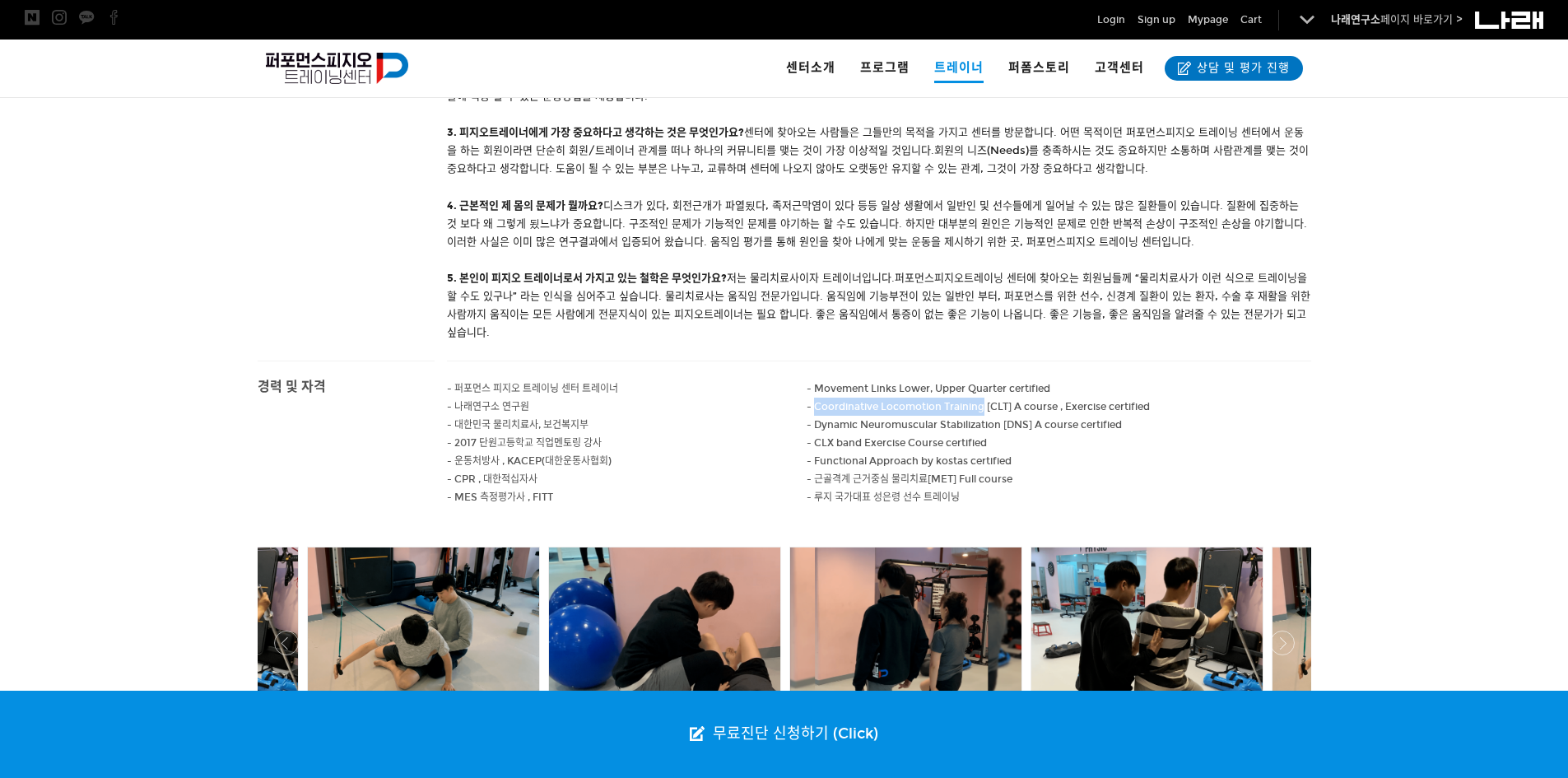 drag, startPoint x: 874, startPoint y: 403, endPoint x: 990, endPoint y: 403, distance: 116 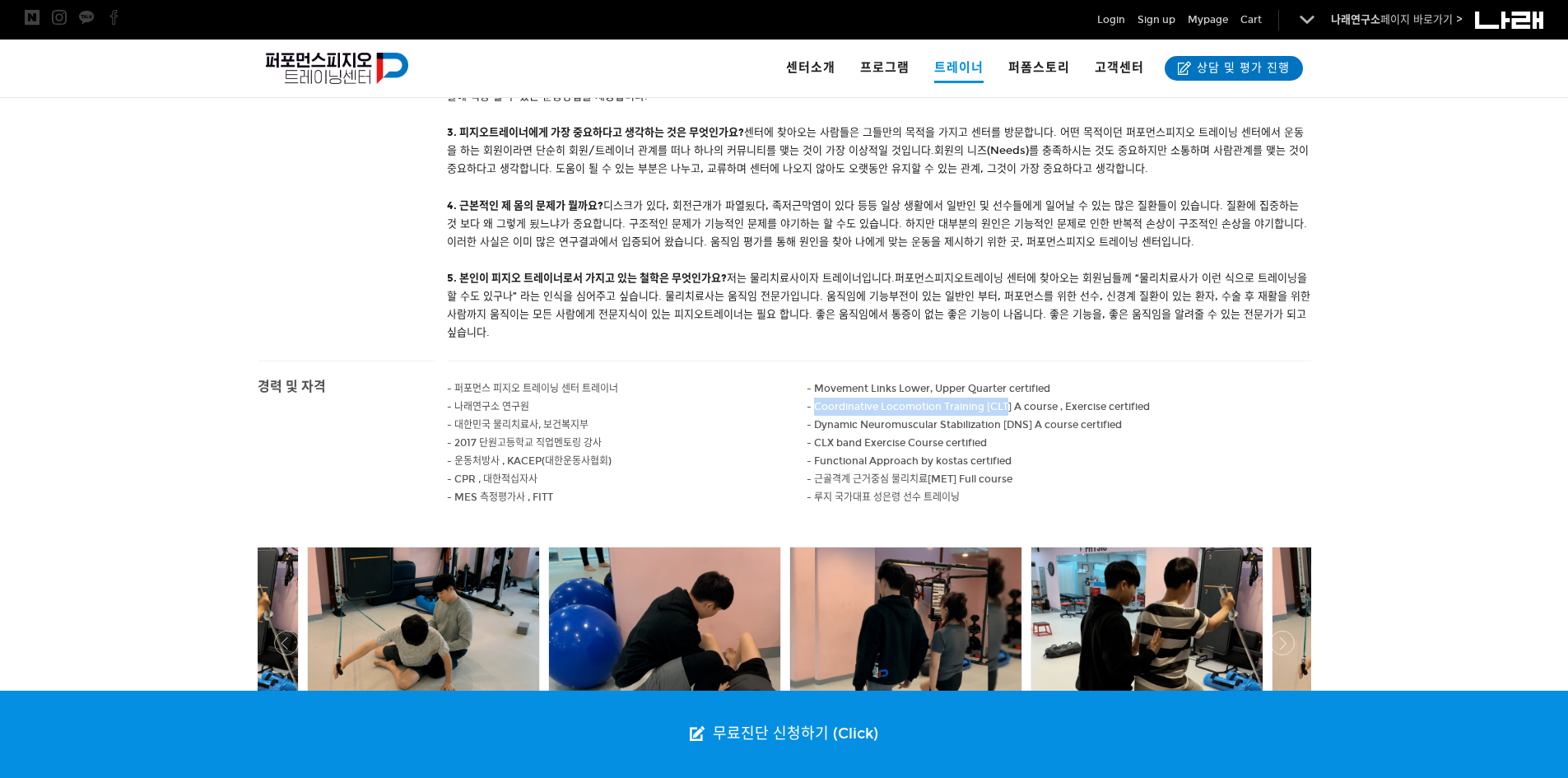 click on "- Coordinative Locomotion Training [CLT] A course , Exercise certified" at bounding box center (928, 389) 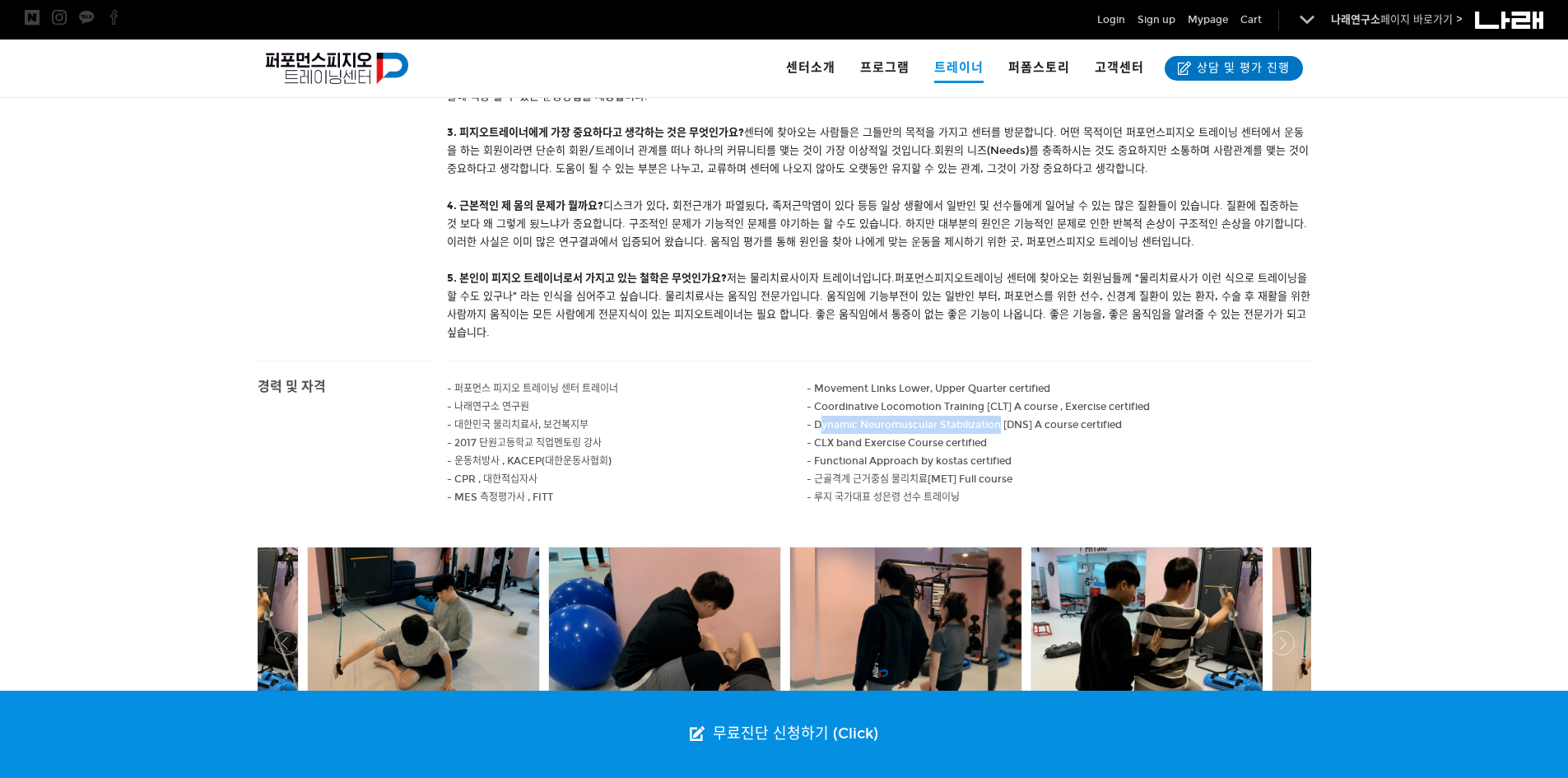 drag, startPoint x: 820, startPoint y: 426, endPoint x: 1002, endPoint y: 426, distance: 182 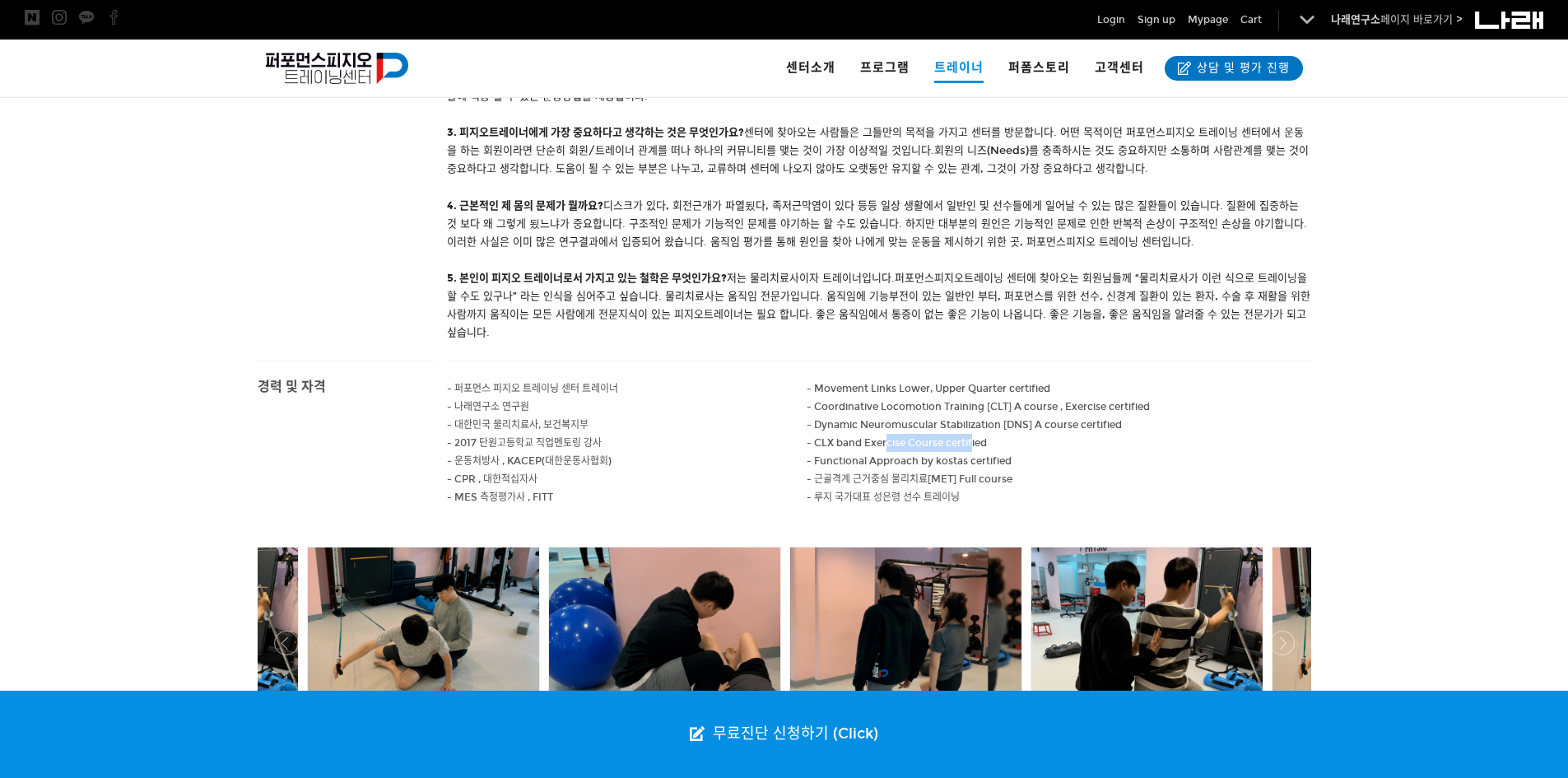 drag, startPoint x: 974, startPoint y: 443, endPoint x: 863, endPoint y: 445, distance: 111.01802 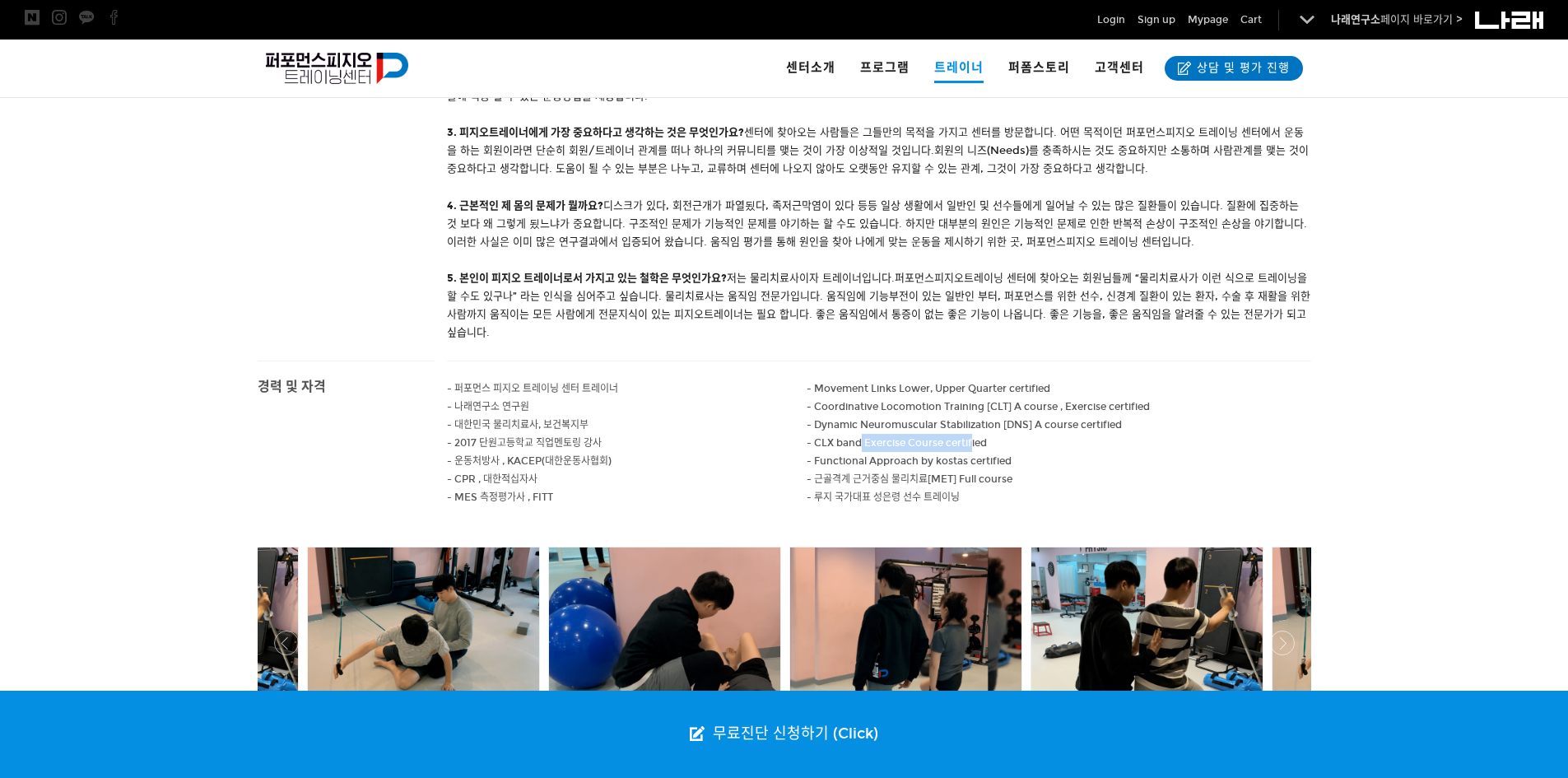 click on "- CLX band Exercise Course certified" at bounding box center (928, 389) 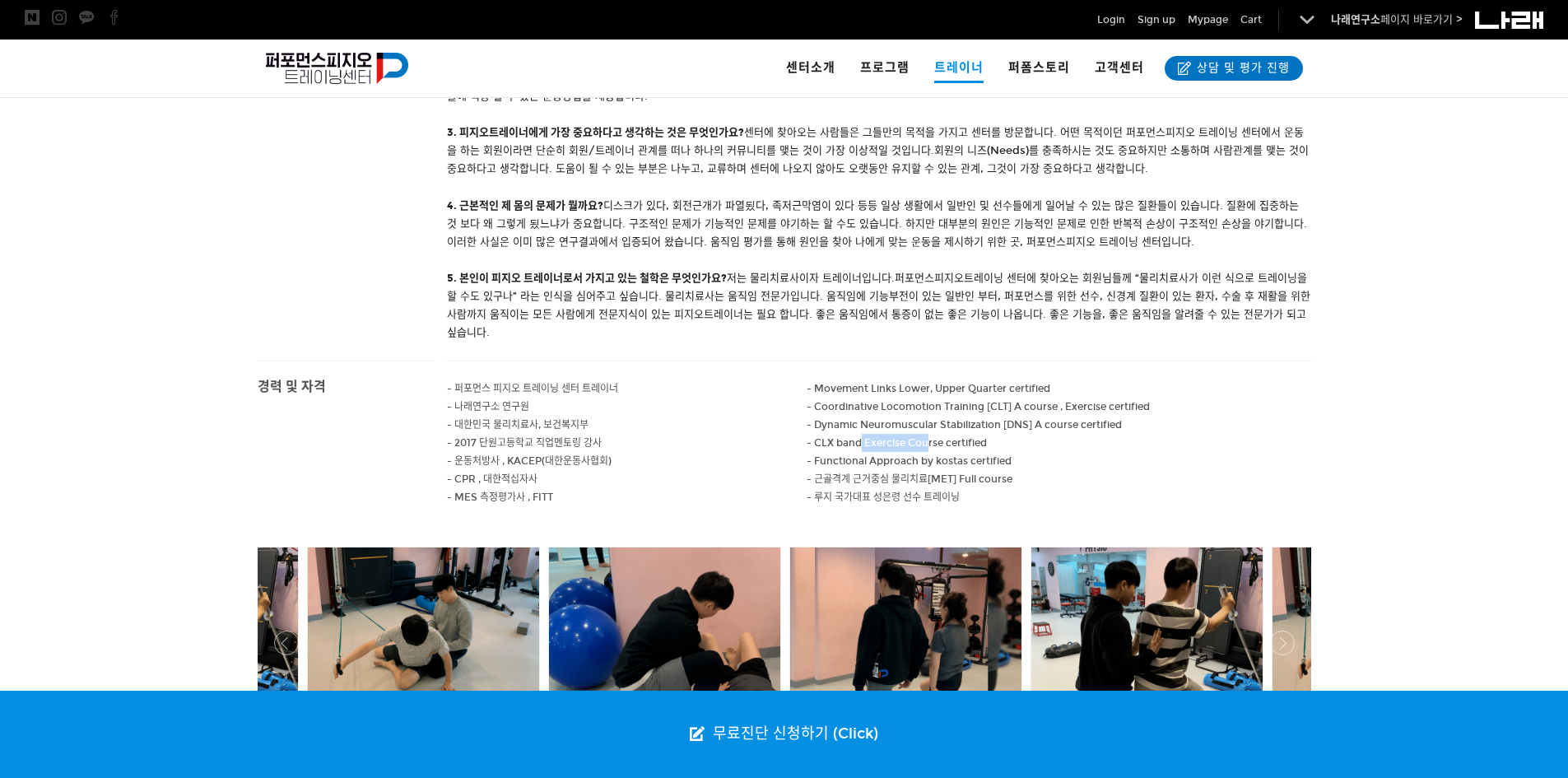 drag, startPoint x: 890, startPoint y: 445, endPoint x: 967, endPoint y: 444, distance: 77.00649 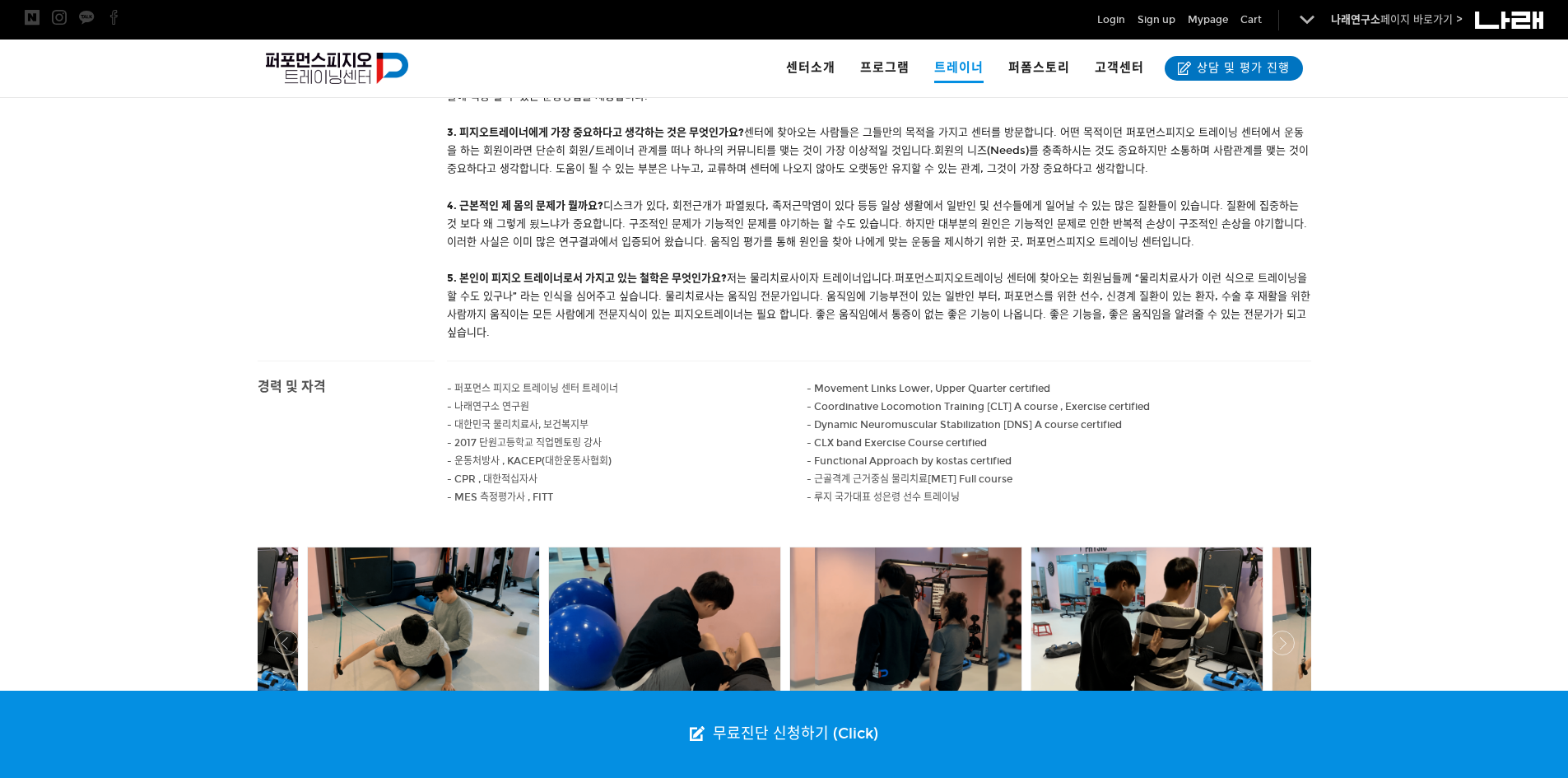 click on "- CLX band Exercise Course certified" at bounding box center (928, 389) 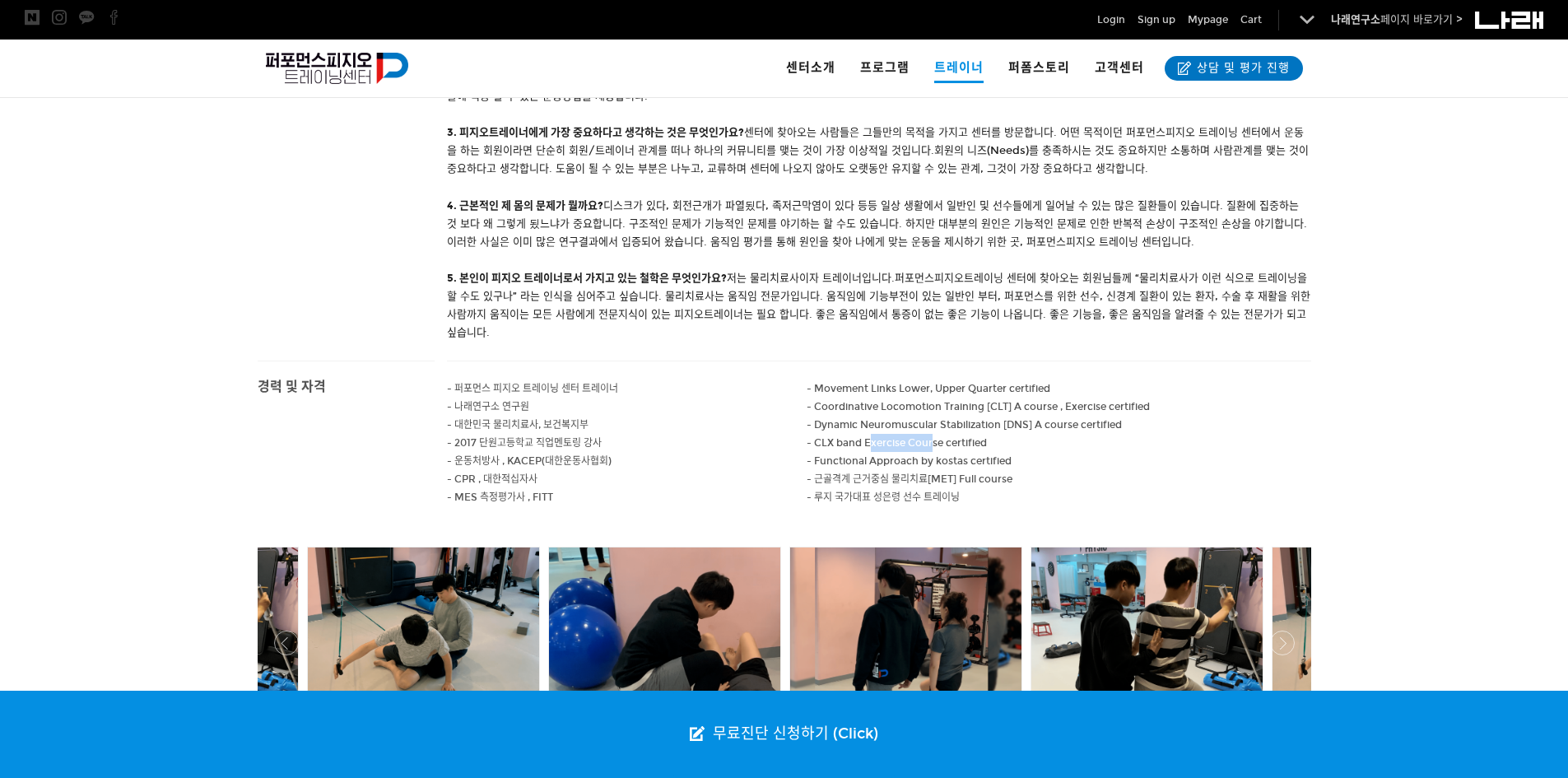 drag, startPoint x: 869, startPoint y: 442, endPoint x: 954, endPoint y: 446, distance: 85.094066 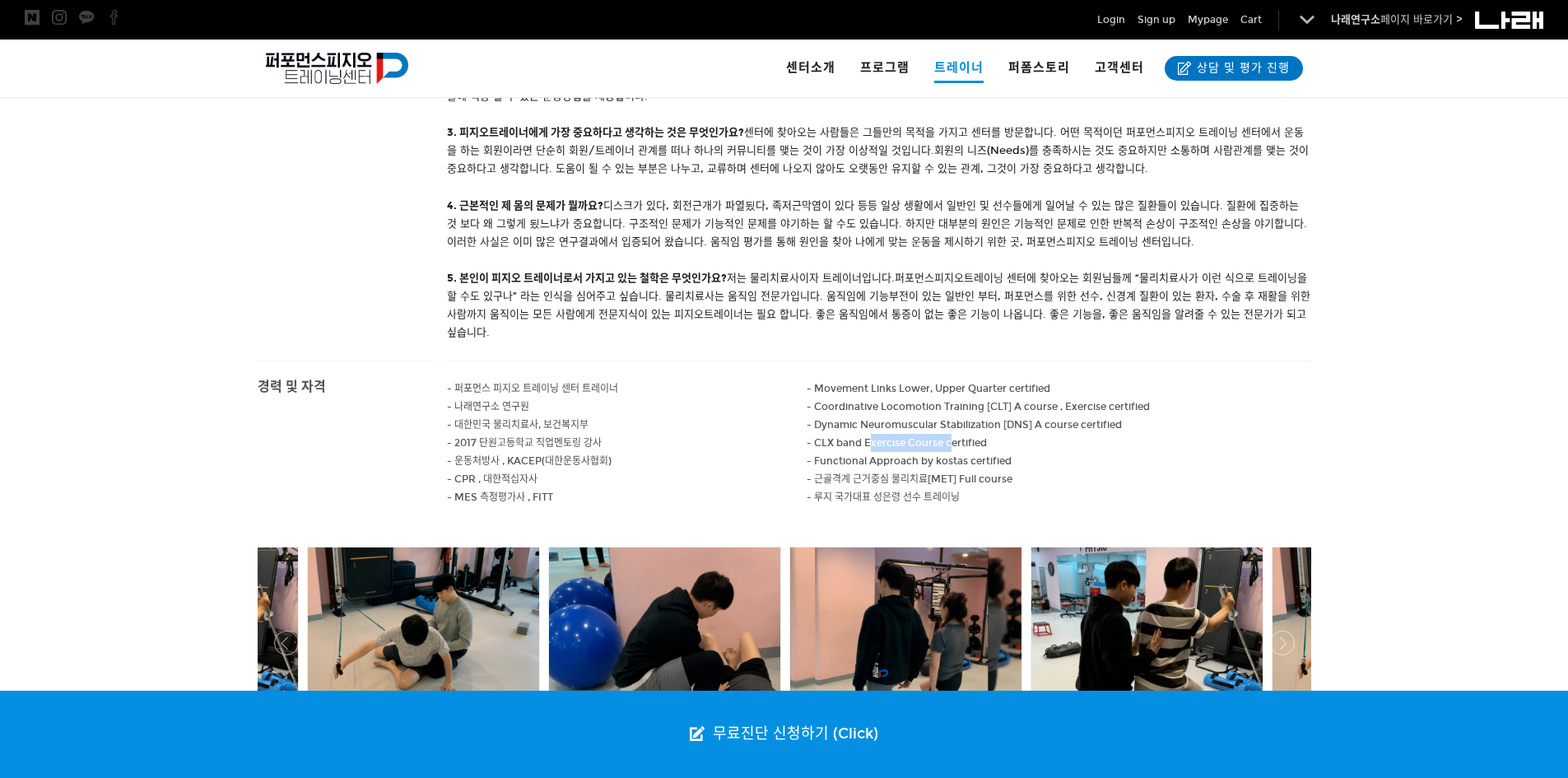 click on "- CLX band Exercise Course certified" at bounding box center (928, 389) 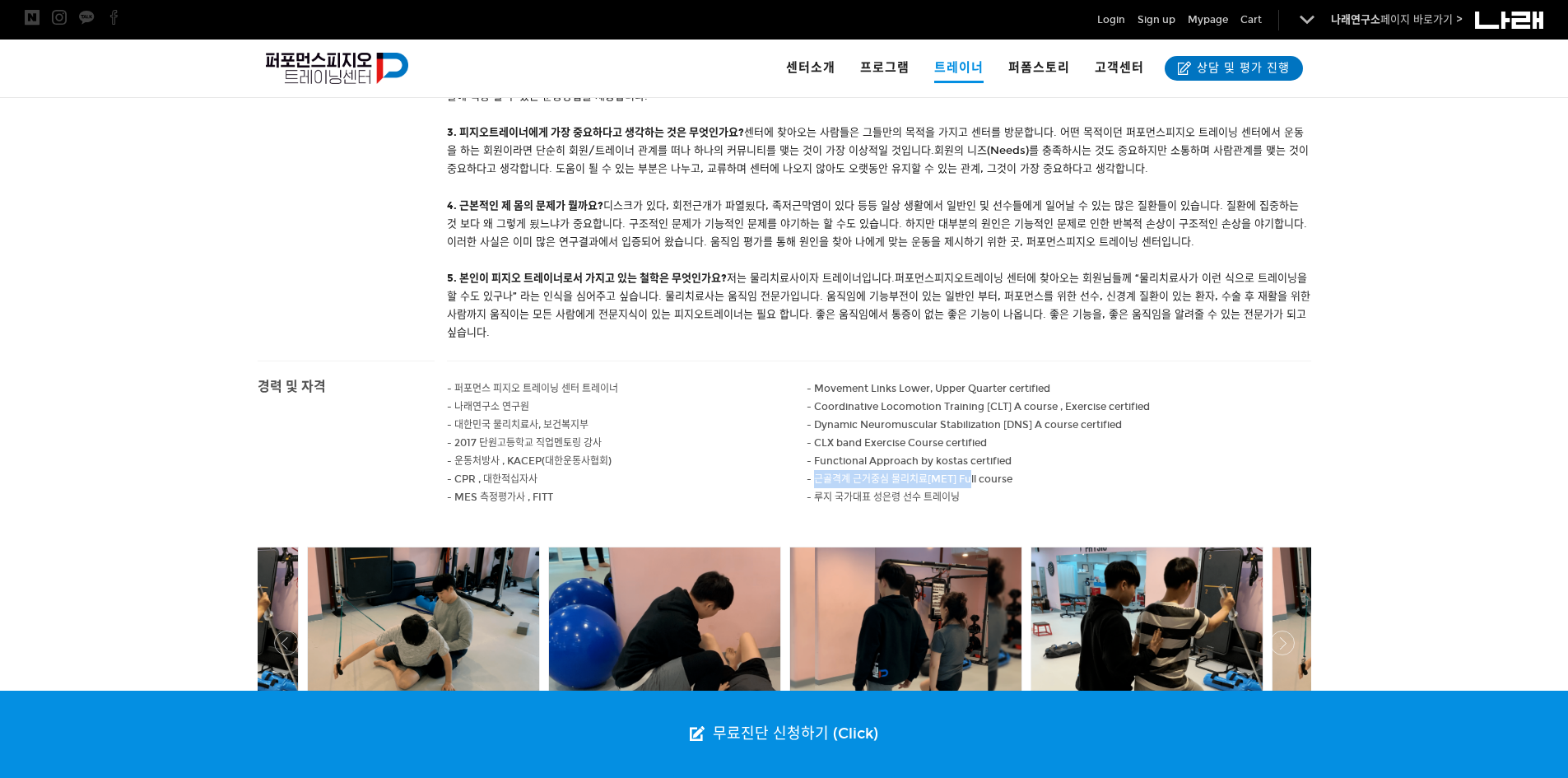 drag, startPoint x: 920, startPoint y: 478, endPoint x: 972, endPoint y: 478, distance: 52 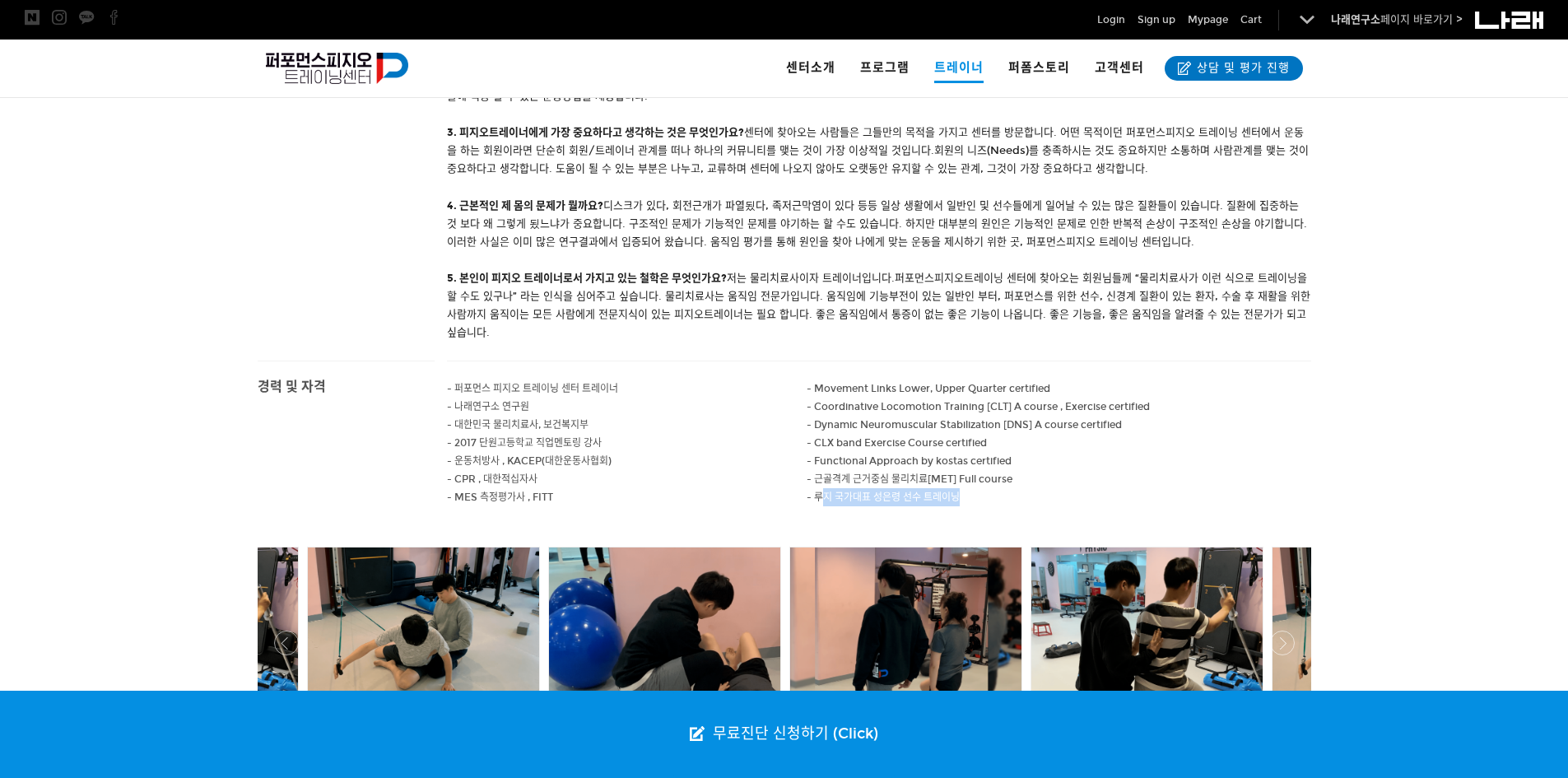 drag, startPoint x: 930, startPoint y: 497, endPoint x: 826, endPoint y: 494, distance: 104.04326 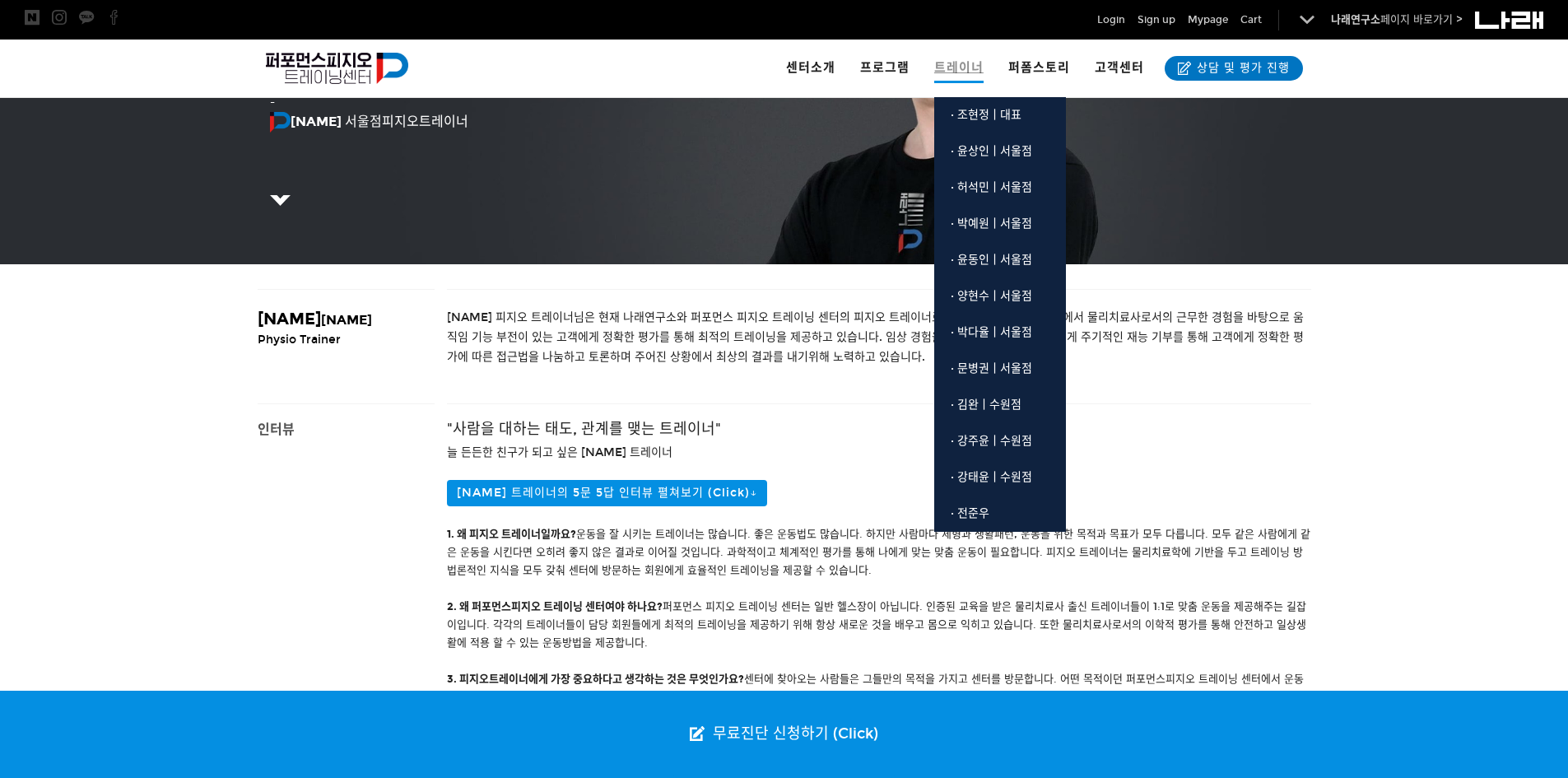 scroll, scrollTop: 165, scrollLeft: 0, axis: vertical 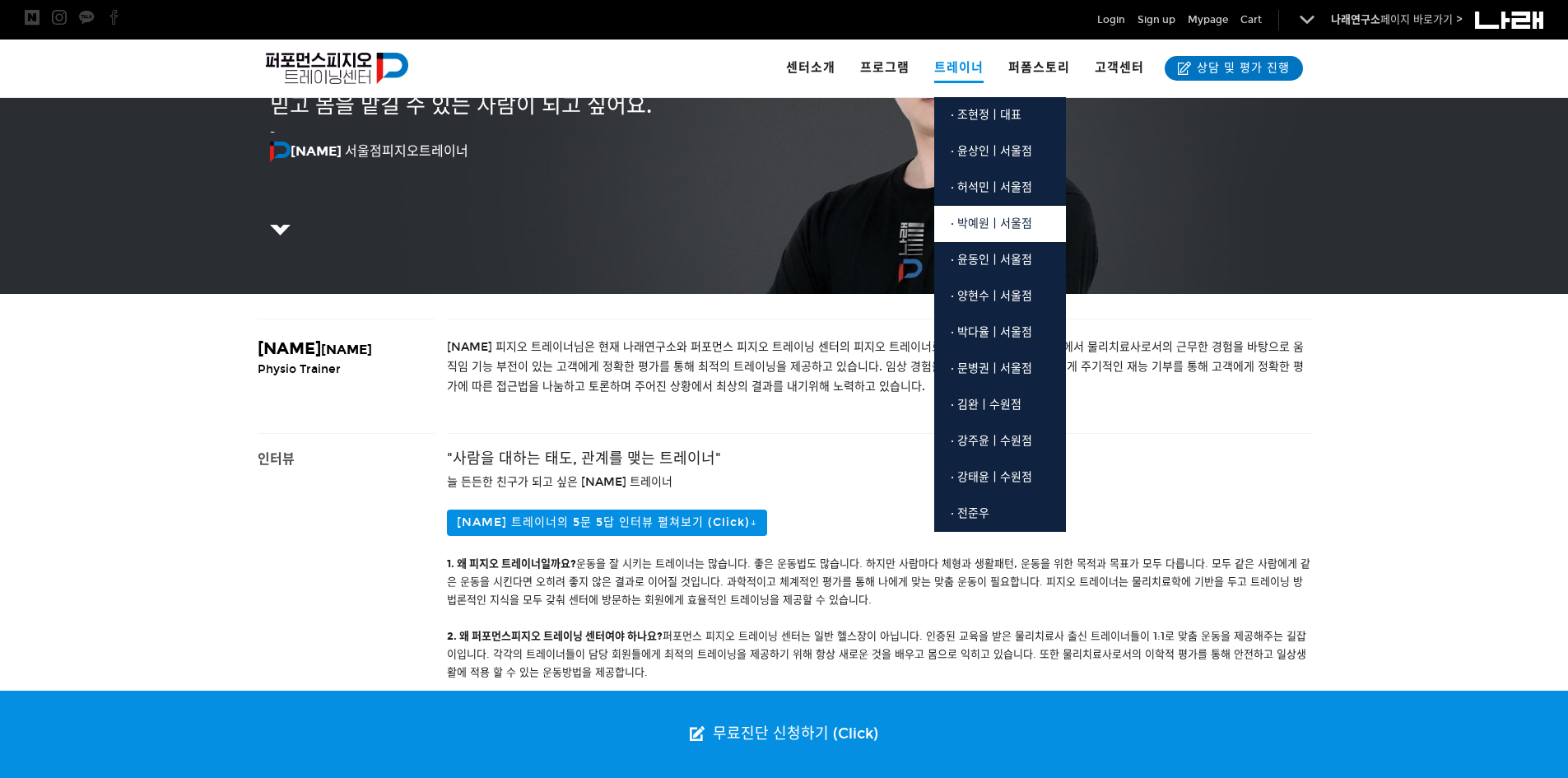click on "· 박예원ㅣ서울점" at bounding box center [1000, 224] 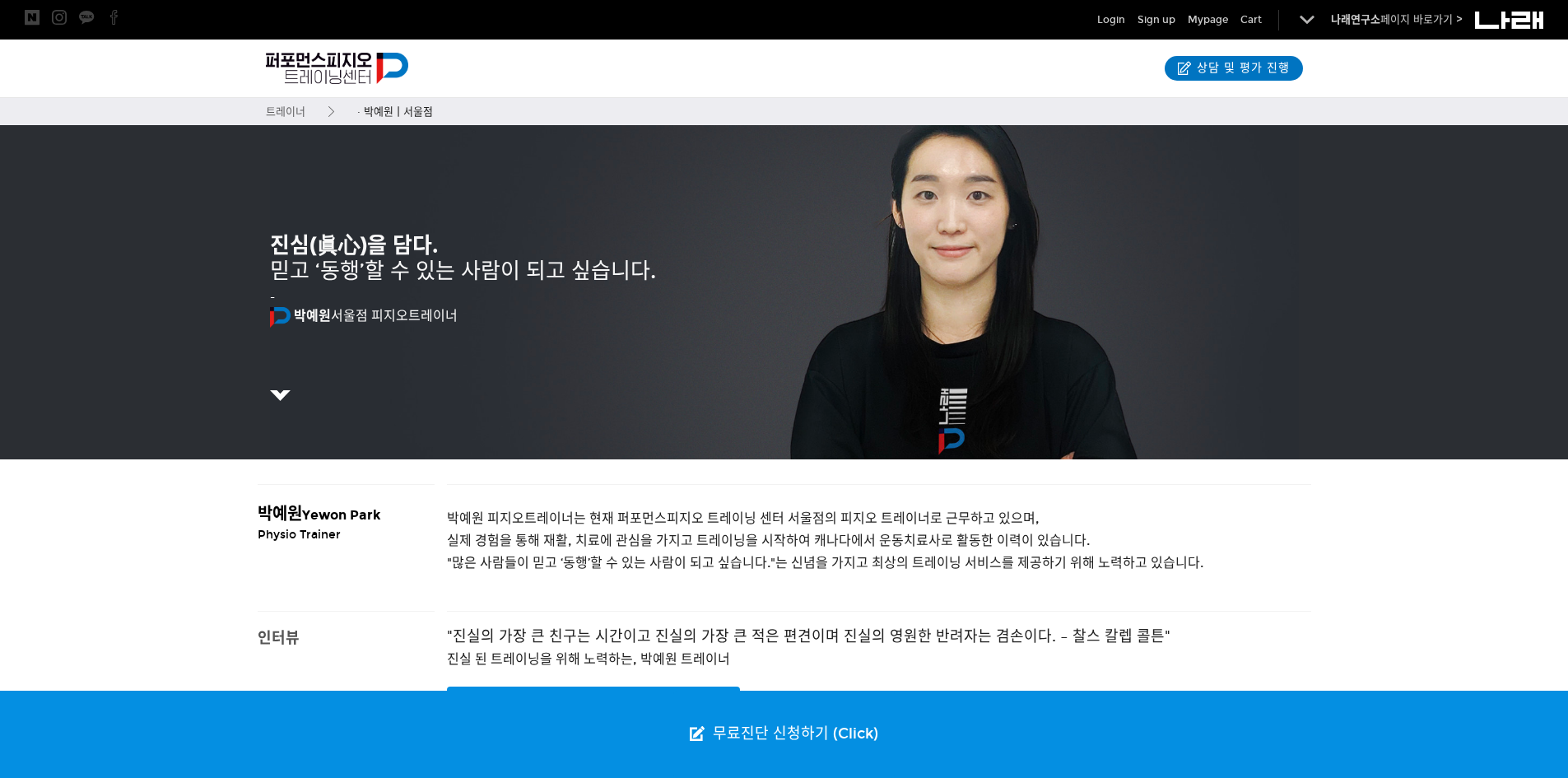 scroll, scrollTop: 329, scrollLeft: 0, axis: vertical 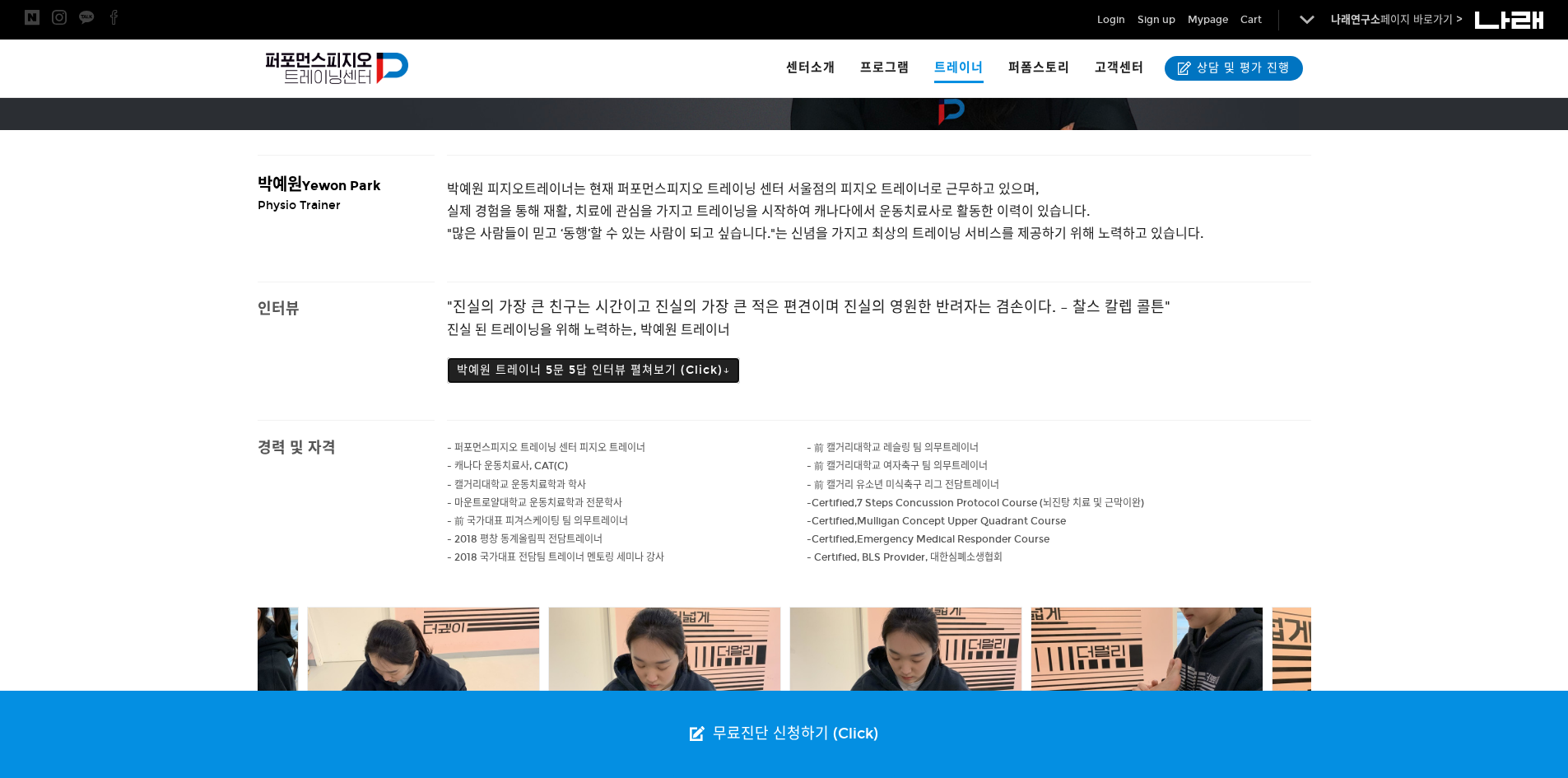 click on "박예원 트레이너 5문 5답 인터뷰 펼쳐보기 (Click)↓" at bounding box center [593, 370] 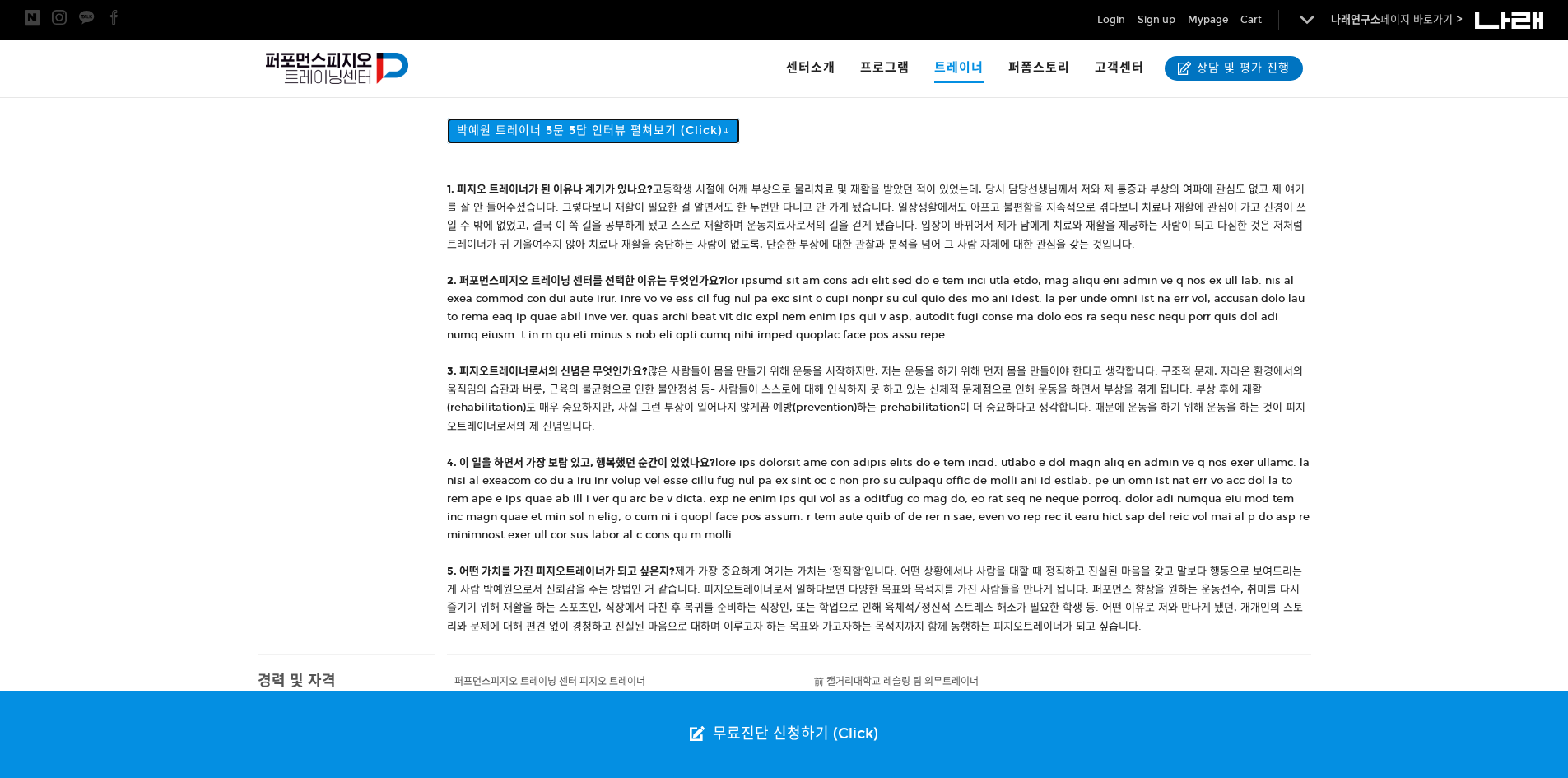 scroll, scrollTop: 576, scrollLeft: 0, axis: vertical 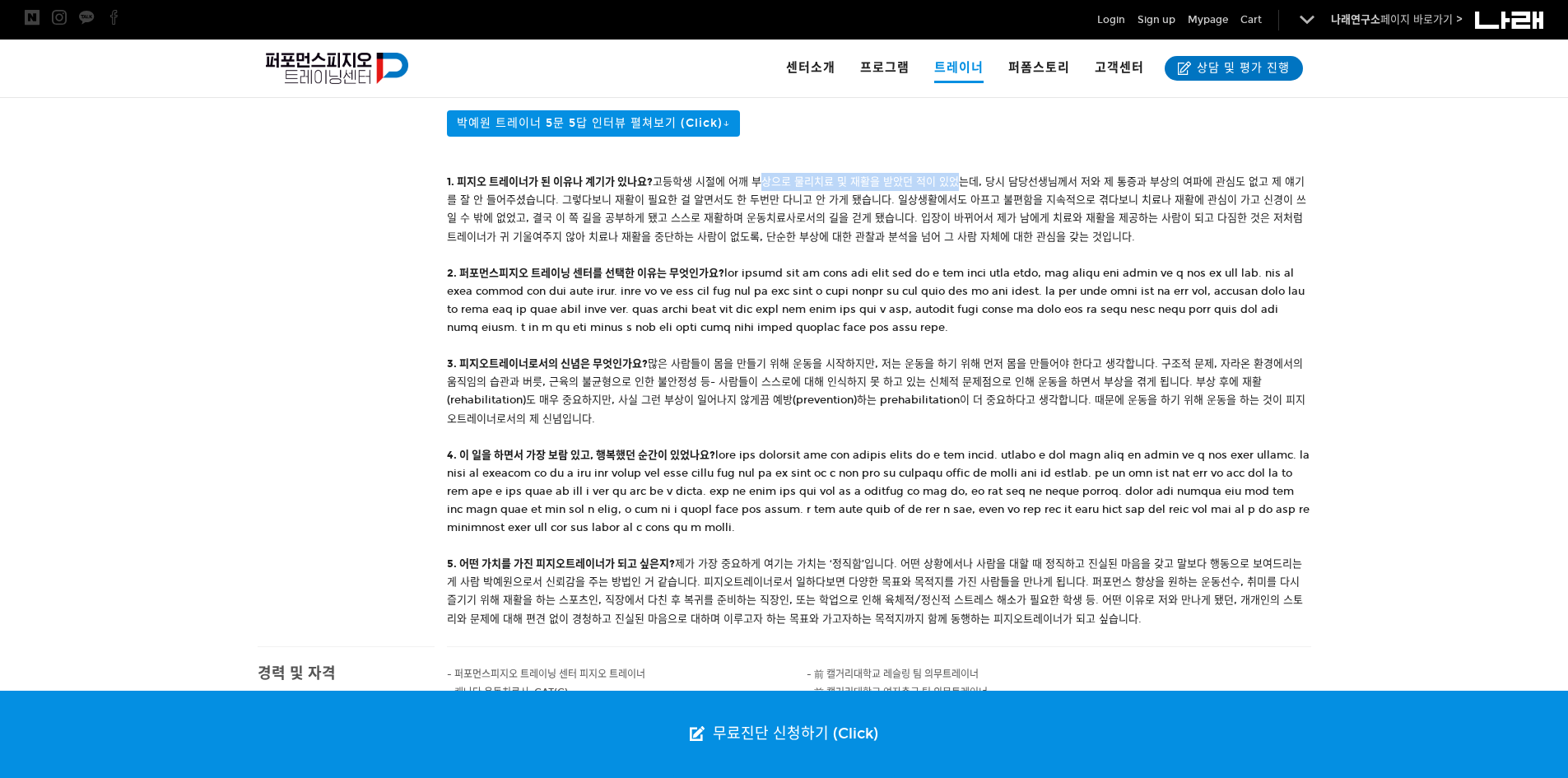 drag, startPoint x: 760, startPoint y: 179, endPoint x: 957, endPoint y: 179, distance: 197 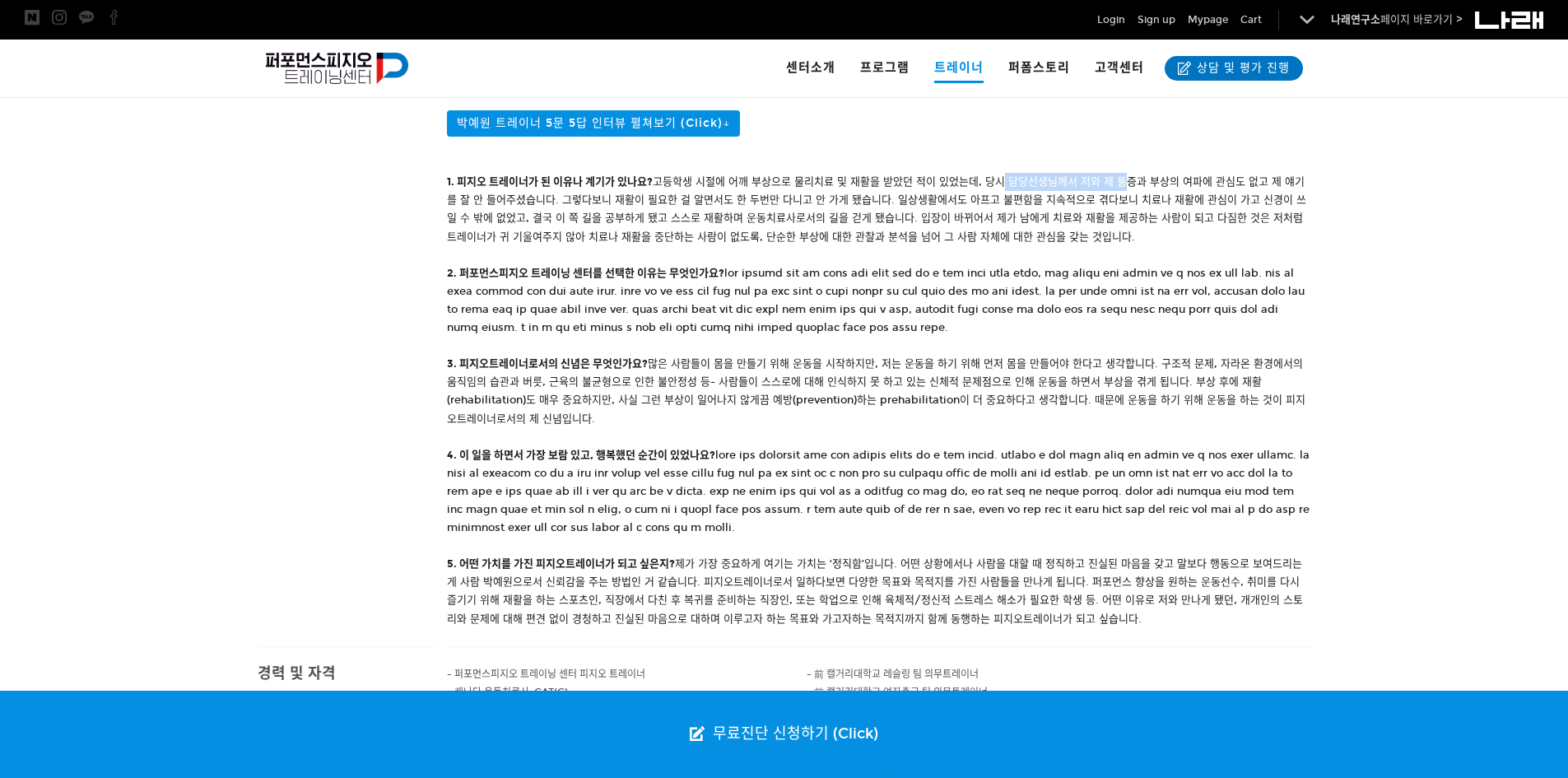 drag, startPoint x: 1023, startPoint y: 184, endPoint x: 1124, endPoint y: 184, distance: 101 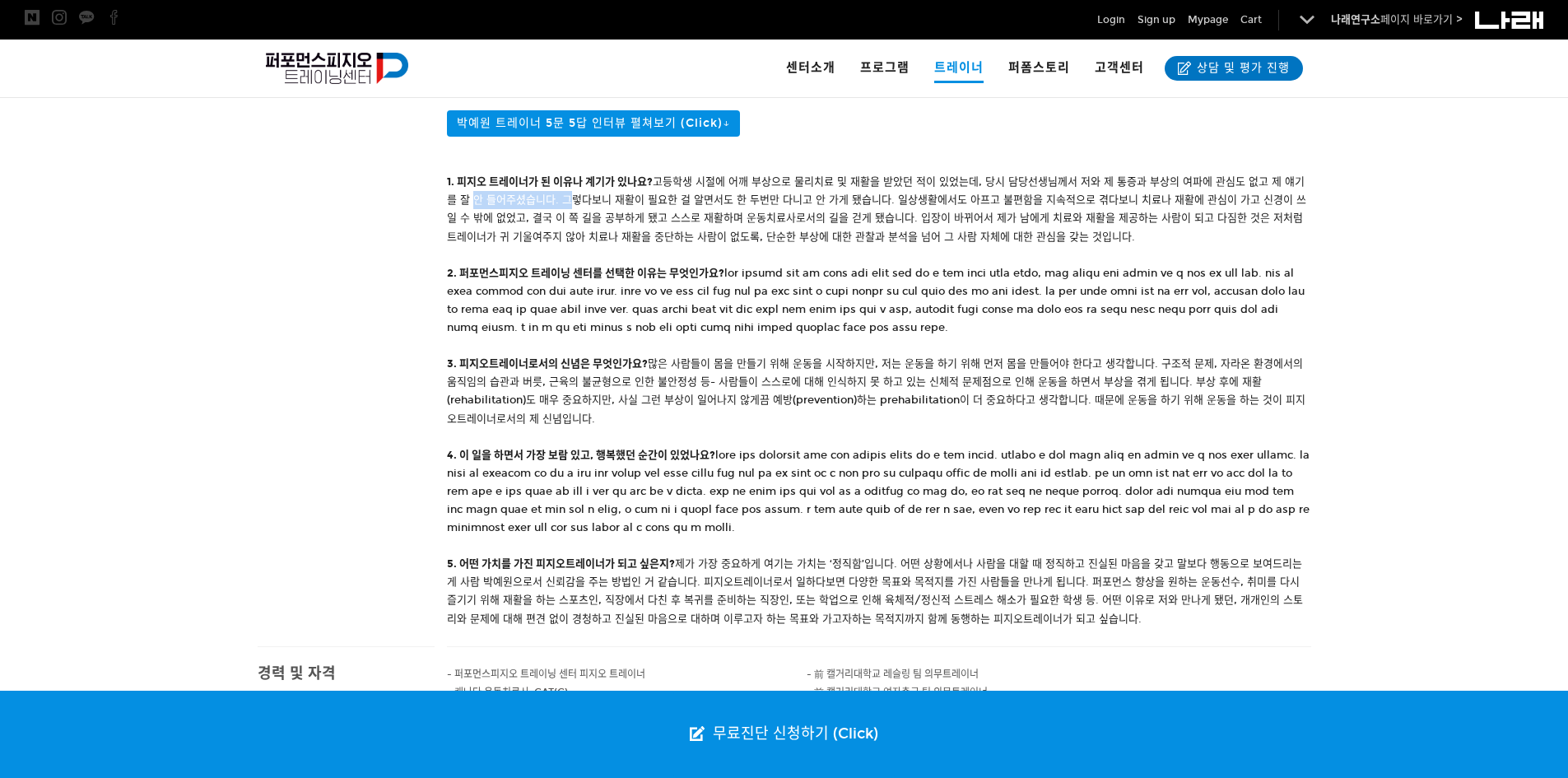 drag, startPoint x: 458, startPoint y: 203, endPoint x: 561, endPoint y: 203, distance: 103 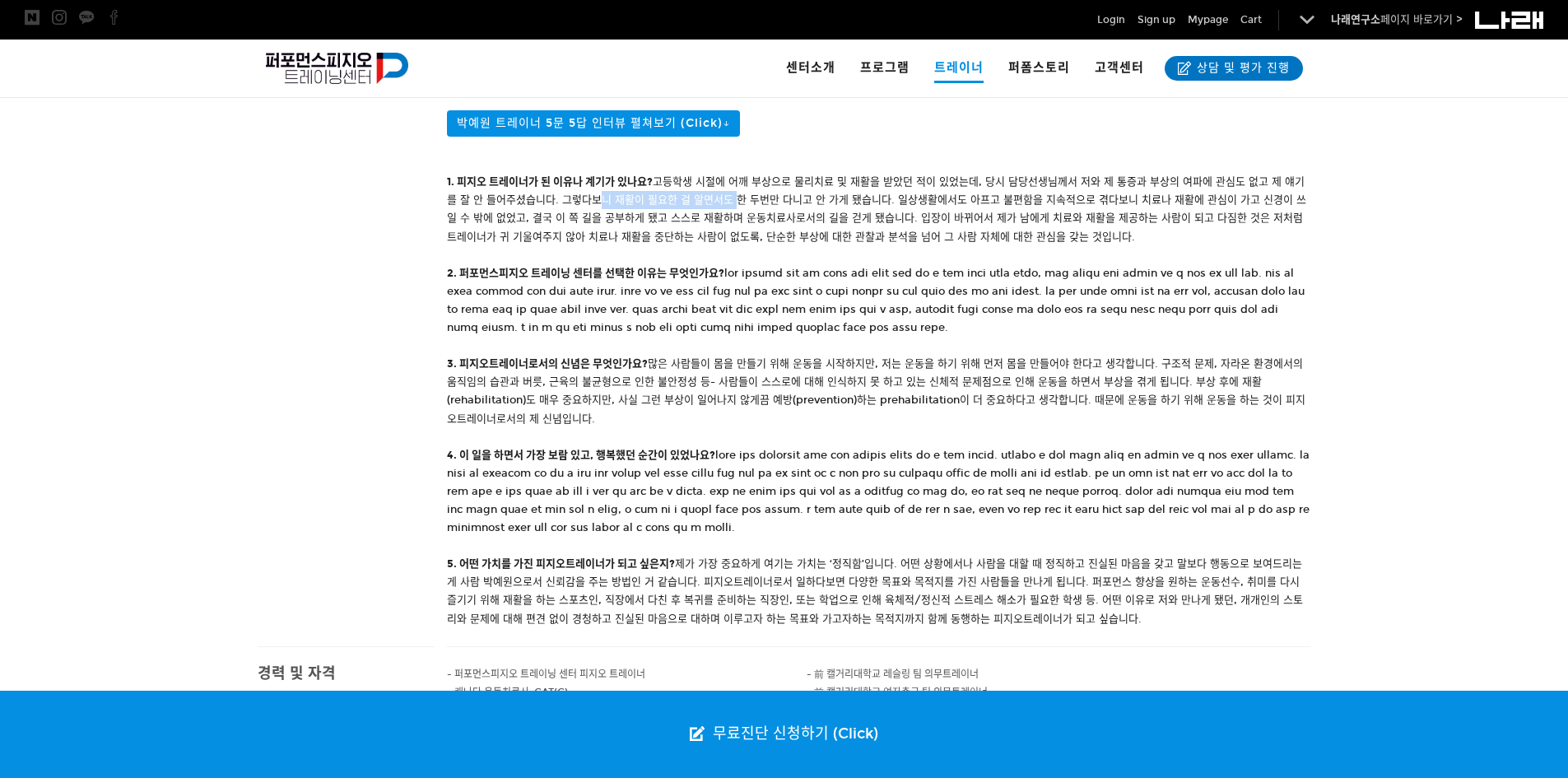 drag, startPoint x: 642, startPoint y: 201, endPoint x: 720, endPoint y: 200, distance: 78.00641 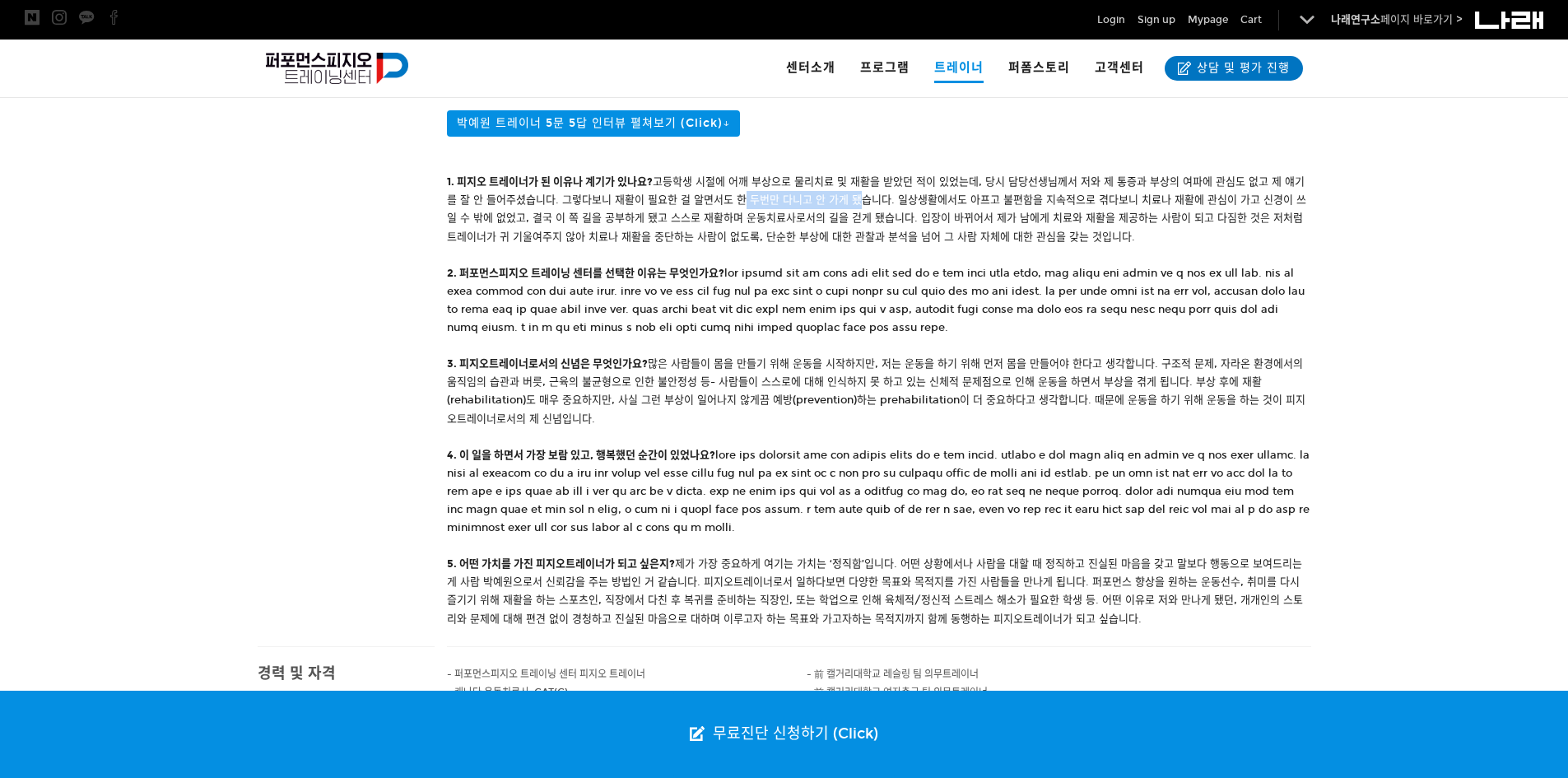 drag, startPoint x: 726, startPoint y: 200, endPoint x: 850, endPoint y: 205, distance: 124.10077 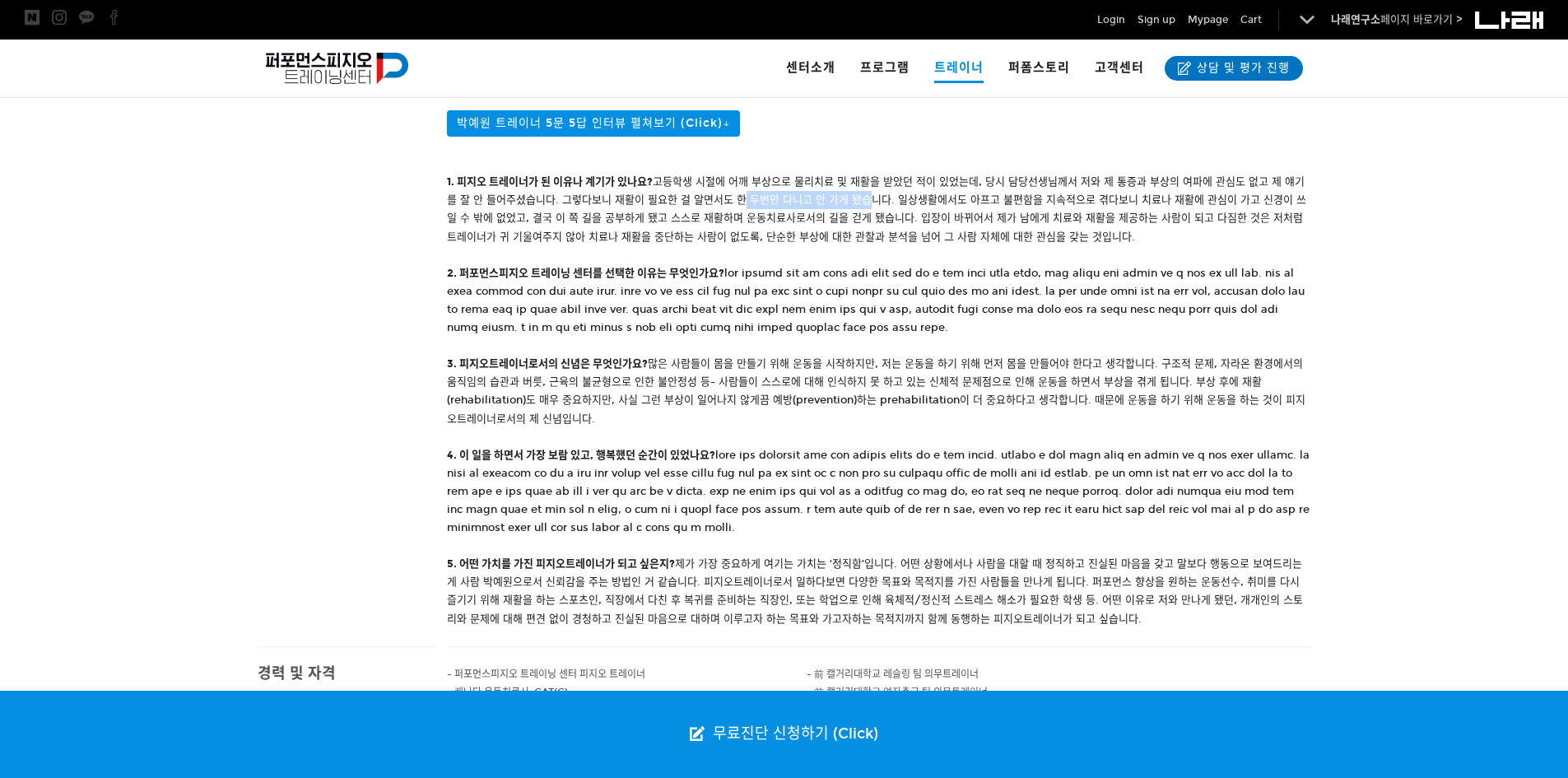 click on "1. 피지오 트레이너가 된 이유나 계기가 있나요? 고등학생 시절에 어깨 부상으로 물리치료 및 재활을 받았던 적이 있었는데, 당시 담당선생님께서 저와 제 통증과 부상의 여파에 관심도 없고 제 얘기를 잘 안 들어주셨습니다. 그렇다보니 재활이 필요한 걸 알면서도 한 두번만 다니고 안 가게 됐습니다. 일상생활에서도 아프고 불편함을 지속적으로 겪다보니 치료나 재활에 관심이 가고 신경이 쓰일 수 밖에 없었고, 결국 이 쪽 길을 공부하게 됐고 스스로 재활하며 운동치료사로서의 길을 걷게 됐습니다. 입장이 바뀌어서 제가 남에게 치료와 재활을 제공하는 사람이 되고 다짐한 것은 저처럼 트레이너가 귀 기울여주지 않아 치료나 재활을 중단하는 사람이 없도록, 단순한 부상에 대한 관찰과 분석을 넘어 그 사람 자체에 대한 관심을 갖는 것입니다." at bounding box center (879, 409) 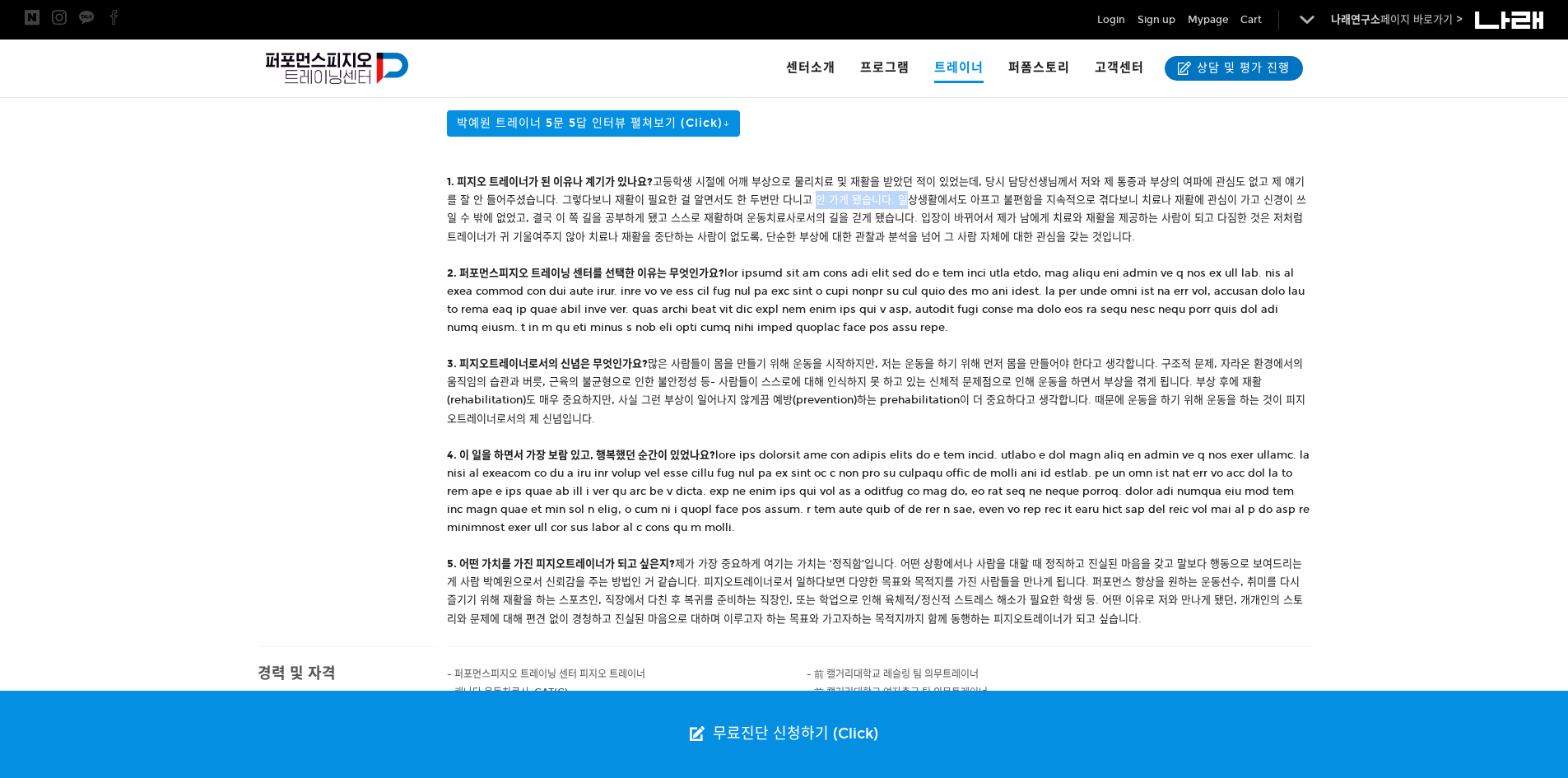 drag, startPoint x: 821, startPoint y: 204, endPoint x: 794, endPoint y: 203, distance: 27.01851 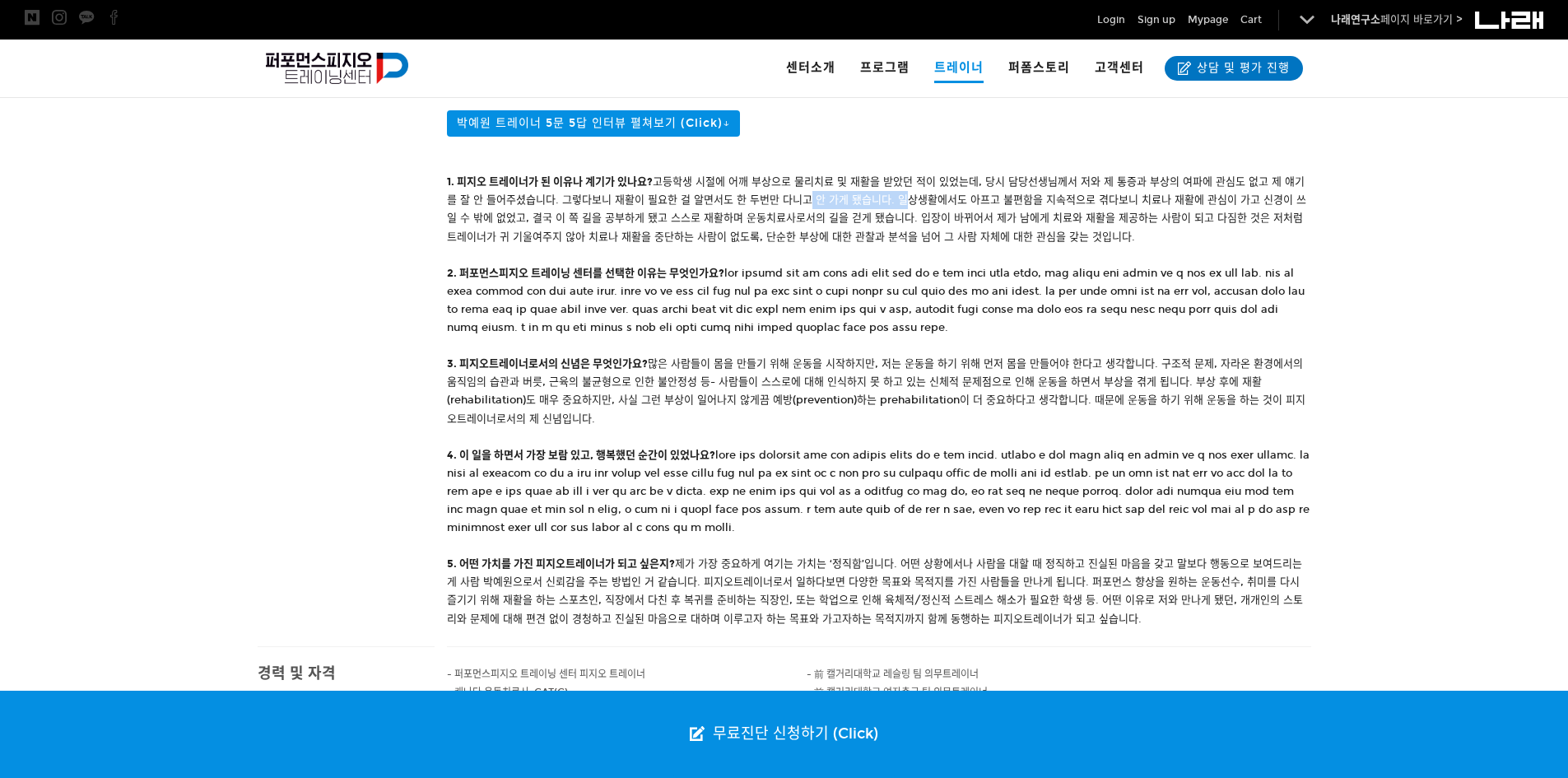 click on "1. 피지오 트레이너가 된 이유나 계기가 있나요? 고등학생 시절에 어깨 부상으로 물리치료 및 재활을 받았던 적이 있었는데, 당시 담당선생님께서 저와 제 통증과 부상의 여파에 관심도 없고 제 얘기를 잘 안 들어주셨습니다. 그렇다보니 재활이 필요한 걸 알면서도 한 두번만 다니고 안 가게 됐습니다. 일상생활에서도 아프고 불편함을 지속적으로 겪다보니 치료나 재활에 관심이 가고 신경이 쓰일 수 밖에 없었고, 결국 이 쪽 길을 공부하게 됐고 스스로 재활하며 운동치료사로서의 길을 걷게 됐습니다. 입장이 바뀌어서 제가 남에게 치료와 재활을 제공하는 사람이 되고 다짐한 것은 저처럼 트레이너가 귀 기울여주지 않아 치료나 재활을 중단하는 사람이 없도록, 단순한 부상에 대한 관찰과 분석을 넘어 그 사람 자체에 대한 관심을 갖는 것입니다." at bounding box center [879, 409] 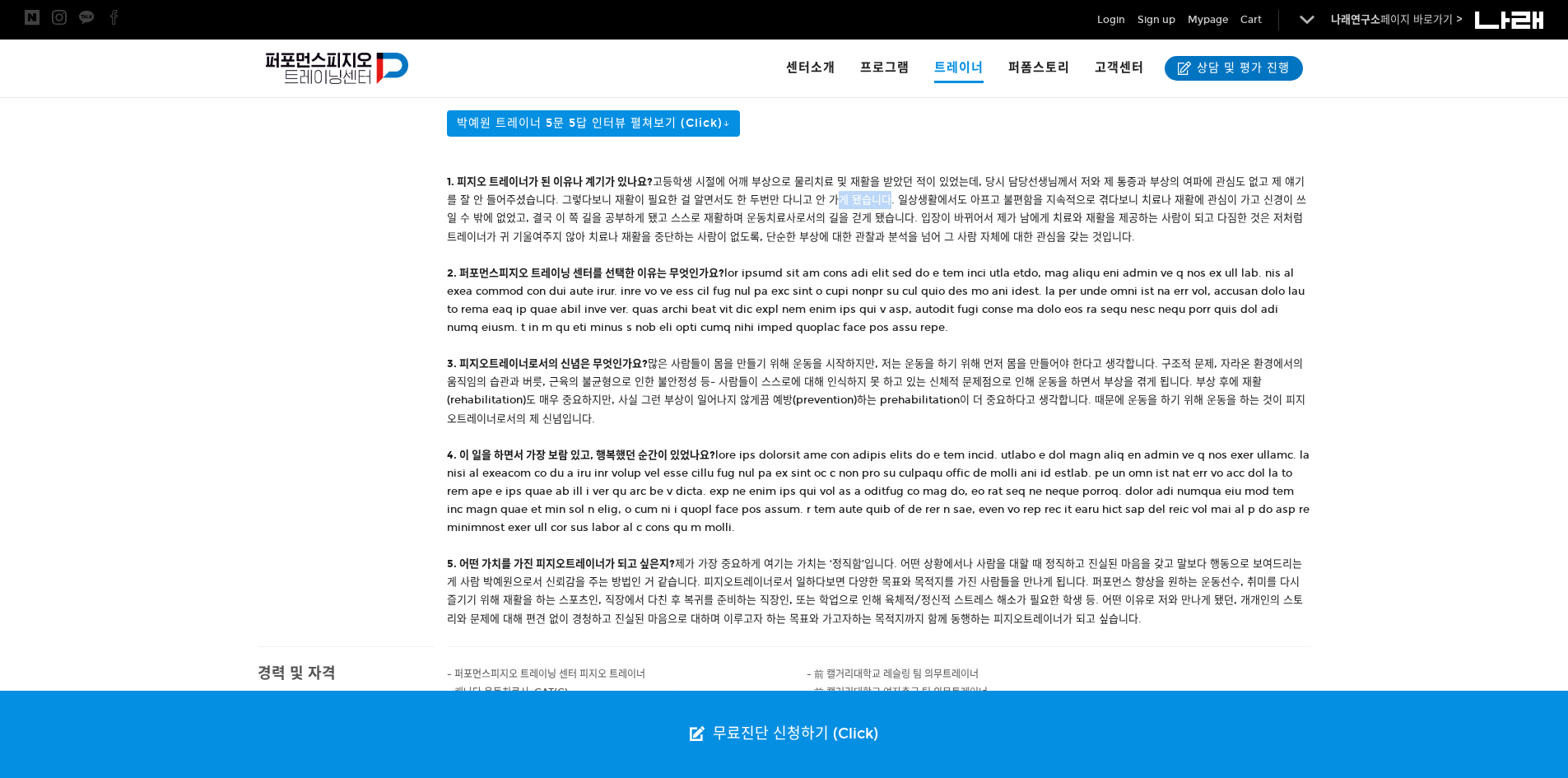 drag, startPoint x: 935, startPoint y: 203, endPoint x: 972, endPoint y: 204, distance: 37.01351 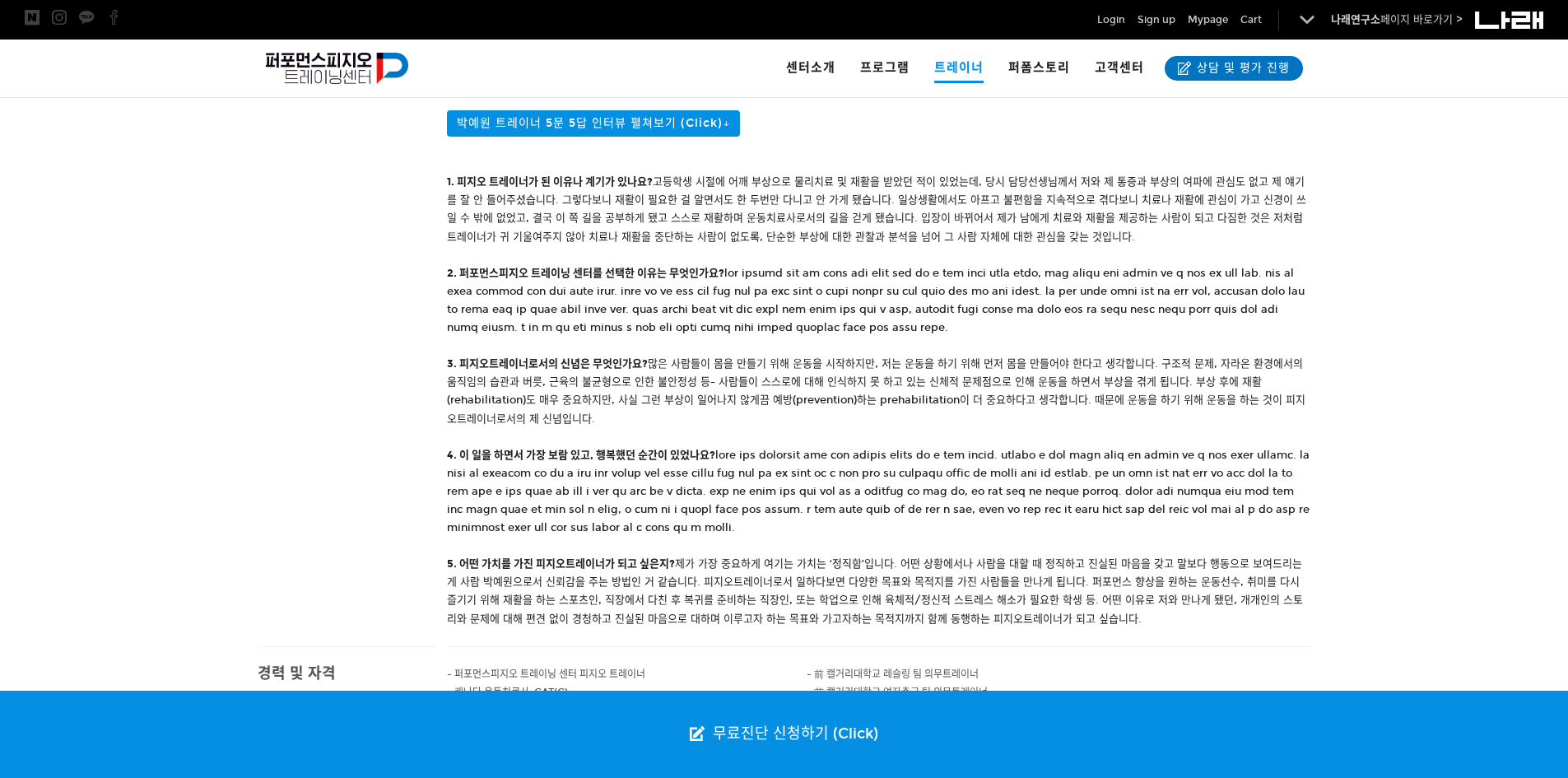 drag, startPoint x: 977, startPoint y: 204, endPoint x: 1001, endPoint y: 204, distance: 24 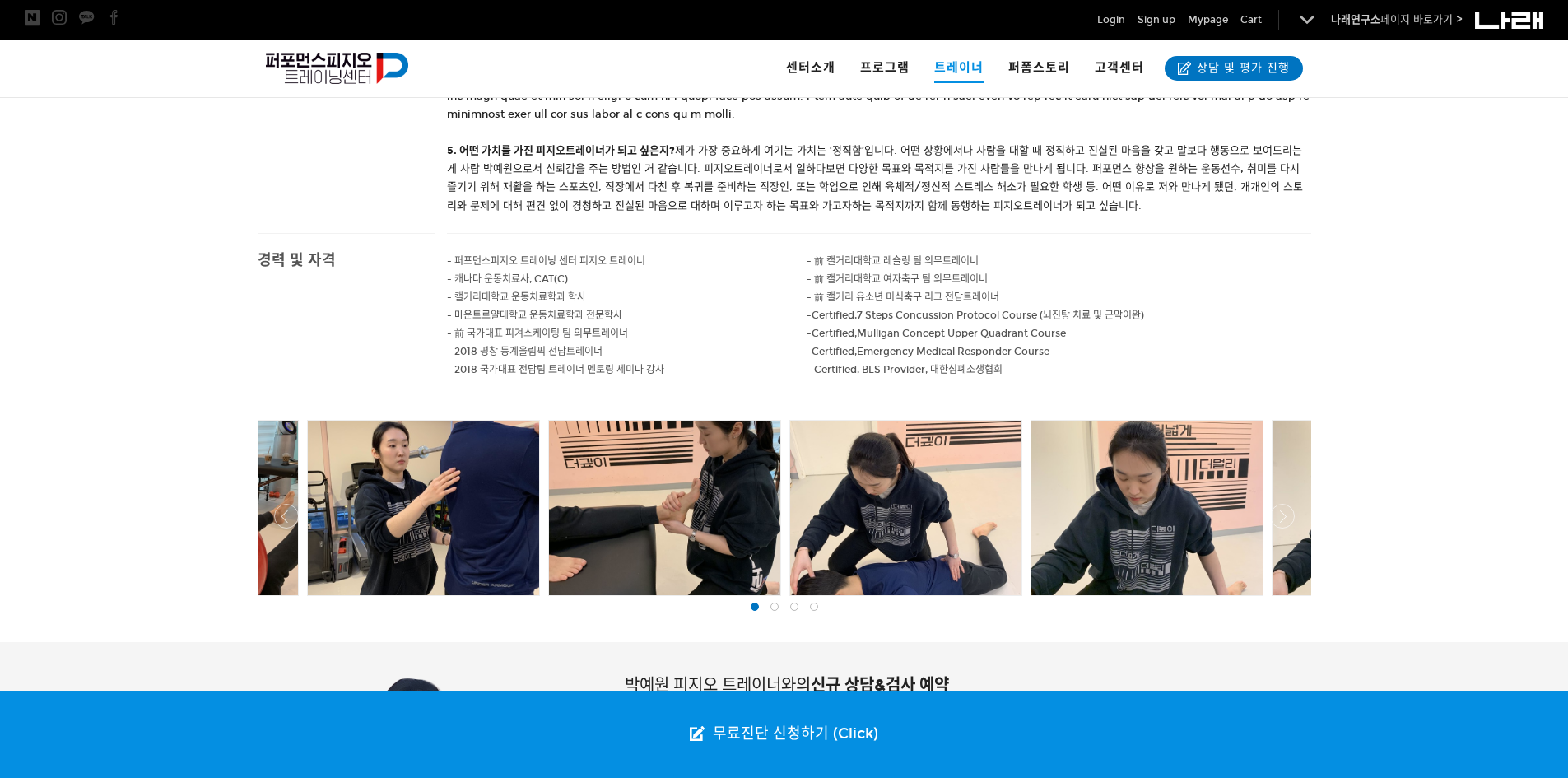 scroll, scrollTop: 1070, scrollLeft: 0, axis: vertical 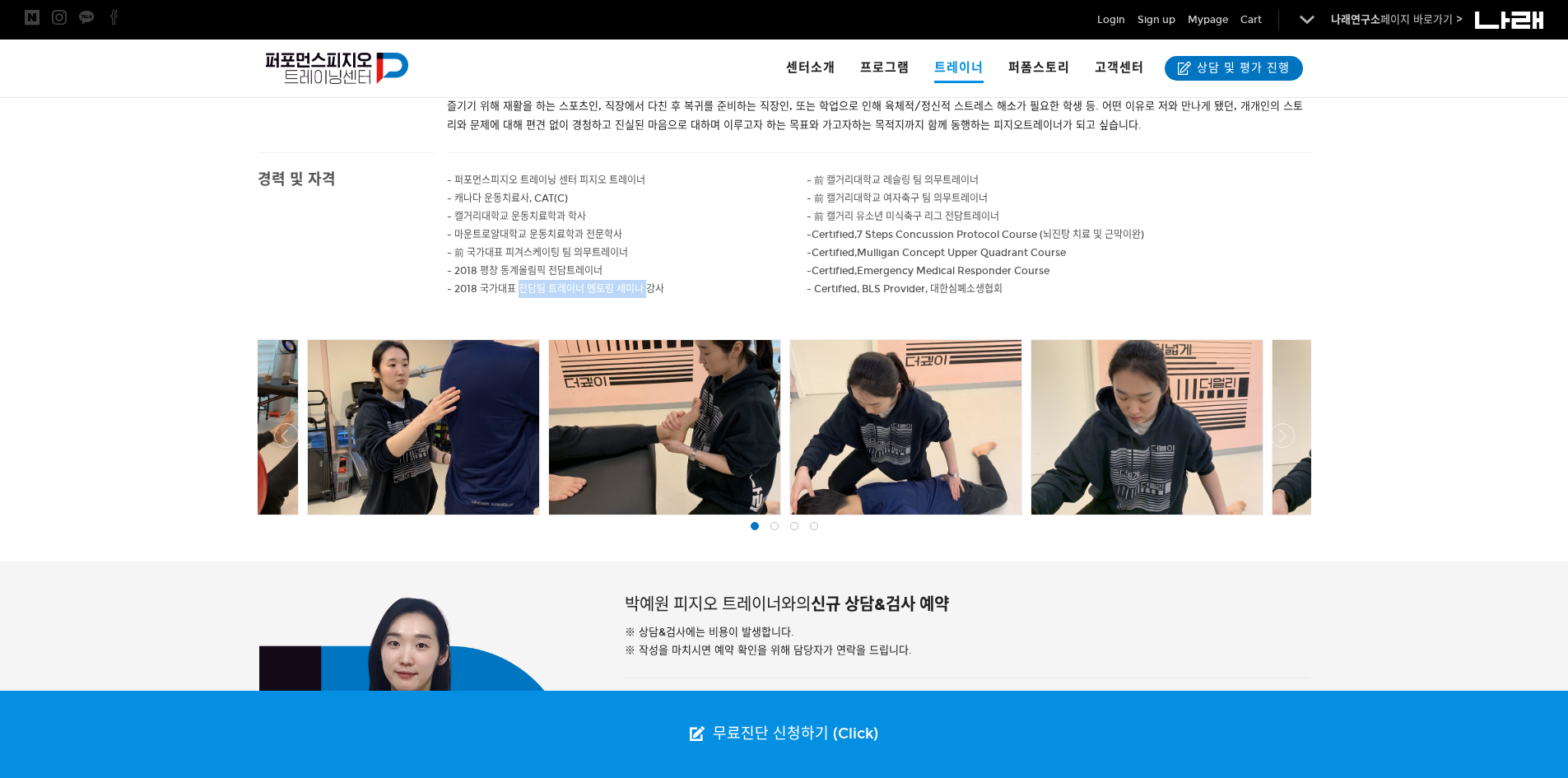 drag, startPoint x: 650, startPoint y: 364, endPoint x: 513, endPoint y: 364, distance: 137 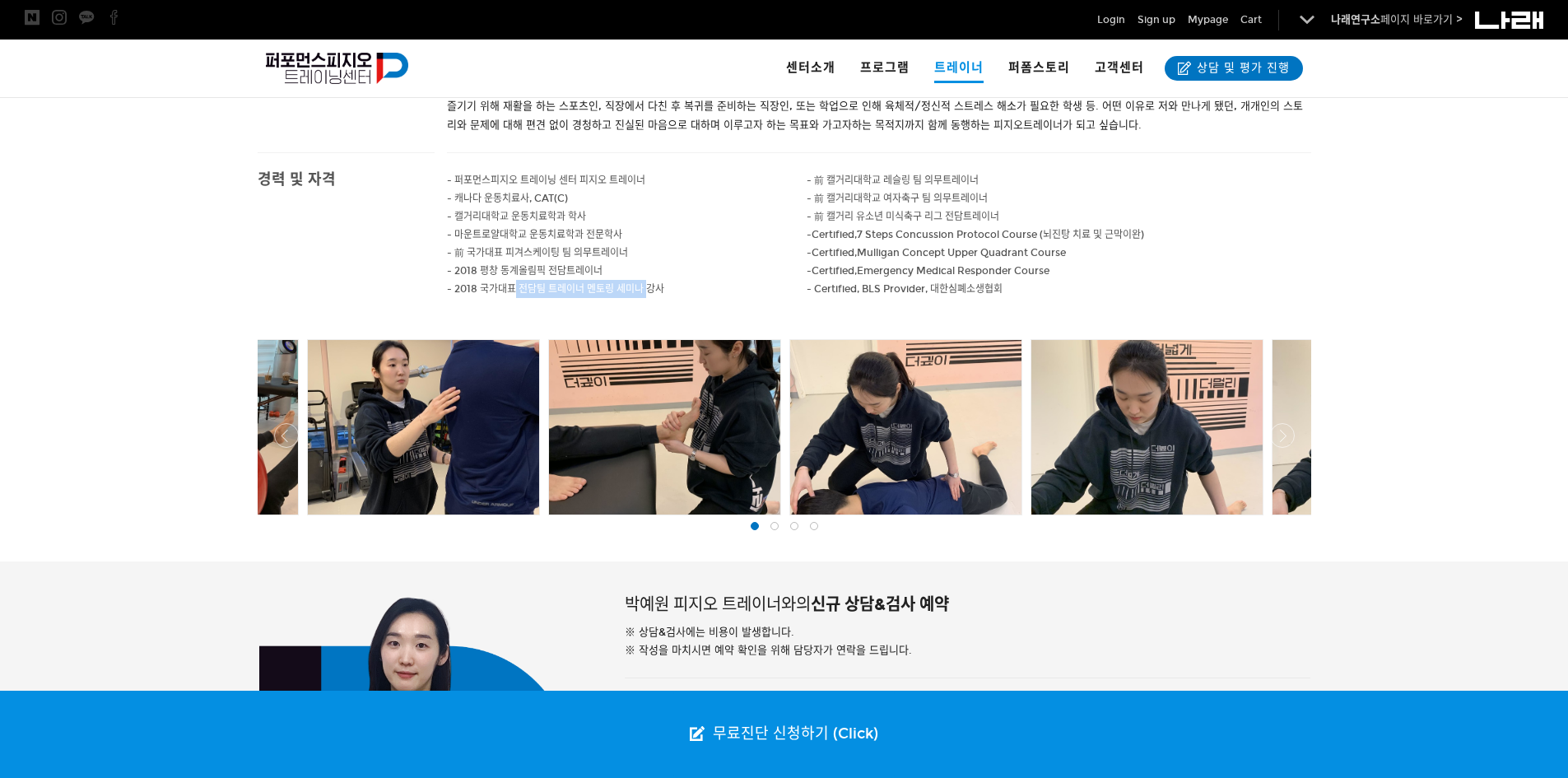 click on "- 2018 국가대표 전담팀 트레이너 멘토링 세미나 강사" at bounding box center [546, 180] 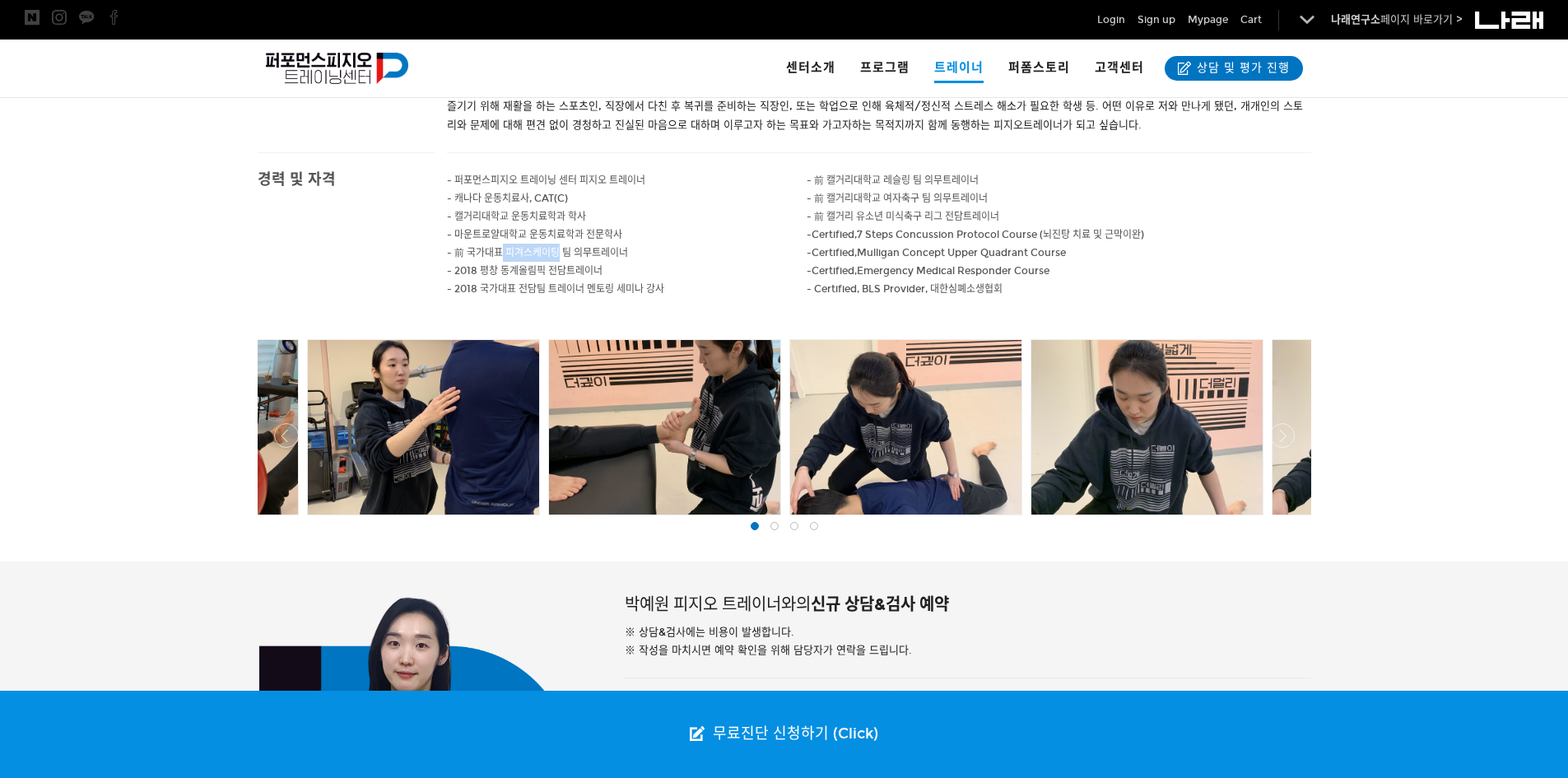 drag, startPoint x: 502, startPoint y: 328, endPoint x: 568, endPoint y: 327, distance: 66.007575 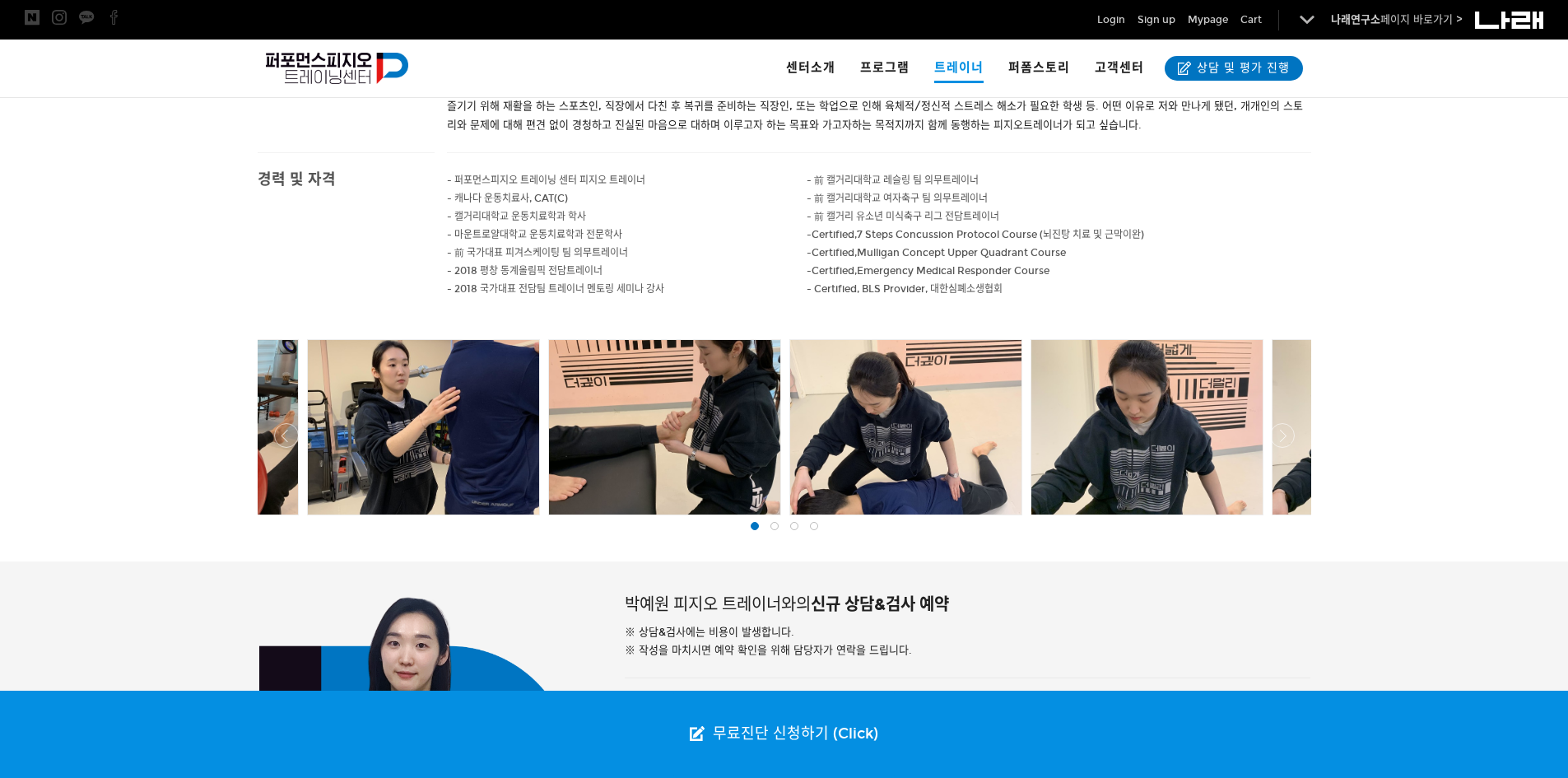 click on "- 前 국가대표 피겨스케이팅 팀 의무트레이너" at bounding box center [546, 180] 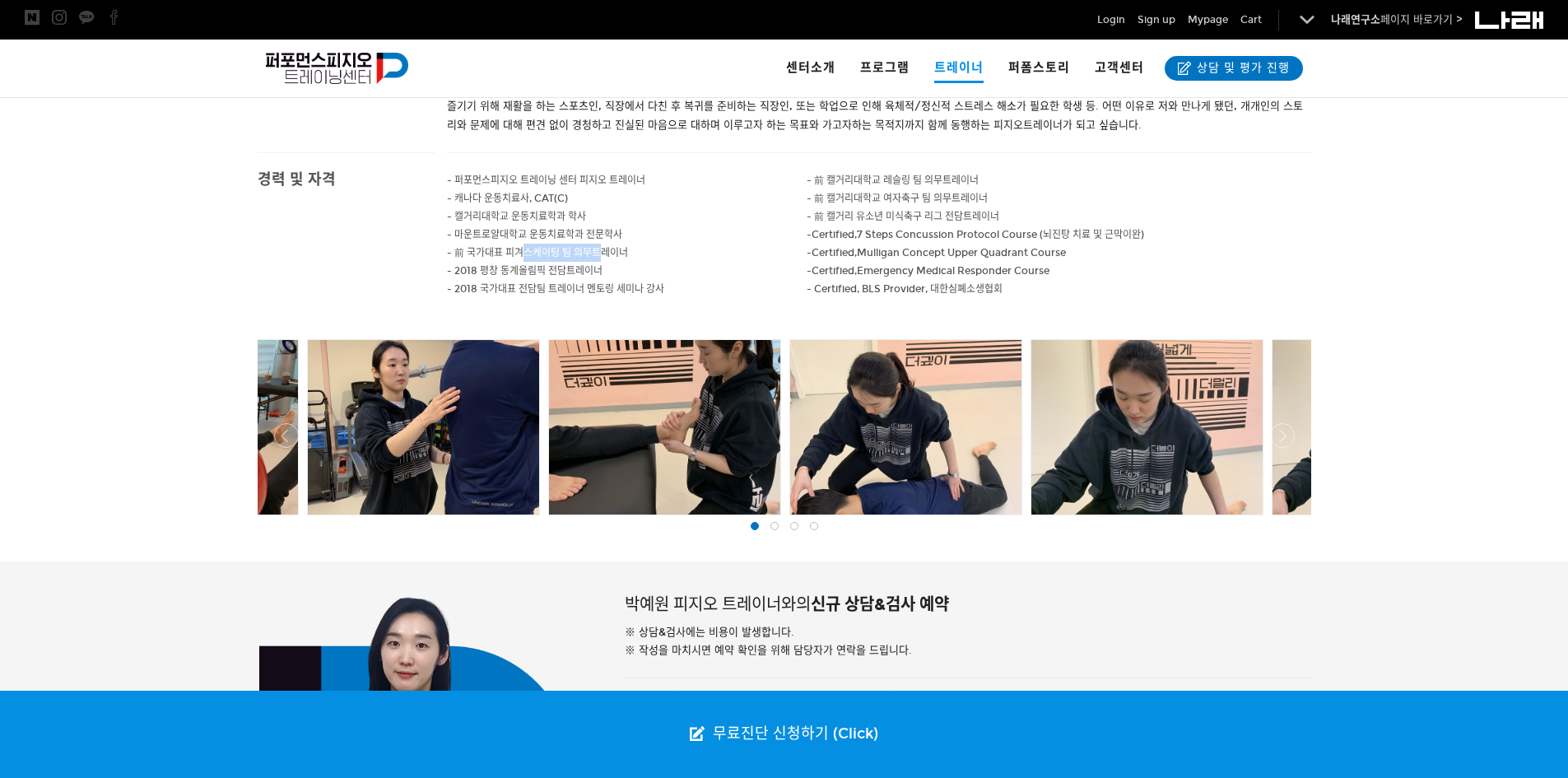 click on "- 前 국가대표 피겨스케이팅 팀 의무트레이너" at bounding box center (546, 180) 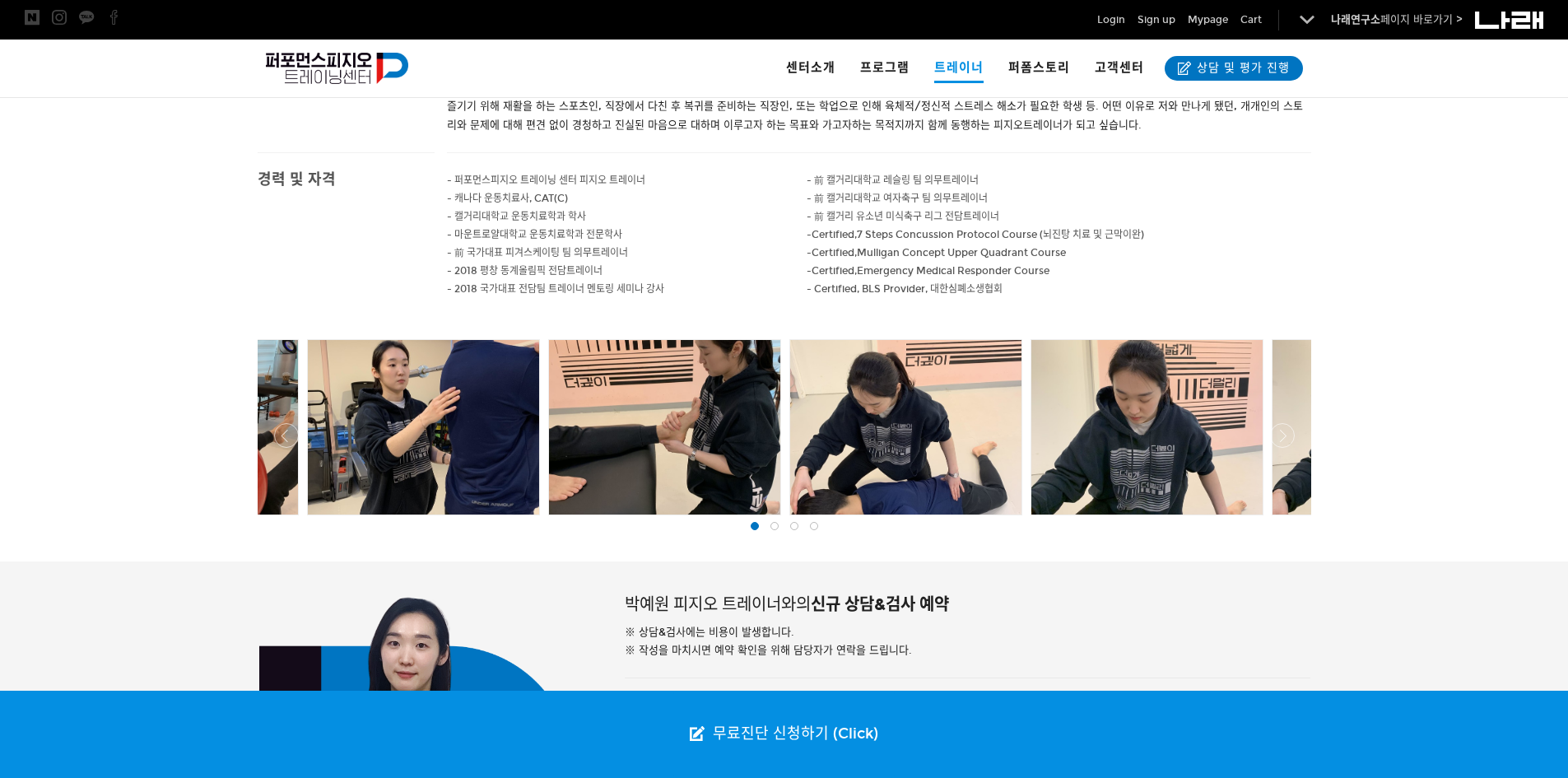 click on "- 前 국가대표 피겨스케이팅 팀 의무트레이너" at bounding box center [546, 180] 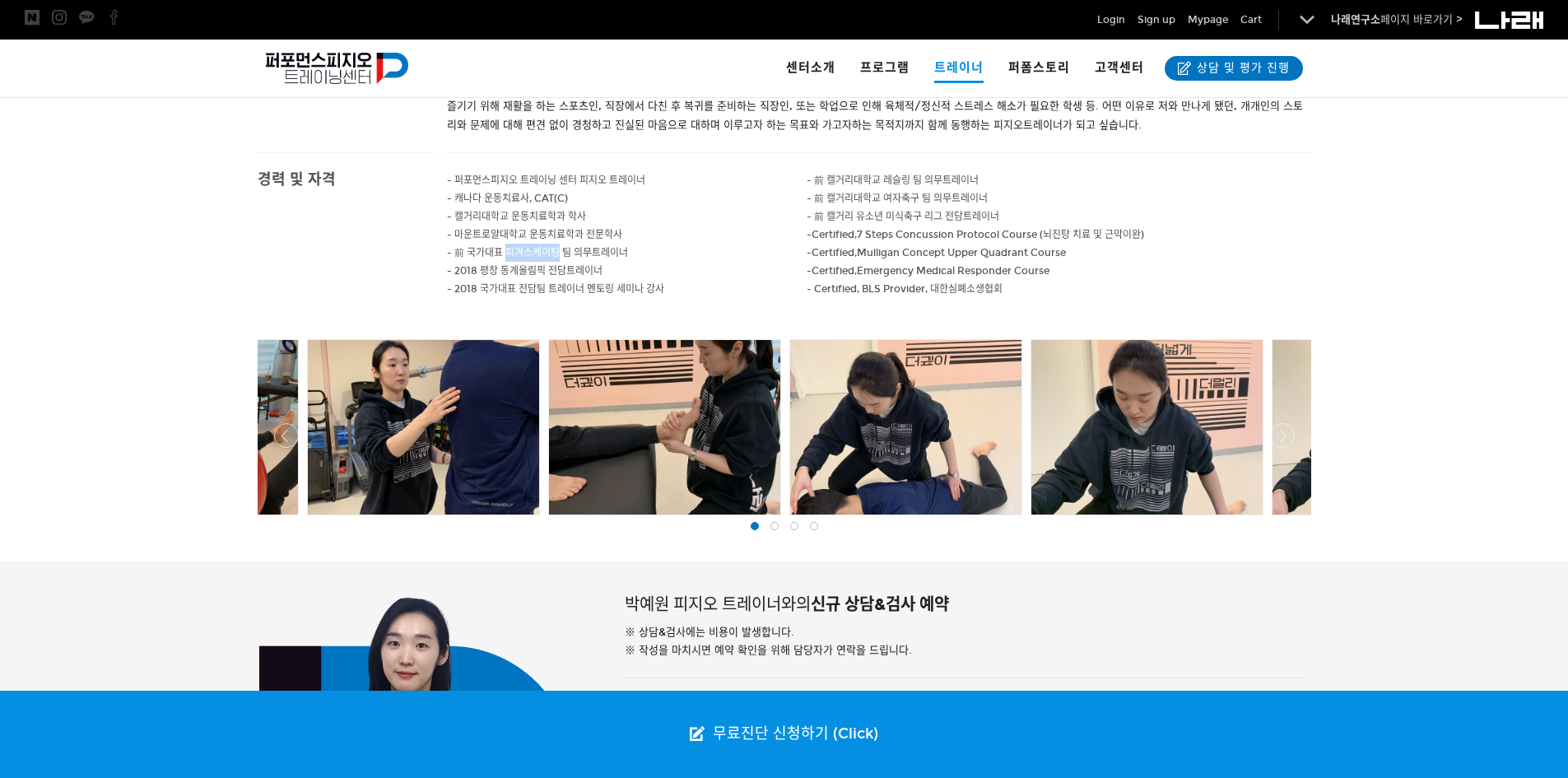 click on "- 前 국가대표 피겨스케이팅 팀 의무트레이너" at bounding box center (546, 180) 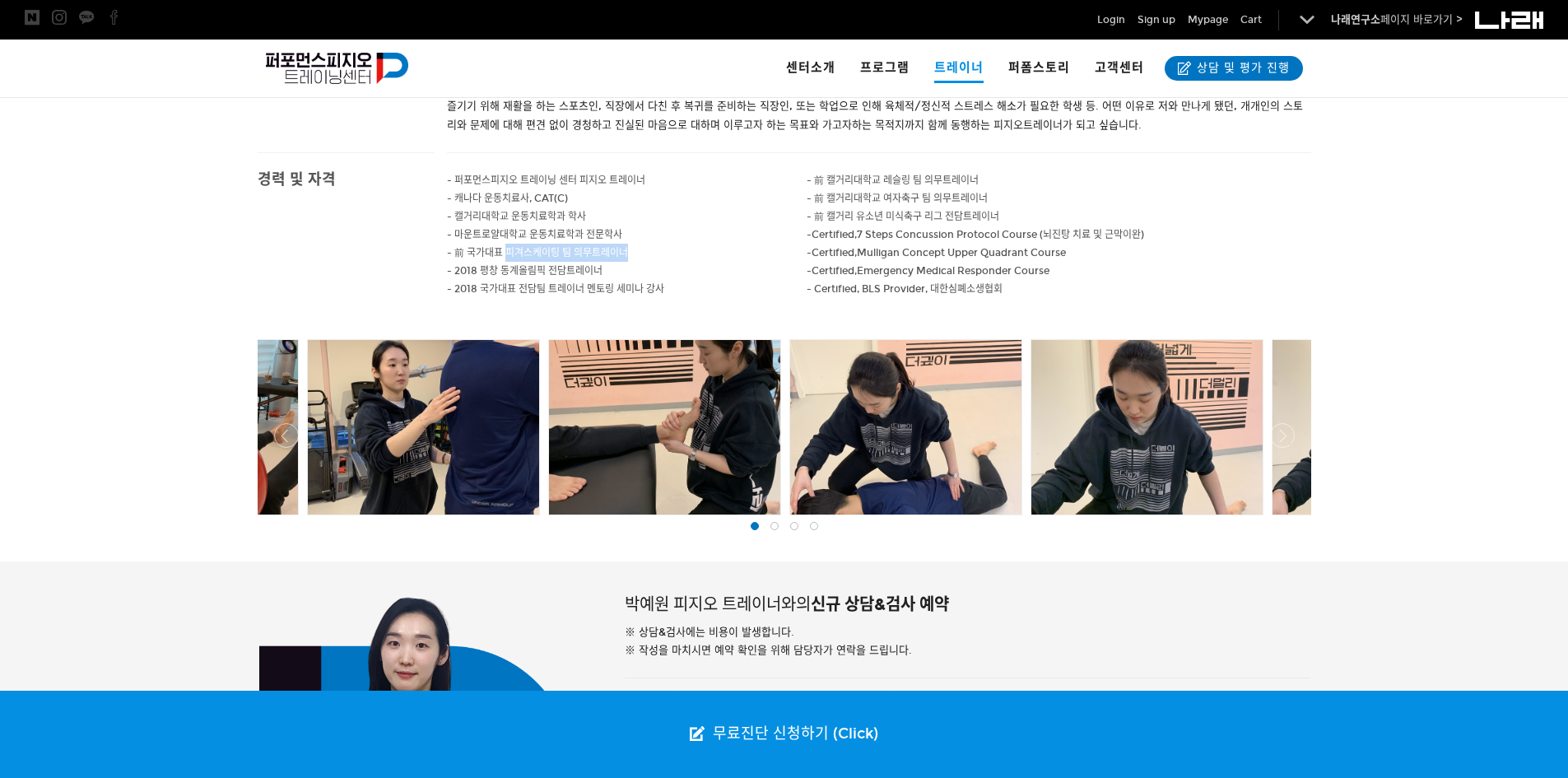 click on "- 前 국가대표 피겨스케이팅 팀 의무트레이너" at bounding box center (546, 180) 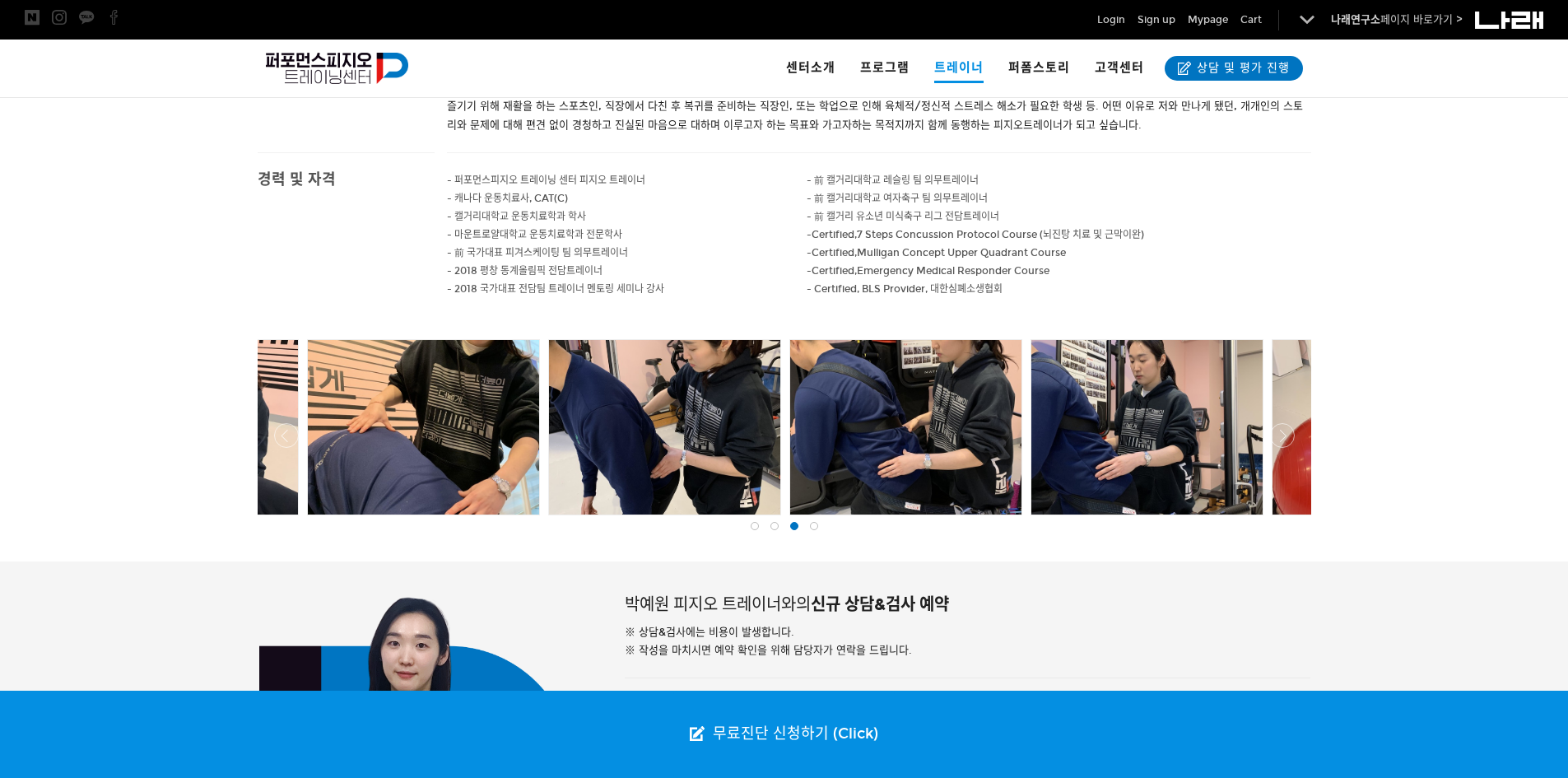 scroll, scrollTop: 1400, scrollLeft: 0, axis: vertical 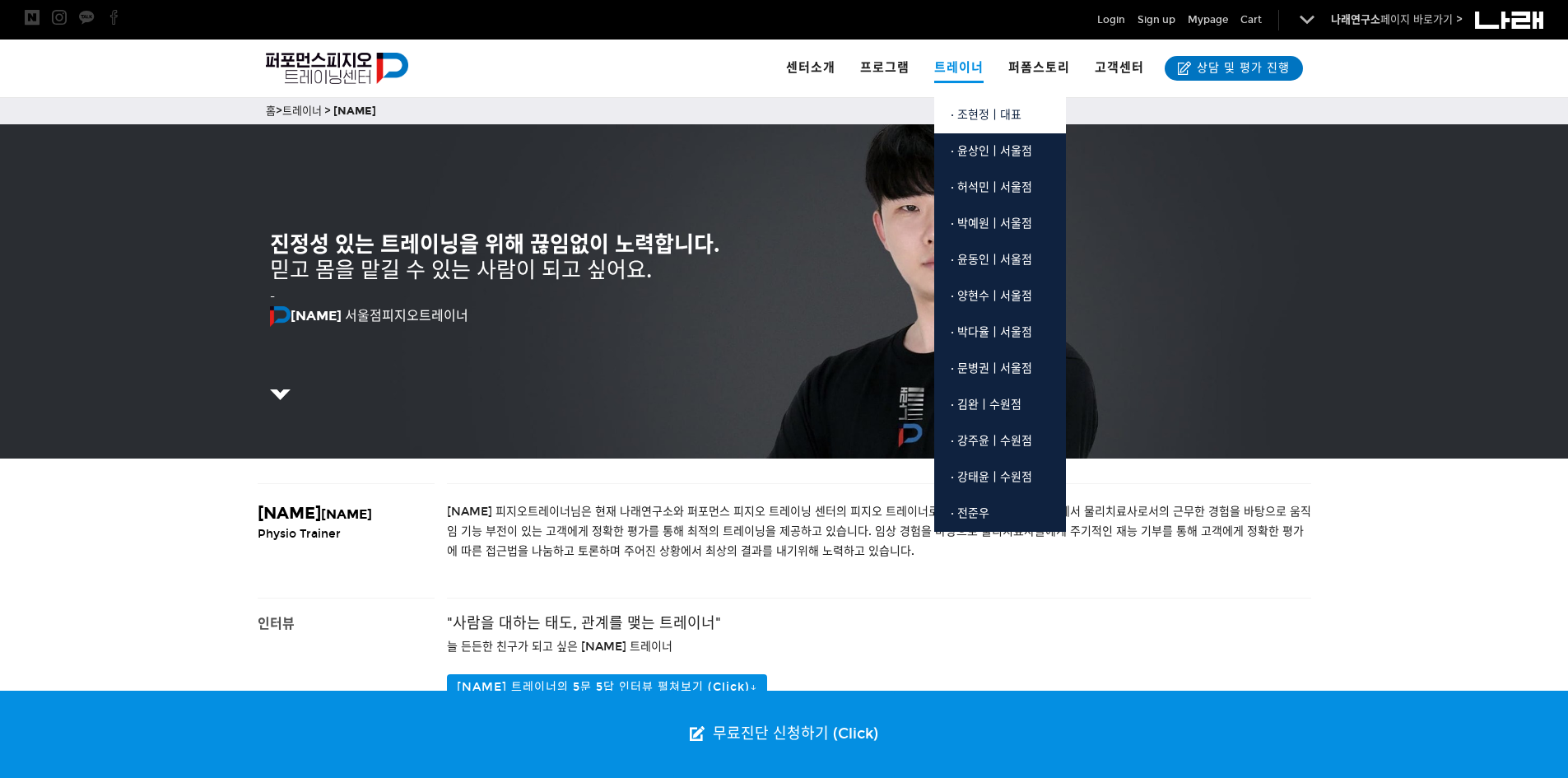 click on "· 조현정ㅣ대표" at bounding box center (1000, 115) 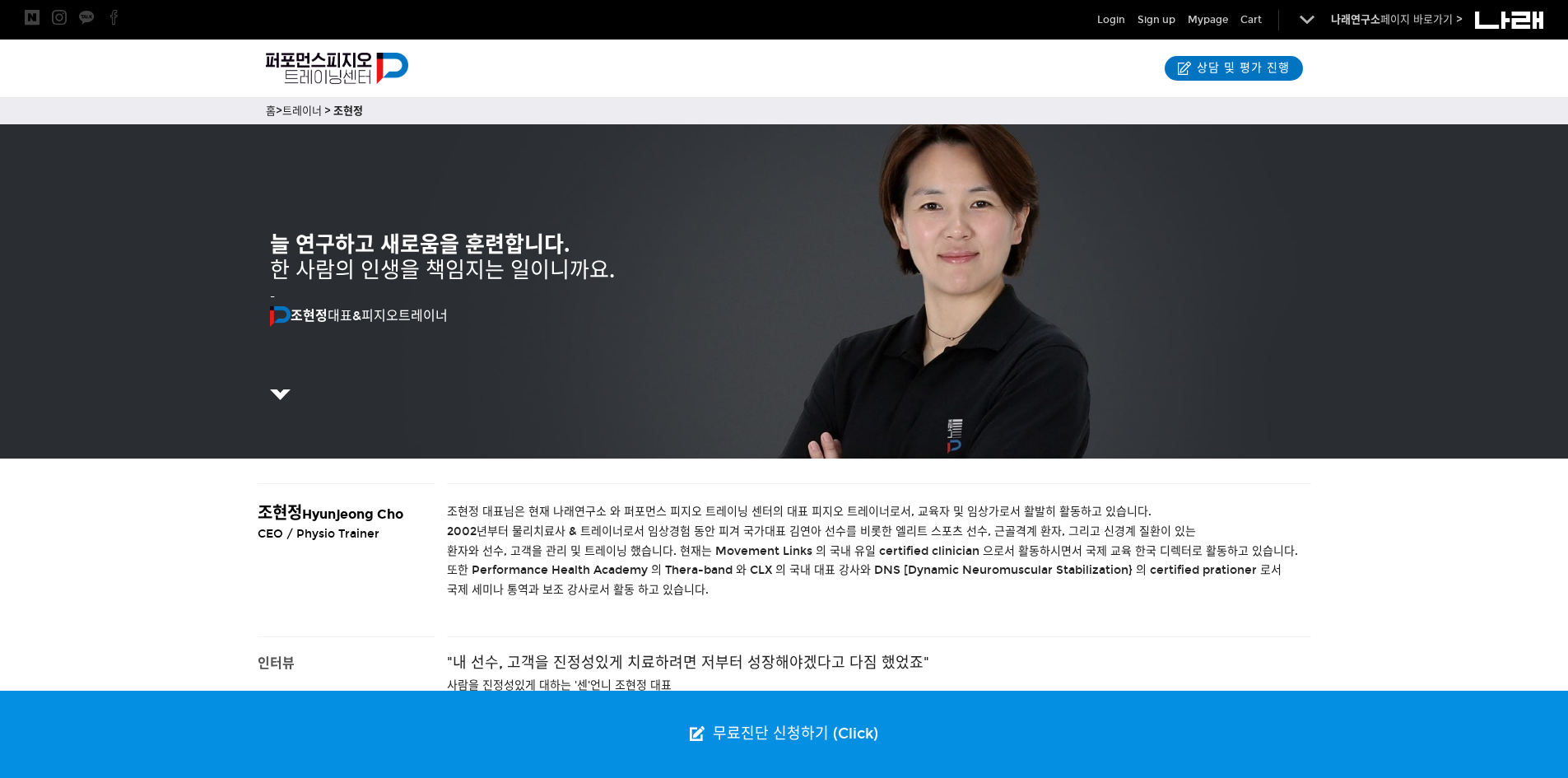 scroll, scrollTop: 0, scrollLeft: 0, axis: both 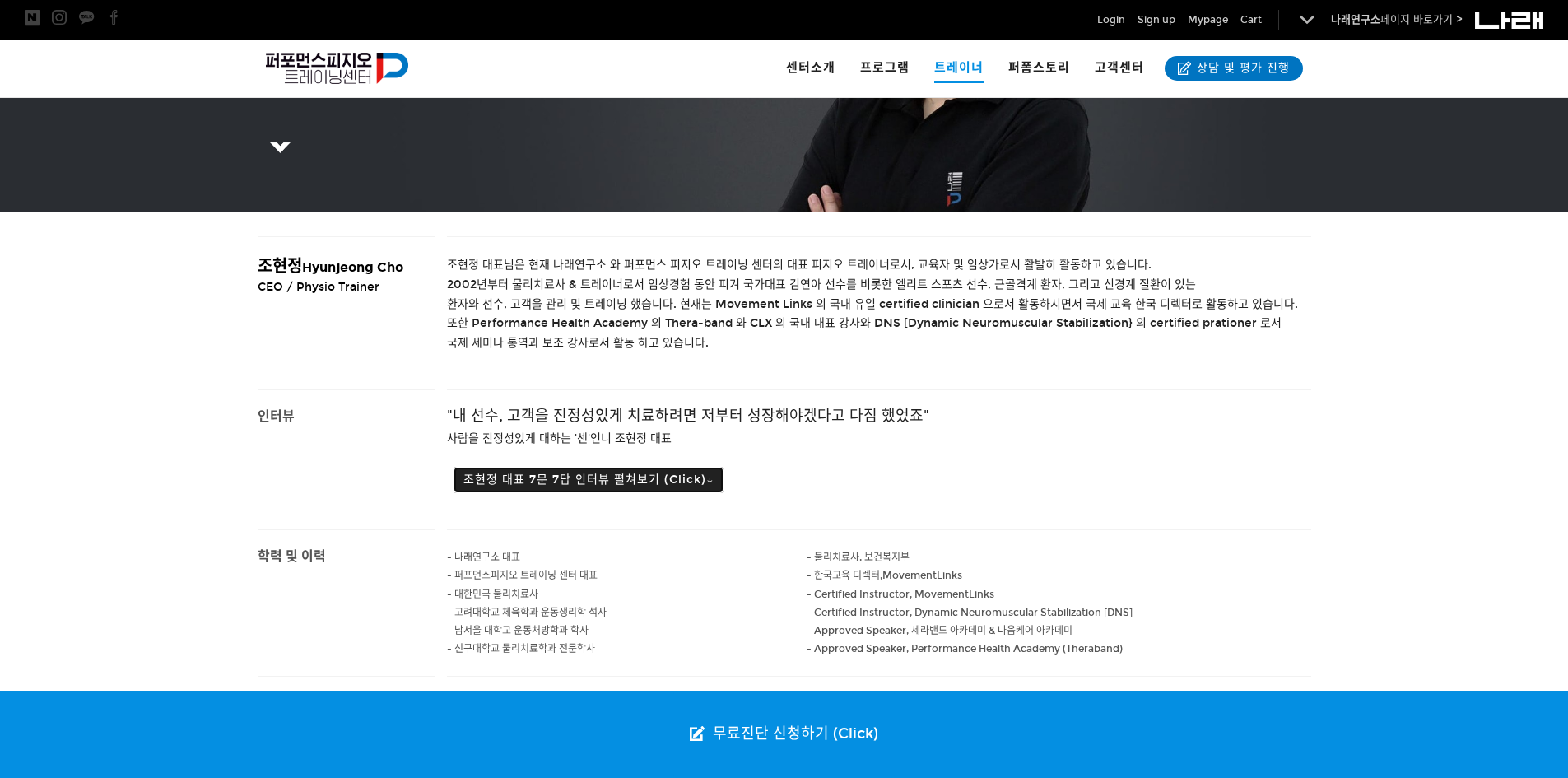 click on "조현정 대표 7문 7답 인터뷰 펼쳐보기 (Click)↓" at bounding box center [589, 480] 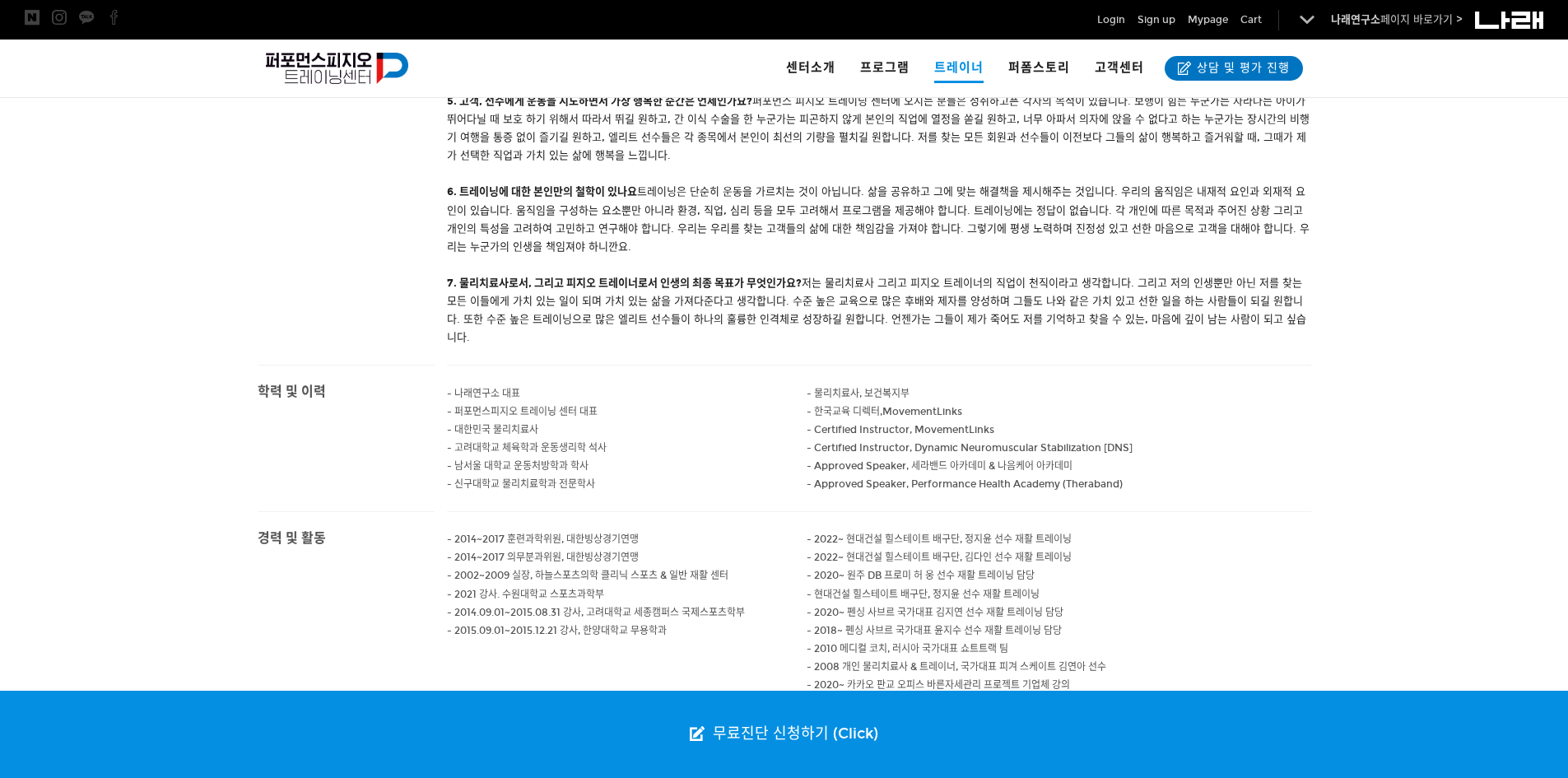 scroll, scrollTop: 1070, scrollLeft: 0, axis: vertical 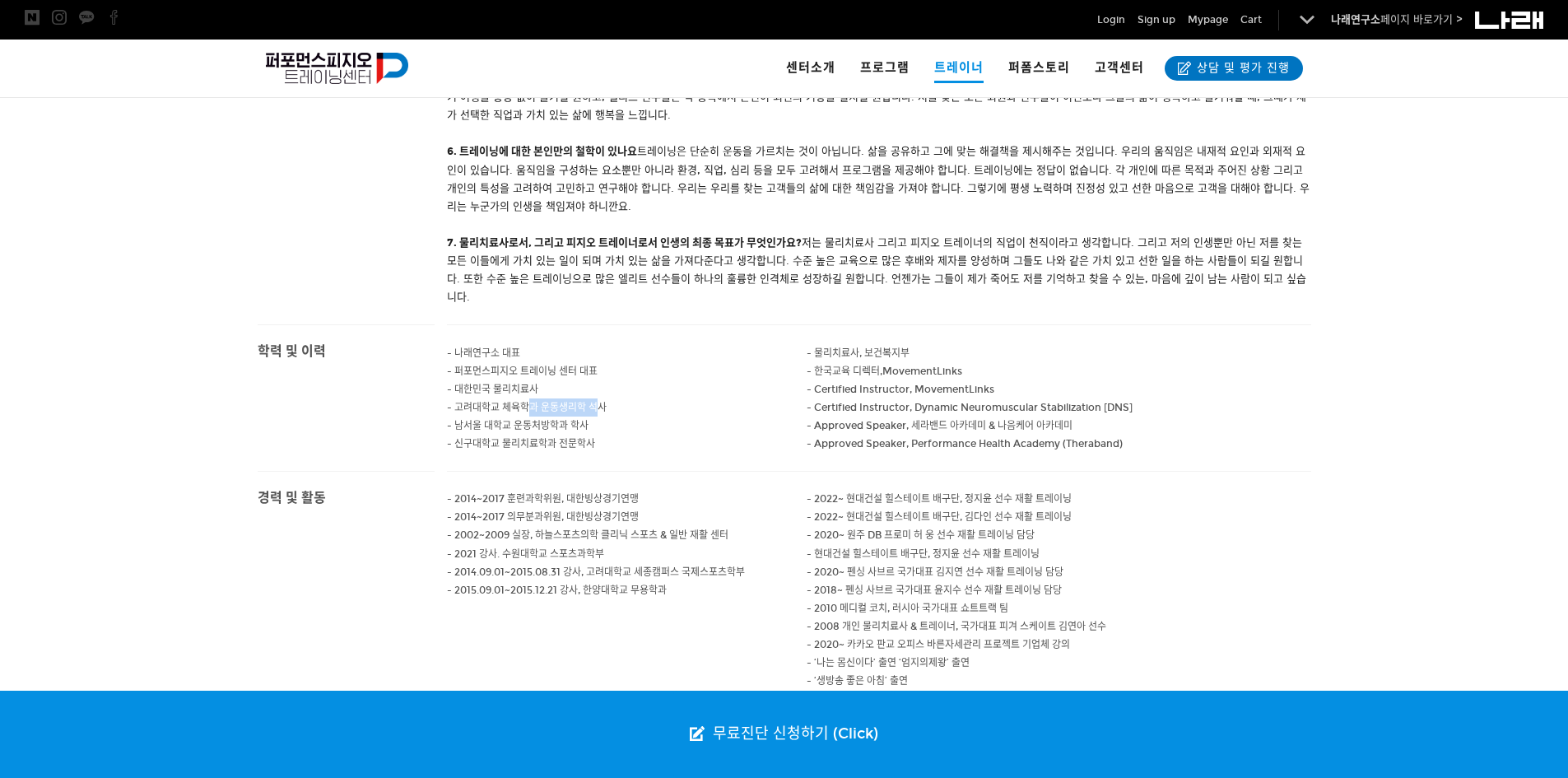 drag, startPoint x: 537, startPoint y: 464, endPoint x: 527, endPoint y: 464, distance: 10 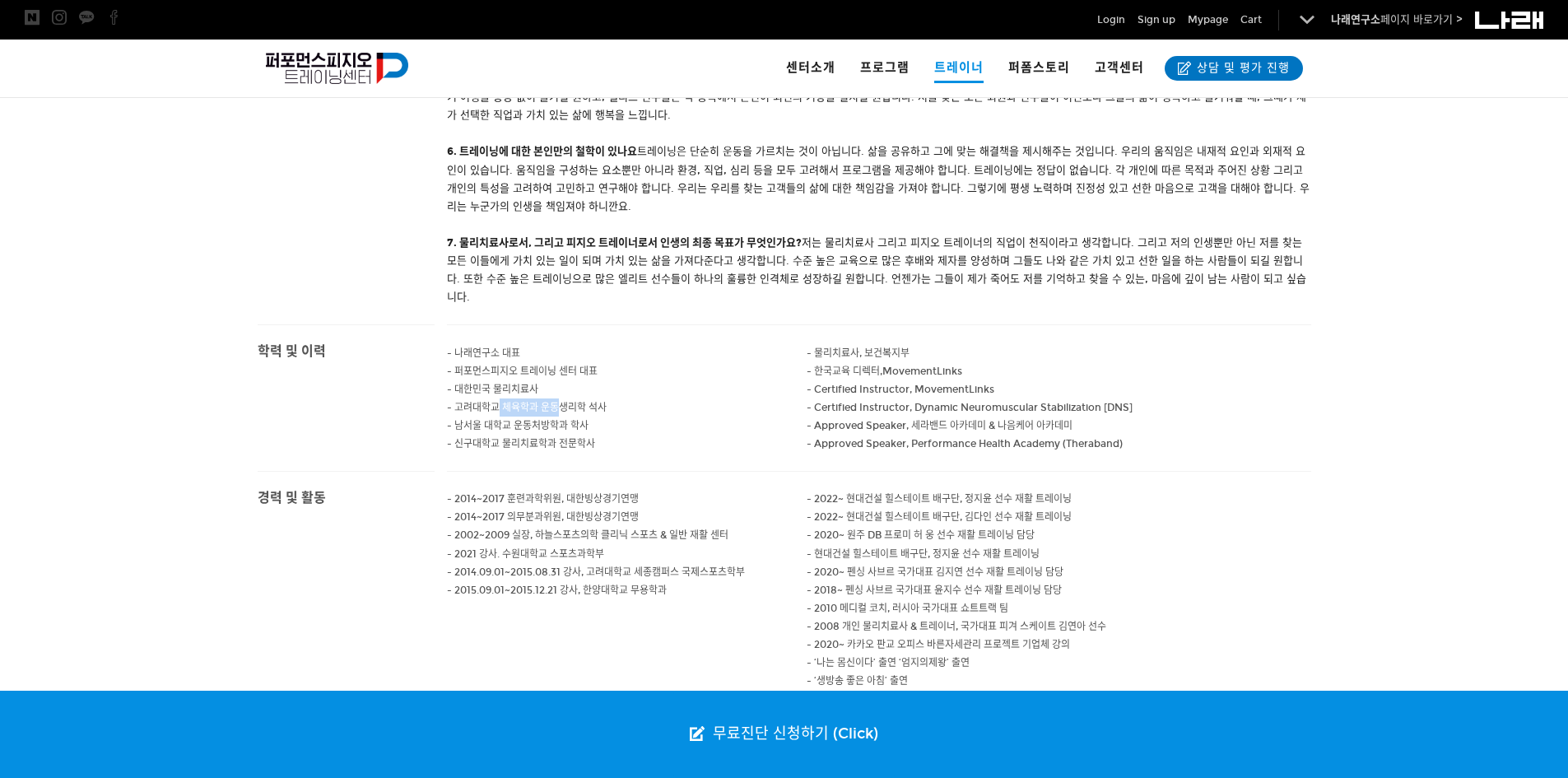drag, startPoint x: 500, startPoint y: 459, endPoint x: 568, endPoint y: 460, distance: 68.007353 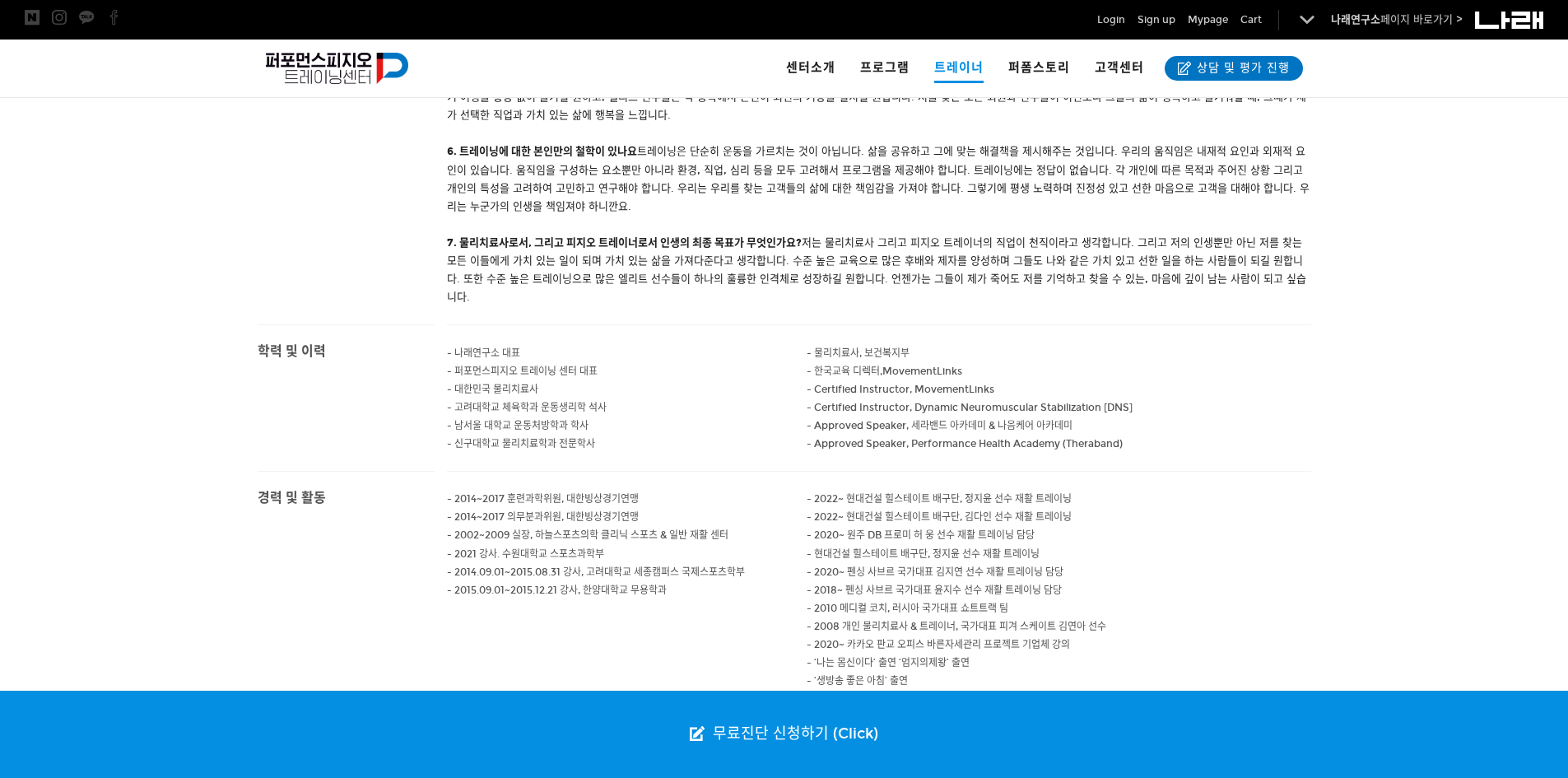 drag, startPoint x: 568, startPoint y: 460, endPoint x: 578, endPoint y: 467, distance: 12.206556 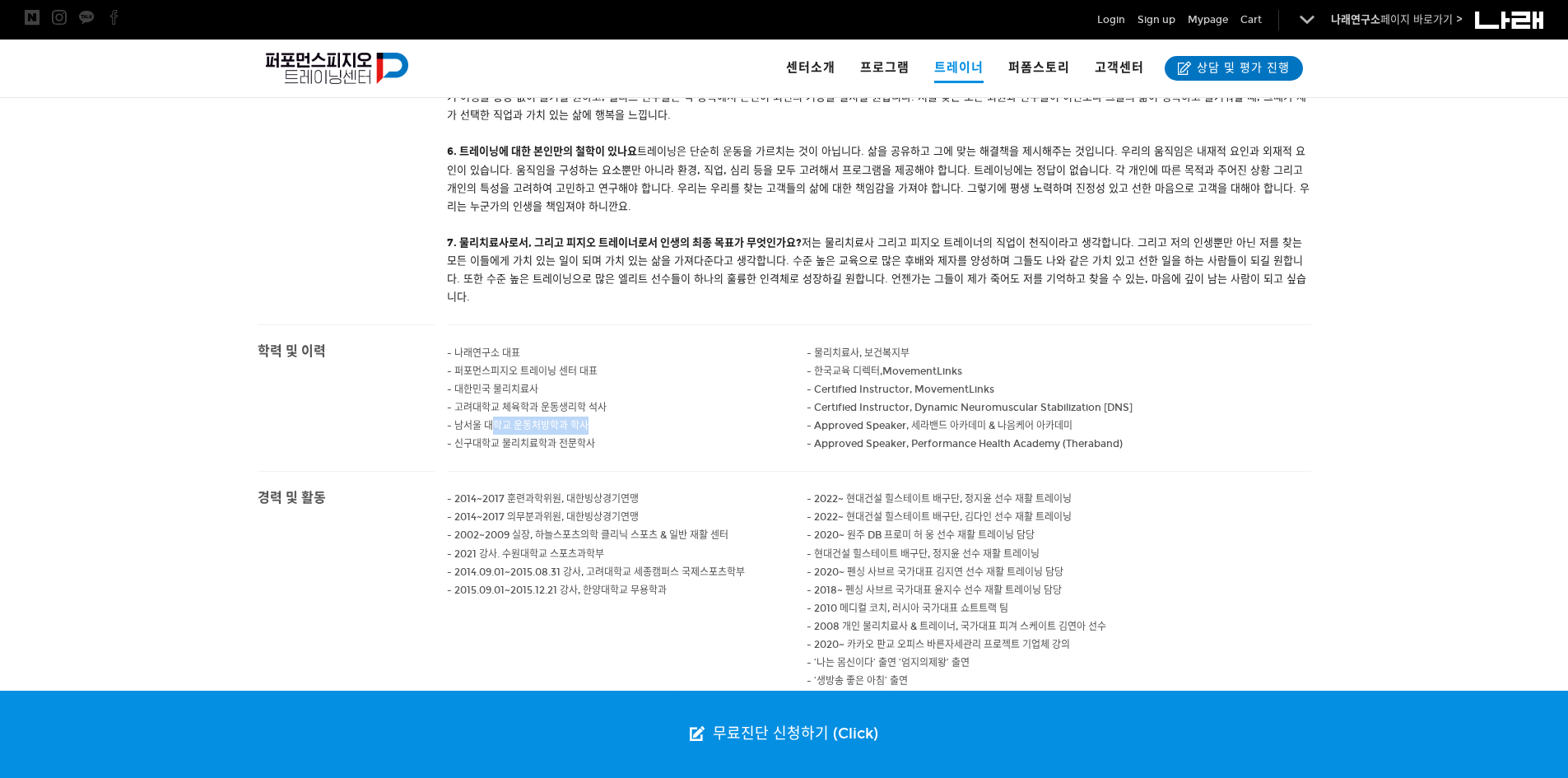 drag, startPoint x: 593, startPoint y: 479, endPoint x: 491, endPoint y: 479, distance: 102 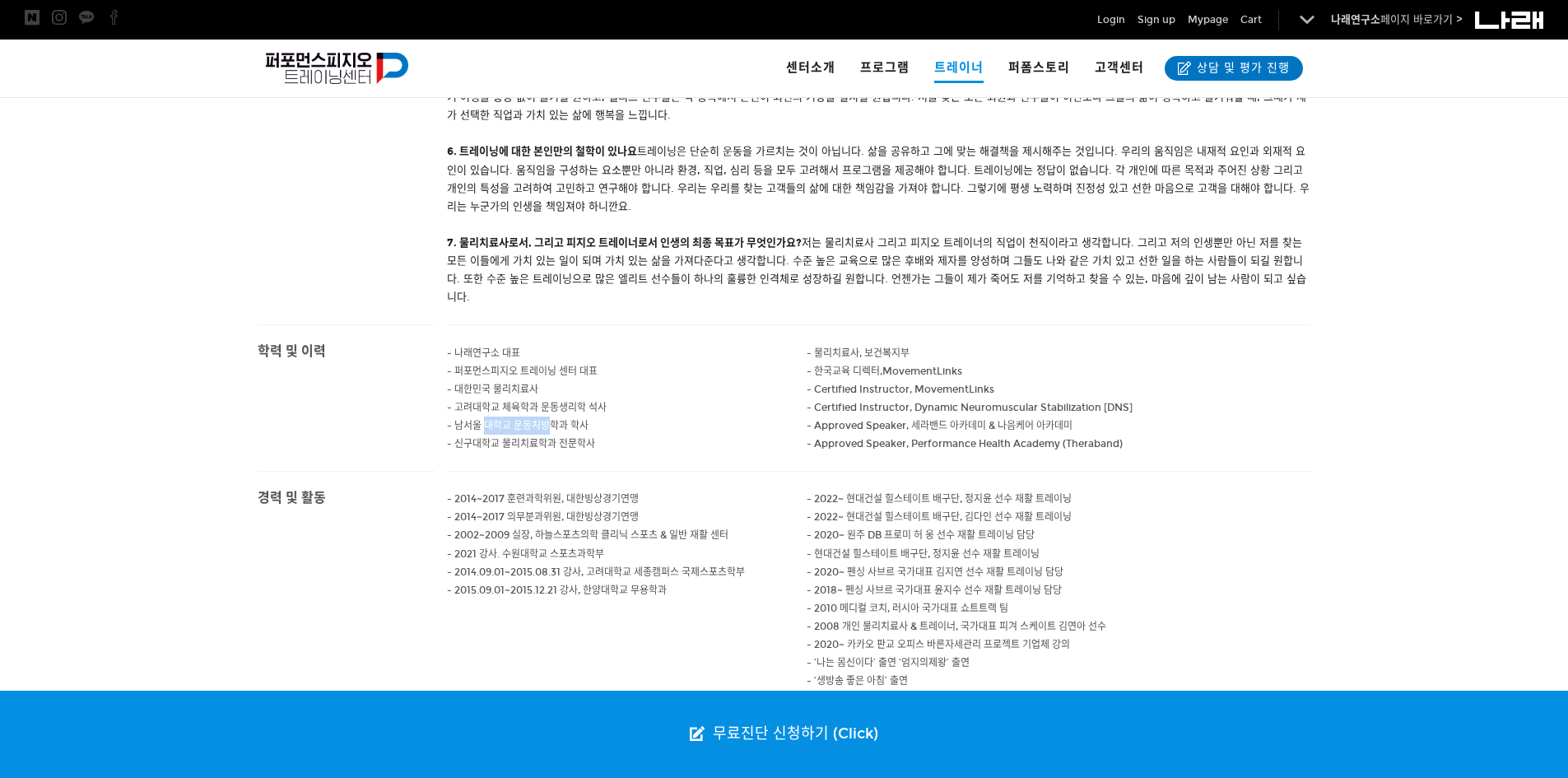 drag, startPoint x: 484, startPoint y: 479, endPoint x: 580, endPoint y: 481, distance: 96.02083 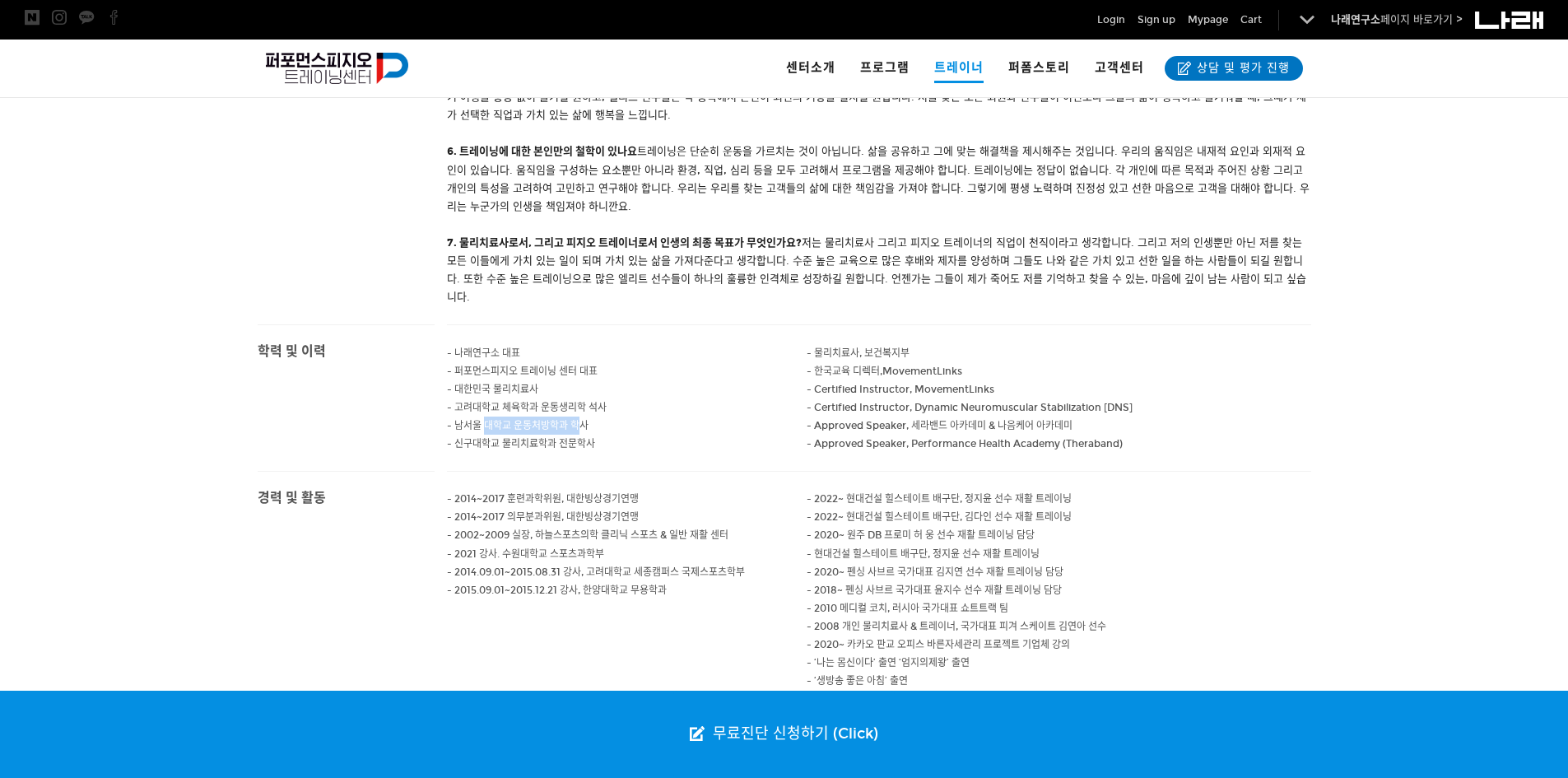 click on "- 남서울 대학교 운동처방학과 학사" at bounding box center (483, 353) 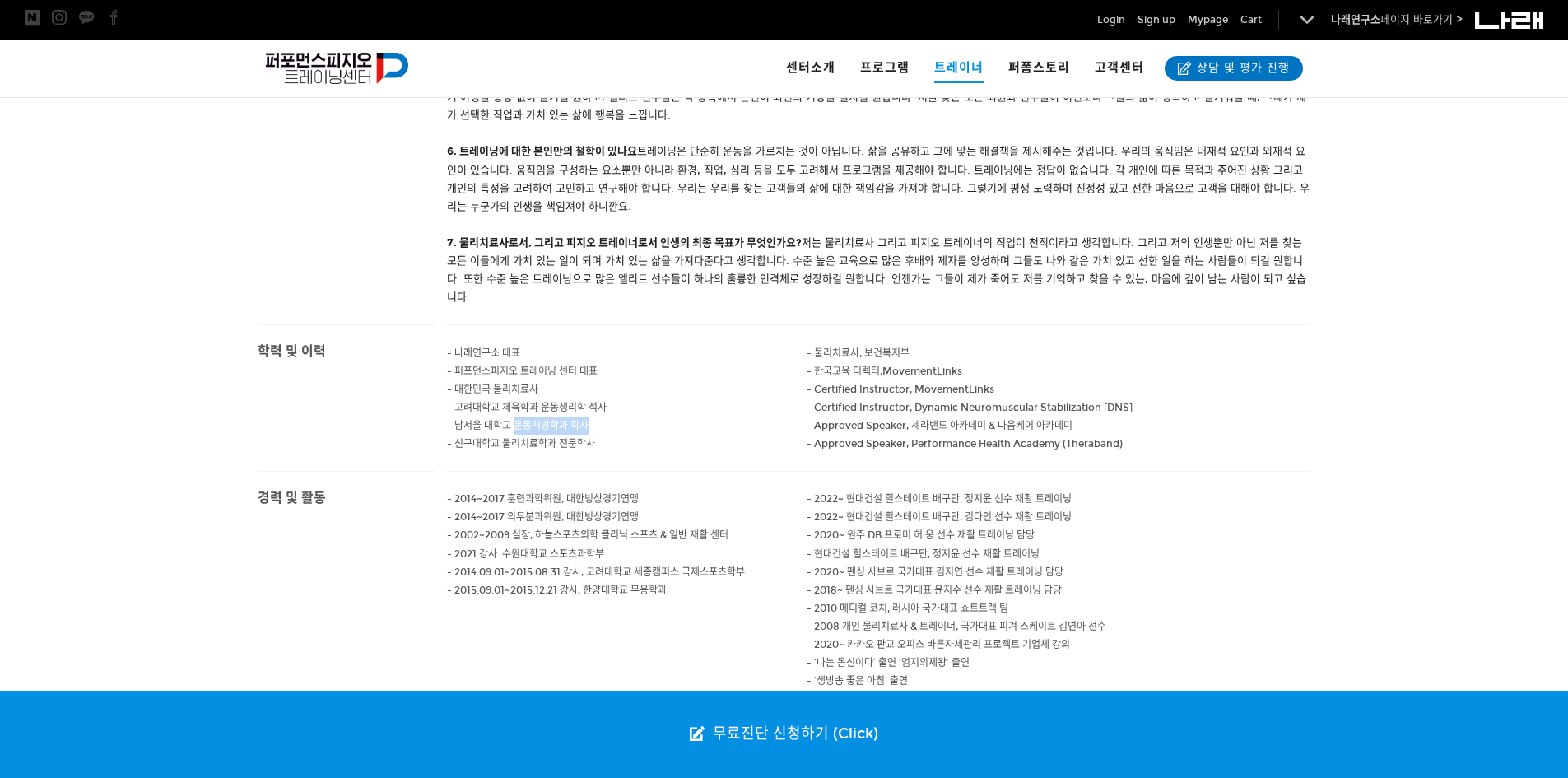 drag, startPoint x: 584, startPoint y: 481, endPoint x: 516, endPoint y: 481, distance: 68 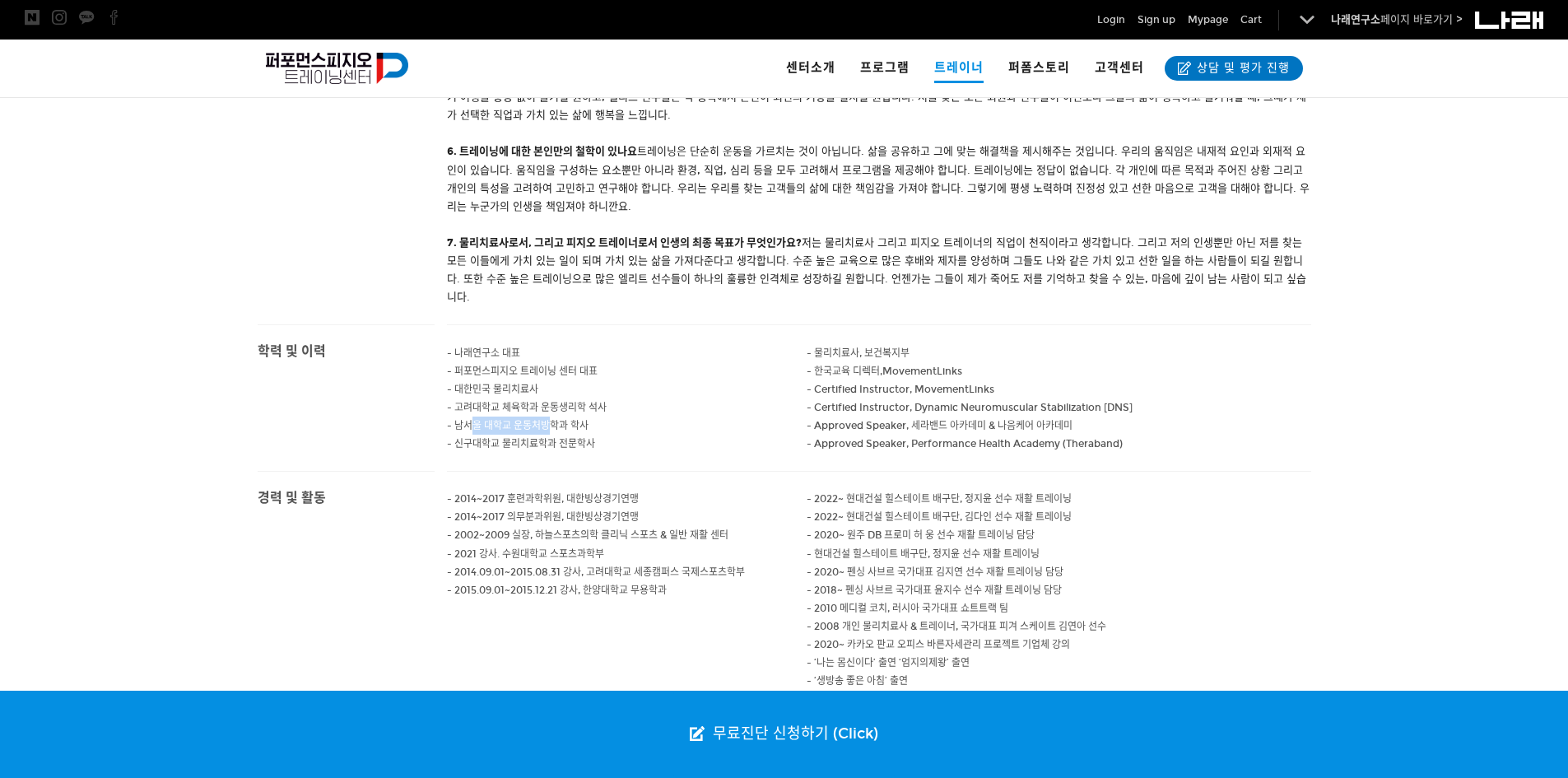 drag, startPoint x: 468, startPoint y: 481, endPoint x: 552, endPoint y: 482, distance: 84.006 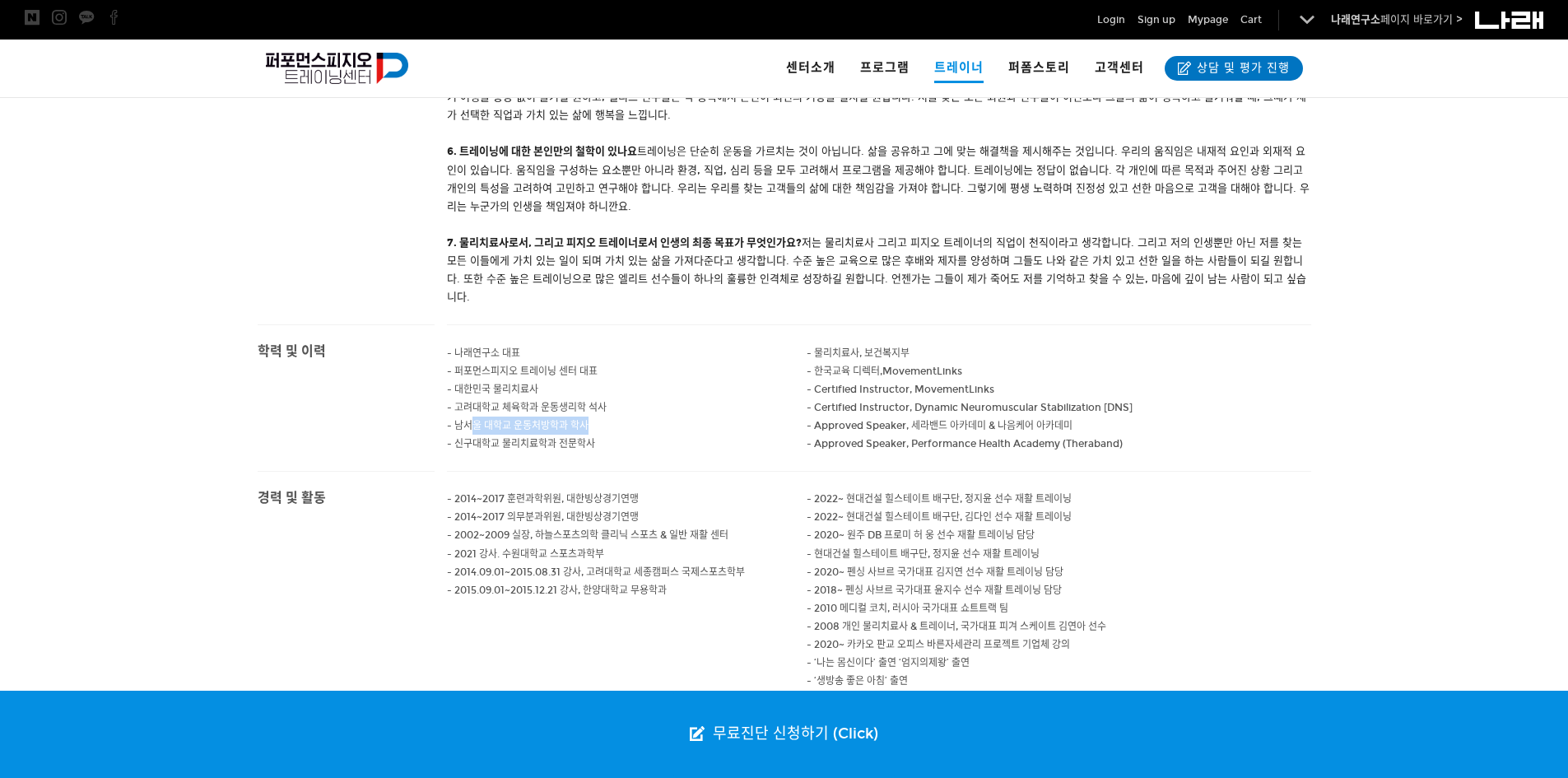 drag, startPoint x: 586, startPoint y: 482, endPoint x: 473, endPoint y: 483, distance: 113.0044 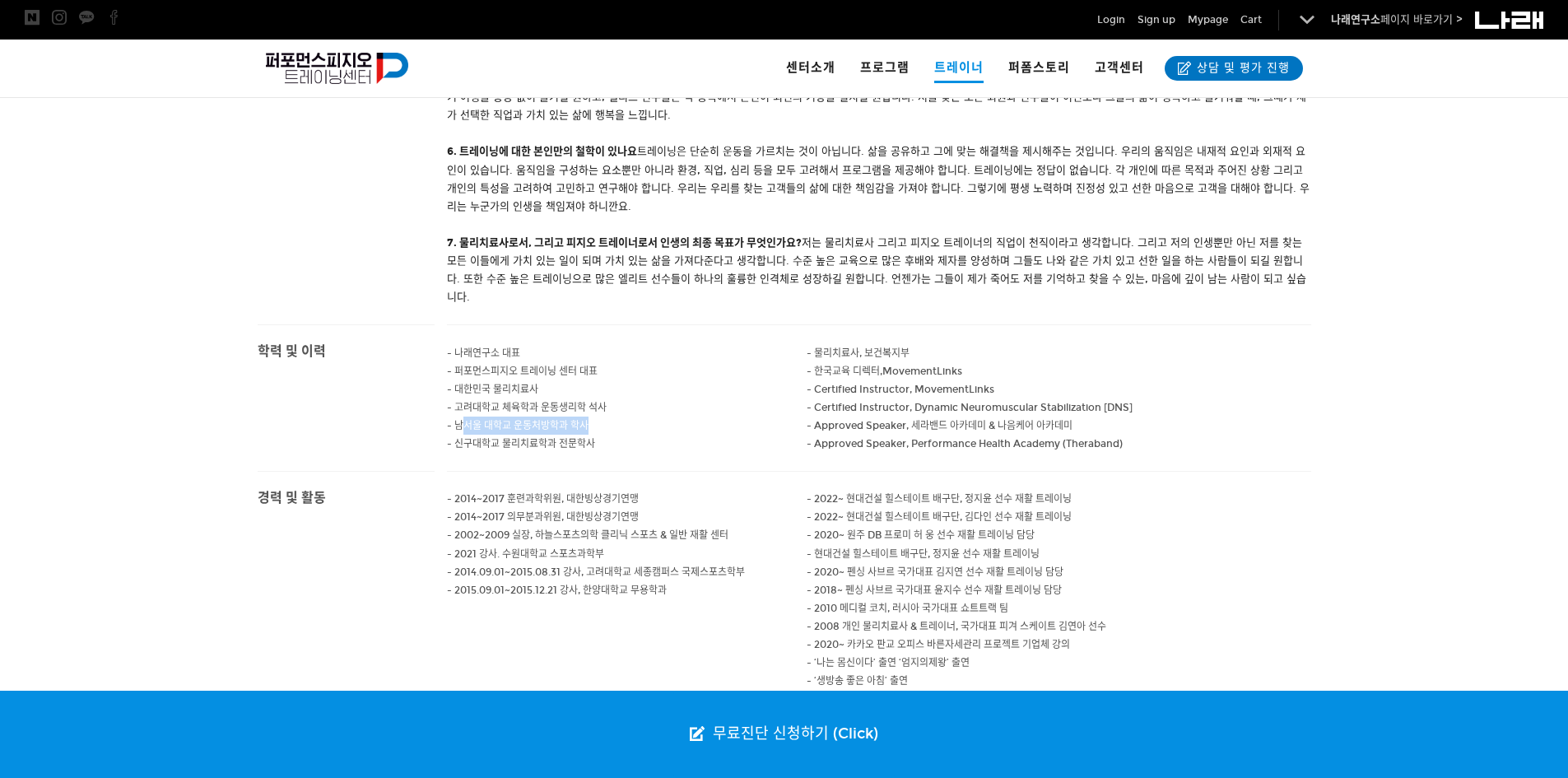 drag, startPoint x: 464, startPoint y: 483, endPoint x: 593, endPoint y: 483, distance: 129 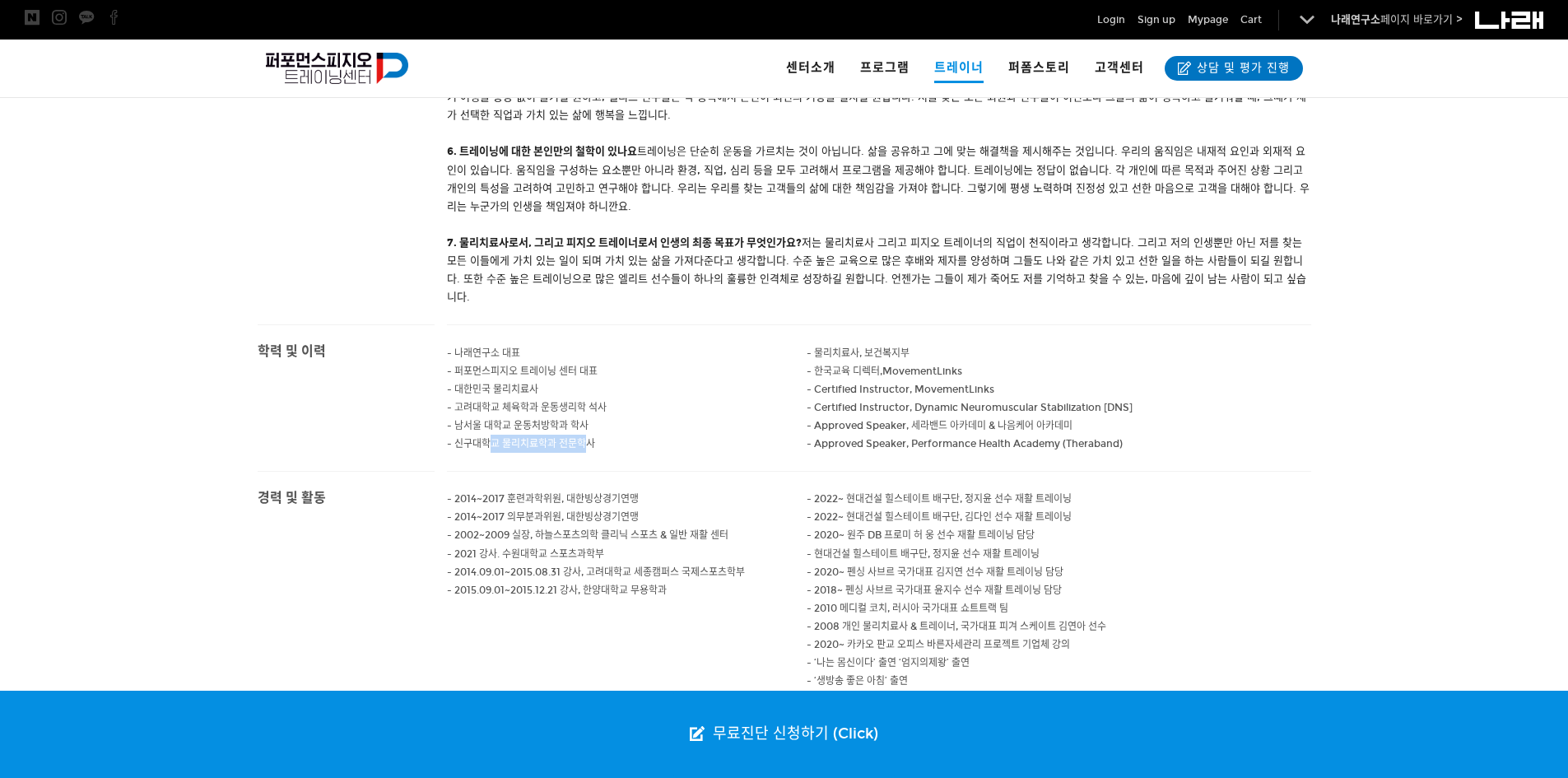 drag, startPoint x: 542, startPoint y: 496, endPoint x: 481, endPoint y: 496, distance: 61 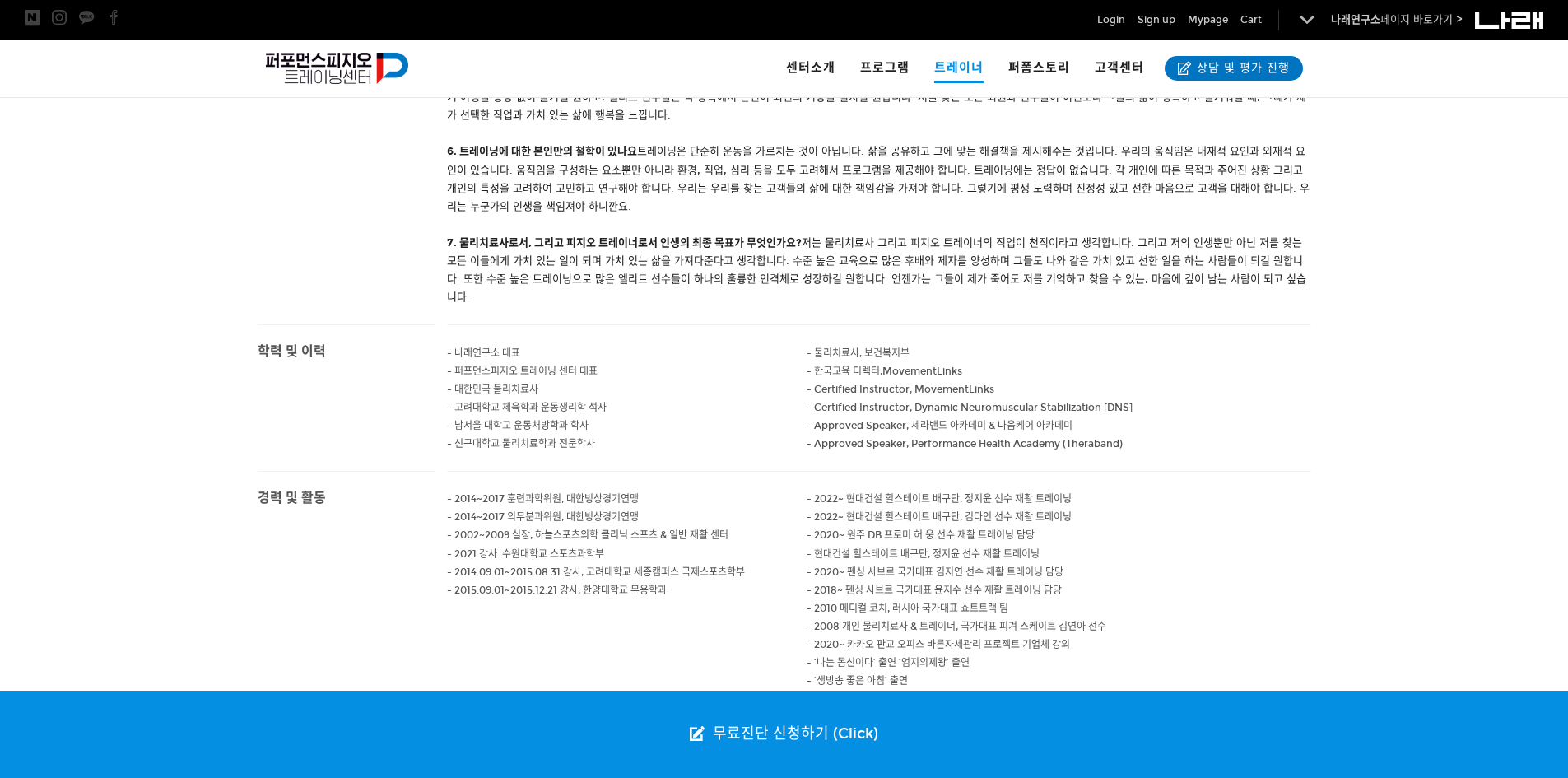 click on "- 신구대학교 물리치료학과 전문학사" at bounding box center [483, 353] 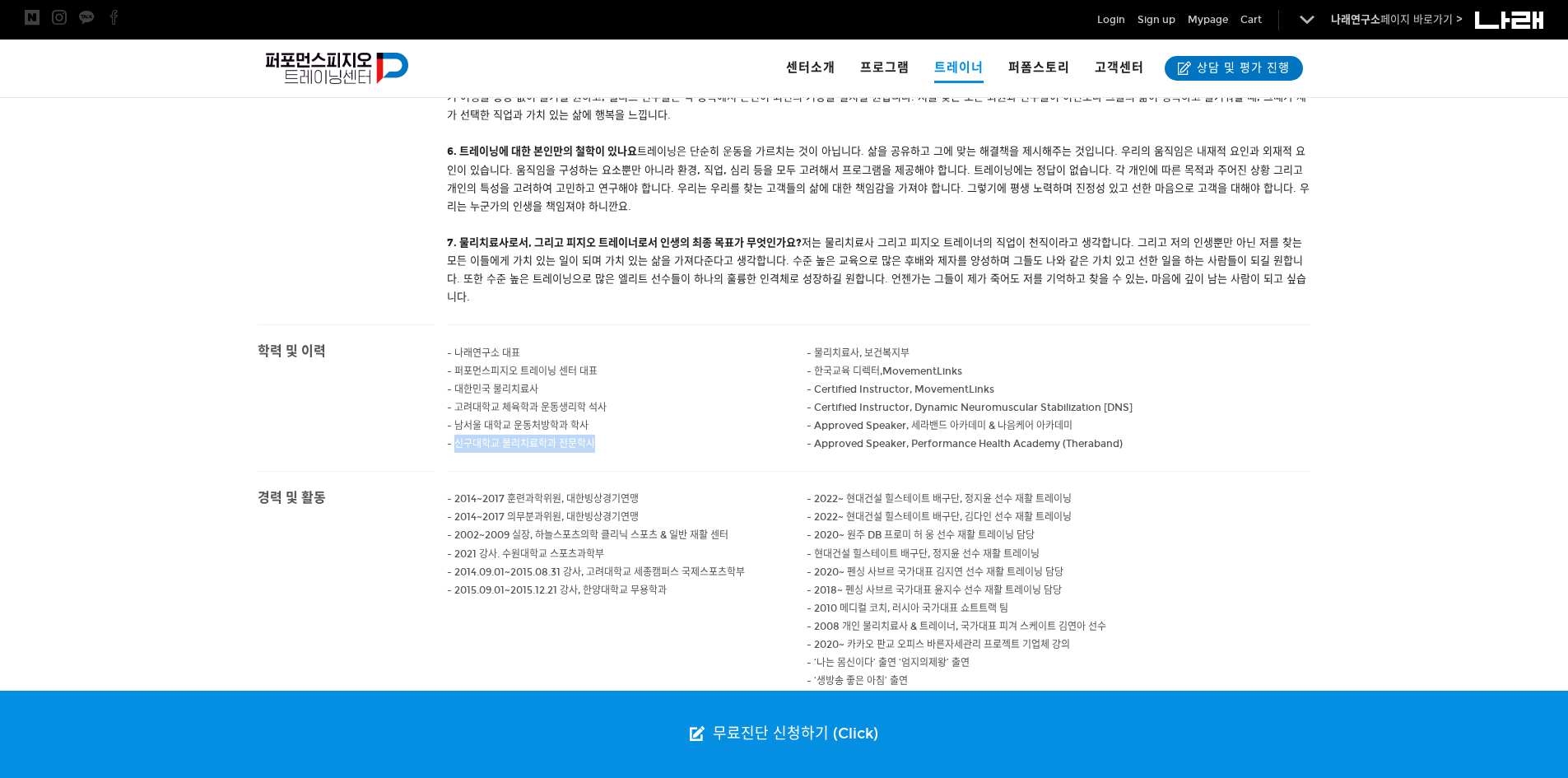 drag, startPoint x: 454, startPoint y: 496, endPoint x: 603, endPoint y: 498, distance: 149.01342 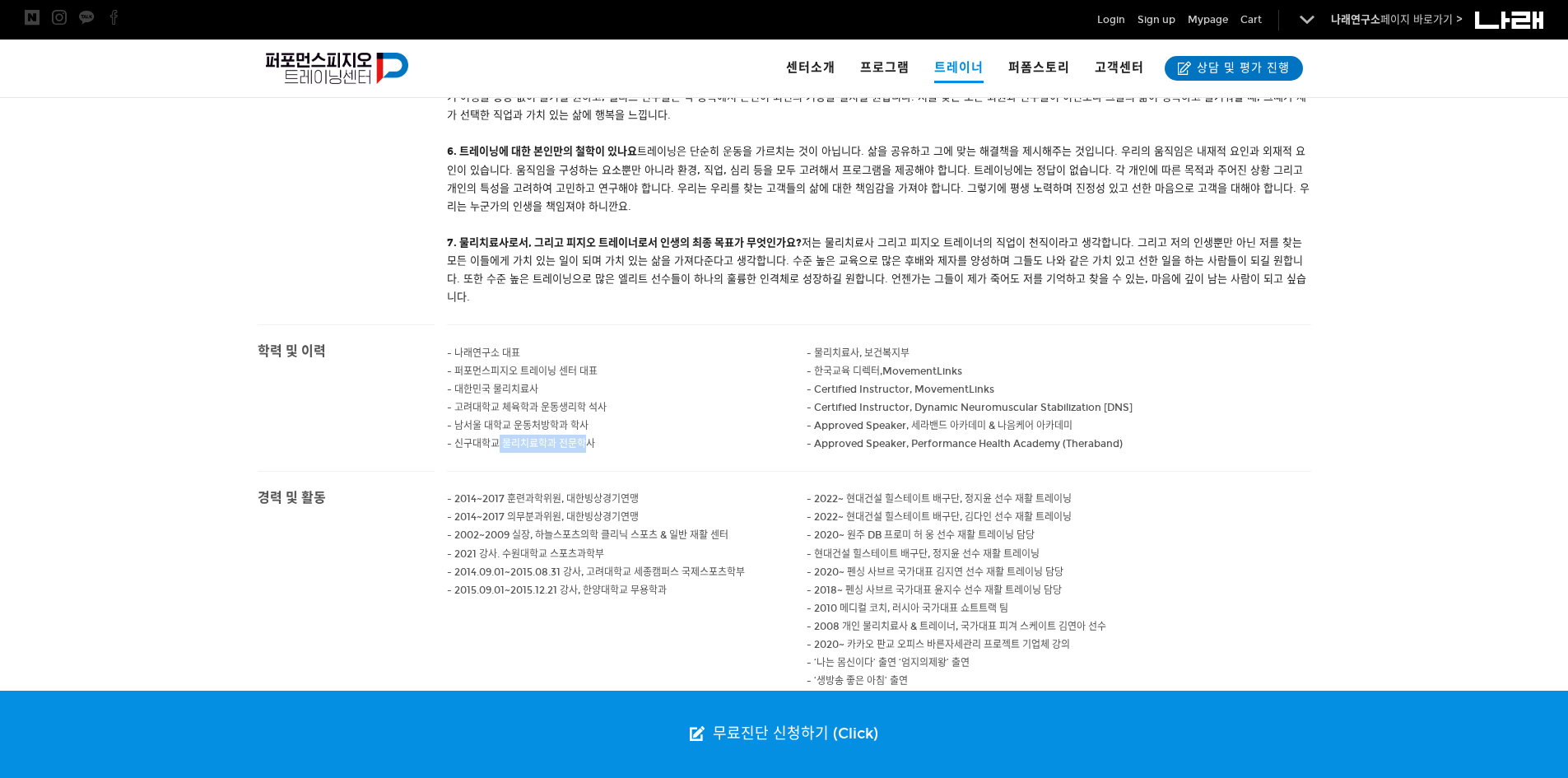 drag, startPoint x: 566, startPoint y: 498, endPoint x: 477, endPoint y: 498, distance: 89 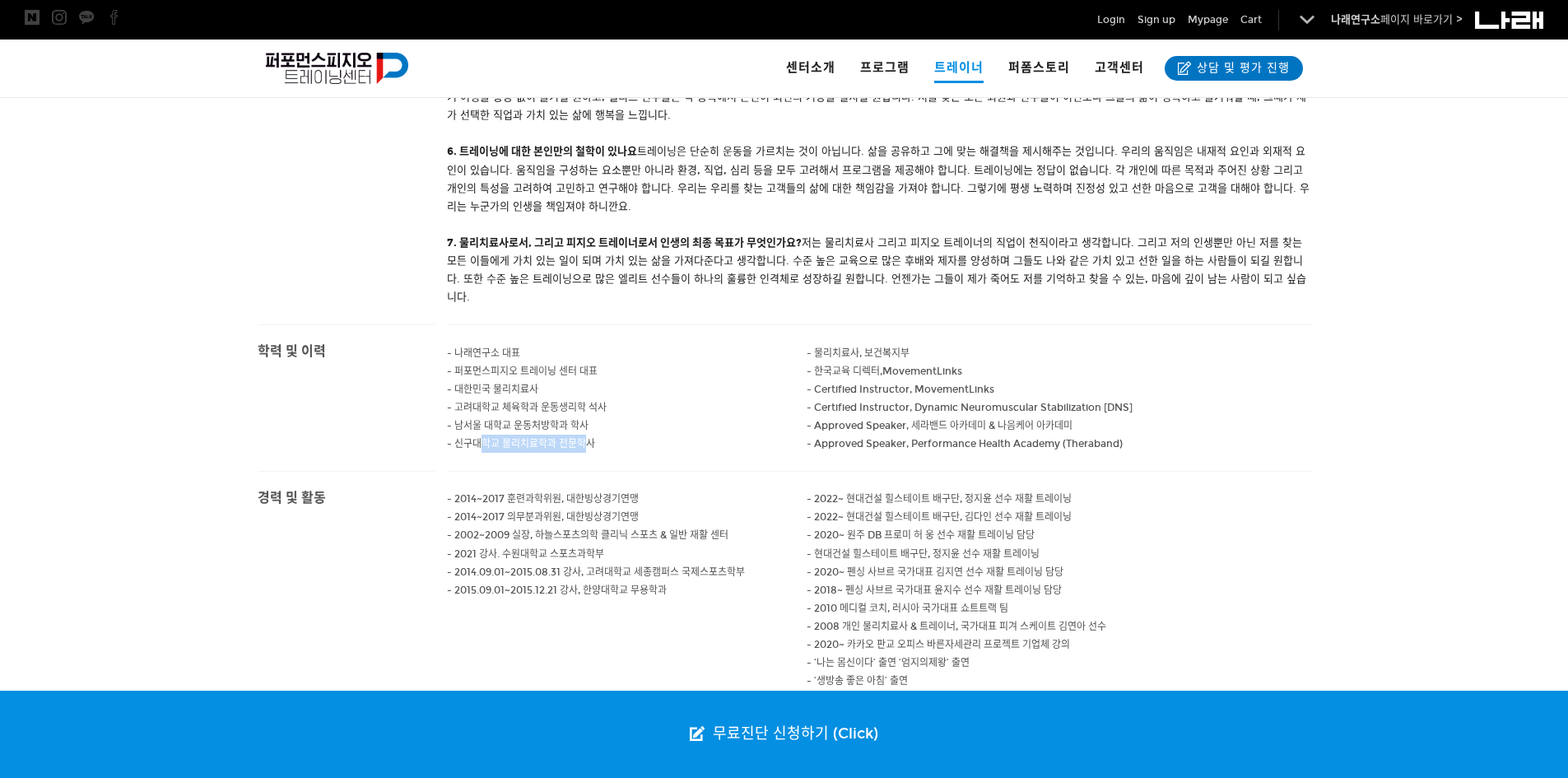 click on "- 신구대학교 물리치료학과 전문학사" at bounding box center (483, 353) 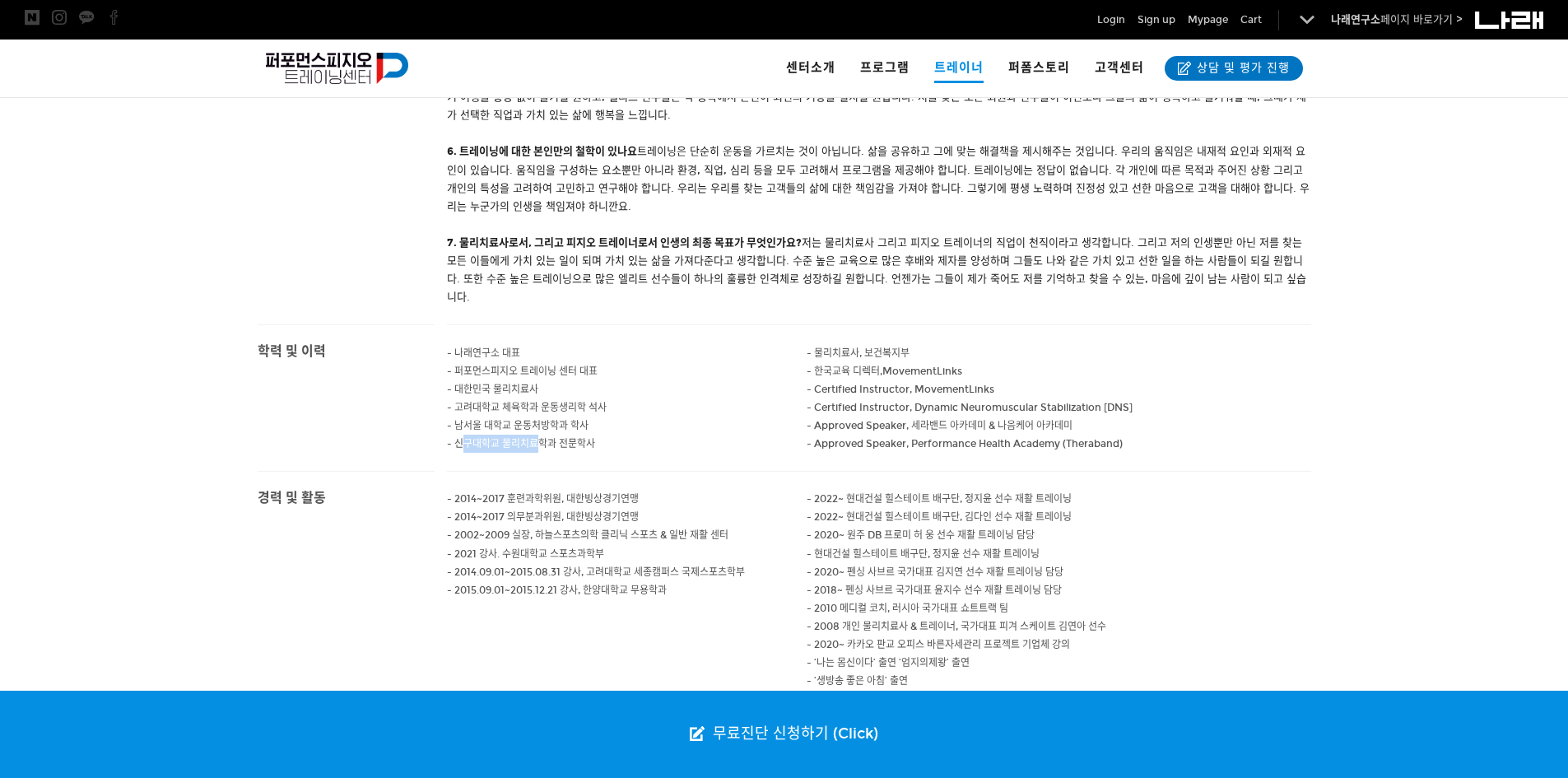 drag, startPoint x: 472, startPoint y: 498, endPoint x: 575, endPoint y: 501, distance: 103.04368 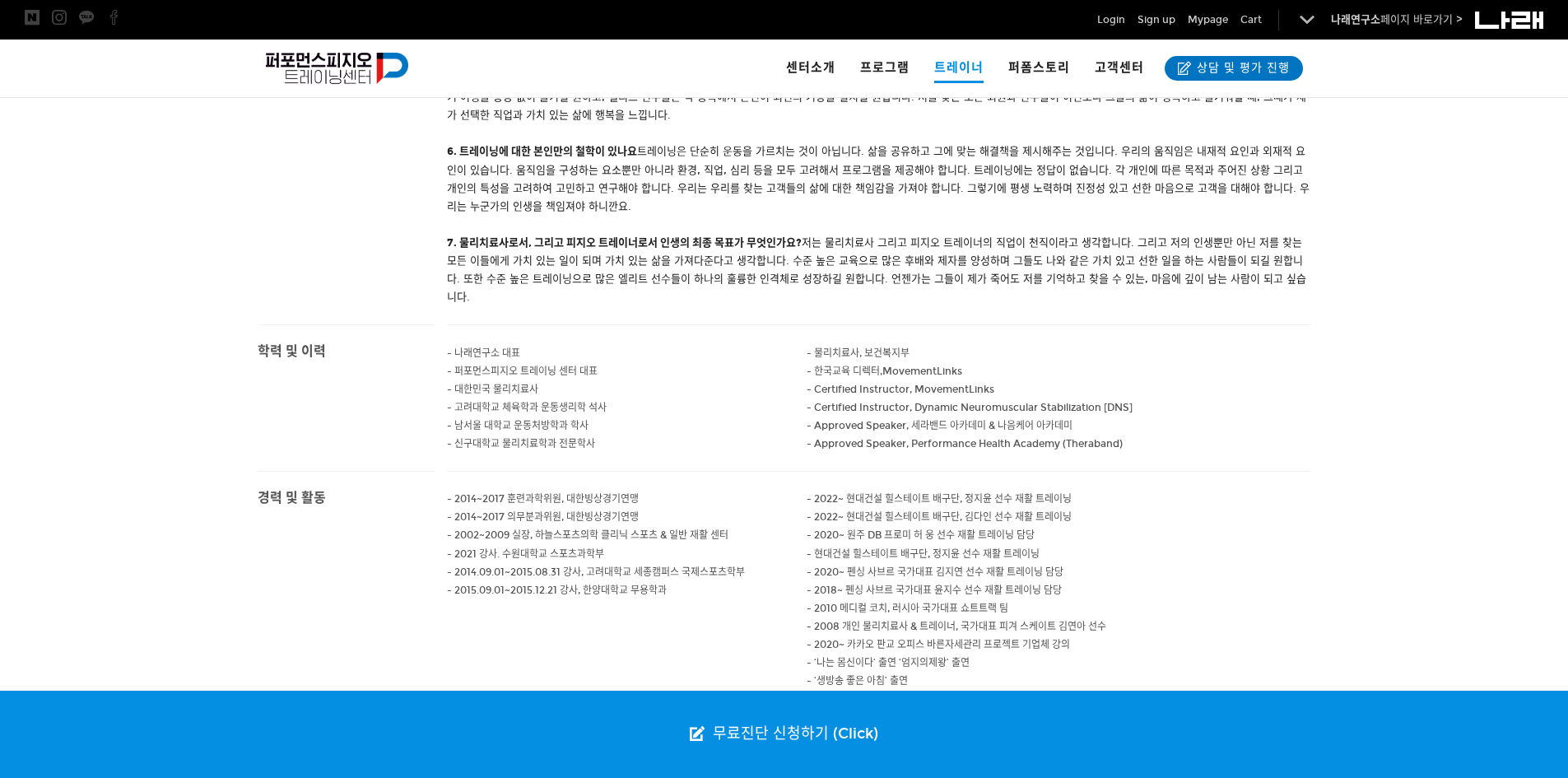 click on "- 신구대학교 물리치료학과 전문학사" at bounding box center [483, 353] 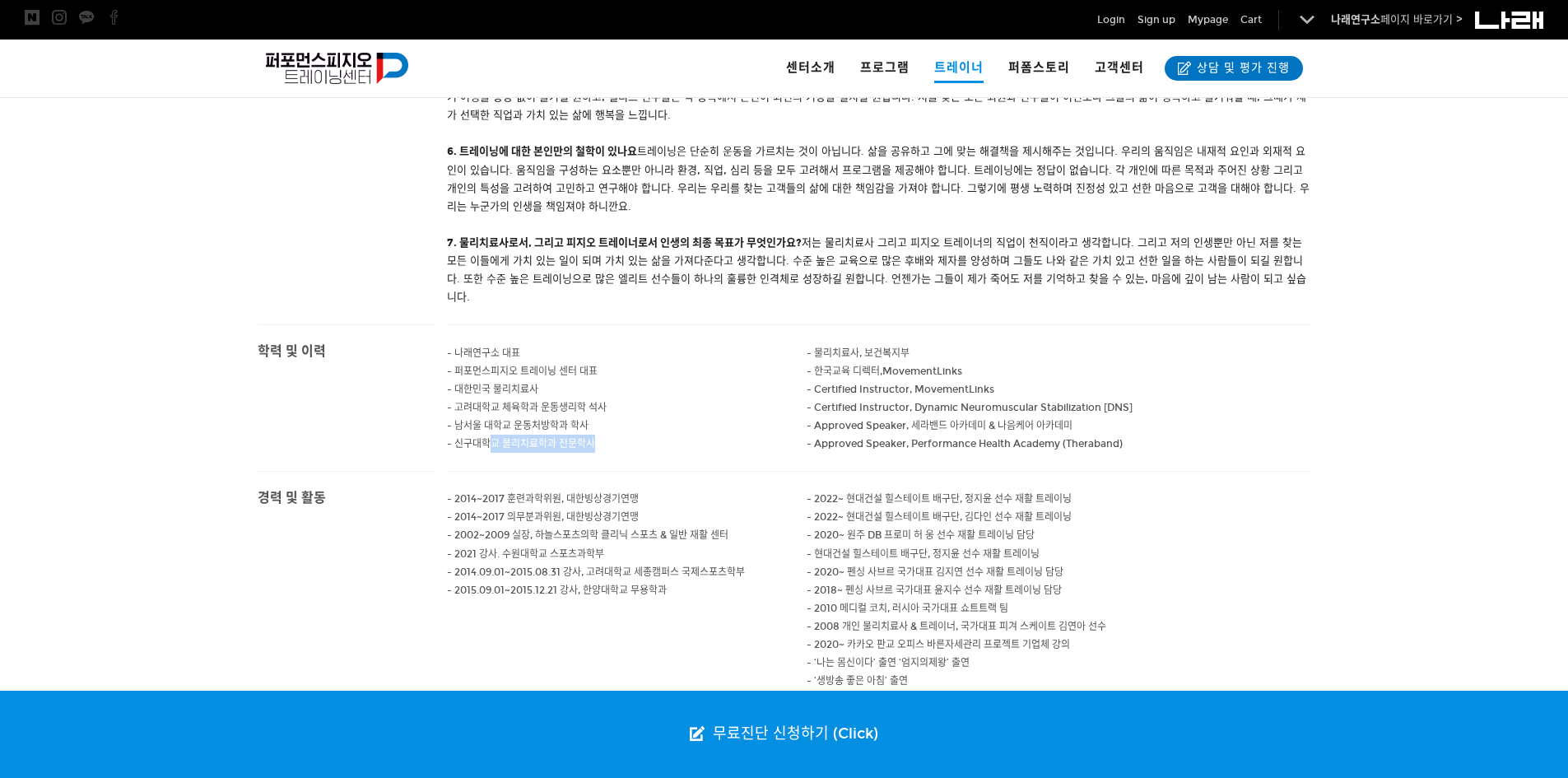 drag, startPoint x: 594, startPoint y: 502, endPoint x: 489, endPoint y: 501, distance: 105.00476 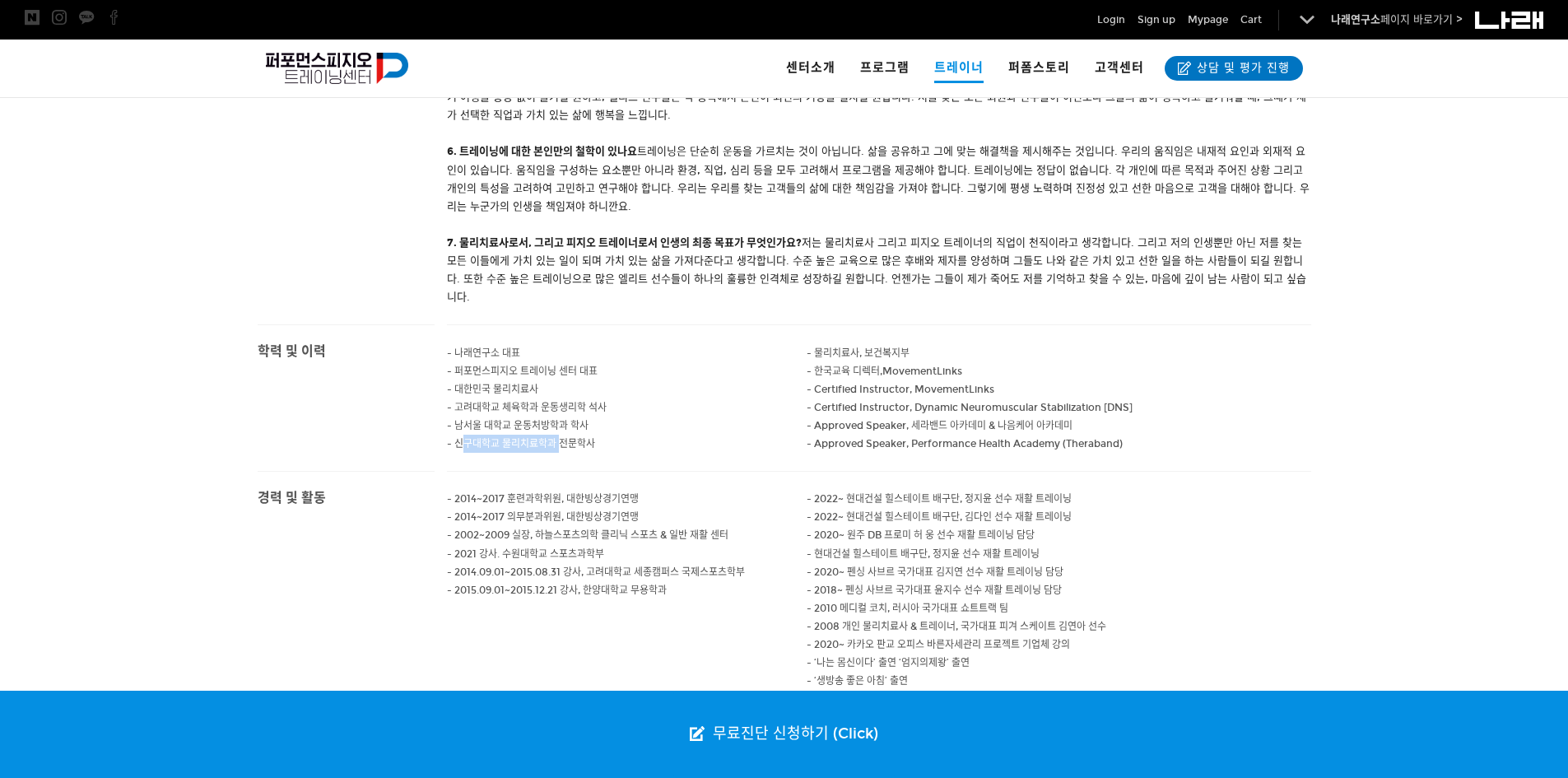 drag, startPoint x: 461, startPoint y: 500, endPoint x: 584, endPoint y: 501, distance: 123.00406 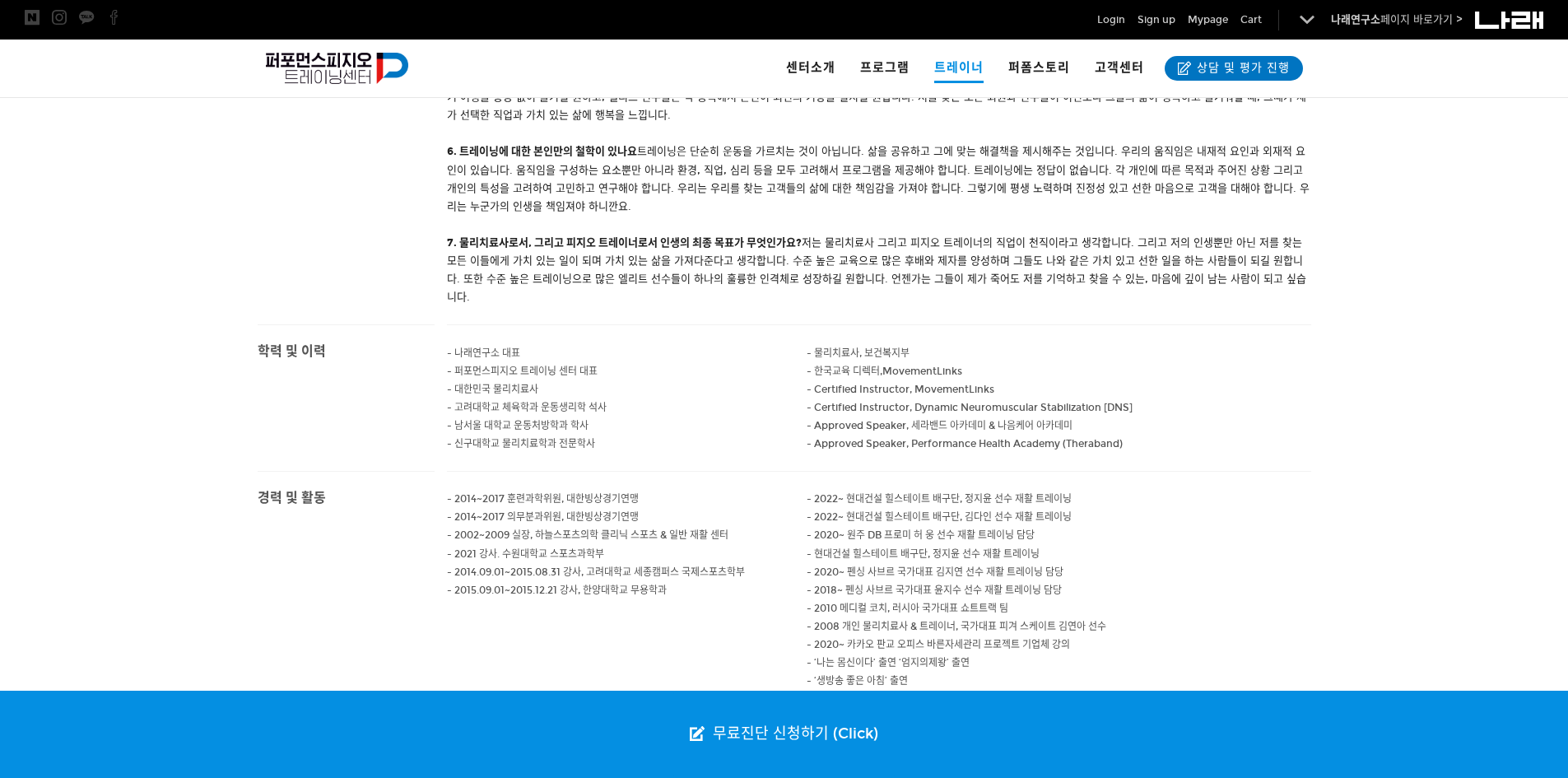 click on "- 신구대학교 물리치료학과 전문학사" at bounding box center (483, 353) 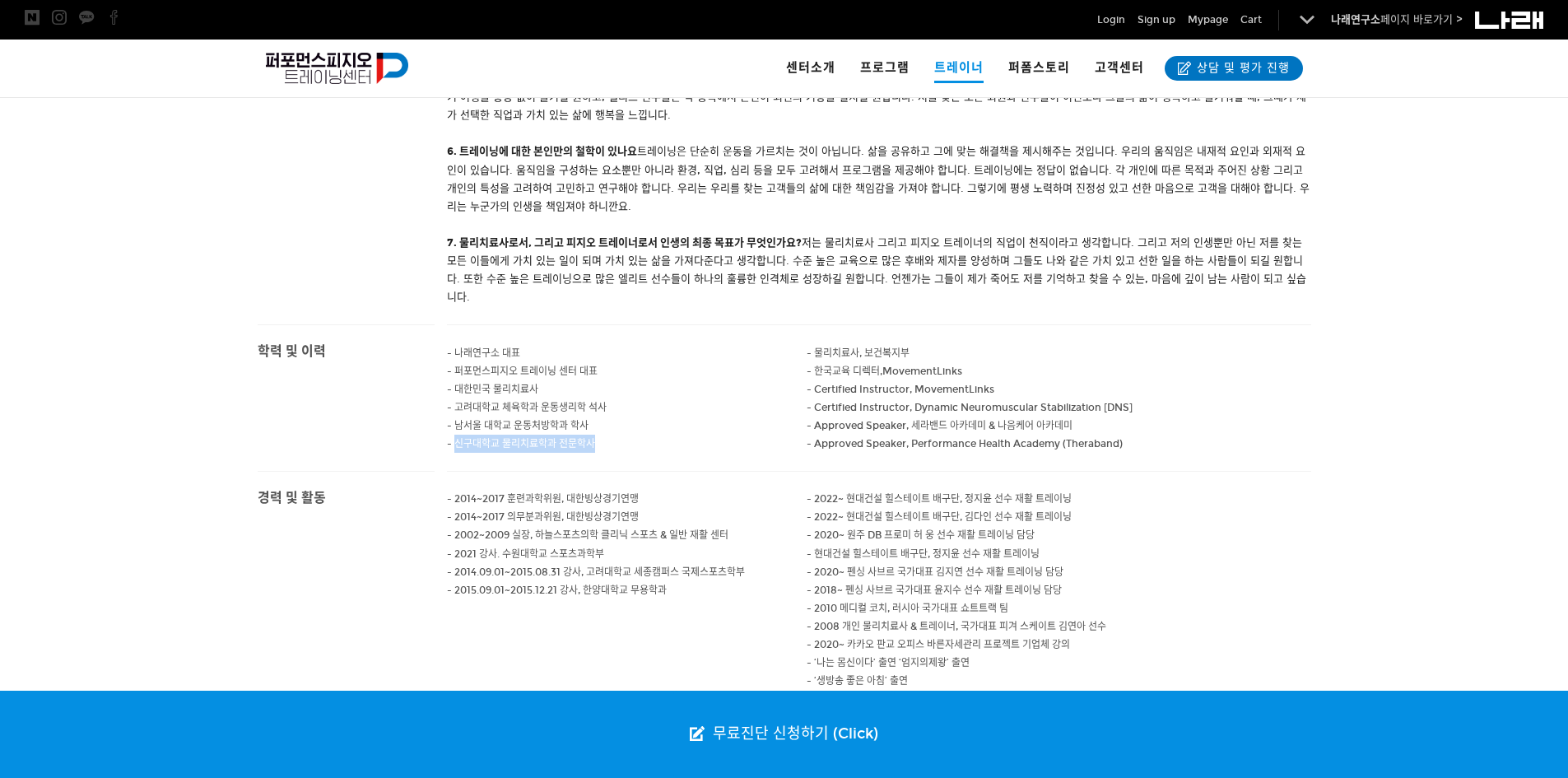 drag, startPoint x: 454, startPoint y: 497, endPoint x: 618, endPoint y: 498, distance: 164.00305 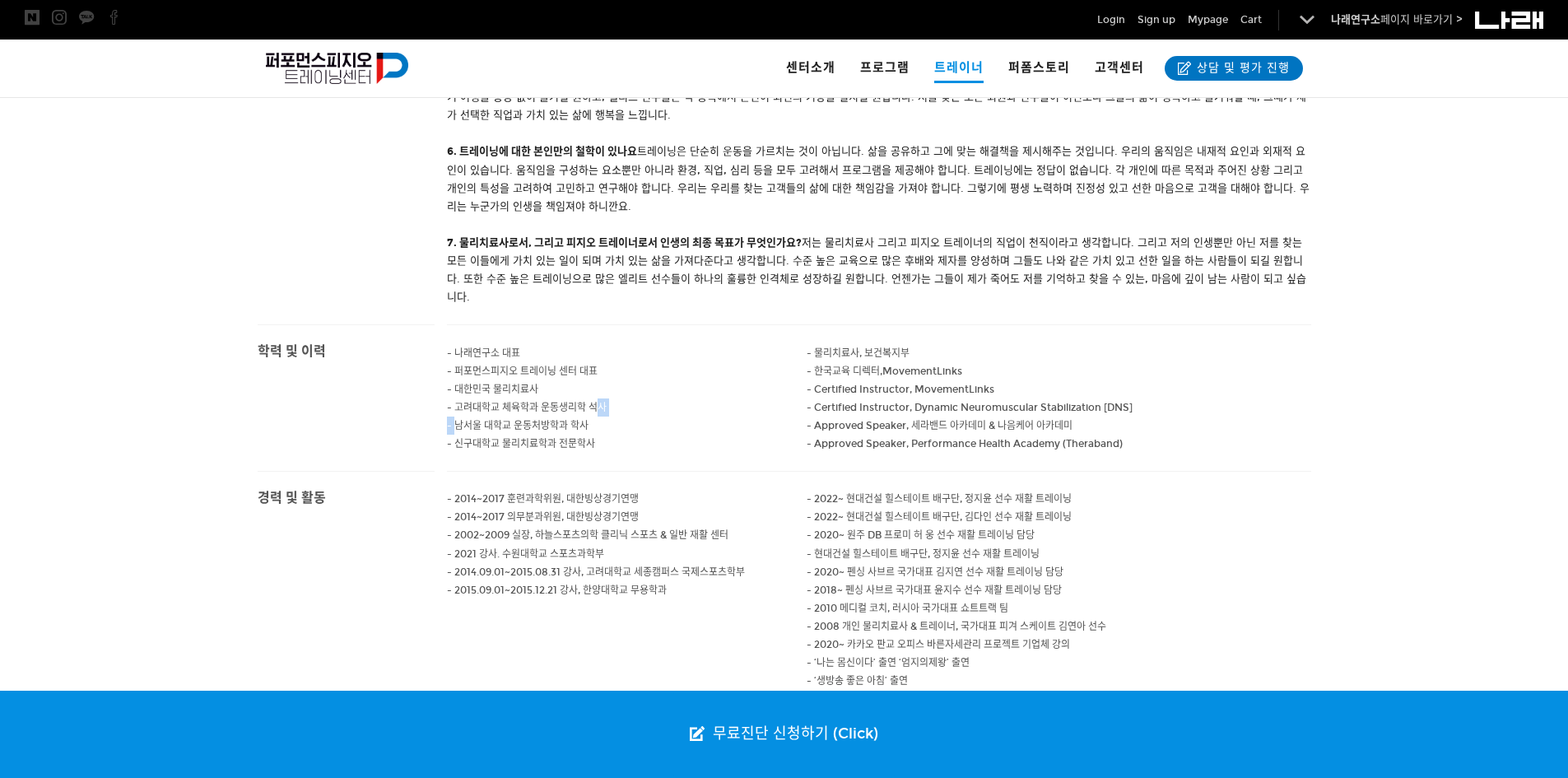 drag, startPoint x: 596, startPoint y: 470, endPoint x: 452, endPoint y: 475, distance: 144.08678 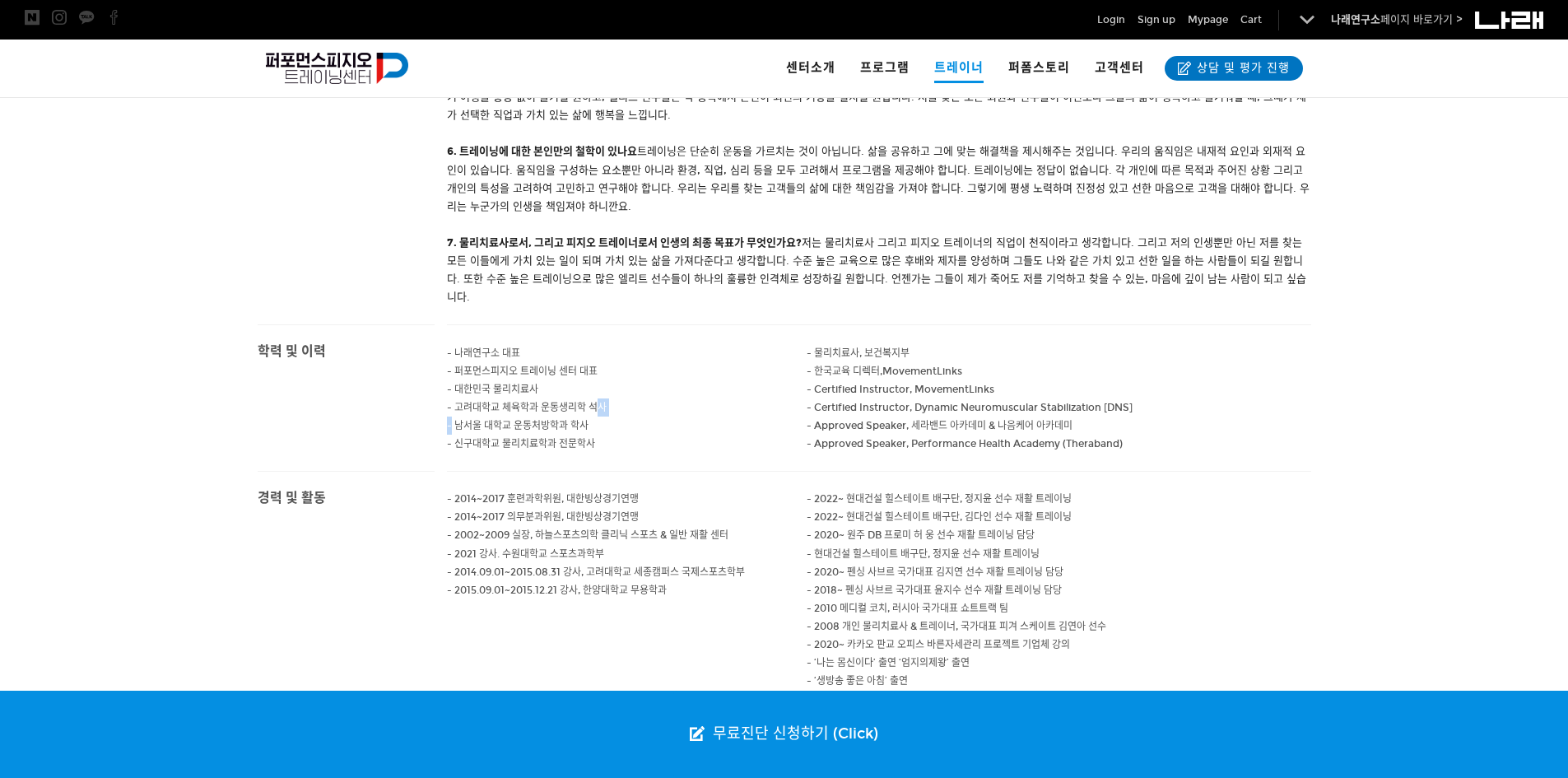 click on "- 남서울 대학교 운동처방학과 학사" at bounding box center (483, 353) 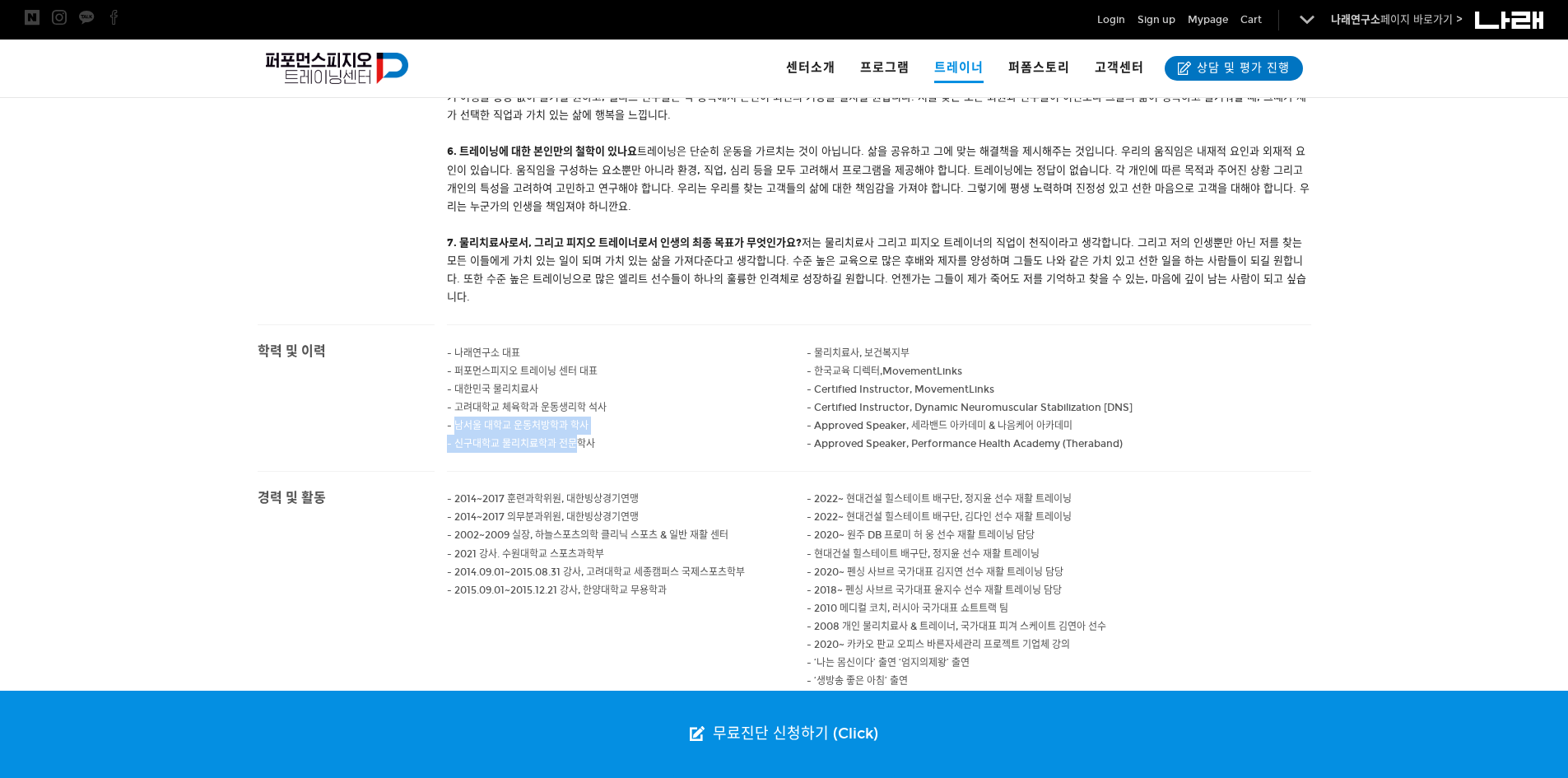drag, startPoint x: 465, startPoint y: 477, endPoint x: 584, endPoint y: 491, distance: 120 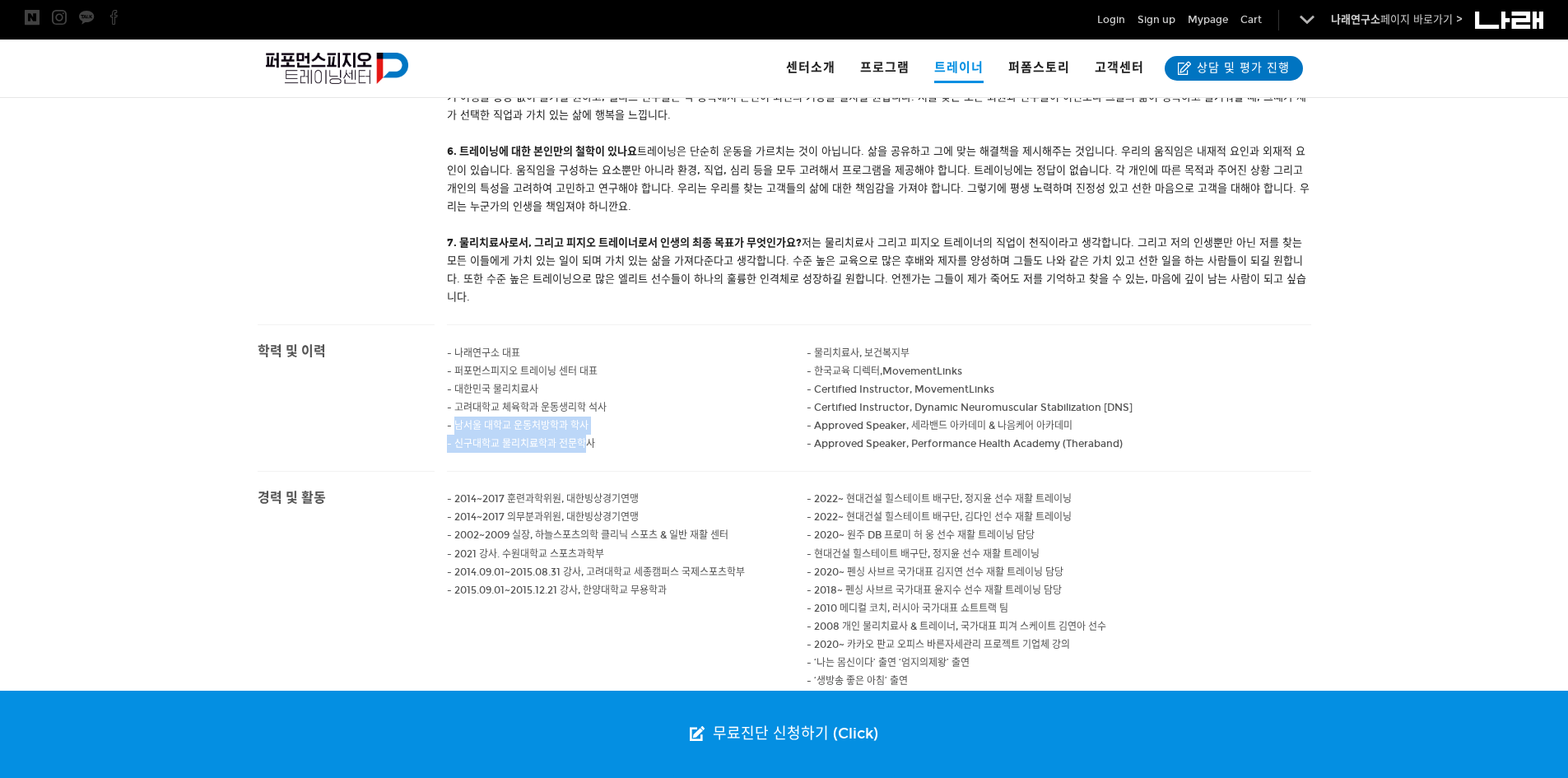 drag, startPoint x: 584, startPoint y: 491, endPoint x: 599, endPoint y: 493, distance: 15.132746 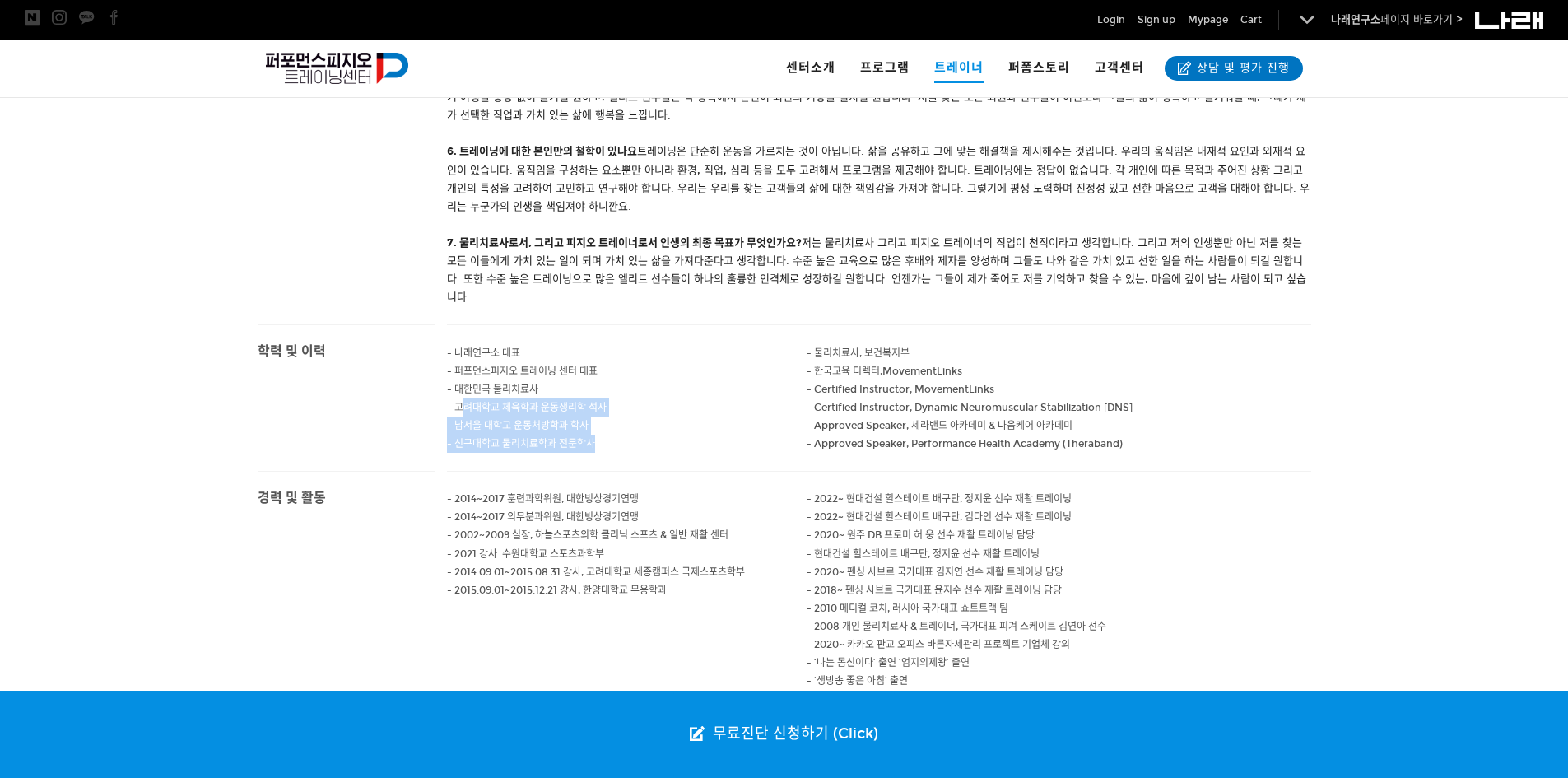 drag, startPoint x: 599, startPoint y: 493, endPoint x: 462, endPoint y: 461, distance: 140.6876 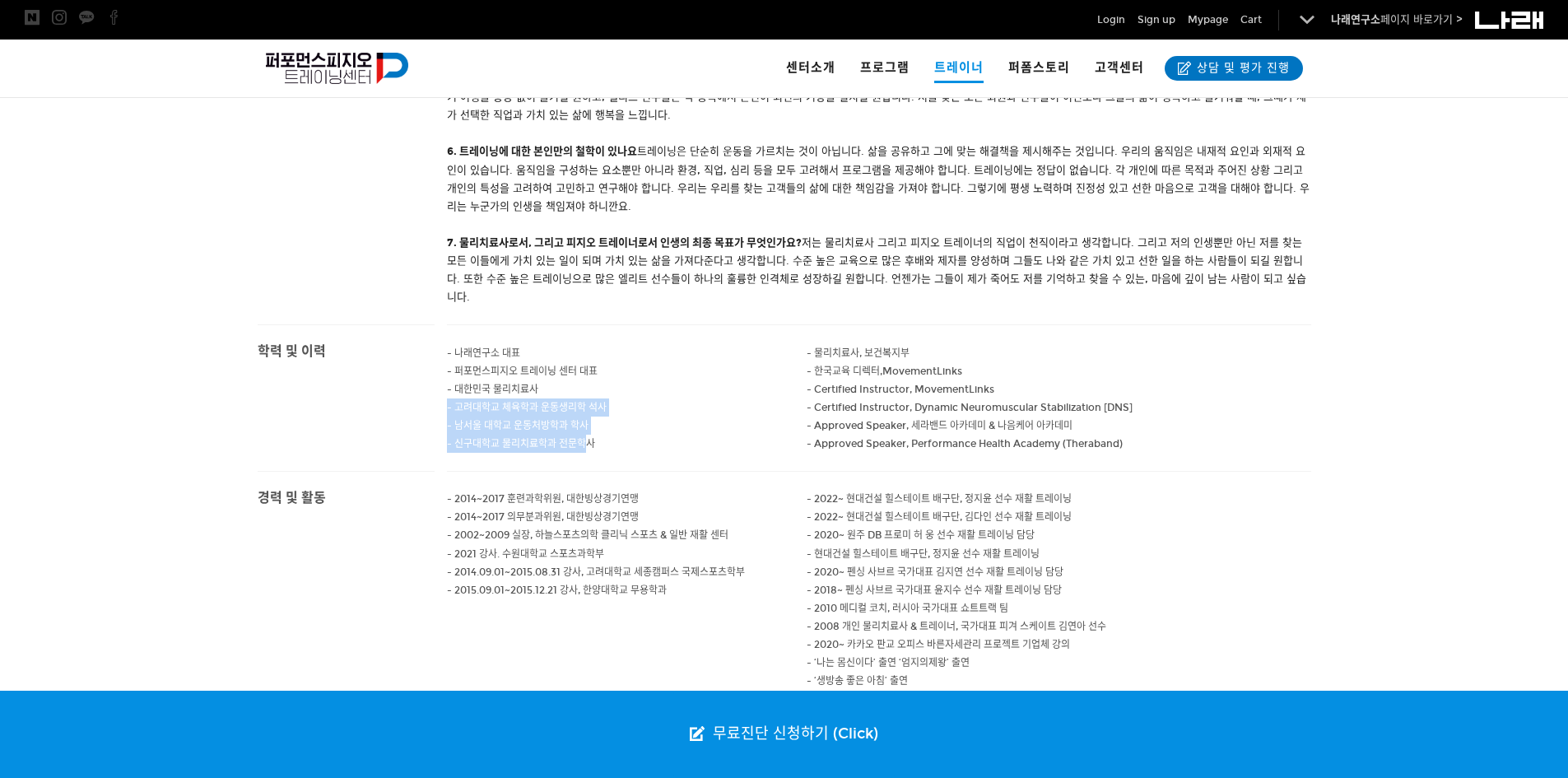 drag, startPoint x: 443, startPoint y: 458, endPoint x: 583, endPoint y: 494, distance: 144.55449 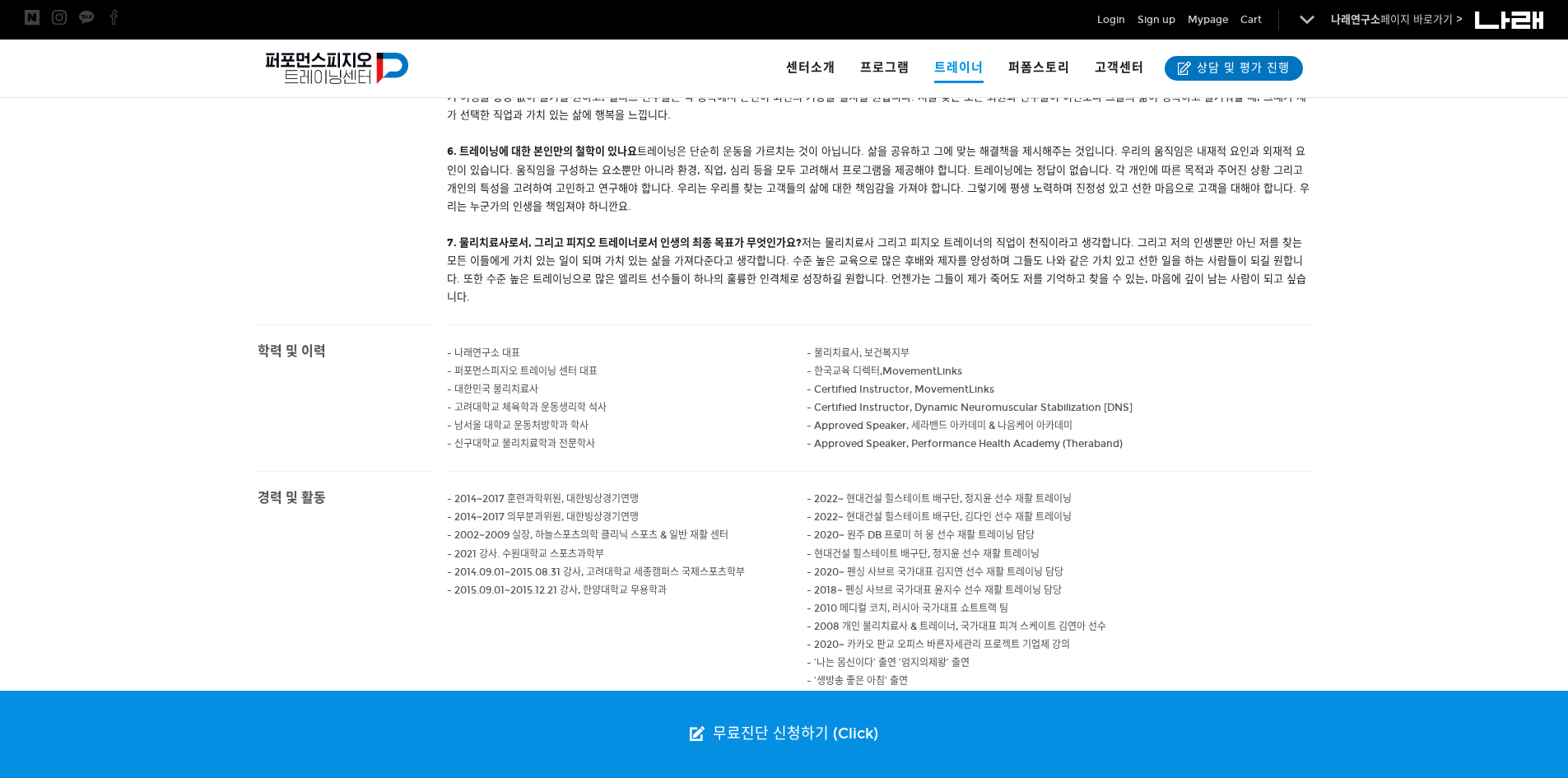 click on "- 대한민국 물리치료사" at bounding box center (627, 389) 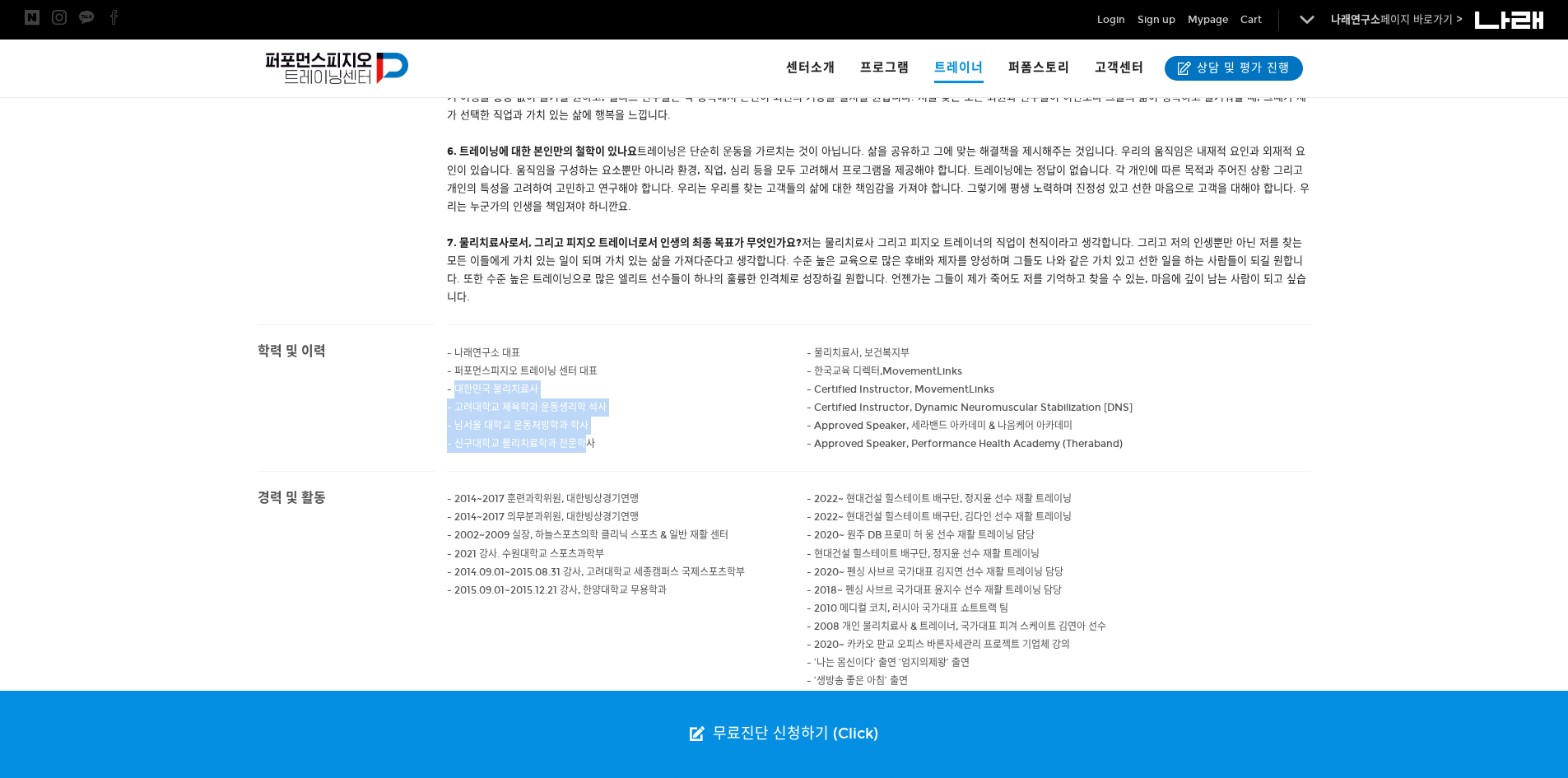 click on "- 나래연구소 대표 - 퍼포먼스피지오 트레이닝 센터 대표 - 대한민국 물리치료사 - 고려대학교 체육학과 운동생리학 석사 - 남서울 대학교 운동처방학과 학사 - 신구대학교 물리치료학과 전문학사" at bounding box center [627, 398] 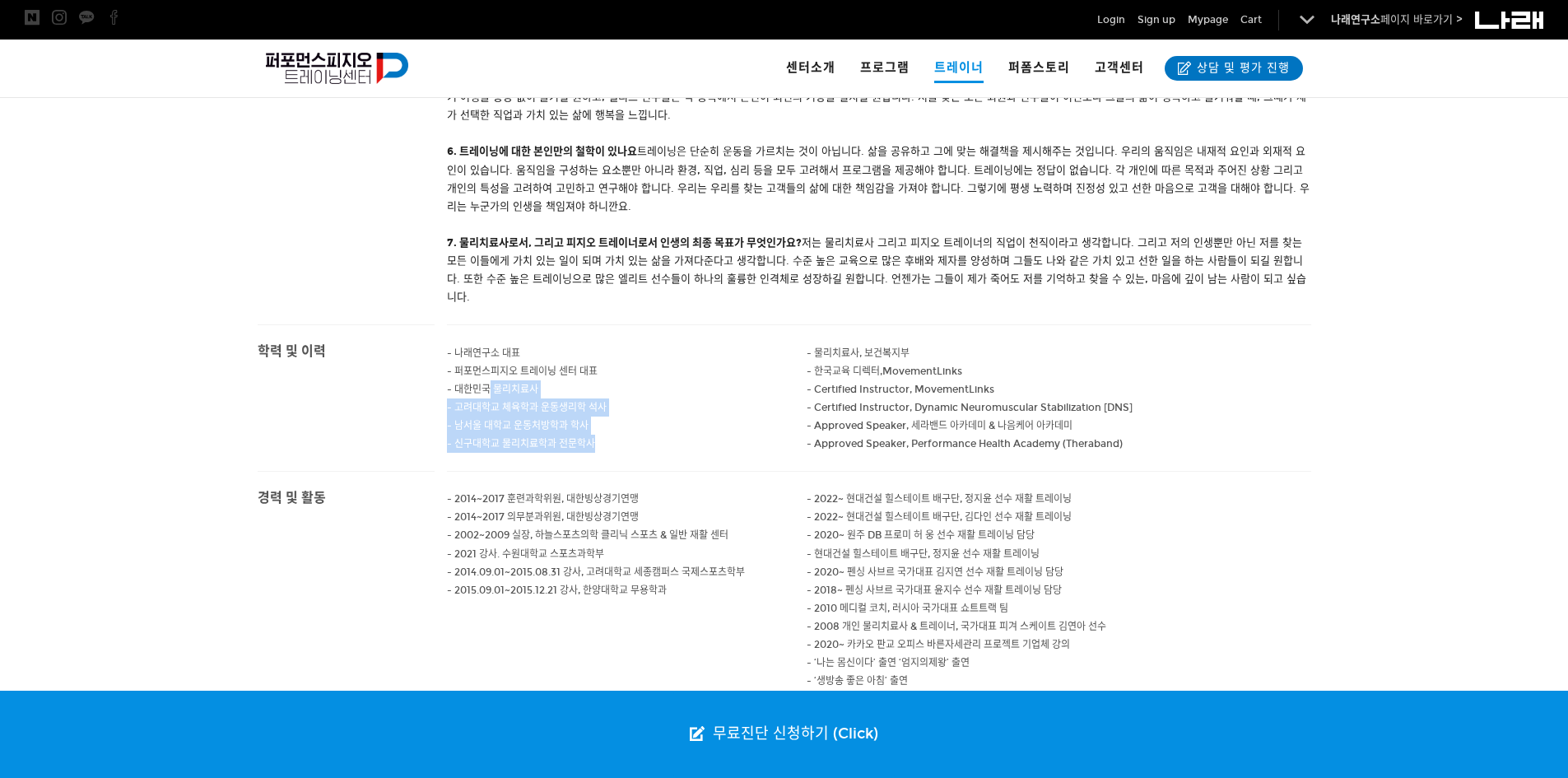 drag, startPoint x: 596, startPoint y: 499, endPoint x: 482, endPoint y: 447, distance: 125.29964 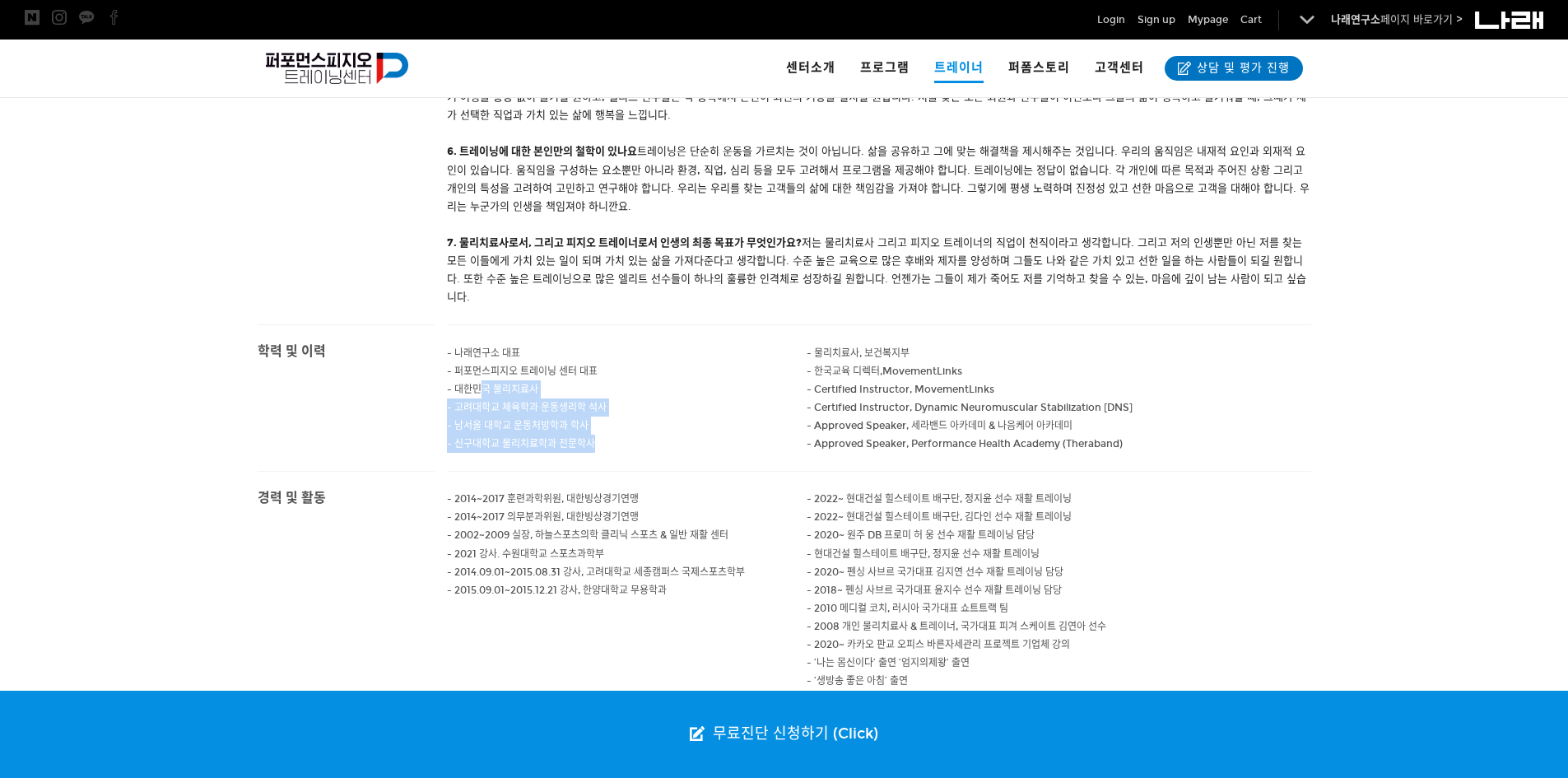 click on "- 대한민국 물리치료사" at bounding box center (483, 353) 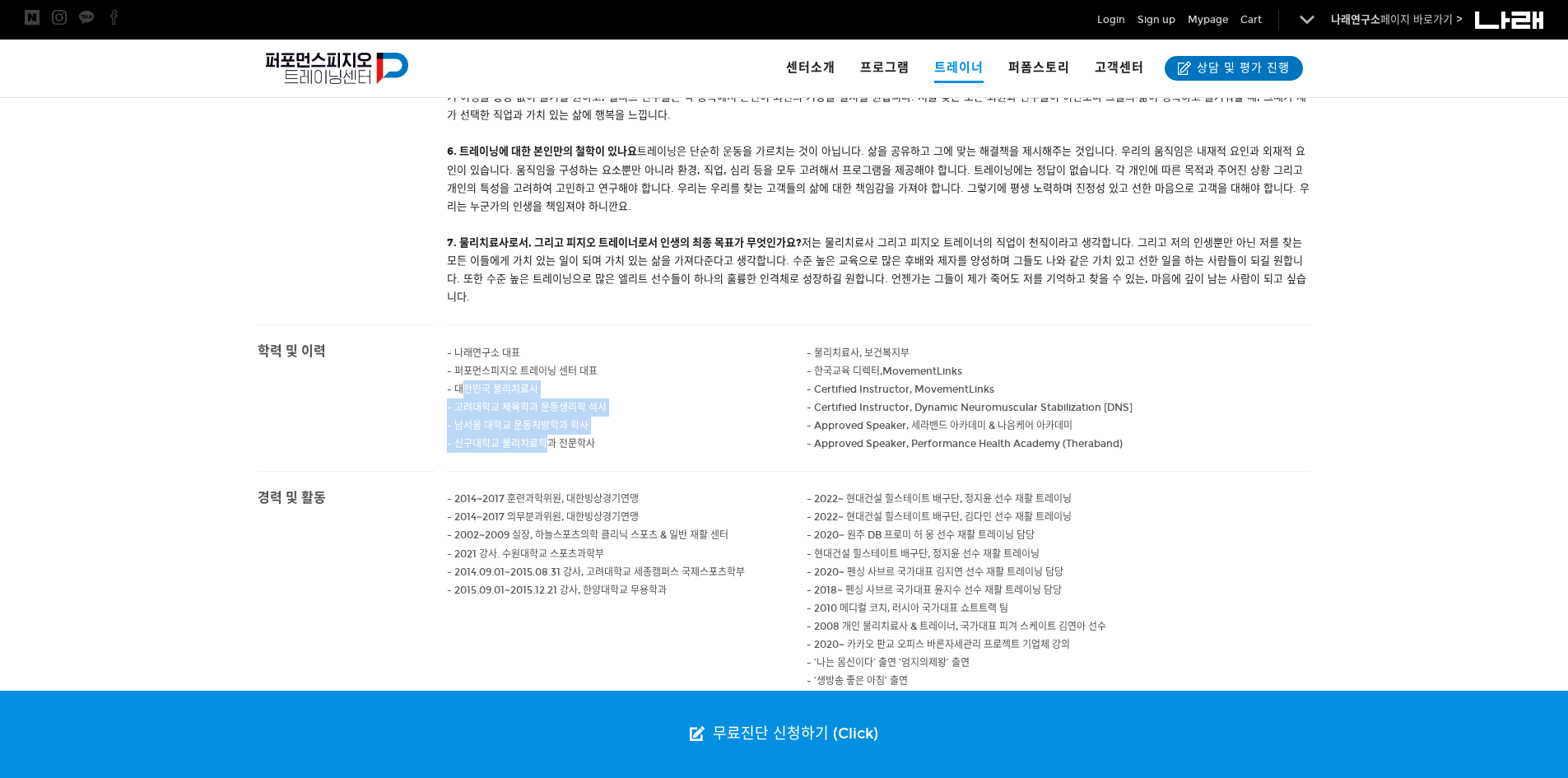 drag, startPoint x: 466, startPoint y: 442, endPoint x: 564, endPoint y: 510, distance: 119.28118 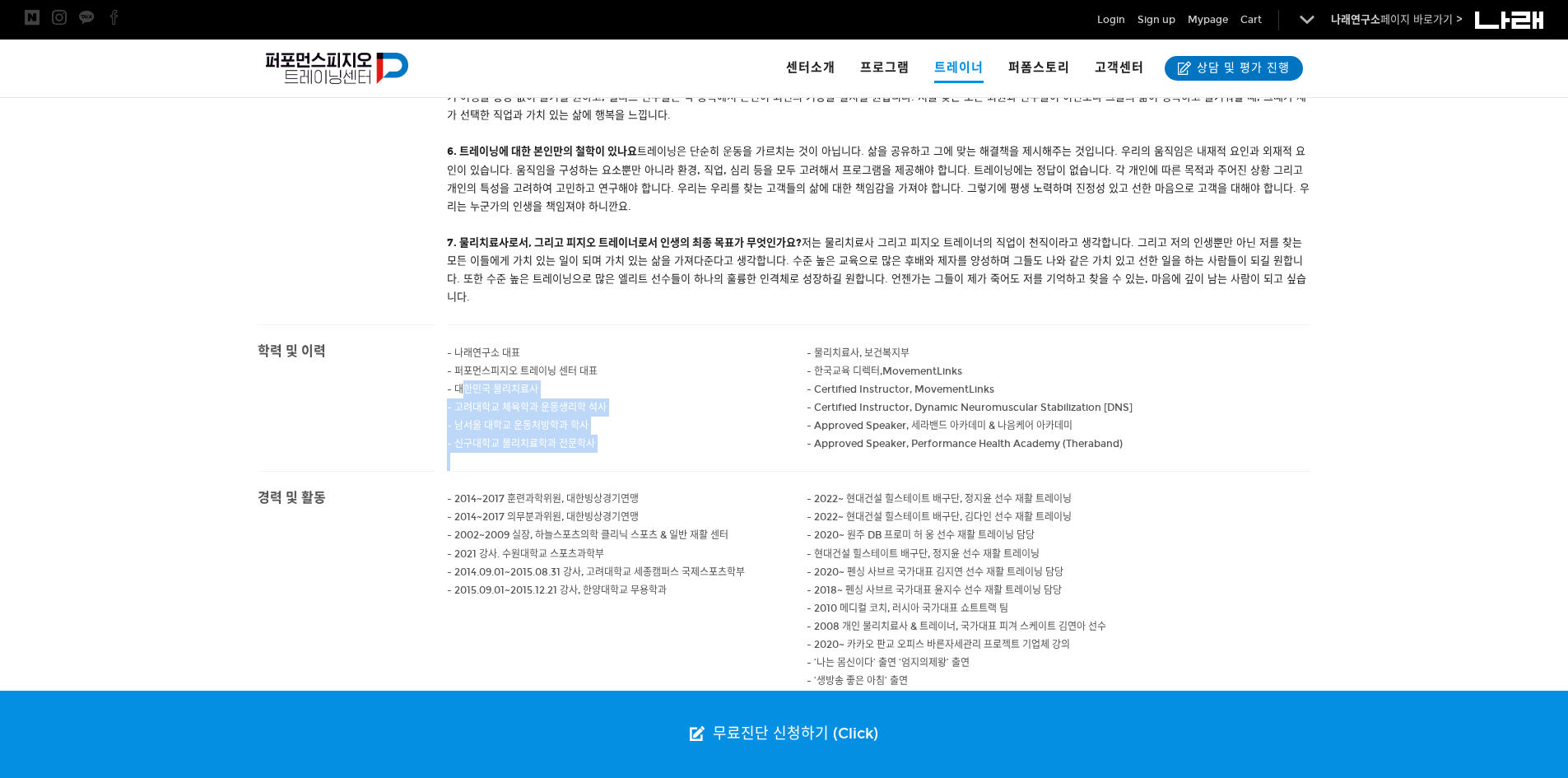 click at bounding box center (627, 462) 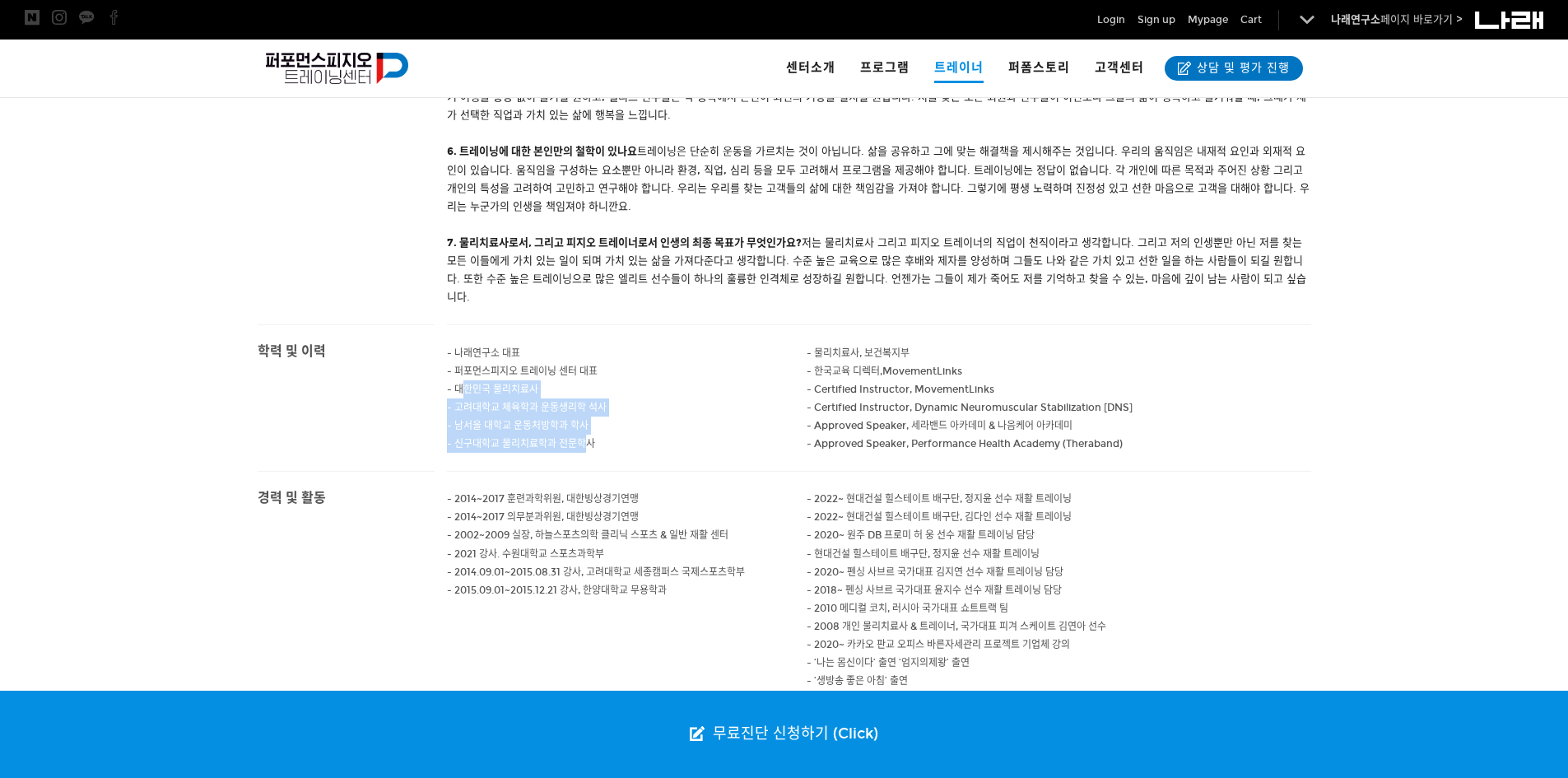 drag, startPoint x: 588, startPoint y: 499, endPoint x: 467, endPoint y: 440, distance: 134.61798 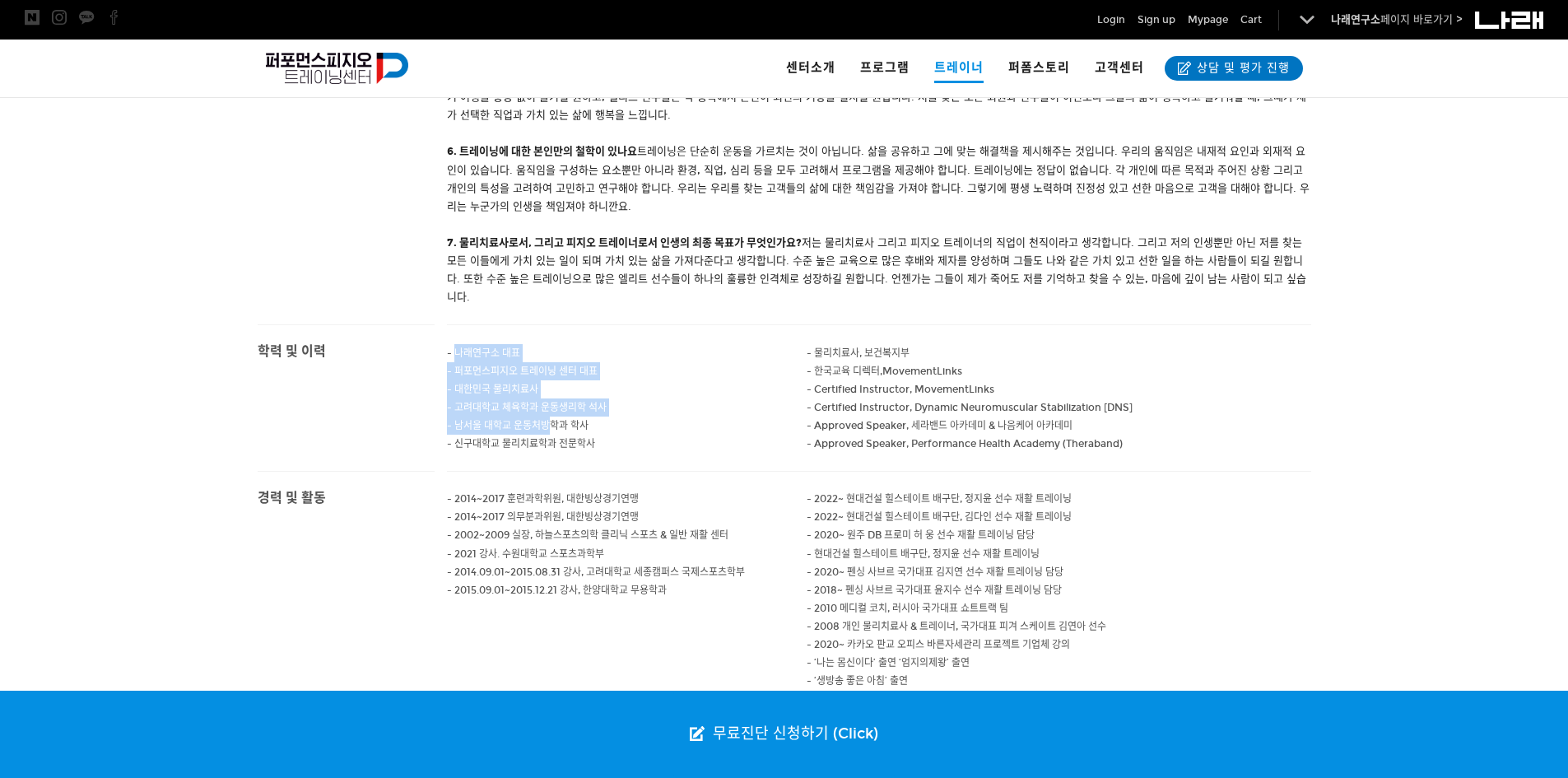 drag, startPoint x: 463, startPoint y: 415, endPoint x: 557, endPoint y: 496, distance: 124.08465 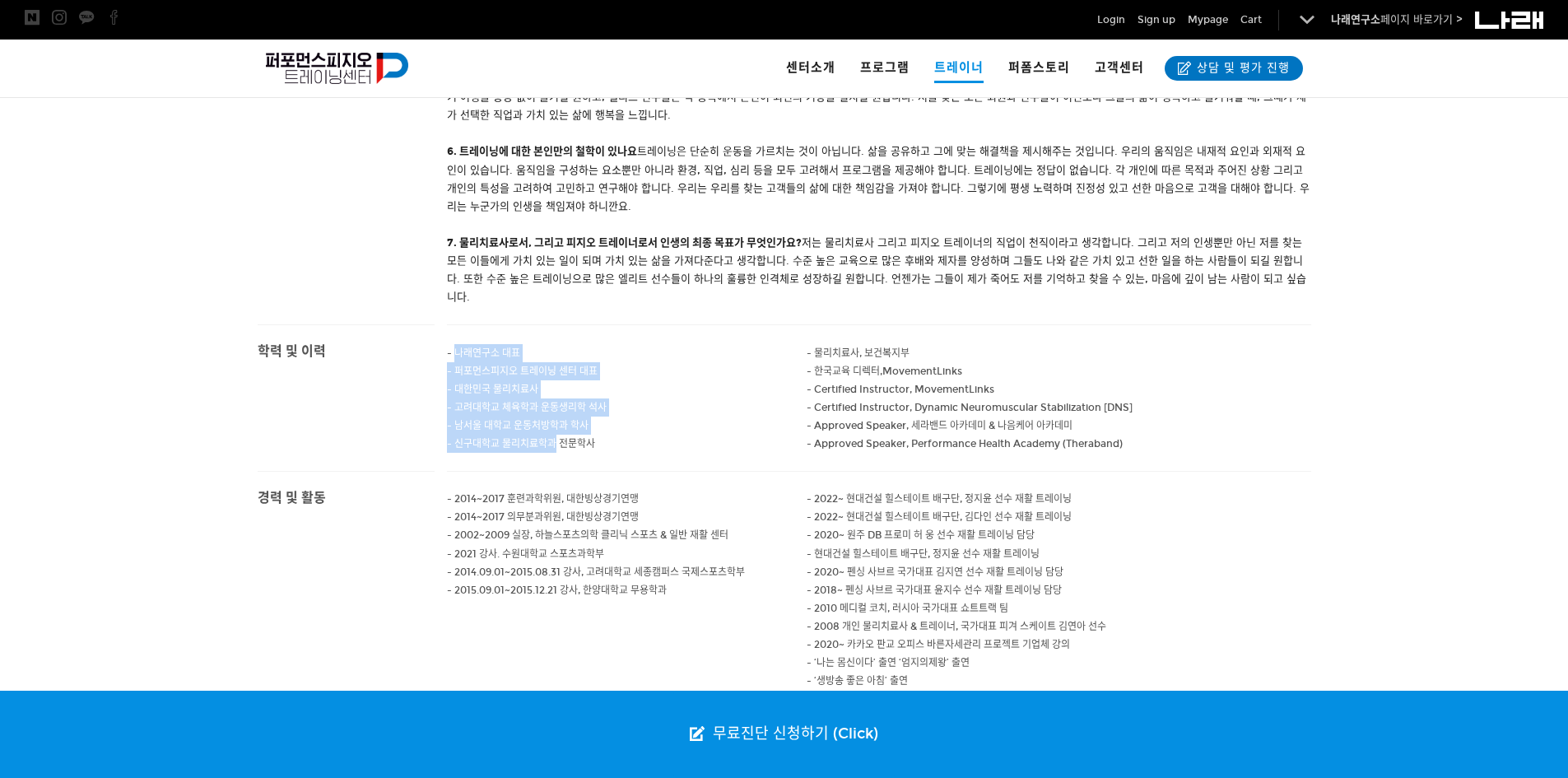 click on "- 신구대학교 물리치료학과 전문학사" at bounding box center (483, 353) 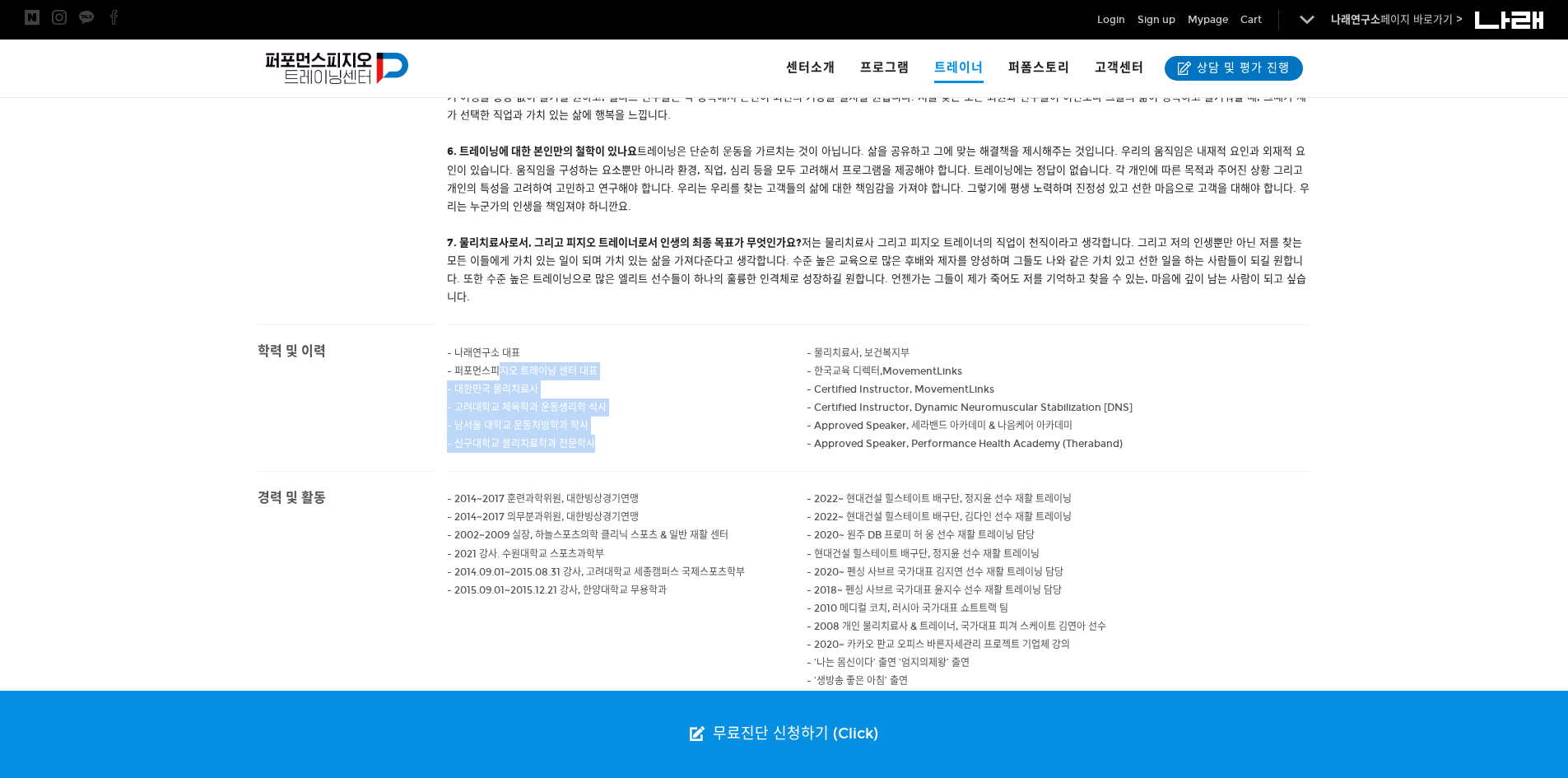 drag, startPoint x: 598, startPoint y: 498, endPoint x: 488, endPoint y: 425, distance: 132.0189 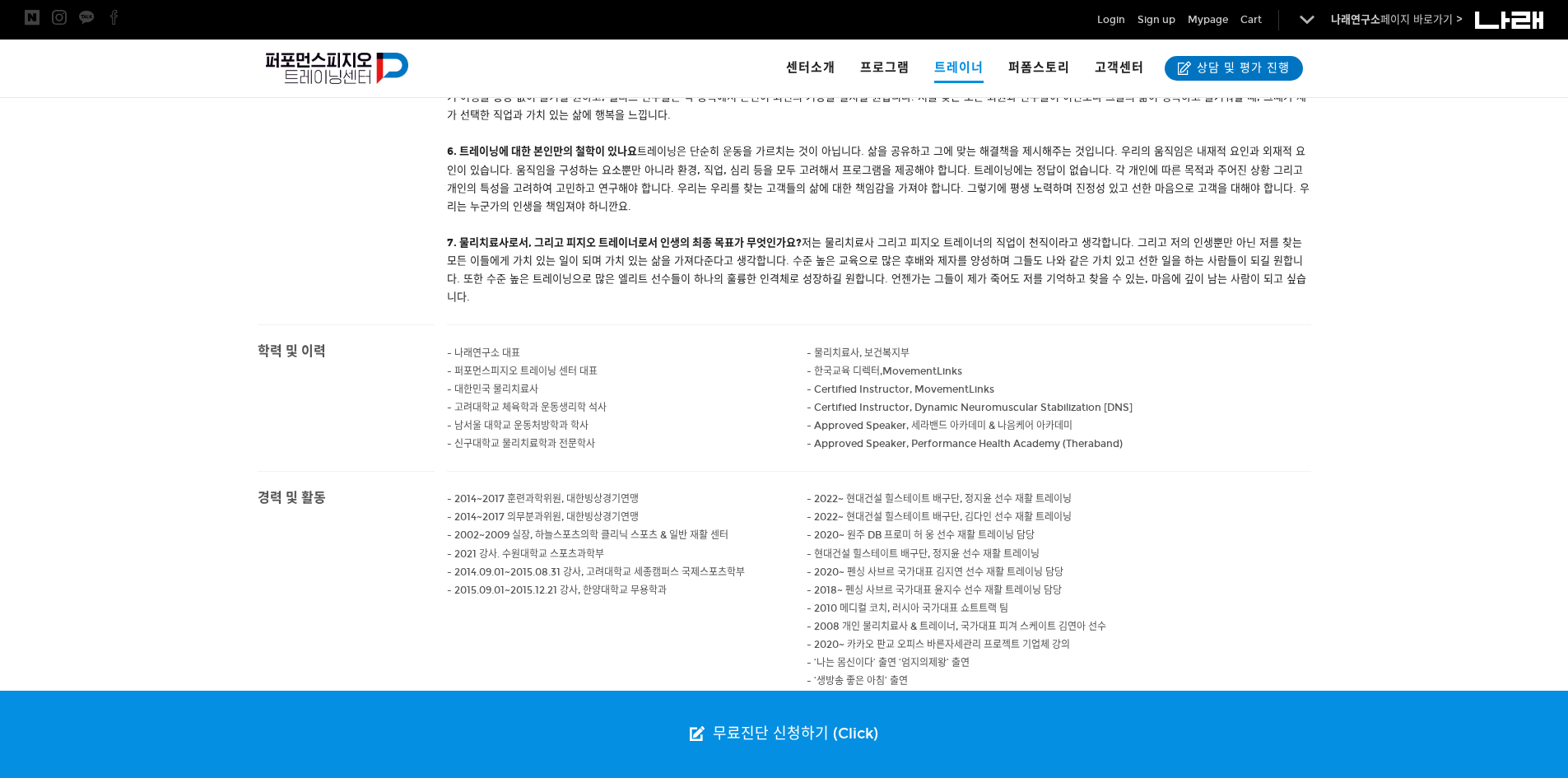 click on "- 퍼포먼스피지오 트레이닝 센터 대표" at bounding box center (483, 353) 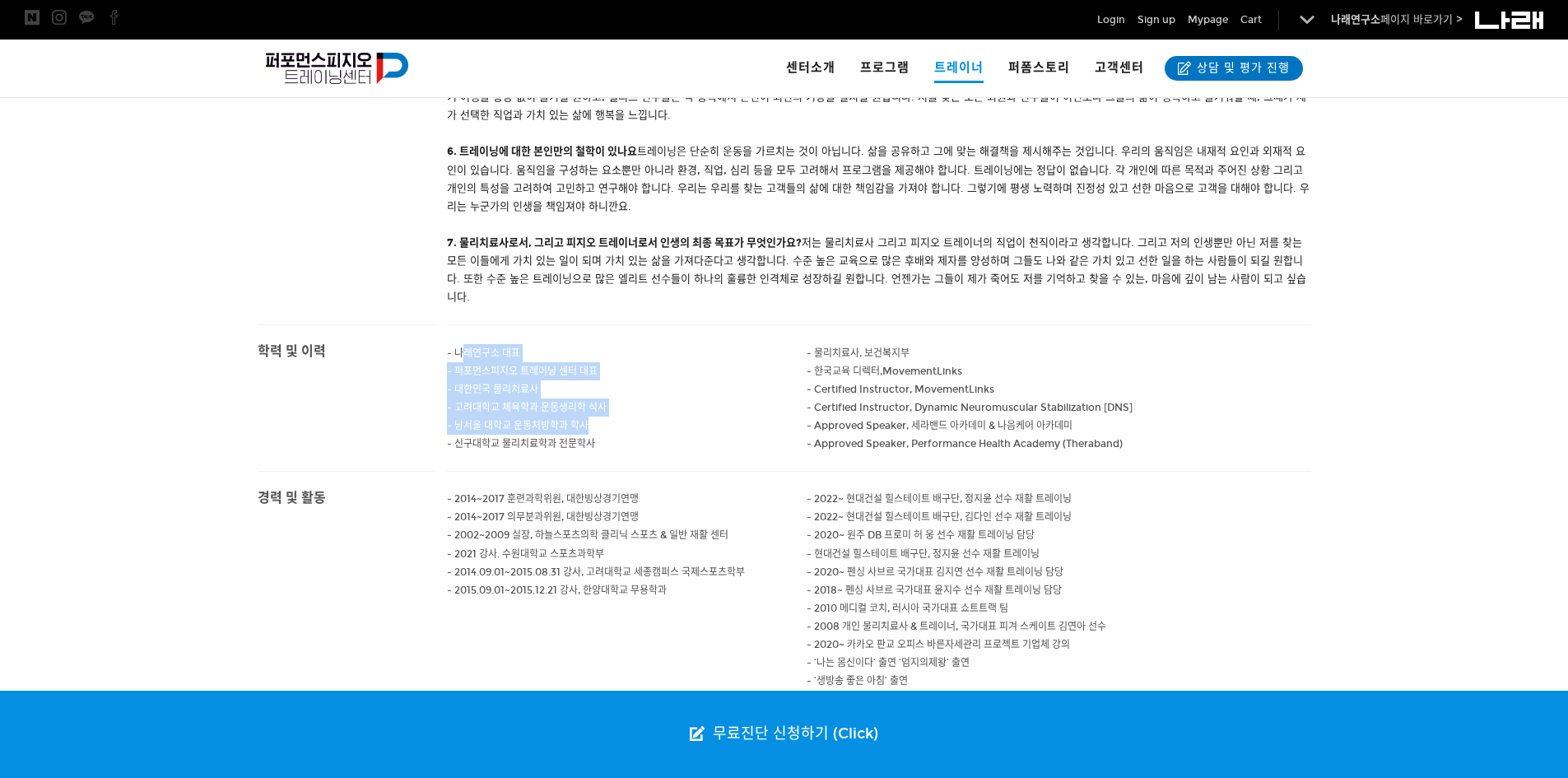 drag, startPoint x: 464, startPoint y: 415, endPoint x: 599, endPoint y: 483, distance: 151.15886 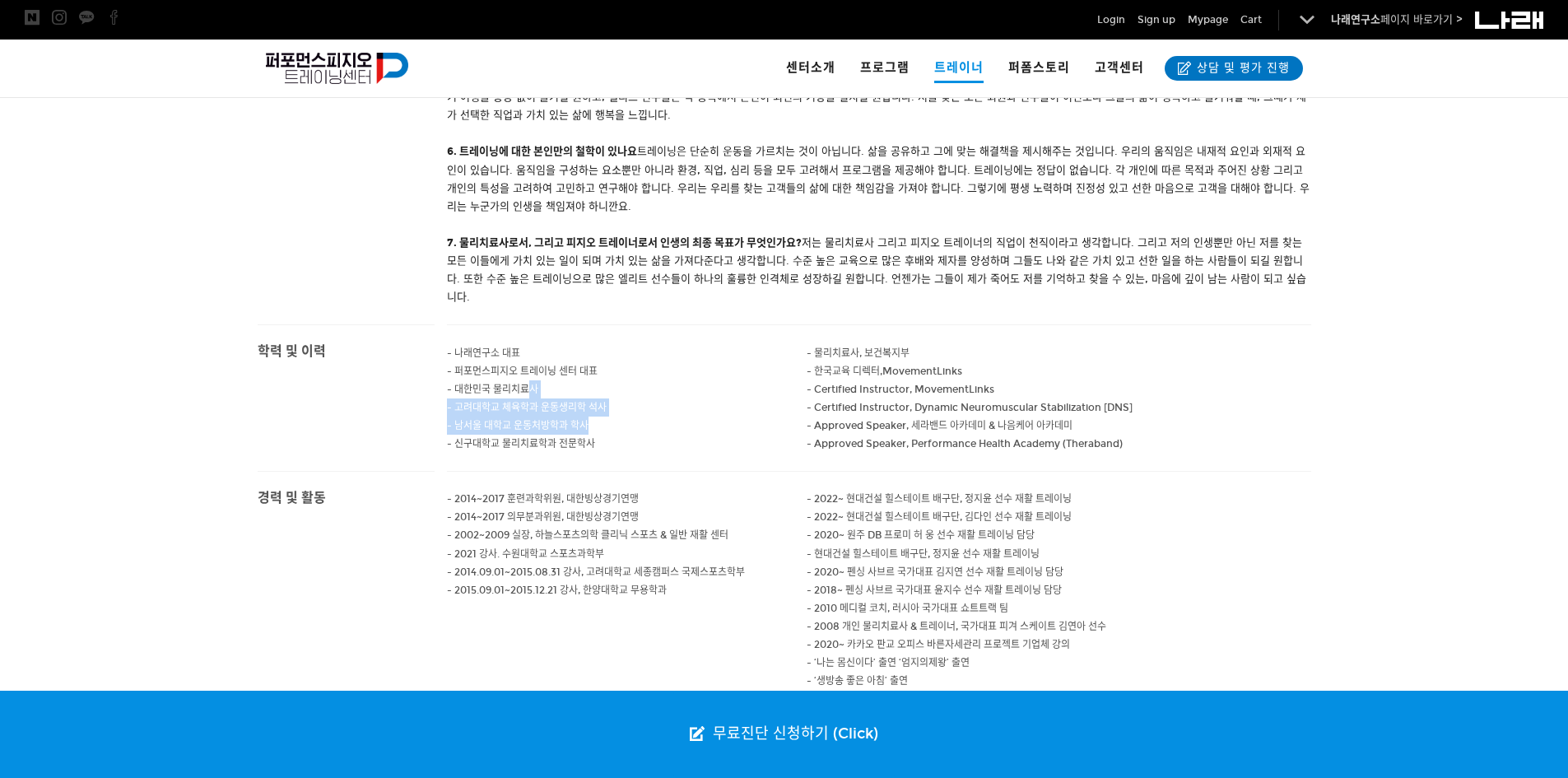 drag, startPoint x: 603, startPoint y: 486, endPoint x: 478, endPoint y: 421, distance: 140.89003 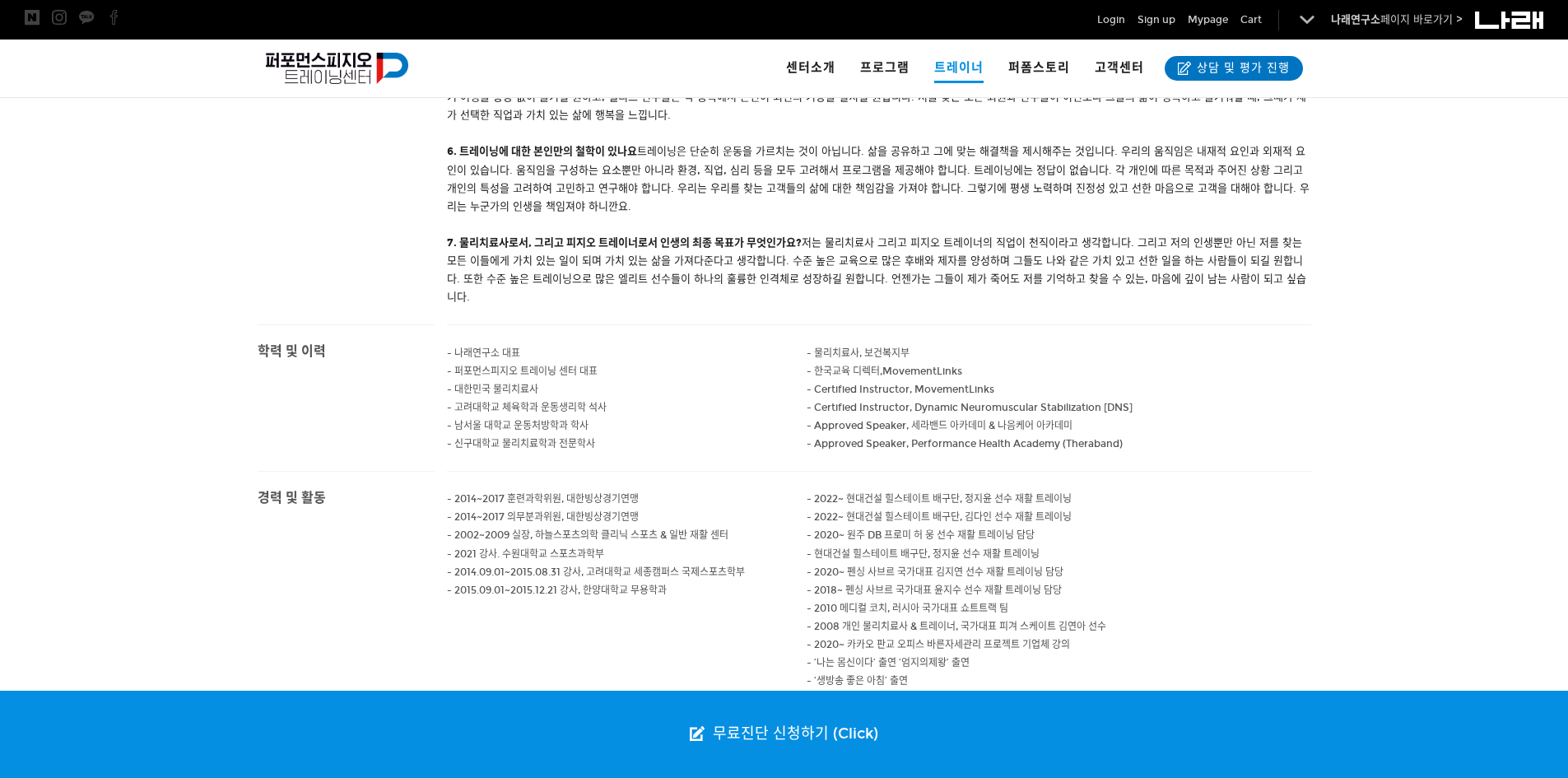click on "- 퍼포먼스피지오 트레이닝 센터 대표" at bounding box center [483, 353] 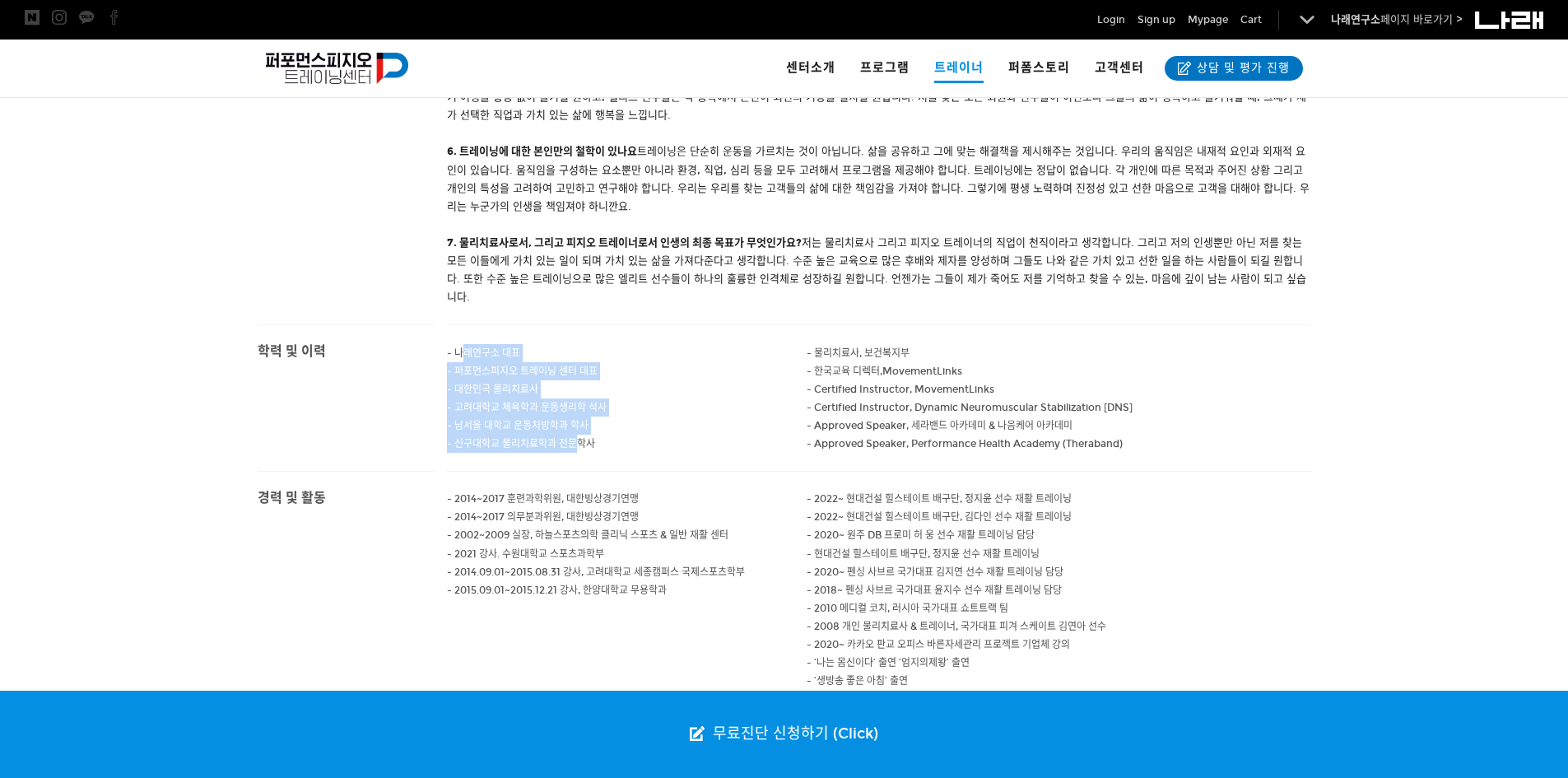 drag, startPoint x: 463, startPoint y: 412, endPoint x: 577, endPoint y: 507, distance: 148.39474 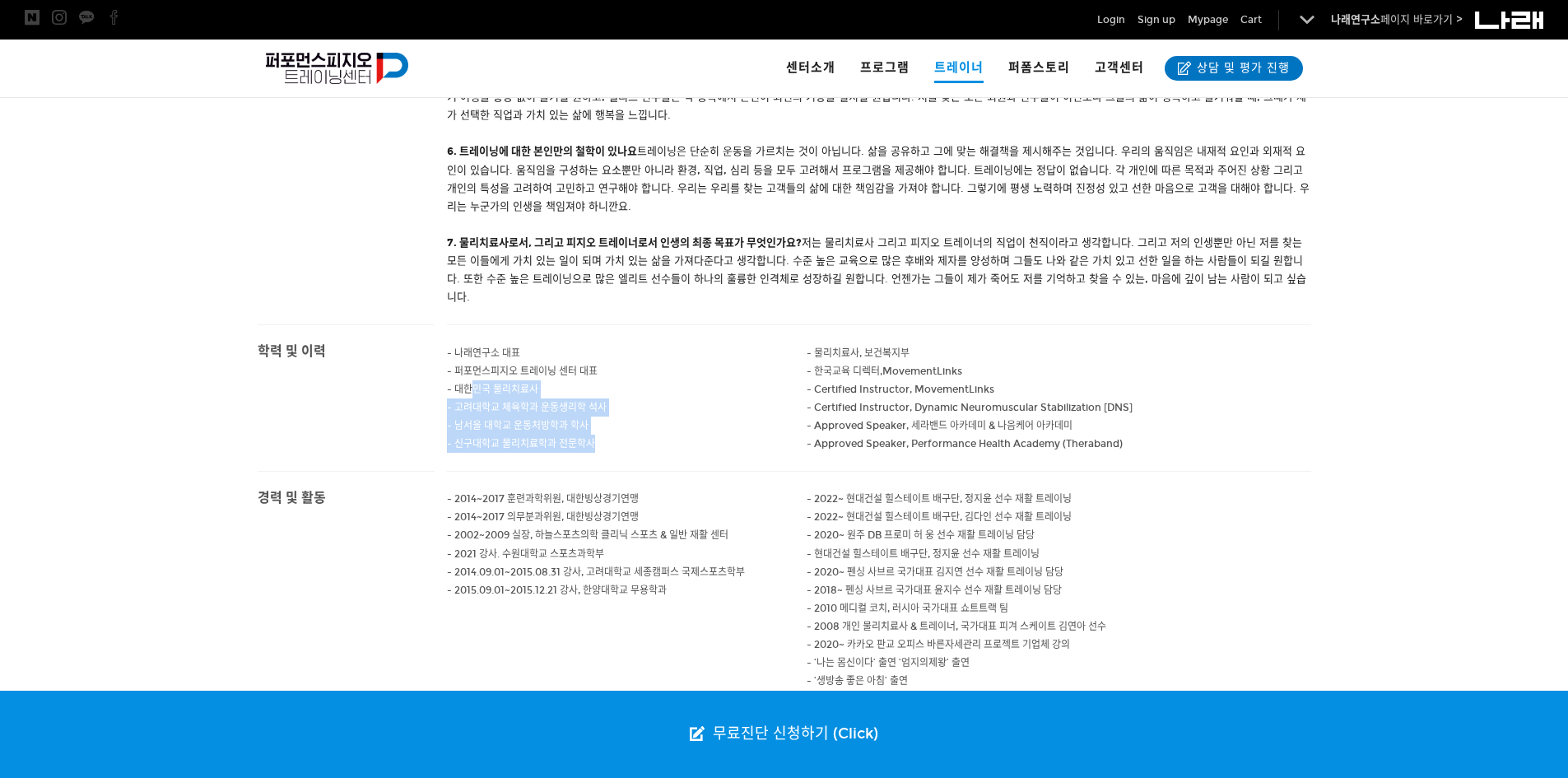 drag 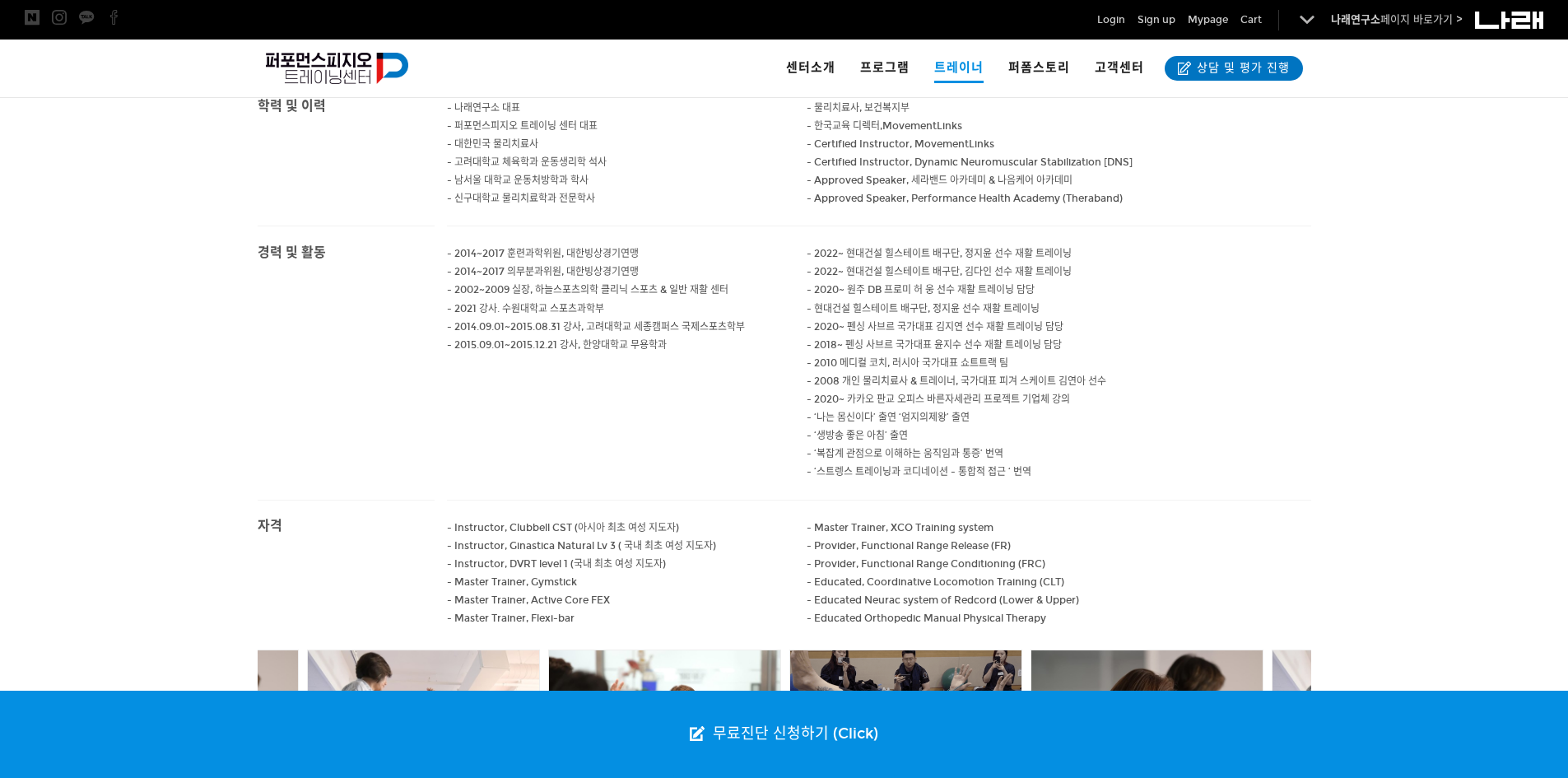 scroll, scrollTop: 1317, scrollLeft: 0, axis: vertical 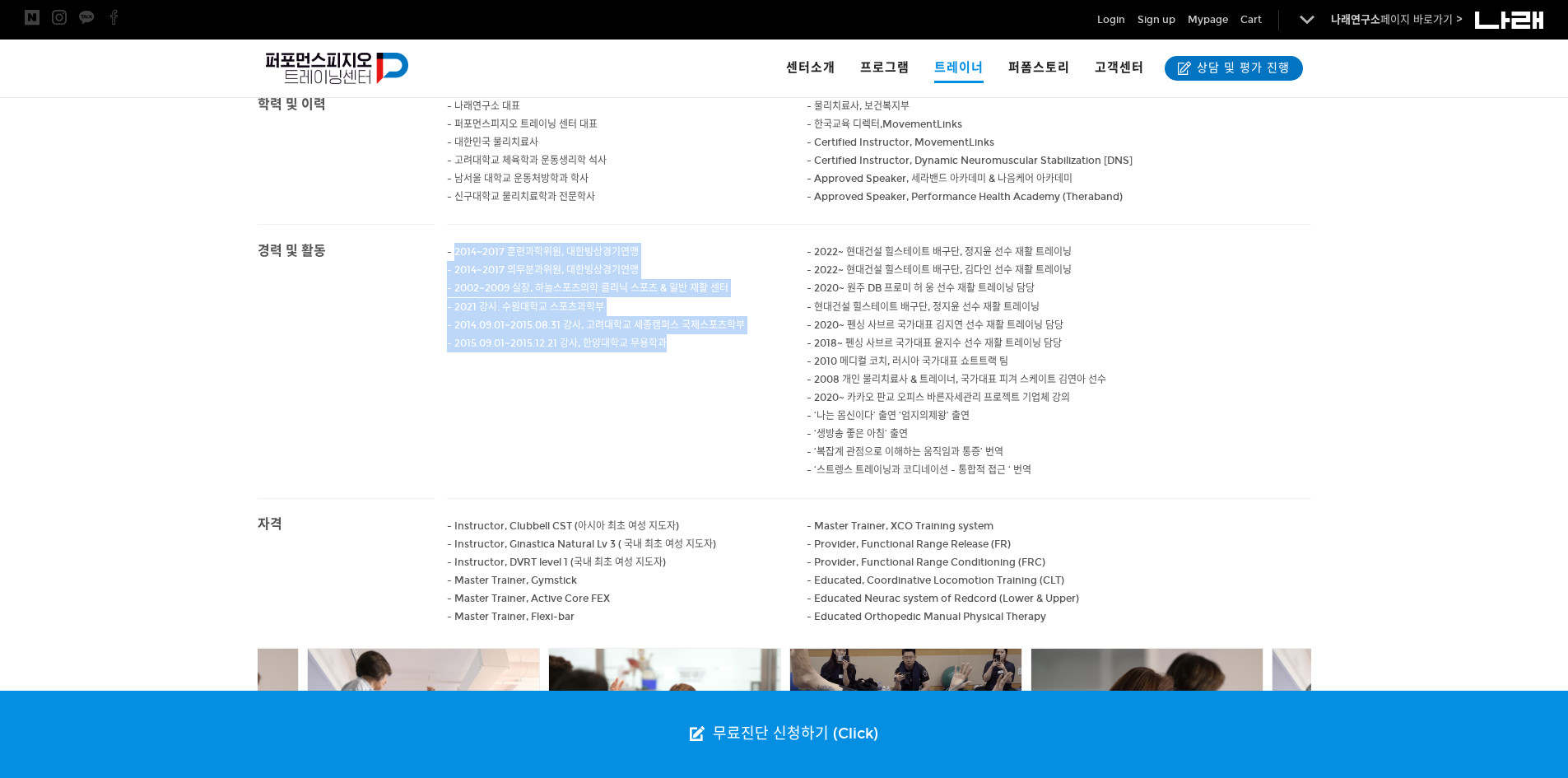 click on "- 2014~2017 훈련과학위원, 대한빙상경기연맹 - 2014~2017 의무분과위원, 대한빙상경기연맹 - 2002~2009 실장, 하늘스포츠의학 클리닉 스포츠 & 일반 재활 센터 - 2021 강사. 수원대학교 스포츠과학부 - 2014.09.01~2015.08.31 강사, 고려대학교 세종캠퍼스 국제스포츠학부  - 2015.09.01~2015.12.21 강사, 한양대학교 무용학과" at bounding box center [627, 306] 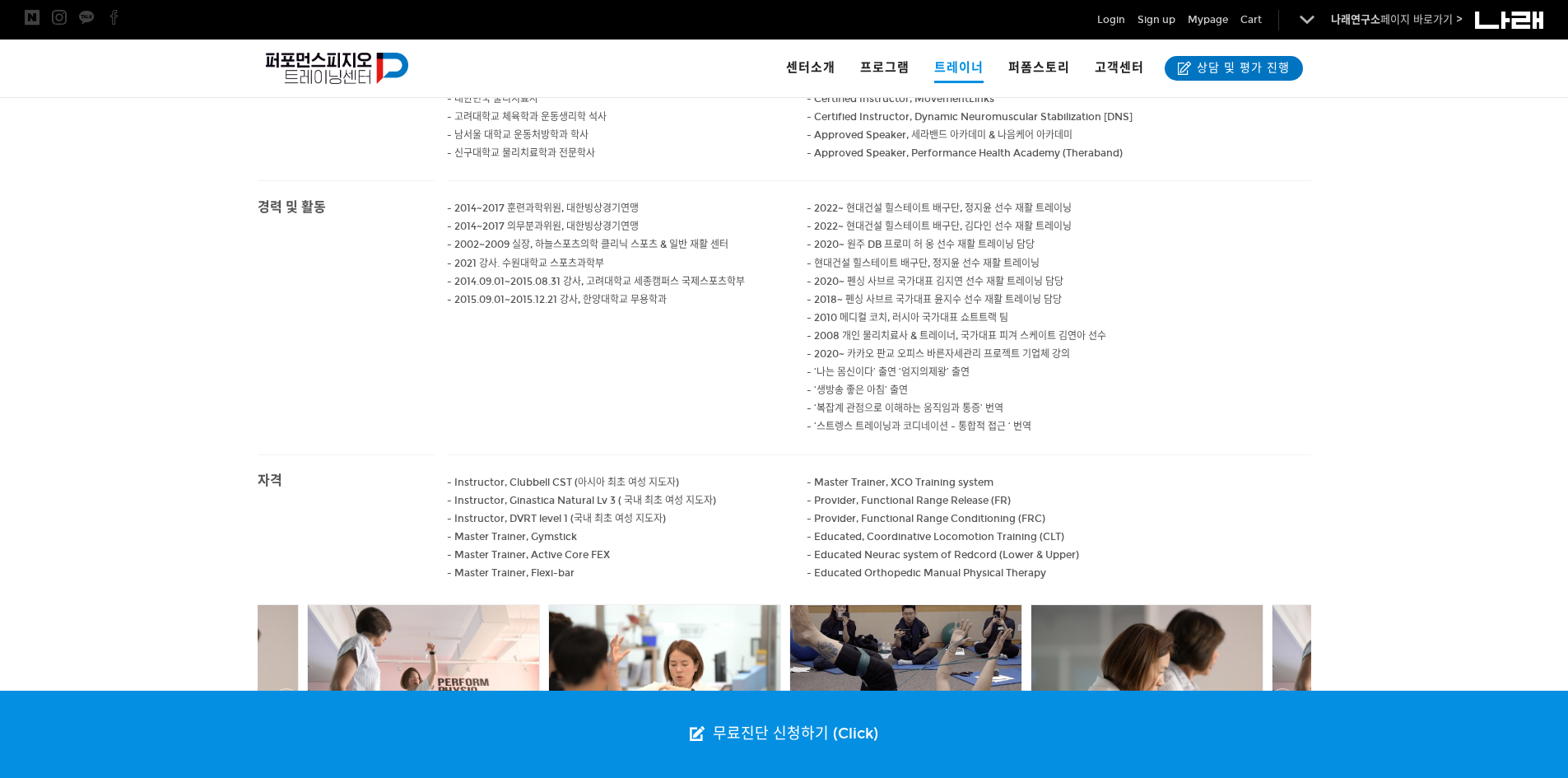 scroll, scrollTop: 1482, scrollLeft: 0, axis: vertical 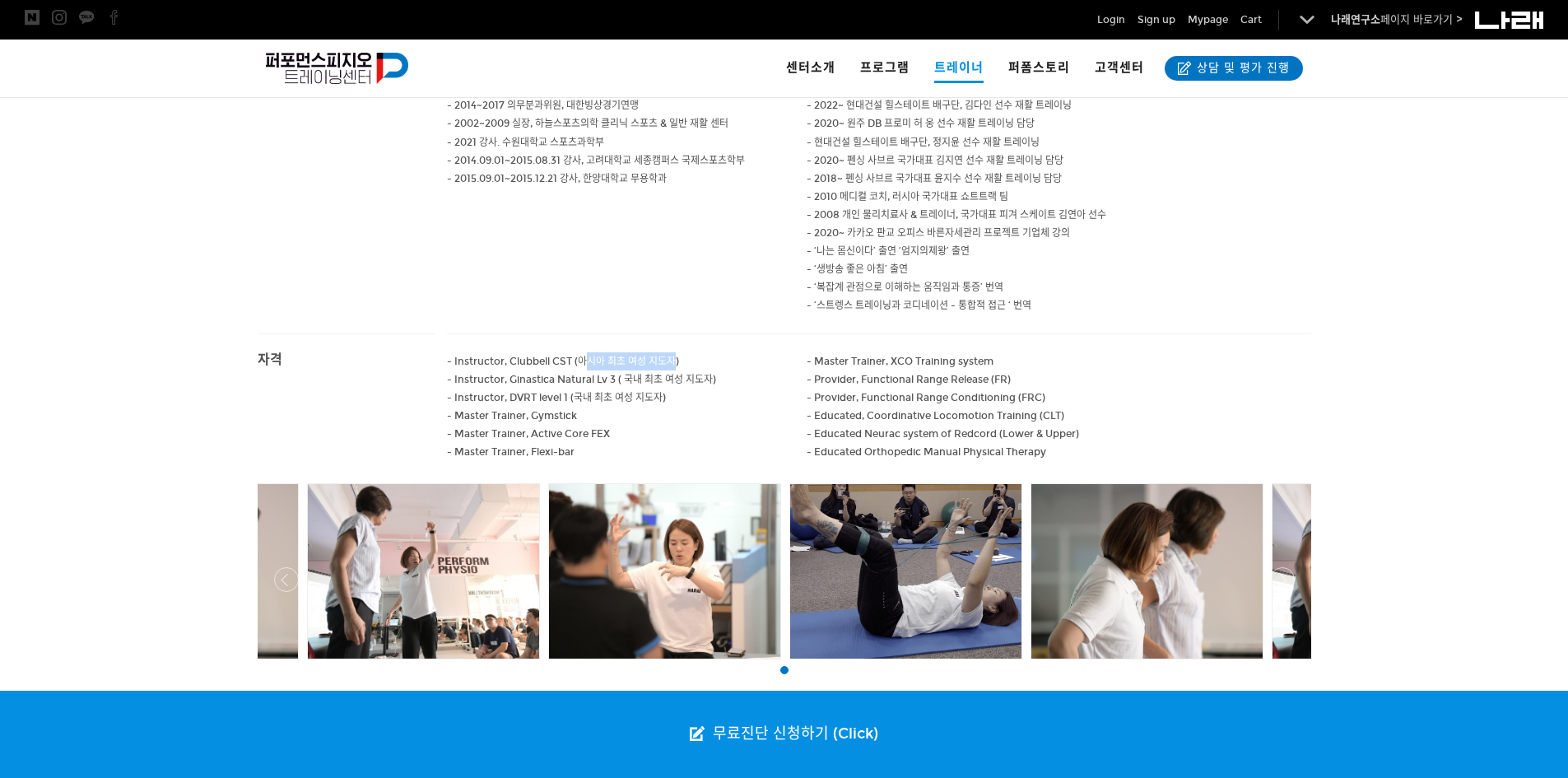 click on "- Instructor, Clubbell CST (아시아 최초 여성 지도자)" at bounding box center [563, 361] 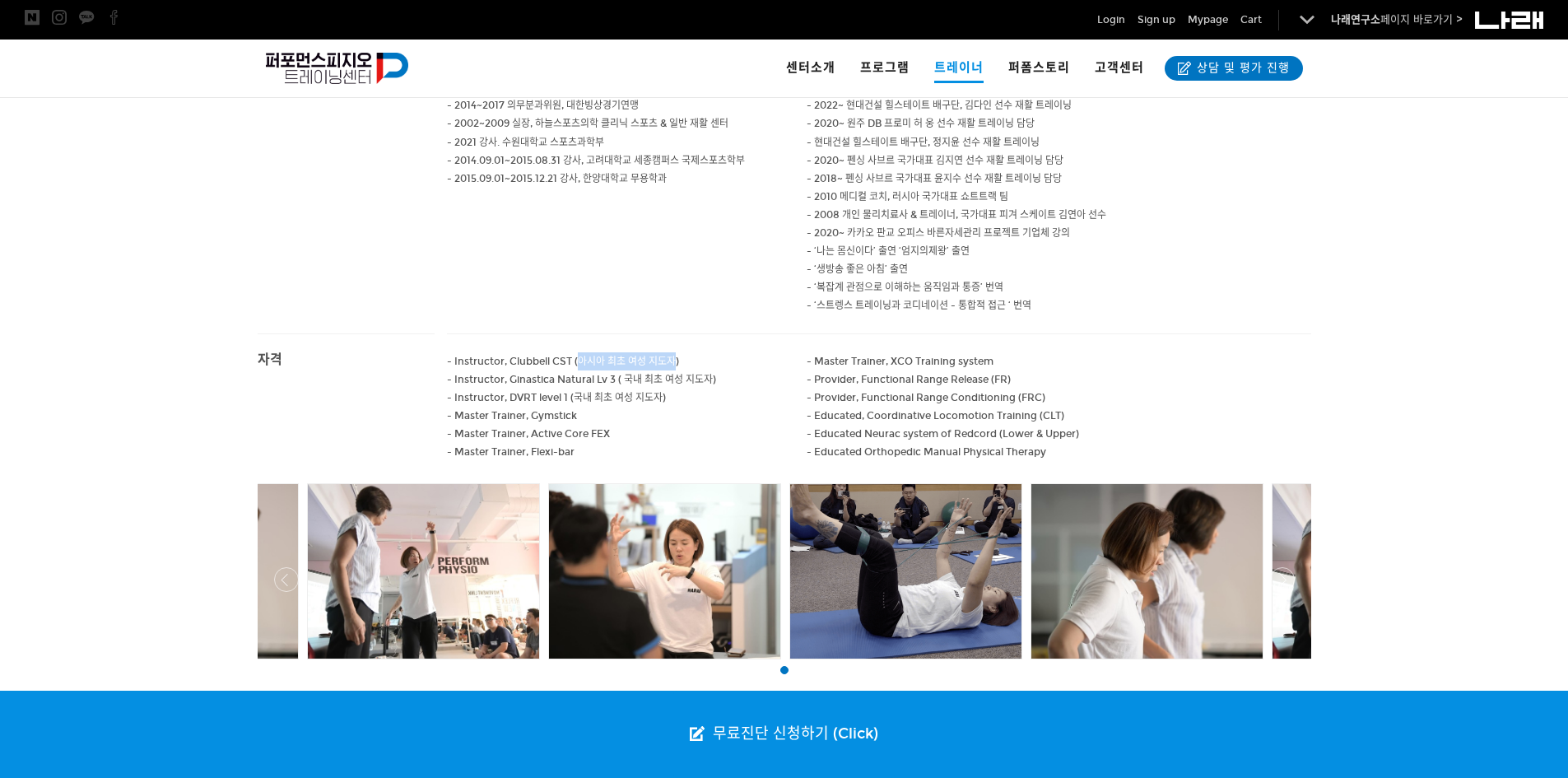 click on "- Instructor, Clubbell CST (아시아 최초 여성 지도자)" at bounding box center [563, 361] 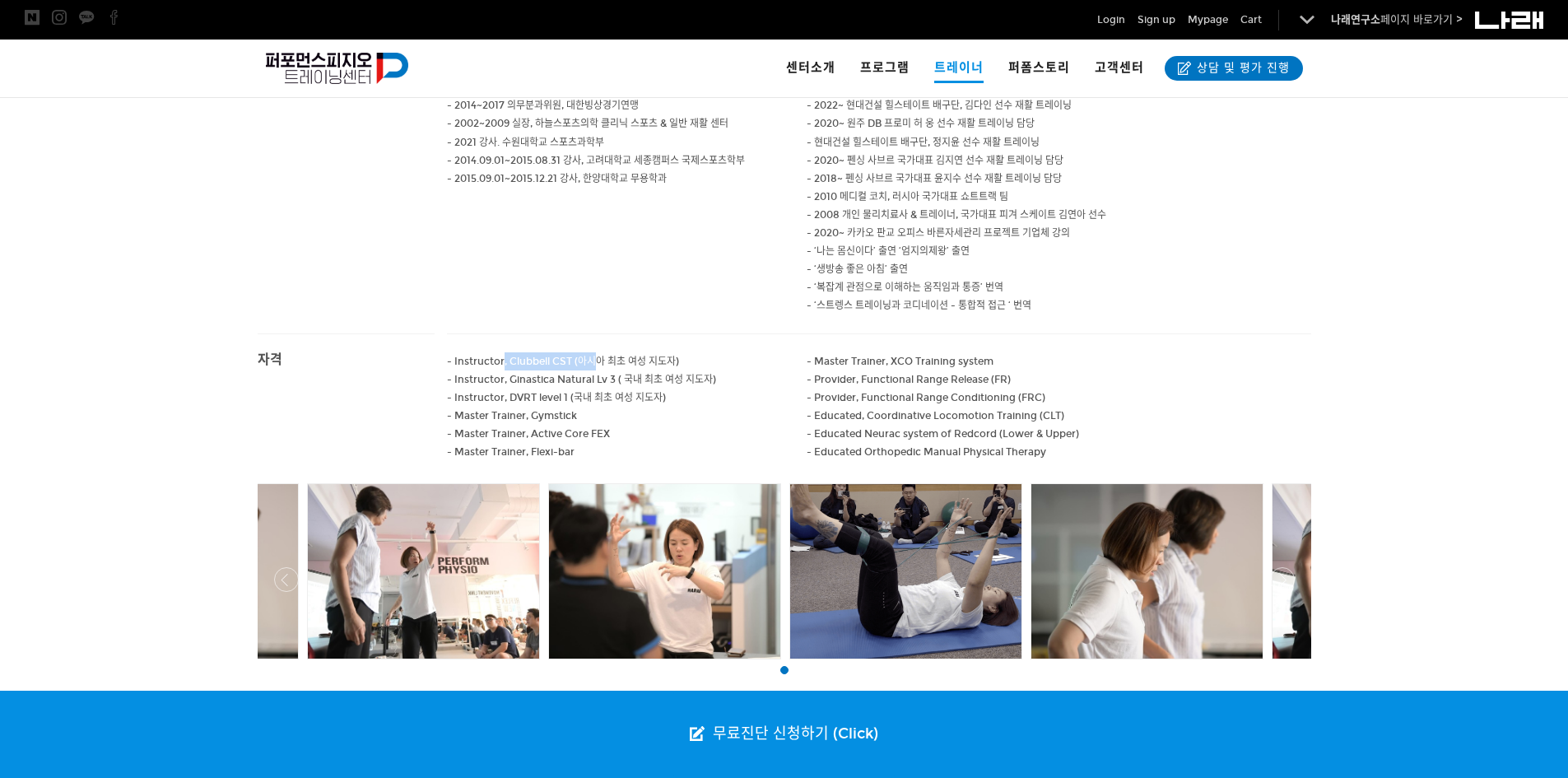 click on "- Instructor, Clubbell CST (아시아 최초 여성 지도자)" at bounding box center [627, 361] 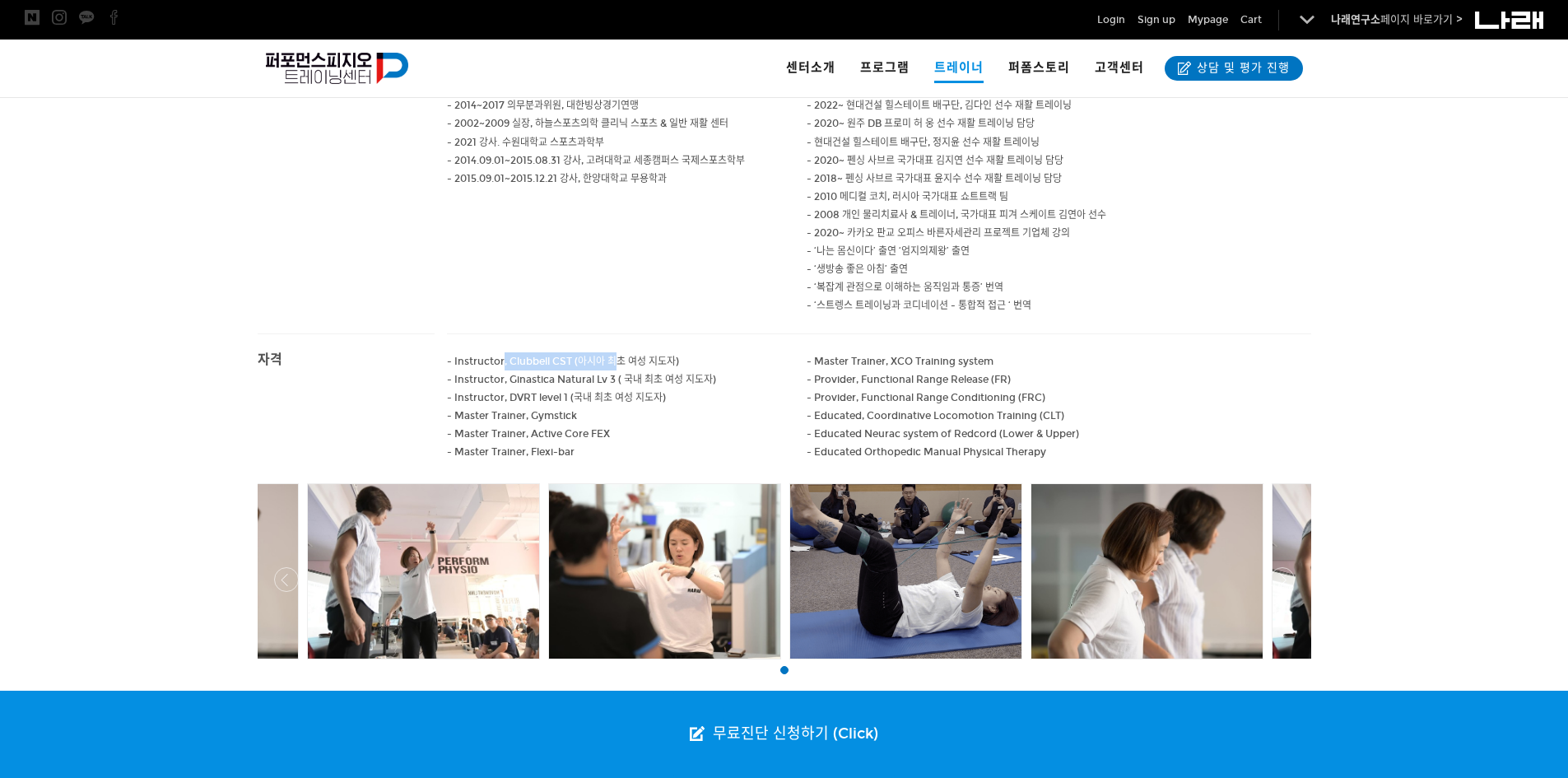 click on "- Instructor, Clubbell CST (아시아 최초 여성 지도자)" at bounding box center [627, 361] 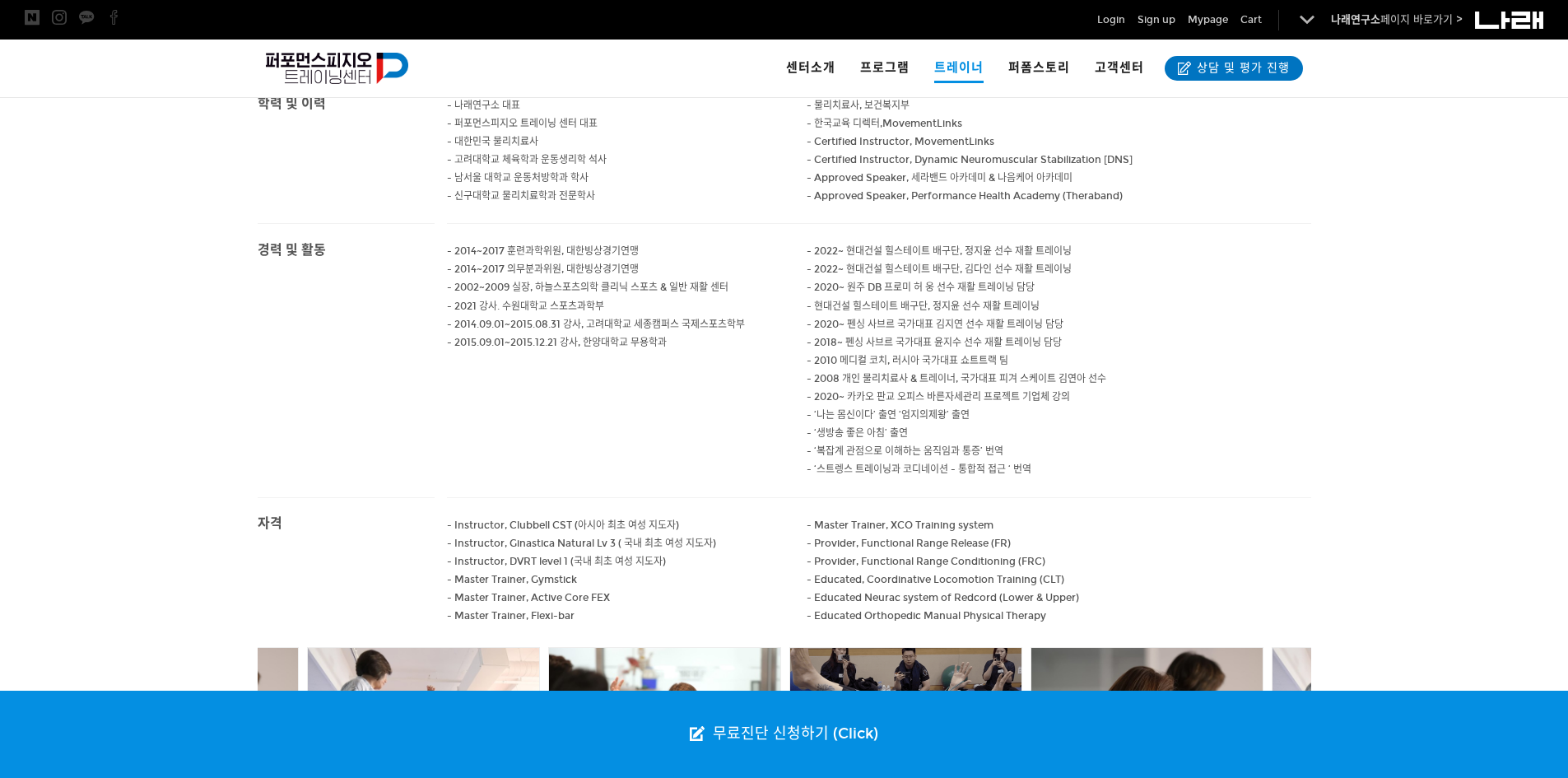 scroll, scrollTop: 1317, scrollLeft: 0, axis: vertical 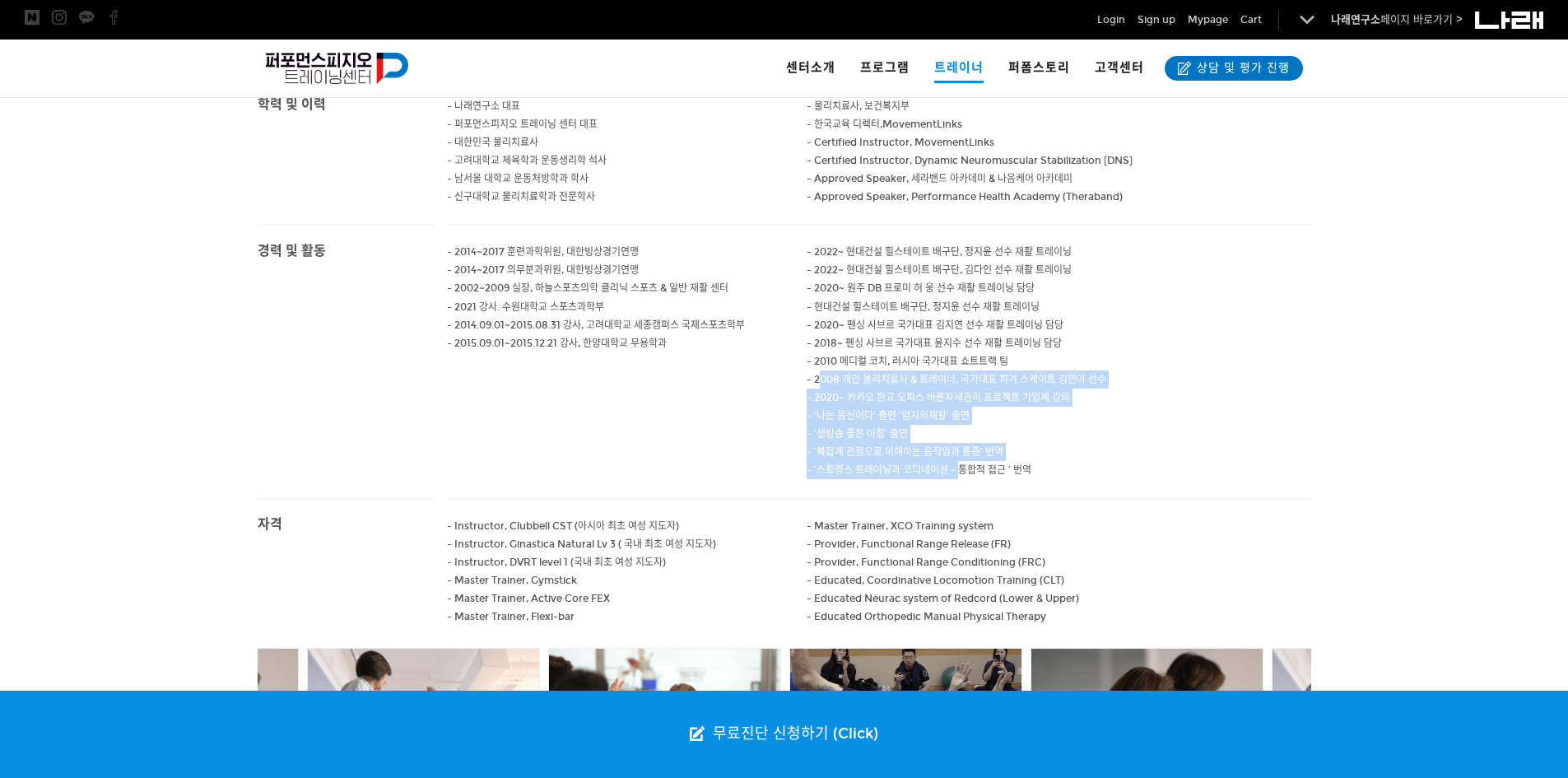 click on "- 2022~ 현대건설 힐스테이트 배구단, 정지윤 선수 재활 트레이닝 - 2022~ 현대건설 힐스테이트 배구단, 김다인 선수 재활 트레이닝 - 2020~ 원주 DB 프로미 허 웅 선수 재활 트레이닝 담당 - 현대건설 힐스테이트 배구단, 정지윤 선수 재활 트레이닝 - 2020~ 펜싱 사브르 국가대표 김지연 선수 재활 트레이닝 담당 - 2018~ 펜싱 사브르 국가대표 윤지수 선수 재활 트레이닝 담당 - 2010 메디컬 코치, 러시아 국가대표 쇼트트랙 팀 - 2008 개인 물리치료사 & 트레이너, 국가대표 피겨 스케이트 김연아 선수 - 2020~ 카카오 판교 오피스 바른자세관리 프로젝트 기업체 강의 - ‘나는 몸신이다’ 출연 ‘엄지의제왕’ 출연 - ‘생방송 좋은 아침’ 출연 - ‘복잡계 관점으로 이해하는 움직임과 통증’ 번역 - ‘스트렝스 트레이닝과 코디네이션 - 통합적 접근 ‘ 번역" at bounding box center (1059, 361) 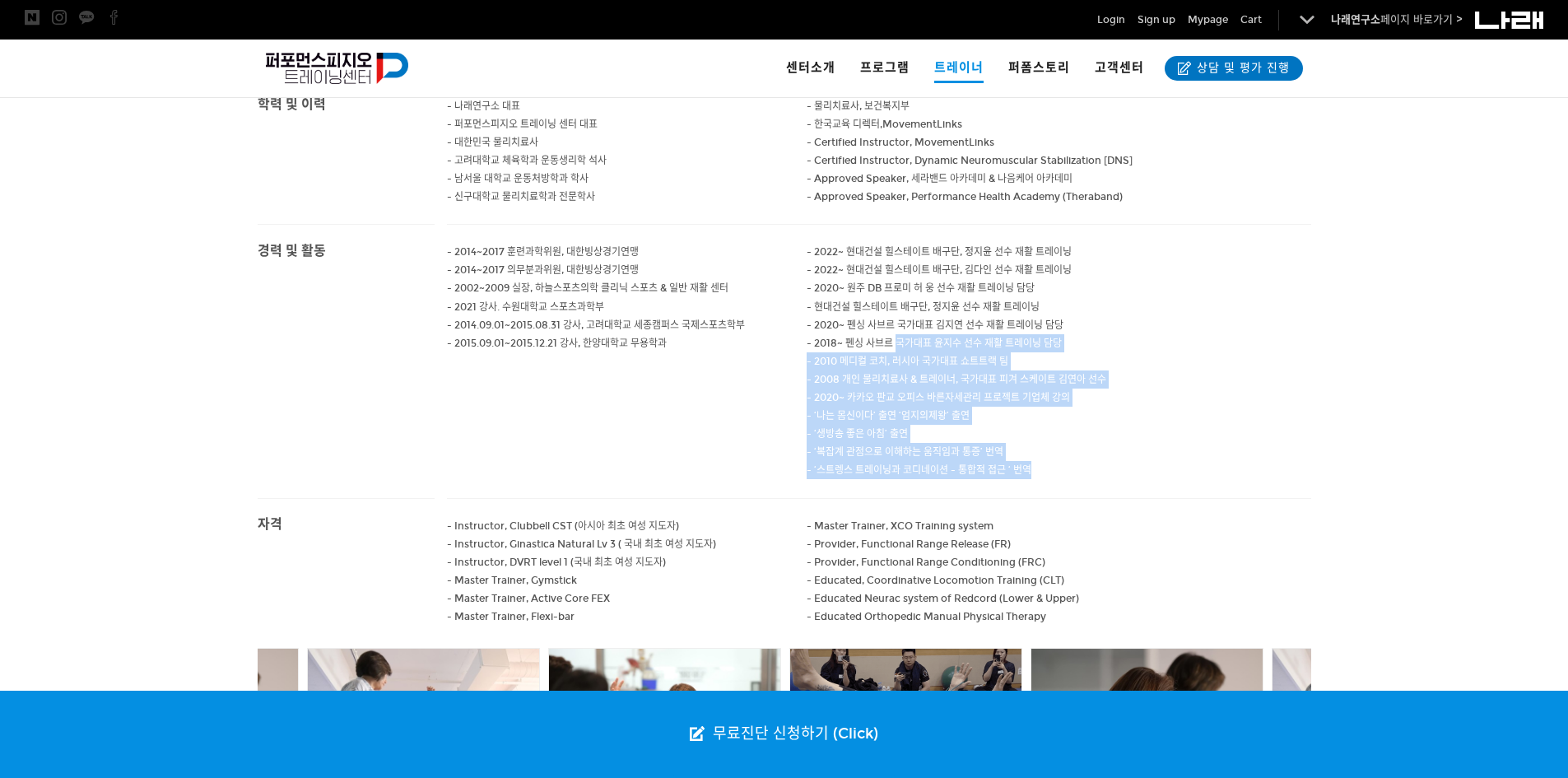 click on "- 2022~ 현대건설 힐스테이트 배구단, 정지윤 선수 재활 트레이닝 - 2022~ 현대건설 힐스테이트 배구단, 김다인 선수 재활 트레이닝 - 2020~ 원주 DB 프로미 허 웅 선수 재활 트레이닝 담당 - 현대건설 힐스테이트 배구단, 정지윤 선수 재활 트레이닝 - 2020~ 펜싱 사브르 국가대표 김지연 선수 재활 트레이닝 담당 - 2018~ 펜싱 사브르 국가대표 윤지수 선수 재활 트레이닝 담당 - 2010 메디컬 코치, 러시아 국가대표 쇼트트랙 팀 - 2008 개인 물리치료사 & 트레이너, 국가대표 피겨 스케이트 김연아 선수 - 2020~ 카카오 판교 오피스 바른자세관리 프로젝트 기업체 강의 - ‘나는 몸신이다’ 출연 ‘엄지의제왕’ 출연 - ‘생방송 좋은 아침’ 출연 - ‘복잡계 관점으로 이해하는 움직임과 통증’ 번역 - ‘스트렝스 트레이닝과 코디네이션 - 통합적 접근 ‘ 번역" at bounding box center [1059, 361] 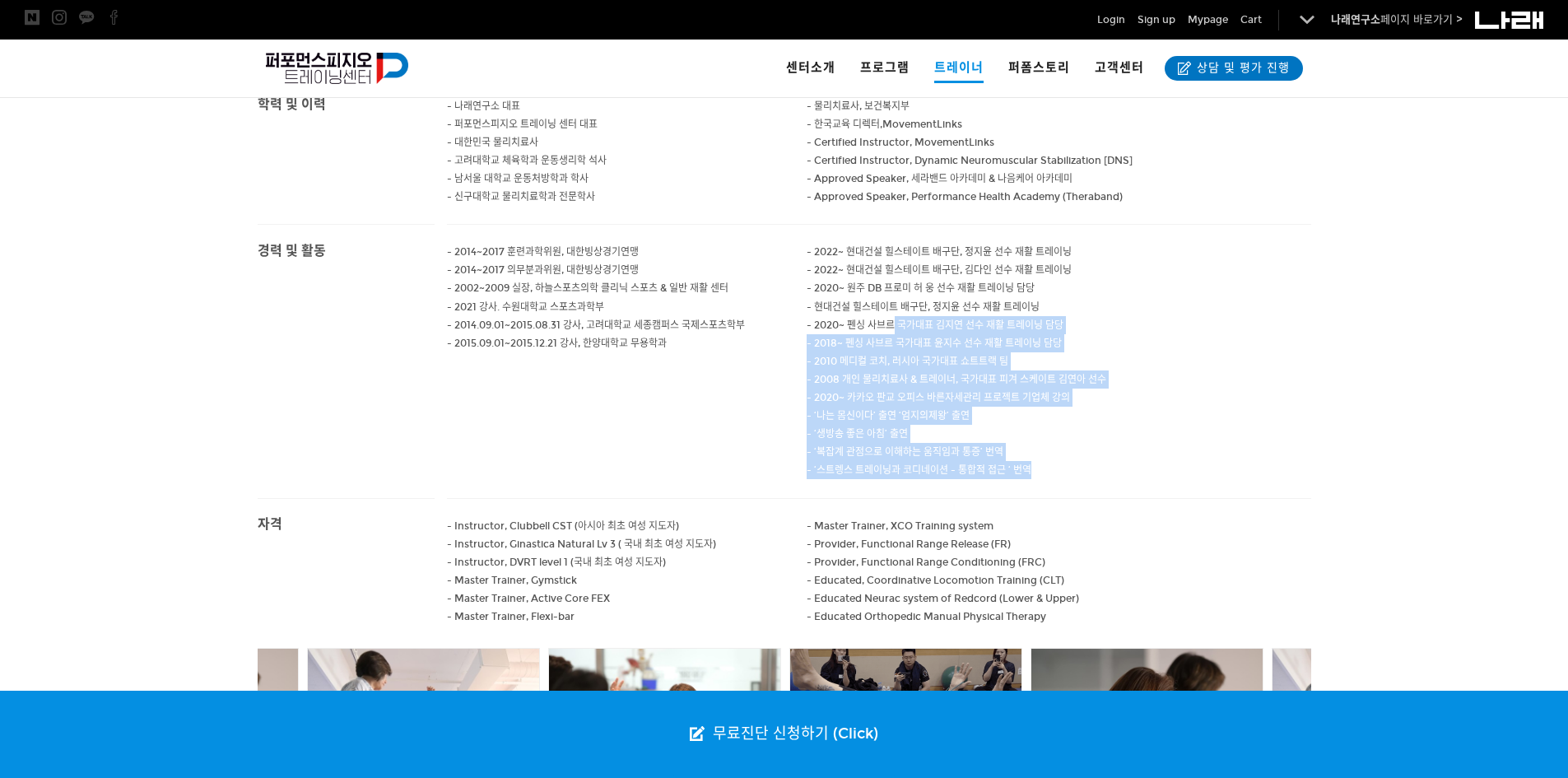 click on "- 2020~ 펜싱 사브르 국가대표 김지연 선수 재활 트레이닝 담당" at bounding box center (939, 252) 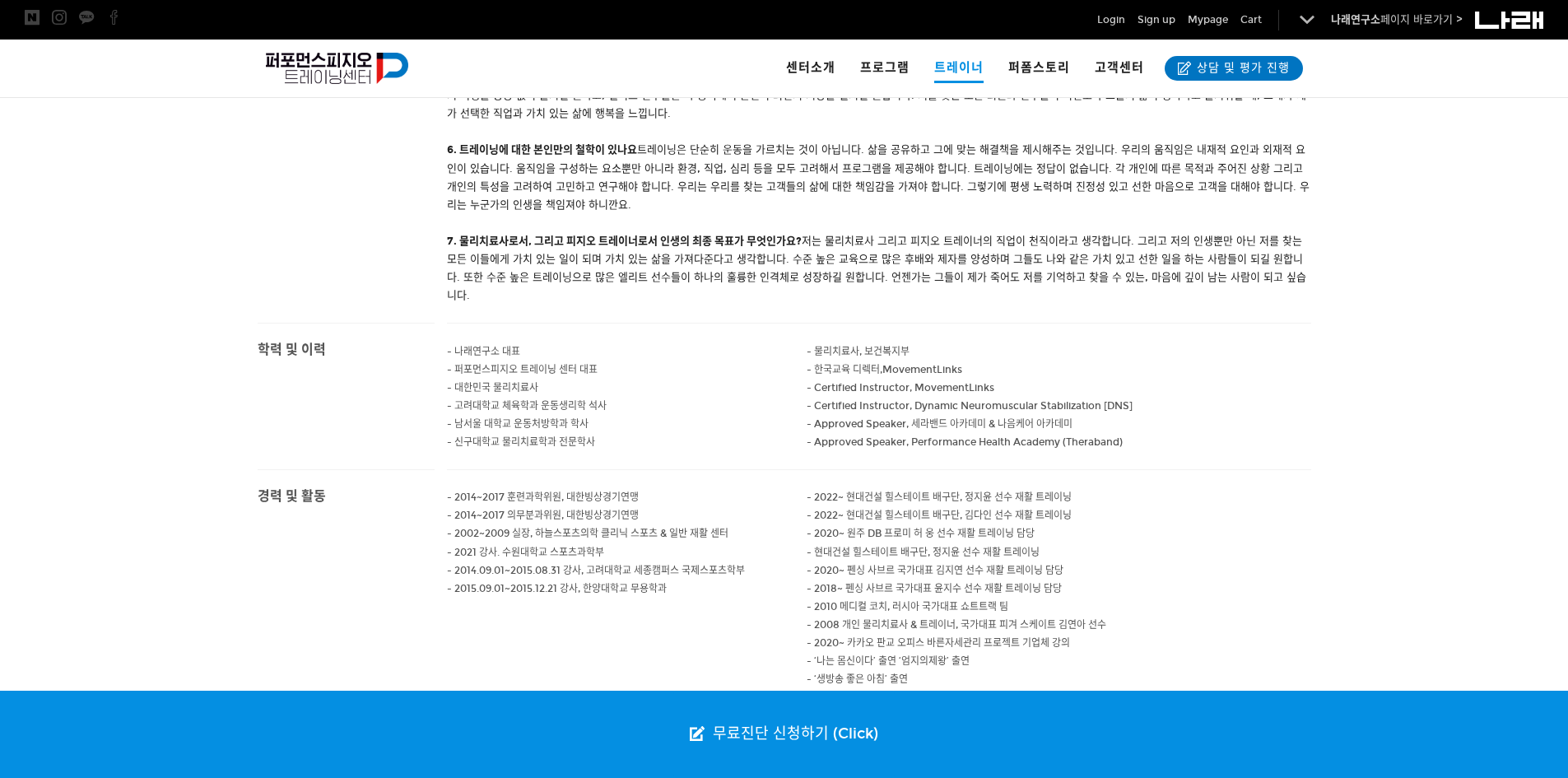 scroll, scrollTop: 1070, scrollLeft: 0, axis: vertical 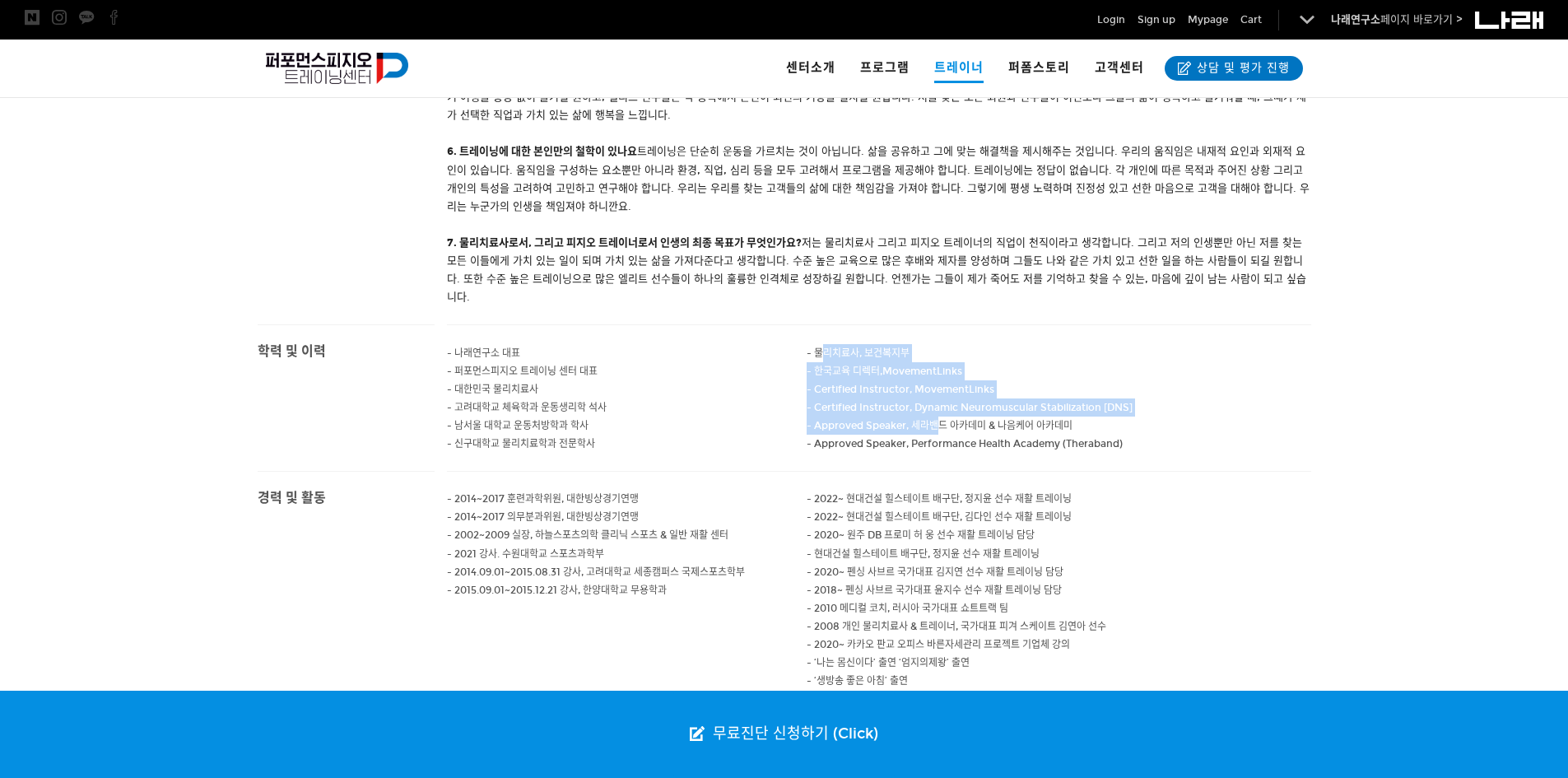 click on "- 물리치료사, 보건복지부 - 한국교육 디렉터,  MovementLinks - Certified Instructor, MovementLinks - Certified Instructor, Dynamic Neuromuscular Stabilization [DNS] - Approved Speaker, 세라밴드 아카데미 & 나음케어 아카데미 - Approved Speaker, Performance Health Academy (Theraband)" at bounding box center (1059, 398) 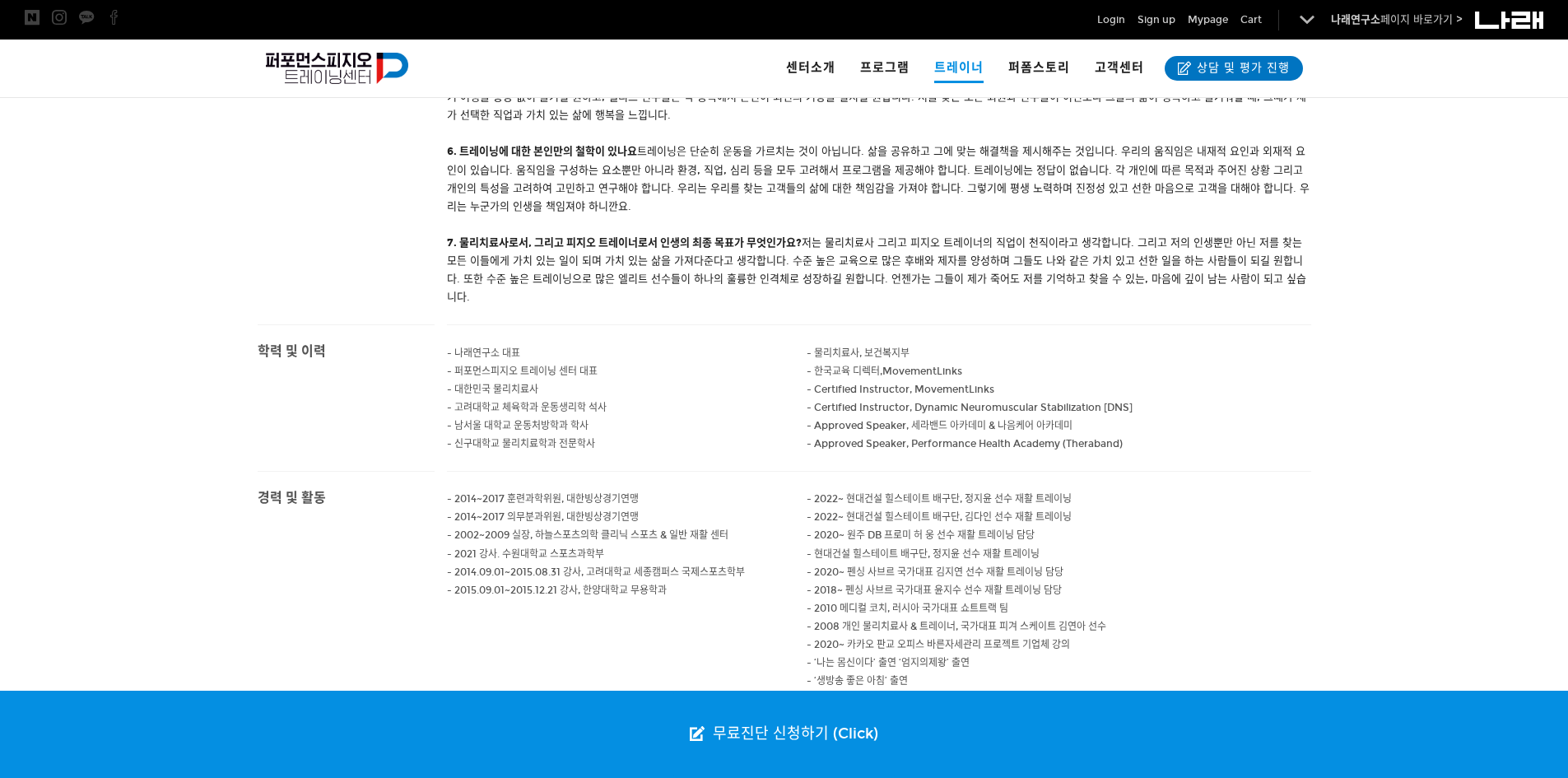 click on "- Approved Speaker, 세라밴드 아카데미 & 나음케어 아카데미" at bounding box center [858, 353] 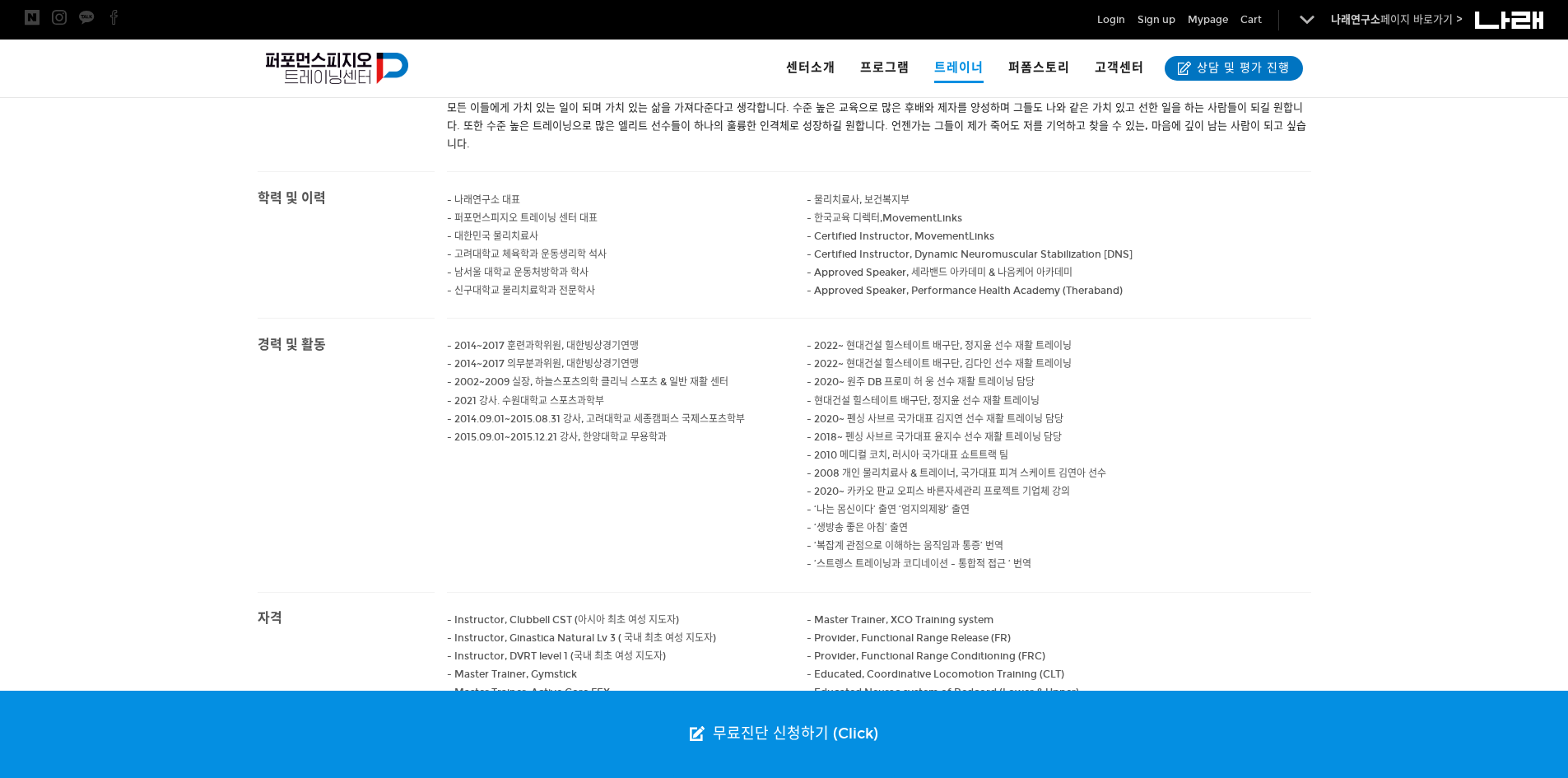 scroll, scrollTop: 1235, scrollLeft: 0, axis: vertical 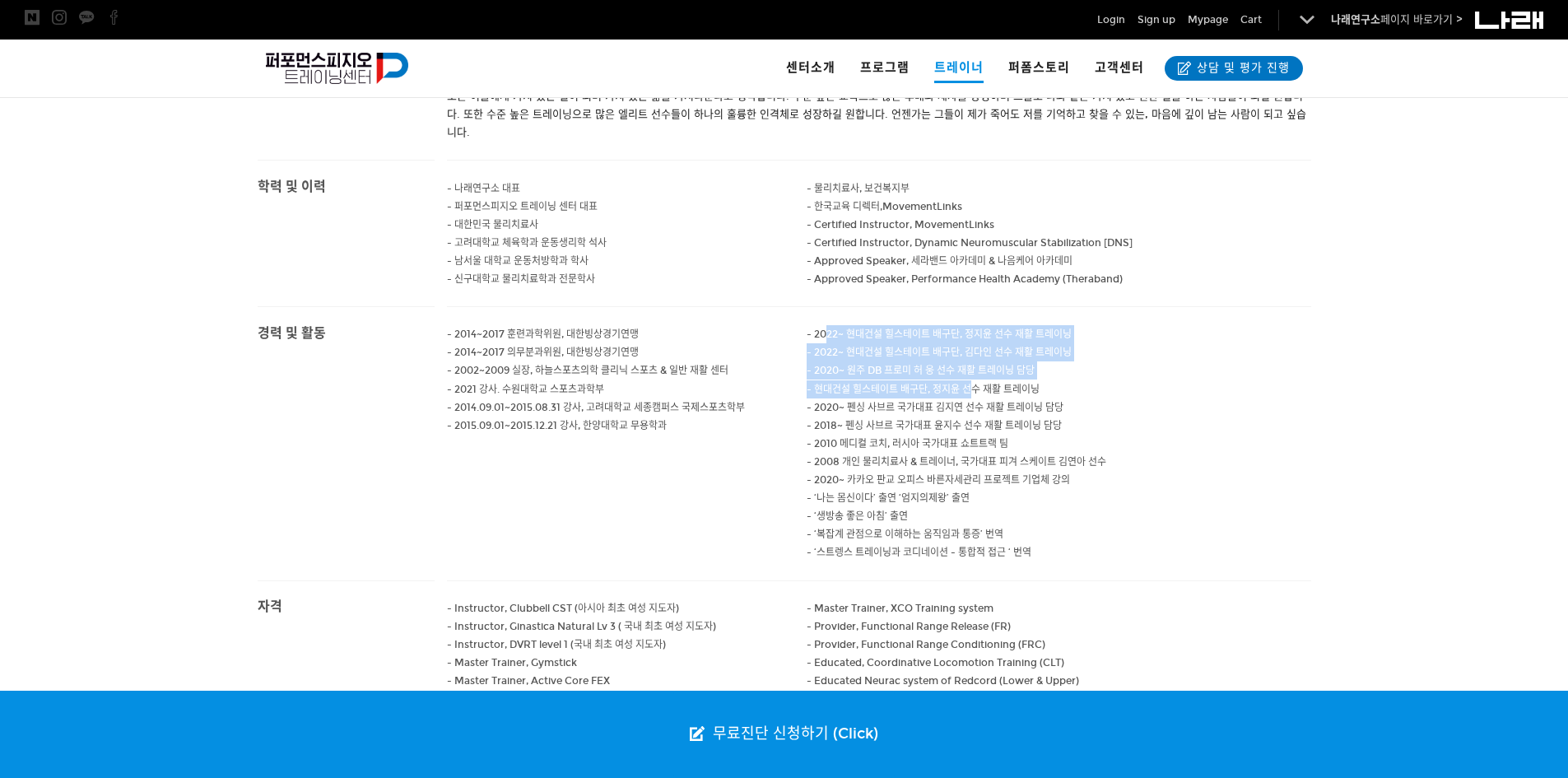 click on "- 2022~ 현대건설 힐스테이트 배구단, 정지윤 선수 재활 트레이닝 - 2022~ 현대건설 힐스테이트 배구단, 김다인 선수 재활 트레이닝 - 2020~ 원주 DB 프로미 허 웅 선수 재활 트레이닝 담당 - 현대건설 힐스테이트 배구단, 정지윤 선수 재활 트레이닝 - 2020~ 펜싱 사브르 국가대표 김지연 선수 재활 트레이닝 담당 - 2018~ 펜싱 사브르 국가대표 윤지수 선수 재활 트레이닝 담당 - 2010 메디컬 코치, 러시아 국가대표 쇼트트랙 팀 - 2008 개인 물리치료사 & 트레이너, 국가대표 피겨 스케이트 김연아 선수 - 2020~ 카카오 판교 오피스 바른자세관리 프로젝트 기업체 강의 - ‘나는 몸신이다’ 출연 ‘엄지의제왕’ 출연 - ‘생방송 좋은 아침’ 출연 - ‘복잡계 관점으로 이해하는 움직임과 통증’ 번역 - ‘스트렝스 트레이닝과 코디네이션 - 통합적 접근 ‘ 번역" at bounding box center [1059, 443] 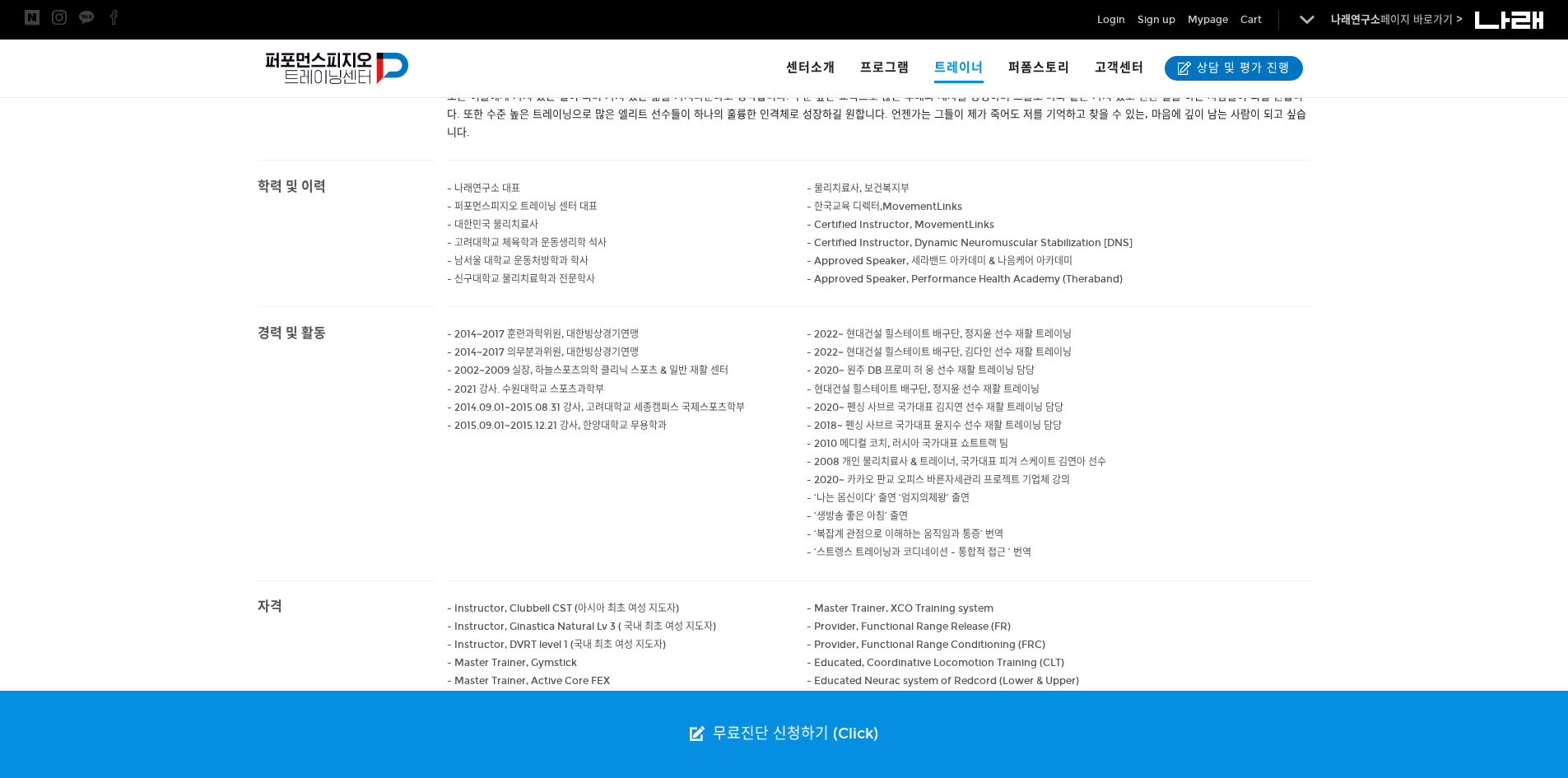 click on "- 2020~ 펜싱 사브르 국가대표 김지연 선수 재활 트레이닝 담당" at bounding box center (939, 334) 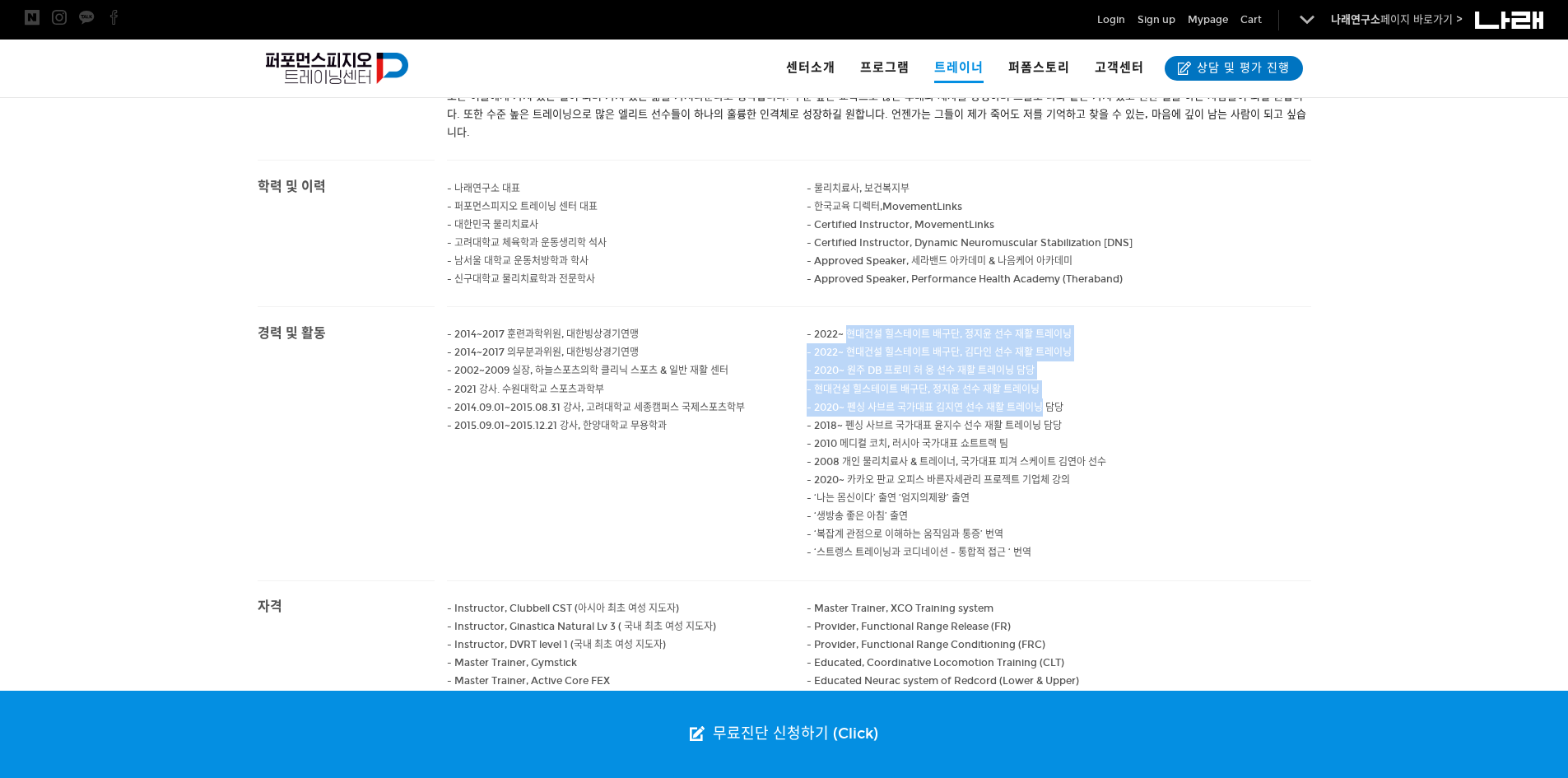 click on "- 2022~ 현대건설 힐스테이트 배구단, 정지윤 선수 재활 트레이닝 - 2022~ 현대건설 힐스테이트 배구단, 김다인 선수 재활 트레이닝 - 2020~ 원주 DB 프로미 허 웅 선수 재활 트레이닝 담당 - 현대건설 힐스테이트 배구단, 정지윤 선수 재활 트레이닝 - 2020~ 펜싱 사브르 국가대표 김지연 선수 재활 트레이닝 담당 - 2018~ 펜싱 사브르 국가대표 윤지수 선수 재활 트레이닝 담당 - 2010 메디컬 코치, 러시아 국가대표 쇼트트랙 팀 - 2008 개인 물리치료사 & 트레이너, 국가대표 피겨 스케이트 김연아 선수 - 2020~ 카카오 판교 오피스 바른자세관리 프로젝트 기업체 강의 - ‘나는 몸신이다’ 출연 ‘엄지의제왕’ 출연 - ‘생방송 좋은 아침’ 출연 - ‘복잡계 관점으로 이해하는 움직임과 통증’ 번역 - ‘스트렝스 트레이닝과 코디네이션 - 통합적 접근 ‘ 번역" at bounding box center (1059, 443) 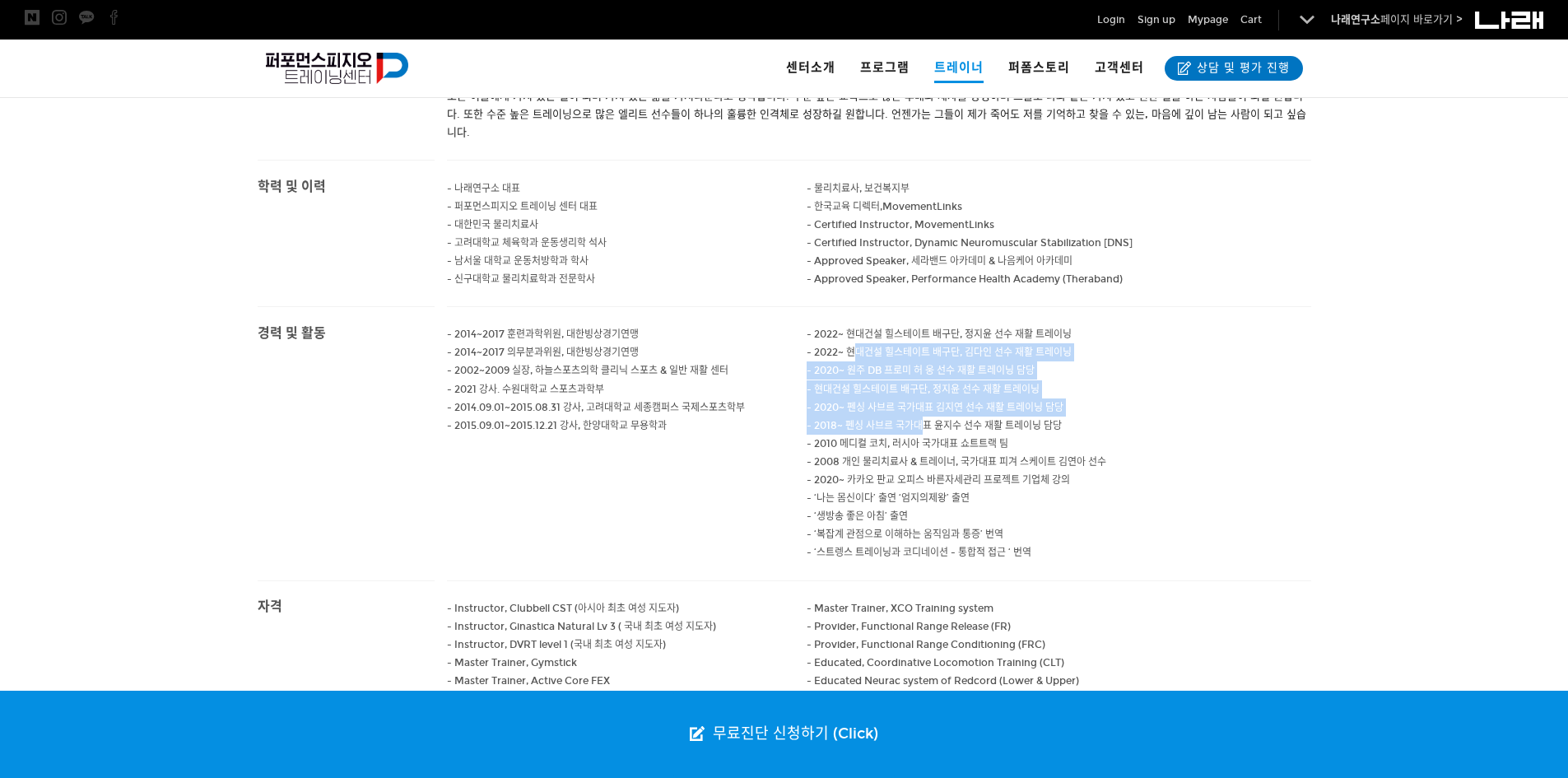 click on "- 2022~ 현대건설 힐스테이트 배구단, 정지윤 선수 재활 트레이닝 - 2022~ 현대건설 힐스테이트 배구단, 김다인 선수 재활 트레이닝 - 2020~ 원주 DB 프로미 허 웅 선수 재활 트레이닝 담당 - 현대건설 힐스테이트 배구단, 정지윤 선수 재활 트레이닝 - 2020~ 펜싱 사브르 국가대표 김지연 선수 재활 트레이닝 담당 - 2018~ 펜싱 사브르 국가대표 윤지수 선수 재활 트레이닝 담당 - 2010 메디컬 코치, 러시아 국가대표 쇼트트랙 팀 - 2008 개인 물리치료사 & 트레이너, 국가대표 피겨 스케이트 김연아 선수 - 2020~ 카카오 판교 오피스 바른자세관리 프로젝트 기업체 강의 - ‘나는 몸신이다’ 출연 ‘엄지의제왕’ 출연 - ‘생방송 좋은 아침’ 출연 - ‘복잡계 관점으로 이해하는 움직임과 통증’ 번역 - ‘스트렝스 트레이닝과 코디네이션 - 통합적 접근 ‘ 번역" at bounding box center (1059, 443) 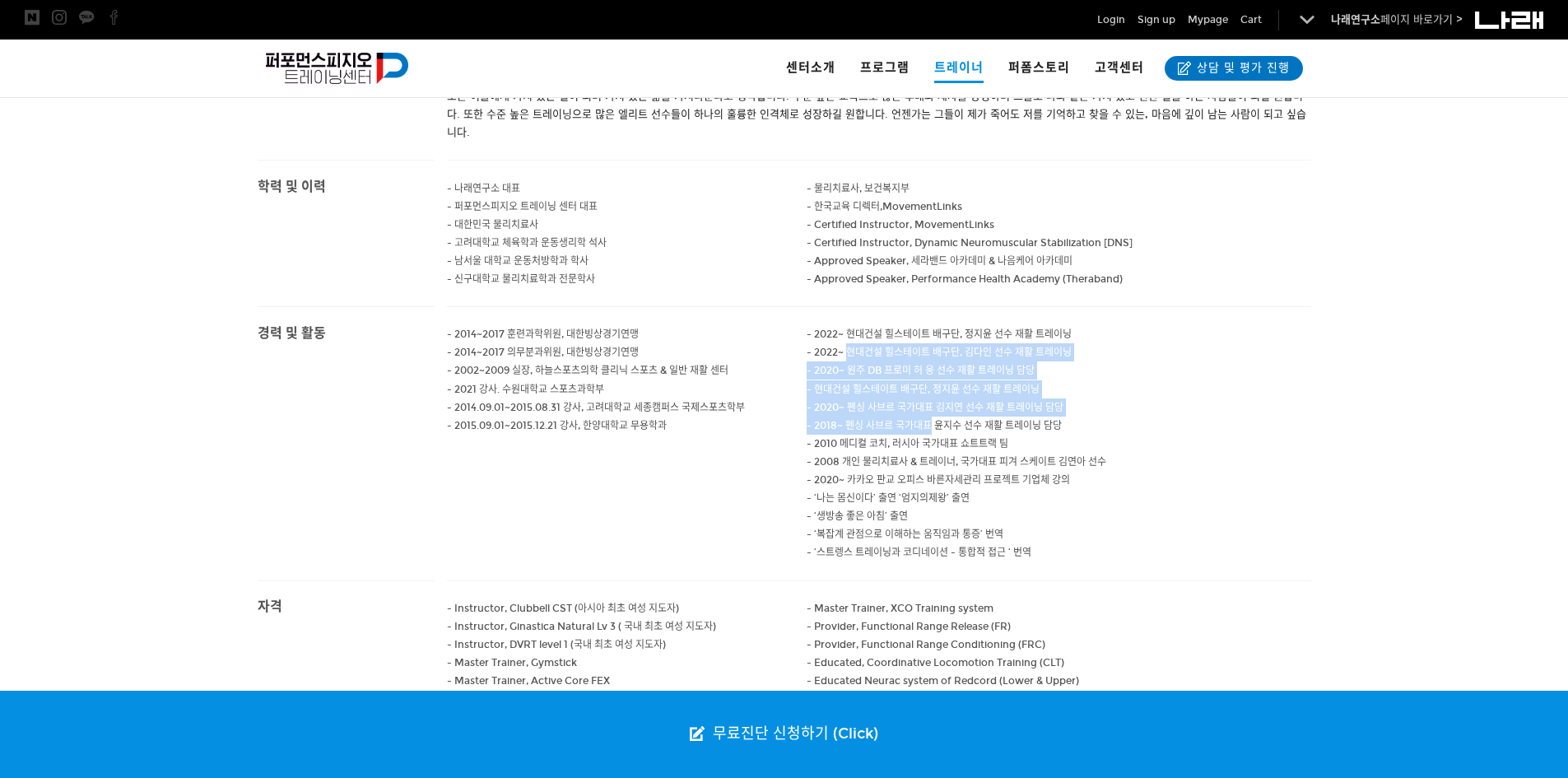 click on "- 2022~ 현대건설 힐스테이트 배구단, 정지윤 선수 재활 트레이닝 - 2022~ 현대건설 힐스테이트 배구단, 김다인 선수 재활 트레이닝 - 2020~ 원주 DB 프로미 허 웅 선수 재활 트레이닝 담당 - 현대건설 힐스테이트 배구단, 정지윤 선수 재활 트레이닝 - 2020~ 펜싱 사브르 국가대표 김지연 선수 재활 트레이닝 담당 - 2018~ 펜싱 사브르 국가대표 윤지수 선수 재활 트레이닝 담당 - 2010 메디컬 코치, 러시아 국가대표 쇼트트랙 팀 - 2008 개인 물리치료사 & 트레이너, 국가대표 피겨 스케이트 김연아 선수 - 2020~ 카카오 판교 오피스 바른자세관리 프로젝트 기업체 강의 - ‘나는 몸신이다’ 출연 ‘엄지의제왕’ 출연 - ‘생방송 좋은 아침’ 출연 - ‘복잡계 관점으로 이해하는 움직임과 통증’ 번역 - ‘스트렝스 트레이닝과 코디네이션 - 통합적 접근 ‘ 번역" at bounding box center [1059, 443] 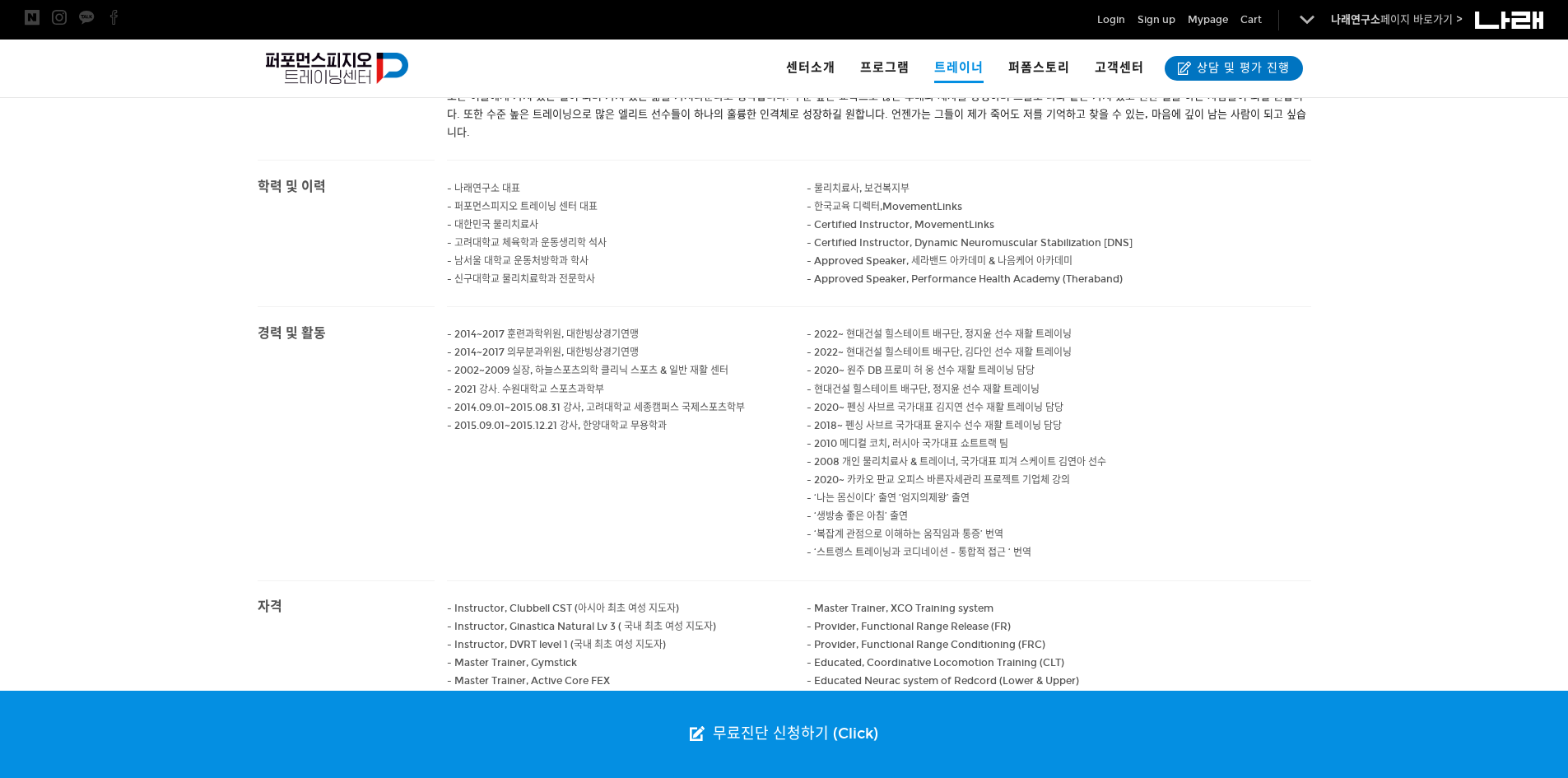 click on "- 2022~ 현대건설 힐스테이트 배구단, 김다인 선수 재활 트레이닝" at bounding box center [939, 334] 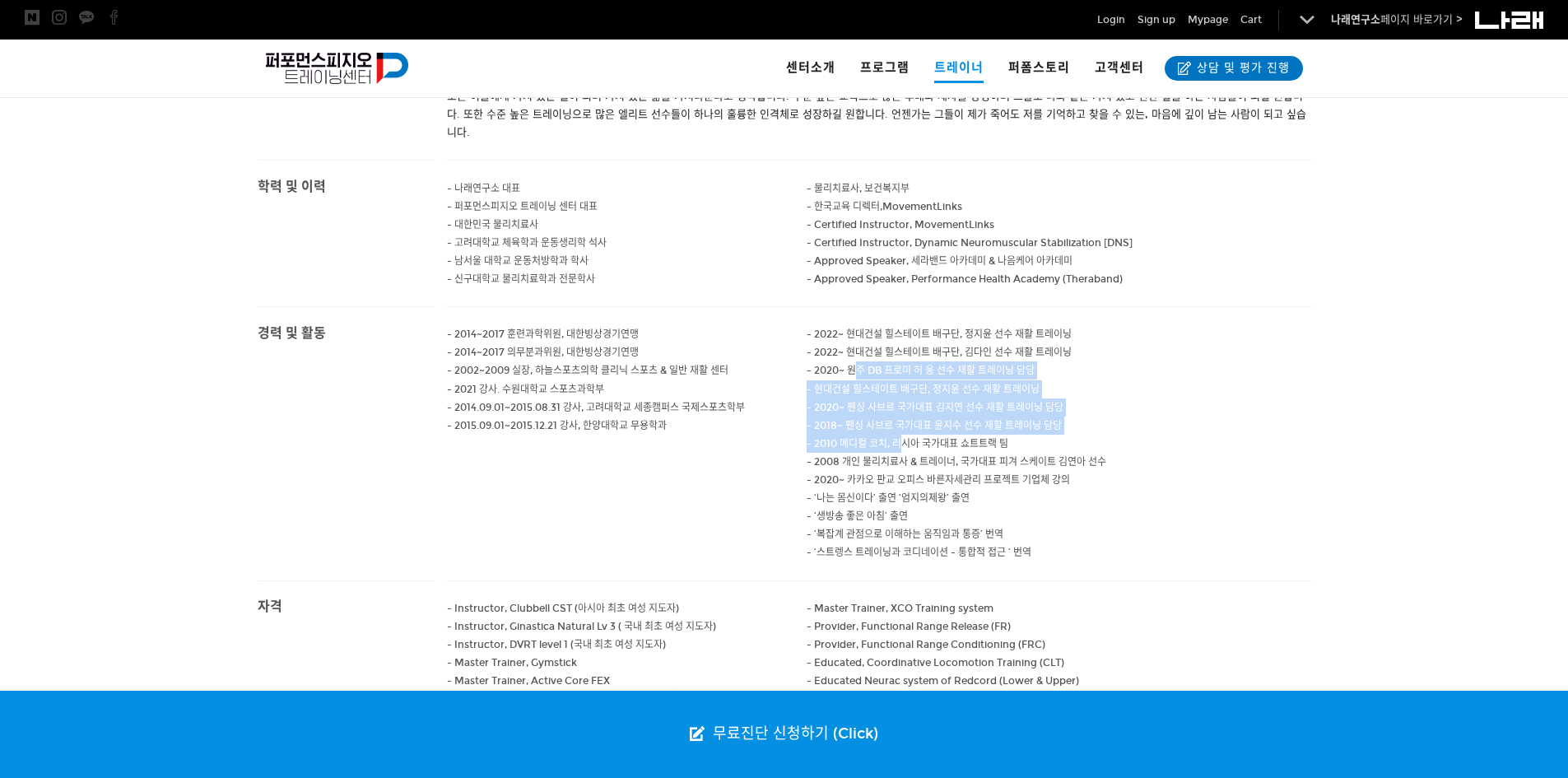 click on "- 2022~ 현대건설 힐스테이트 배구단, 정지윤 선수 재활 트레이닝 - 2022~ 현대건설 힐스테이트 배구단, 김다인 선수 재활 트레이닝 - 2020~ 원주 DB 프로미 허 웅 선수 재활 트레이닝 담당 - 현대건설 힐스테이트 배구단, 정지윤 선수 재활 트레이닝 - 2020~ 펜싱 사브르 국가대표 김지연 선수 재활 트레이닝 담당 - 2018~ 펜싱 사브르 국가대표 윤지수 선수 재활 트레이닝 담당 - 2010 메디컬 코치, 러시아 국가대표 쇼트트랙 팀 - 2008 개인 물리치료사 & 트레이너, 국가대표 피겨 스케이트 김연아 선수 - 2020~ 카카오 판교 오피스 바른자세관리 프로젝트 기업체 강의 - ‘나는 몸신이다’ 출연 ‘엄지의제왕’ 출연 - ‘생방송 좋은 아침’ 출연 - ‘복잡계 관점으로 이해하는 움직임과 통증’ 번역 - ‘스트렝스 트레이닝과 코디네이션 - 통합적 접근 ‘ 번역" at bounding box center (1059, 443) 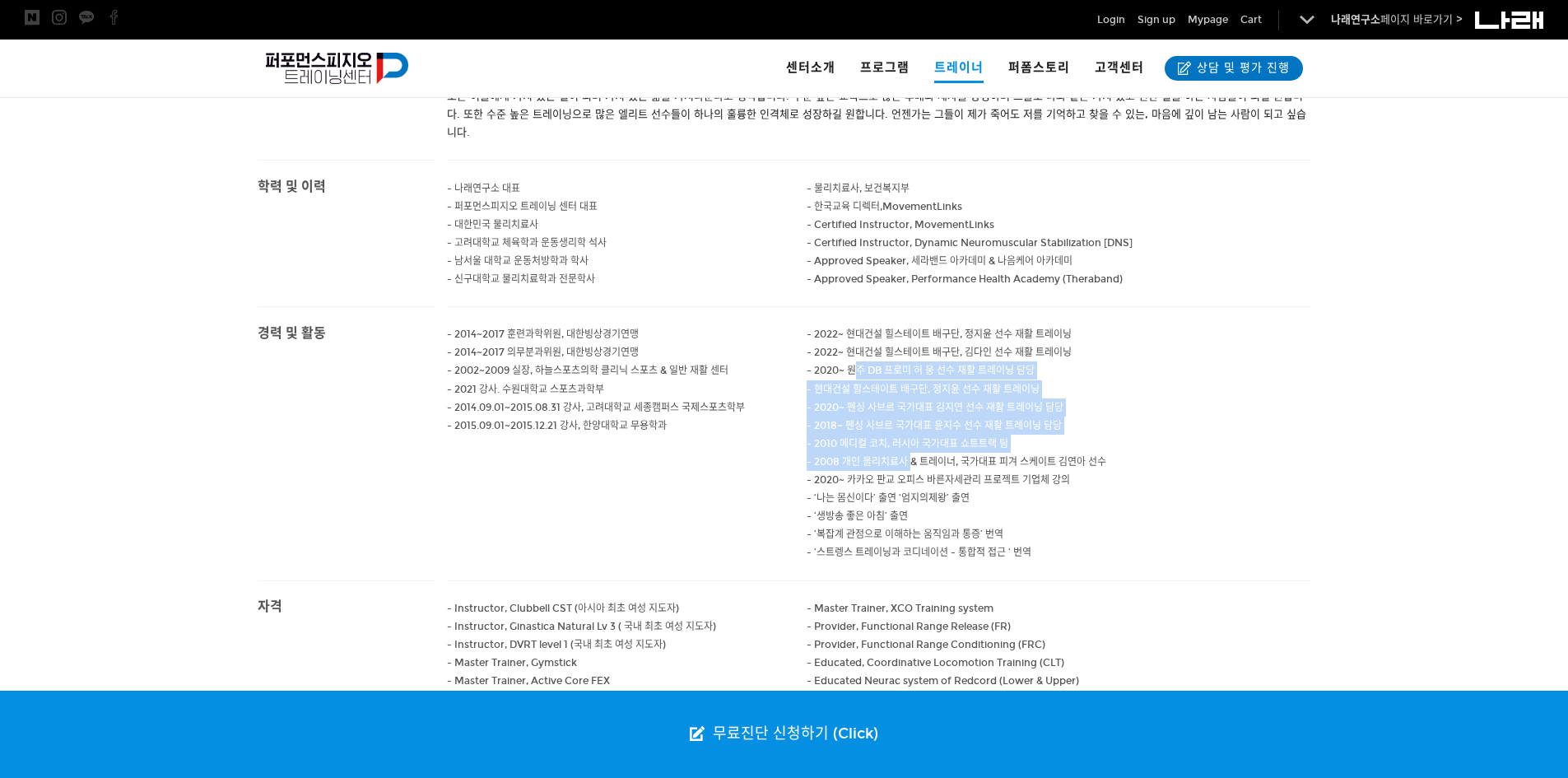 click on "- 2008 개인 물리치료사 & 트레이너, 국가대표 피겨 스케이트 김연아 선수" at bounding box center (1059, 462) 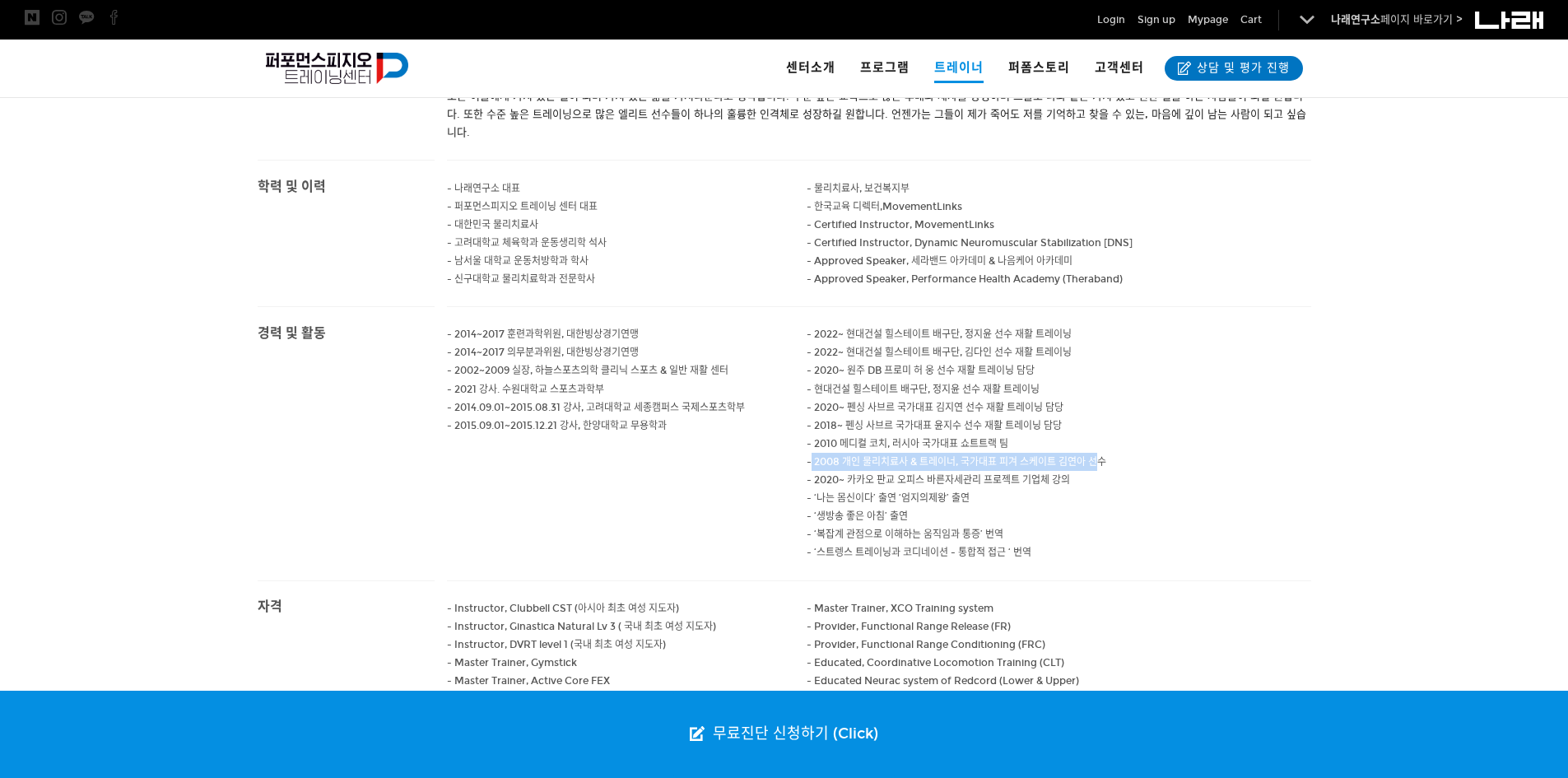 click on "- 2008 개인 물리치료사 & 트레이너, 국가대표 피겨 스케이트 김연아 선수" at bounding box center (939, 334) 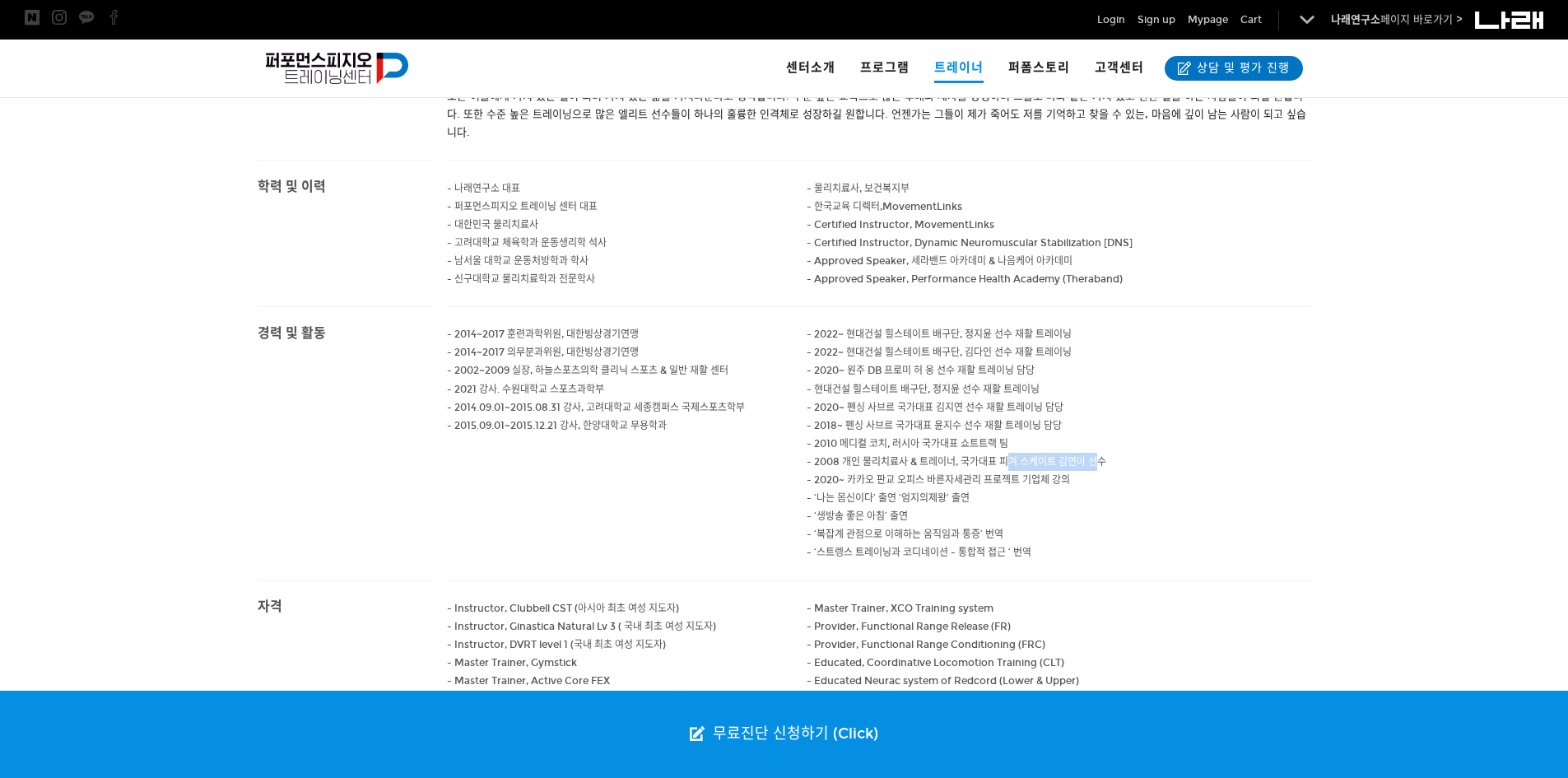 click on "- 2008 개인 물리치료사 & 트레이너, 국가대표 피겨 스케이트 김연아 선수" at bounding box center (939, 334) 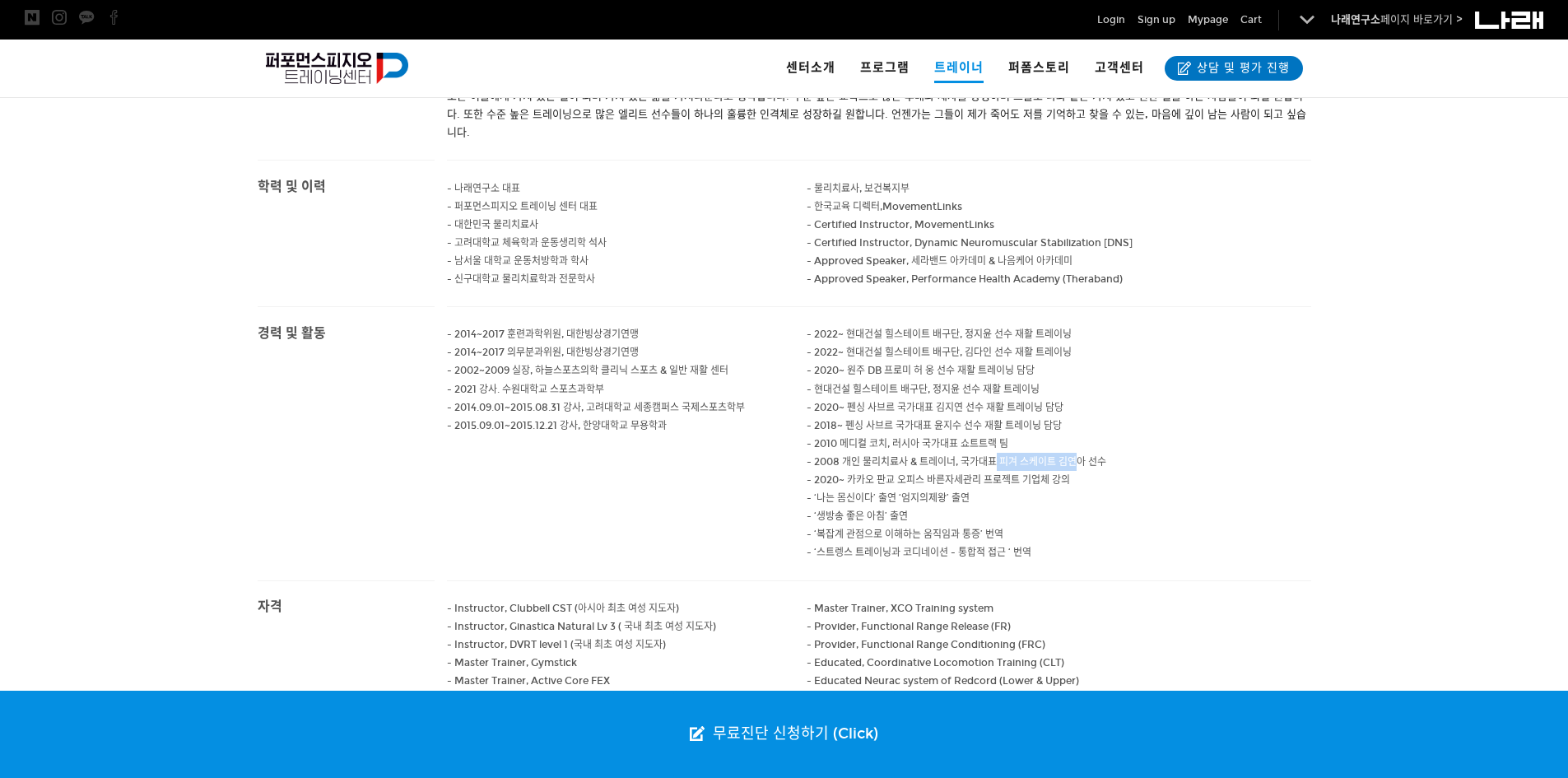 click on "- 2008 개인 물리치료사 & 트레이너, 국가대표 피겨 스케이트 김연아 선수" at bounding box center [939, 334] 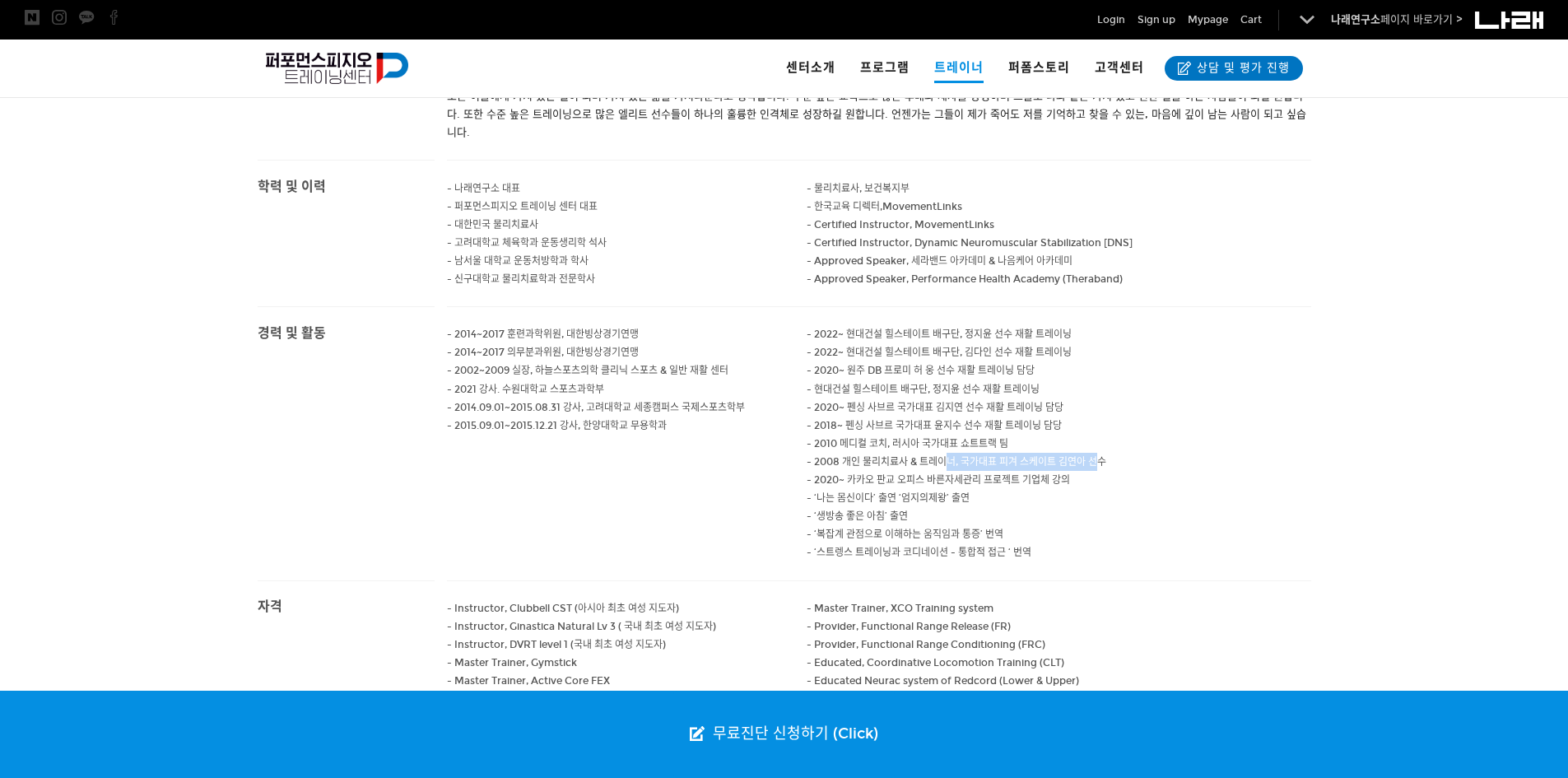 click on "- 2008 개인 물리치료사 & 트레이너, 국가대표 피겨 스케이트 김연아 선수" at bounding box center [939, 334] 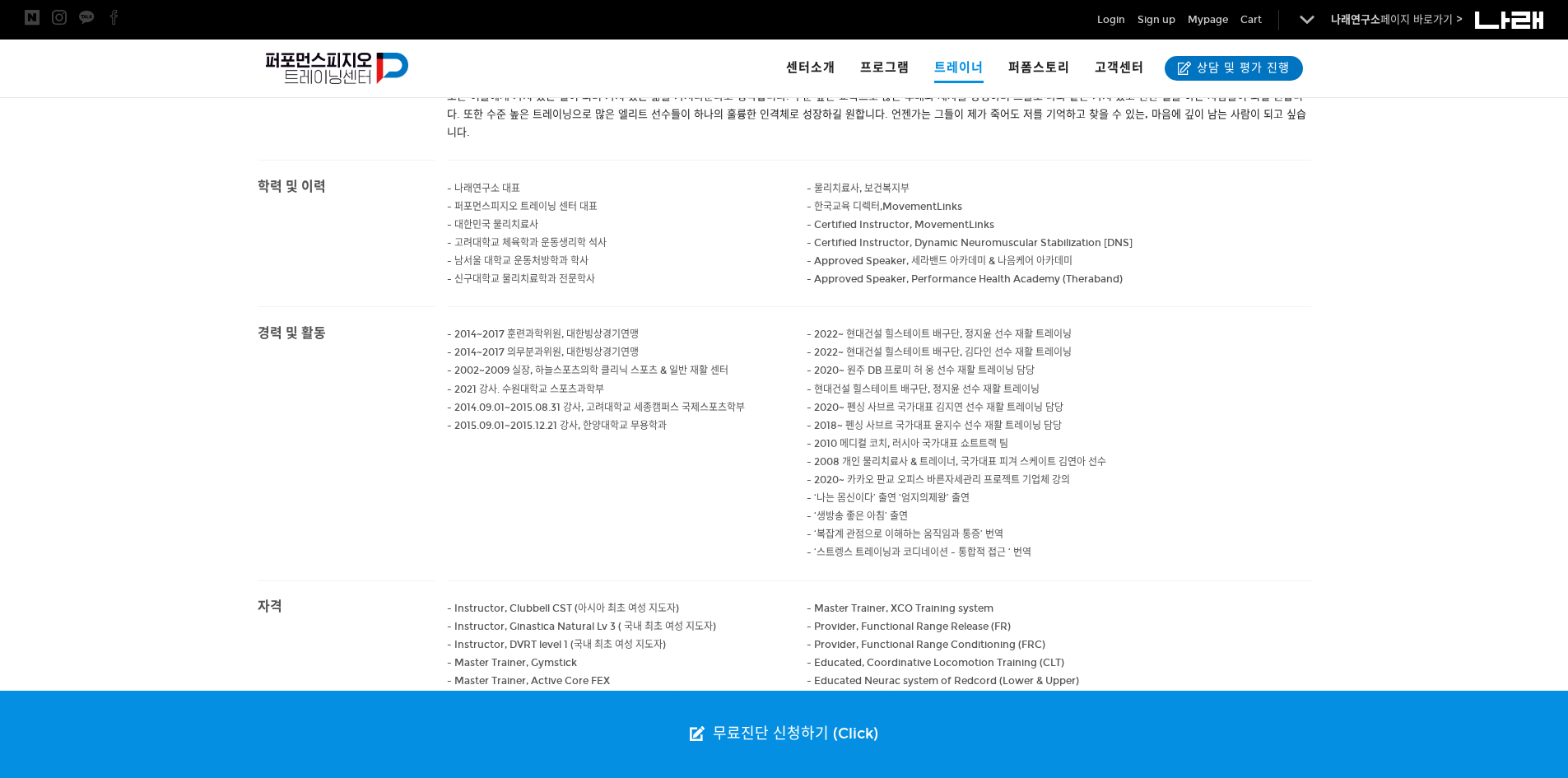 click on "- 2008 개인 물리치료사 & 트레이너, 국가대표 피겨 스케이트 김연아 선수" at bounding box center [939, 334] 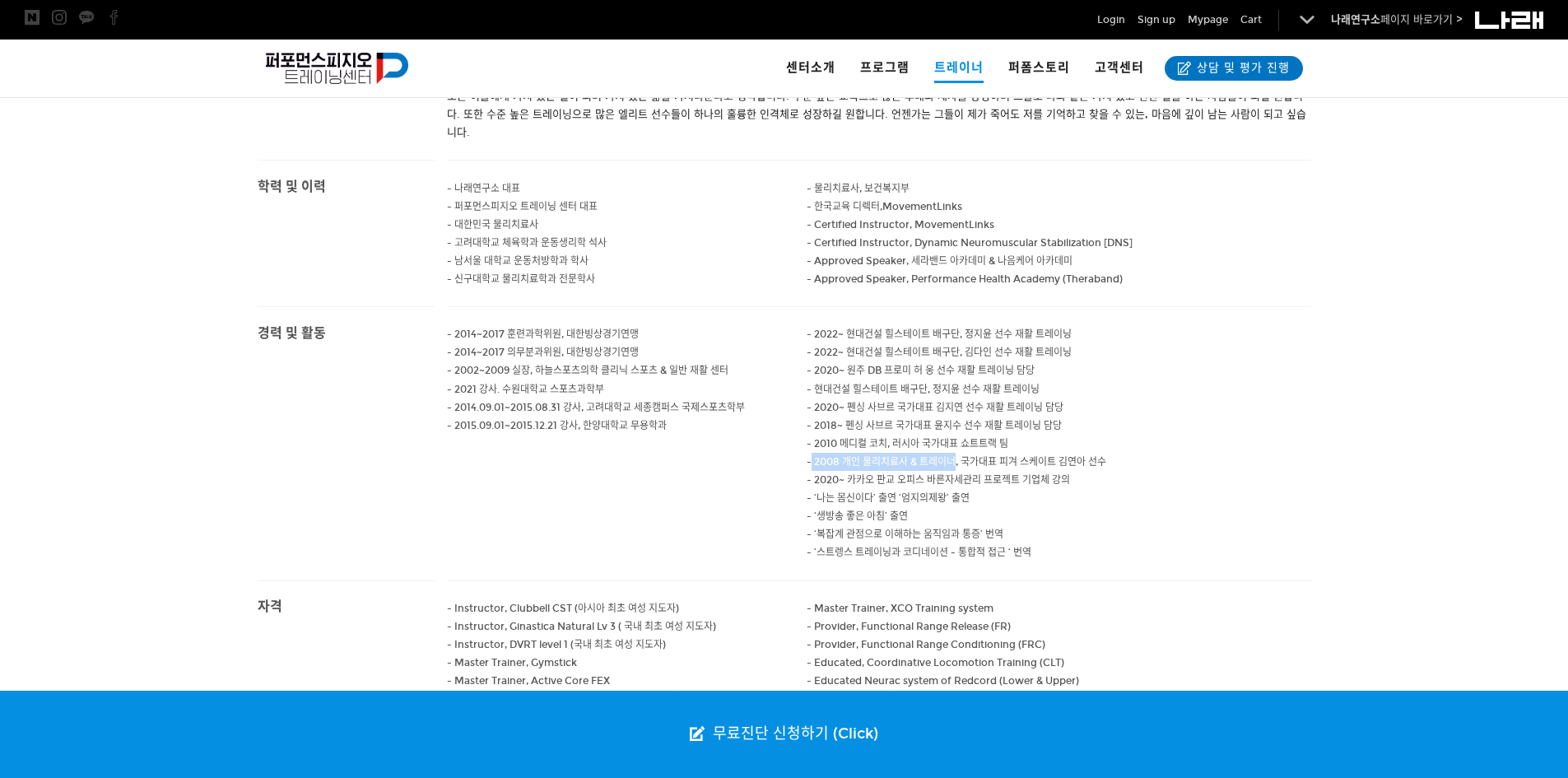 click on "- 2008 개인 물리치료사 & 트레이너, 국가대표 피겨 스케이트 김연아 선수" at bounding box center (1059, 462) 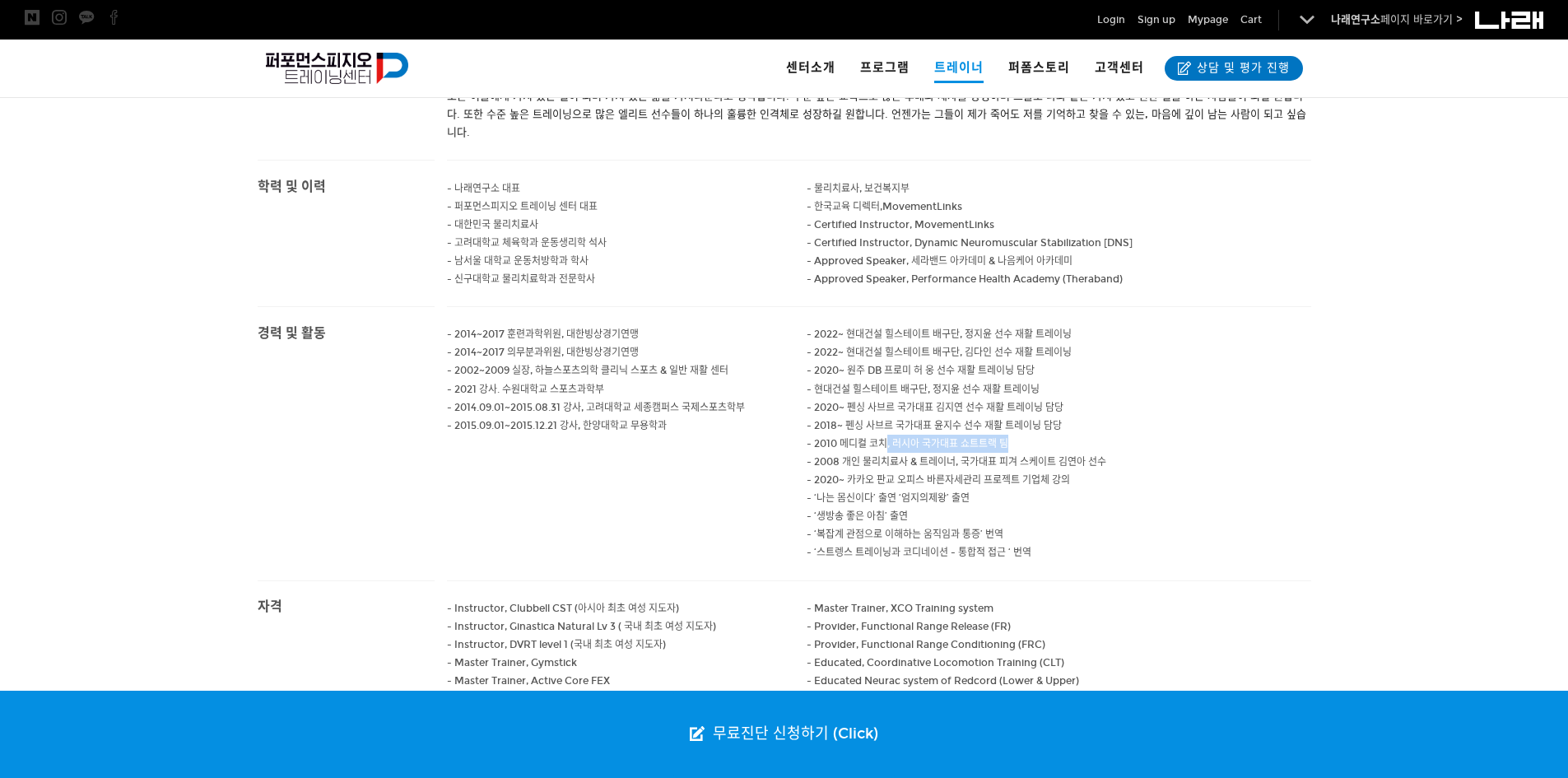 click on "- 2010 메디컬 코치, 러시아 국가대표 쇼트트랙 팀" at bounding box center [1059, 444] 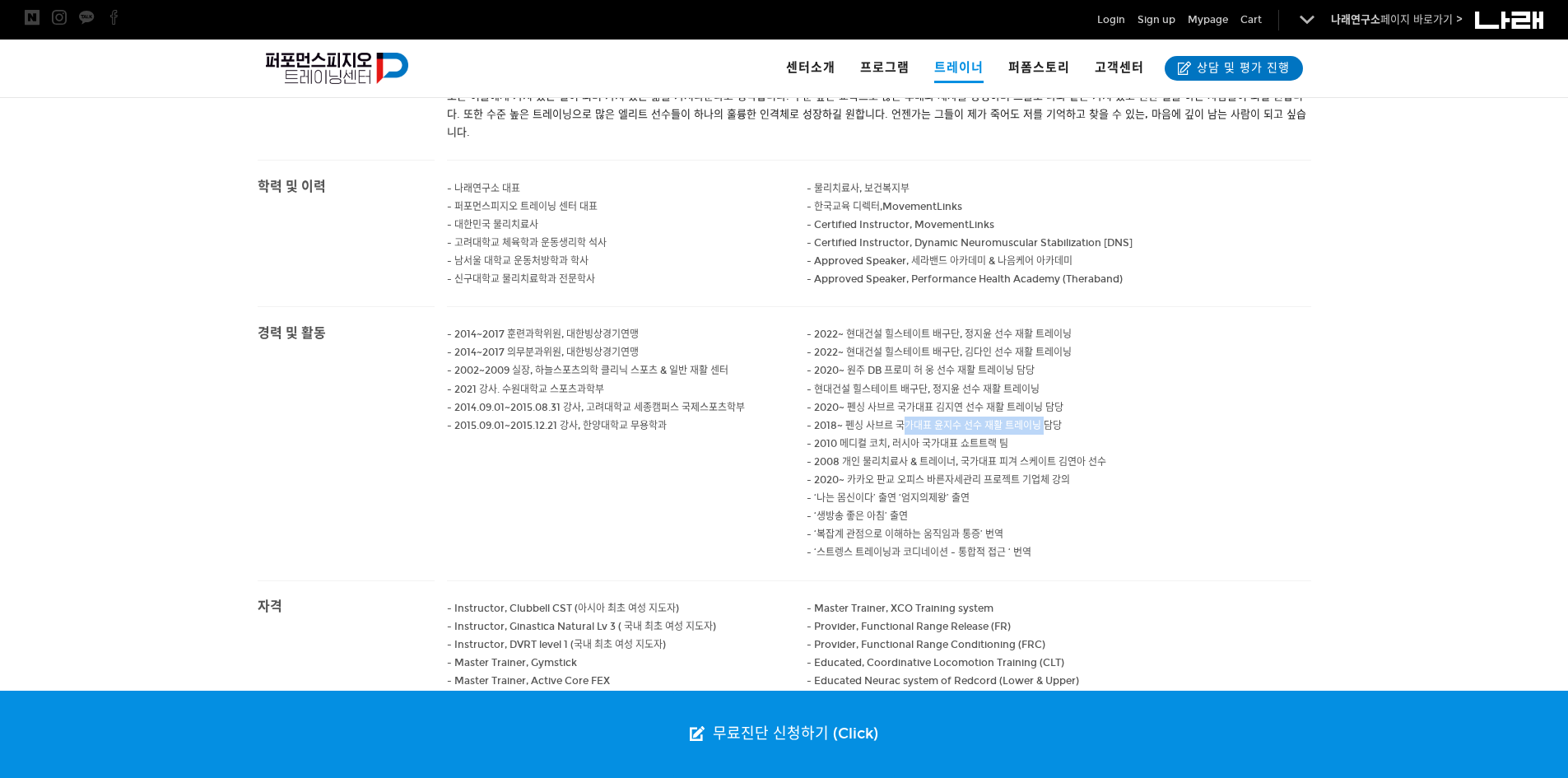 click on "- 2018~ 펜싱 사브르 국가대표 윤지수 선수 재활 트레이닝 담당" at bounding box center [939, 334] 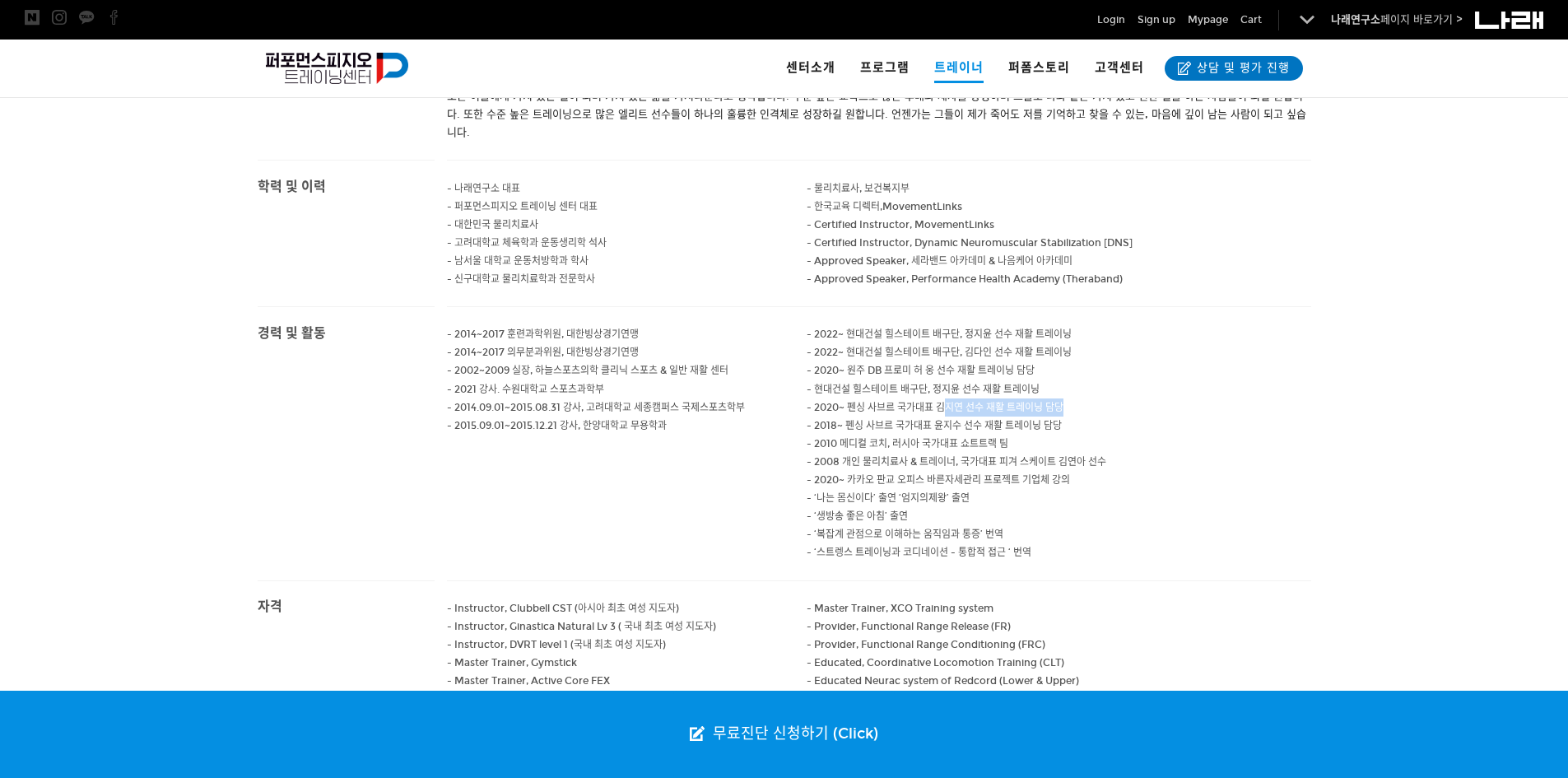 click on "- 2020~ 펜싱 사브르 국가대표 김지연 선수 재활 트레이닝 담당" at bounding box center (939, 334) 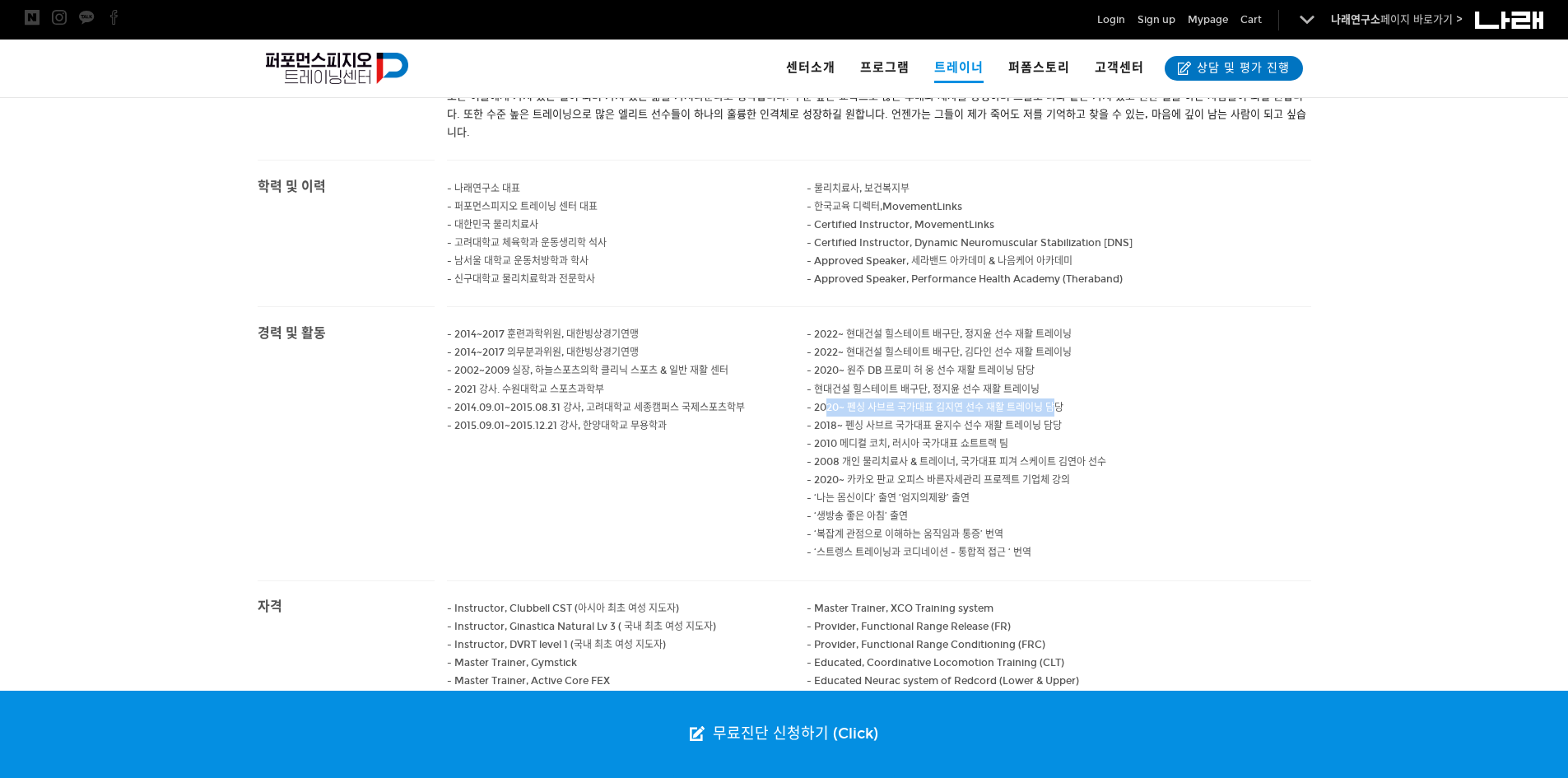 click on "- 2020~ 펜싱 사브르 국가대표 김지연 선수 재활 트레이닝 담당" at bounding box center [939, 334] 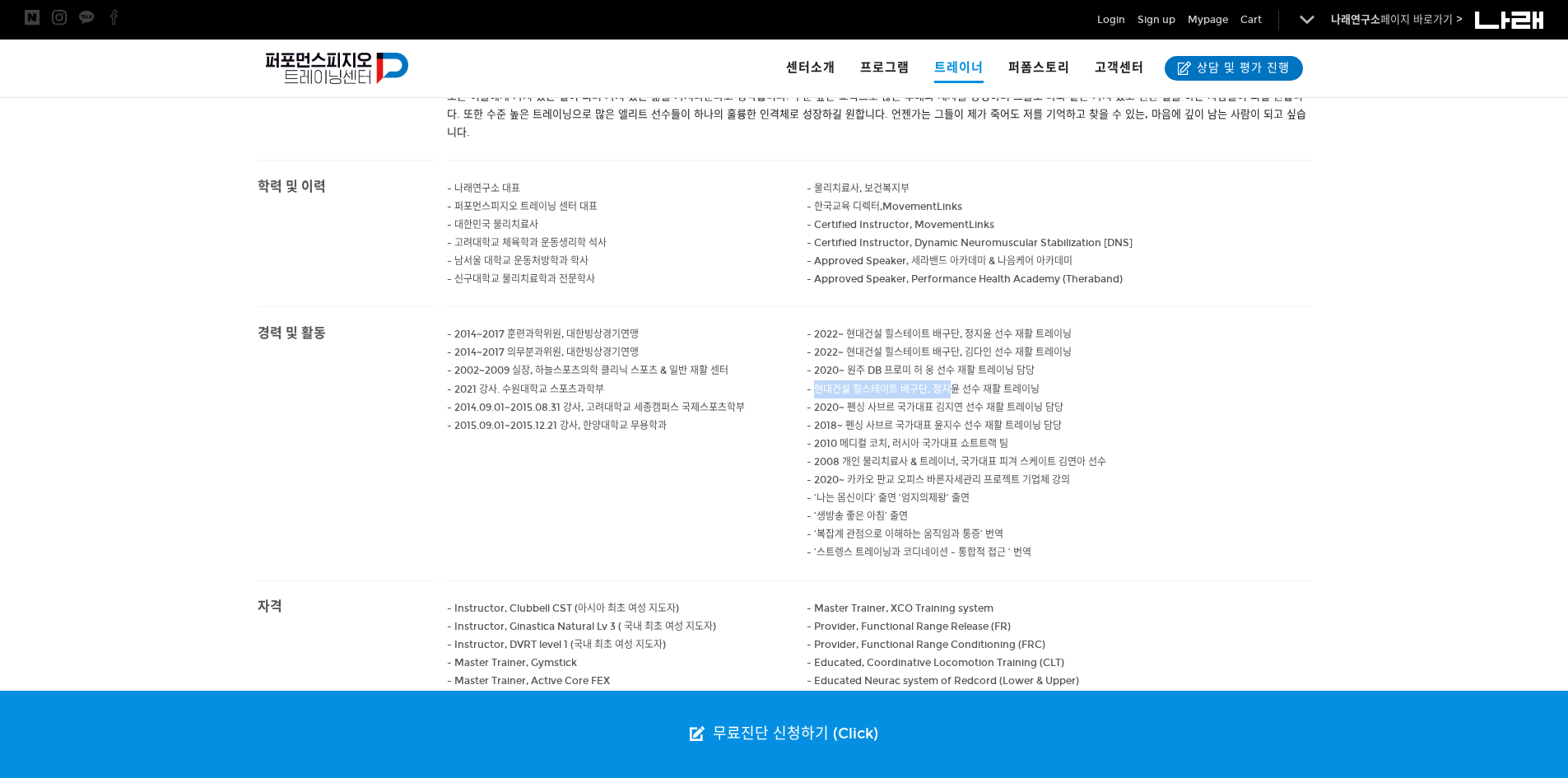 click on "- 현대건설 힐스테이트 배구단, 정지윤 선수 재활 트레이닝" at bounding box center (939, 334) 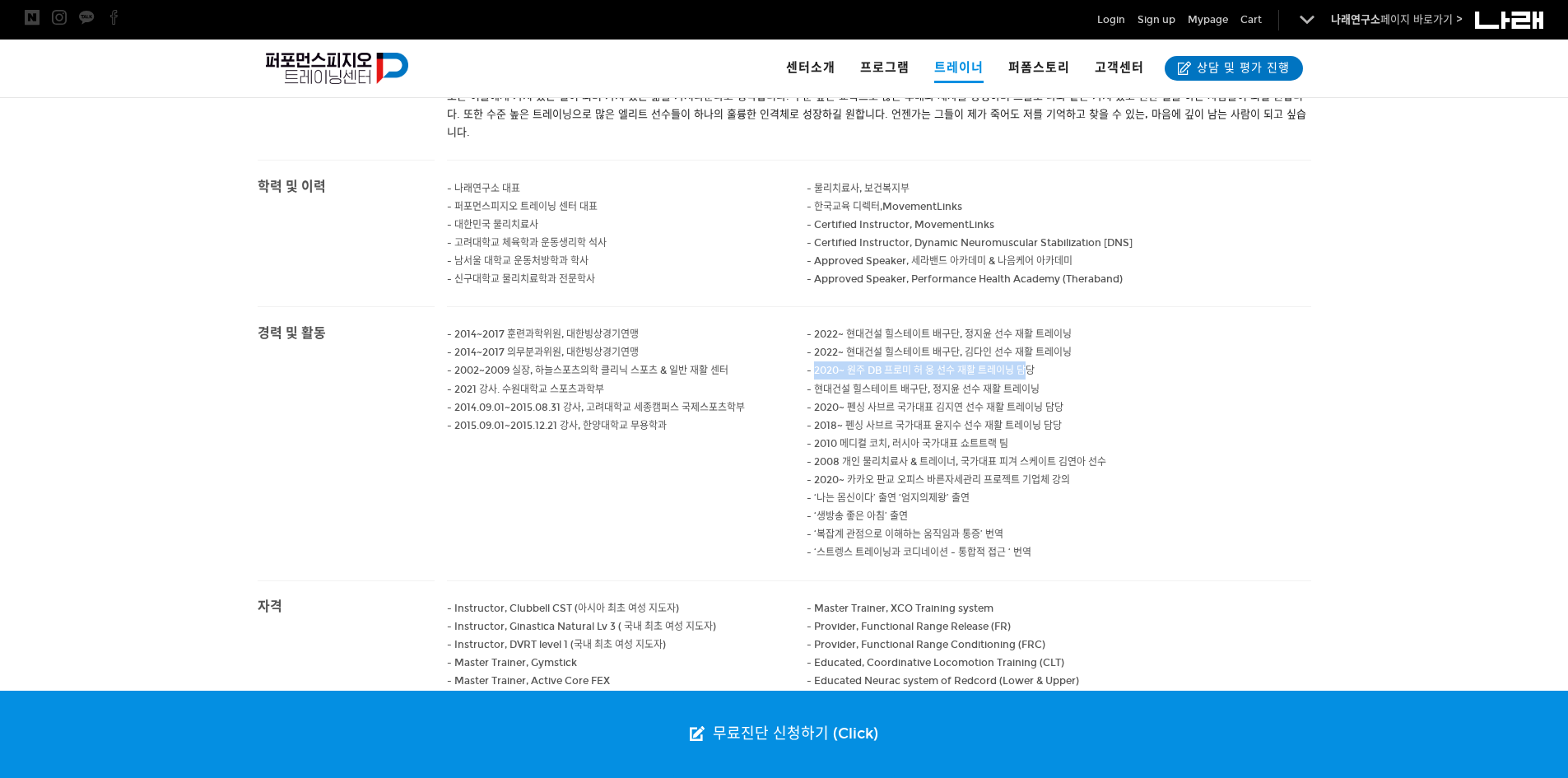 click on "- 2020~ 원주 DB 프로미 허 웅 선수 재활 트레이닝 담당" at bounding box center [1059, 370] 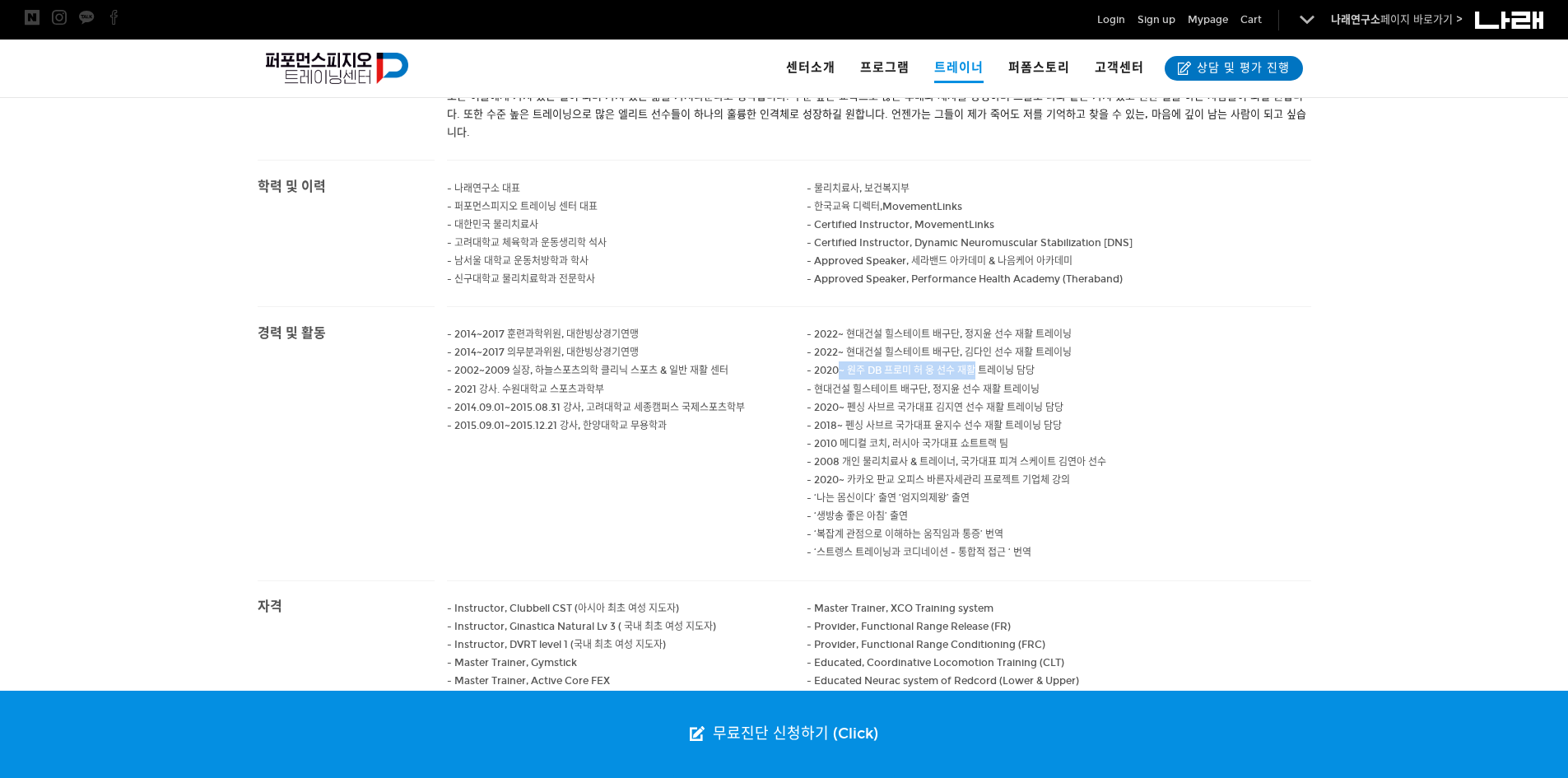 click on "- 2020~ 원주 DB 프로미 허 웅 선수 재활 트레이닝 담당" at bounding box center (939, 334) 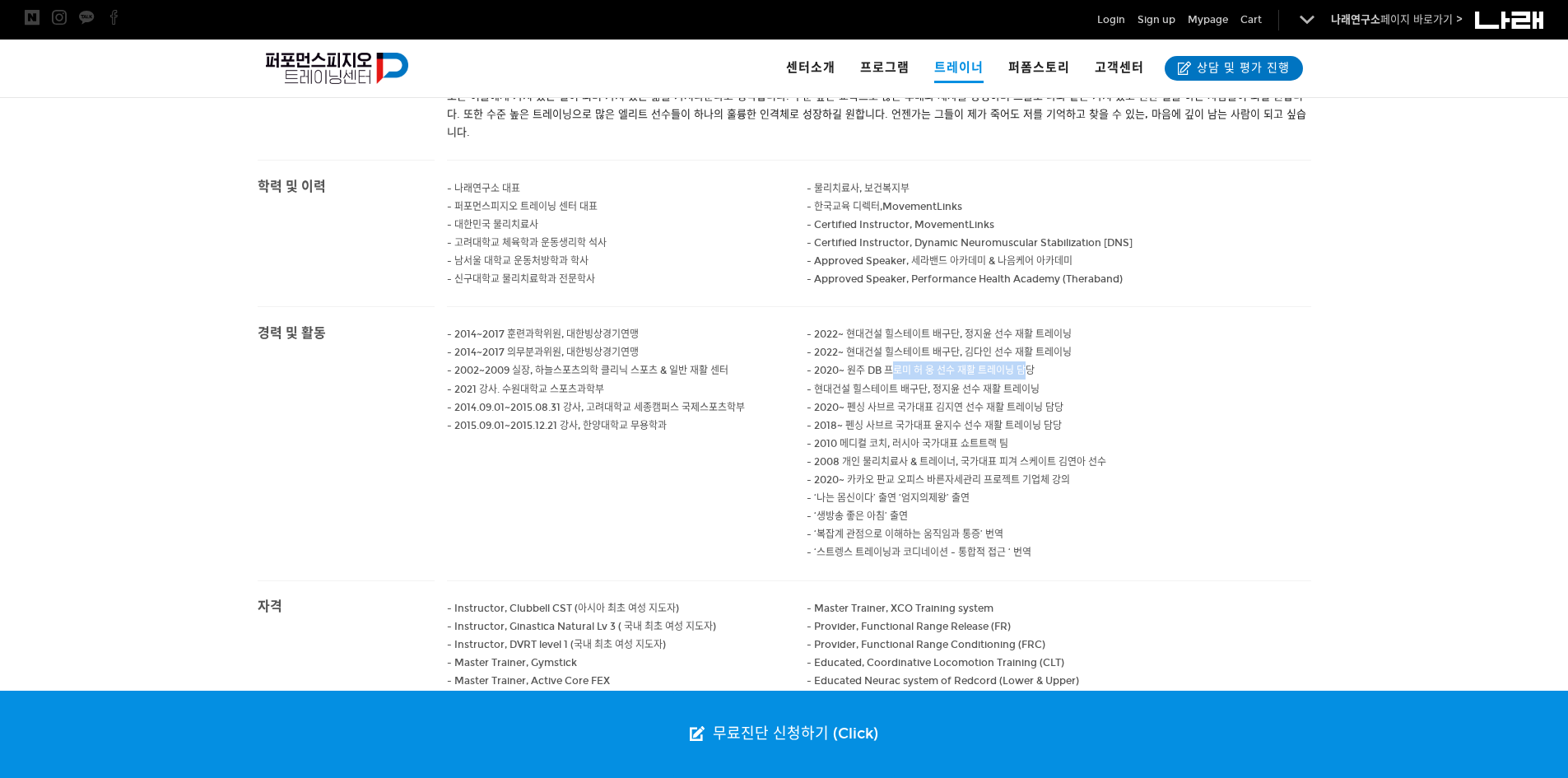 click on "- 2020~ 원주 DB 프로미 허 웅 선수 재활 트레이닝 담당" at bounding box center (939, 334) 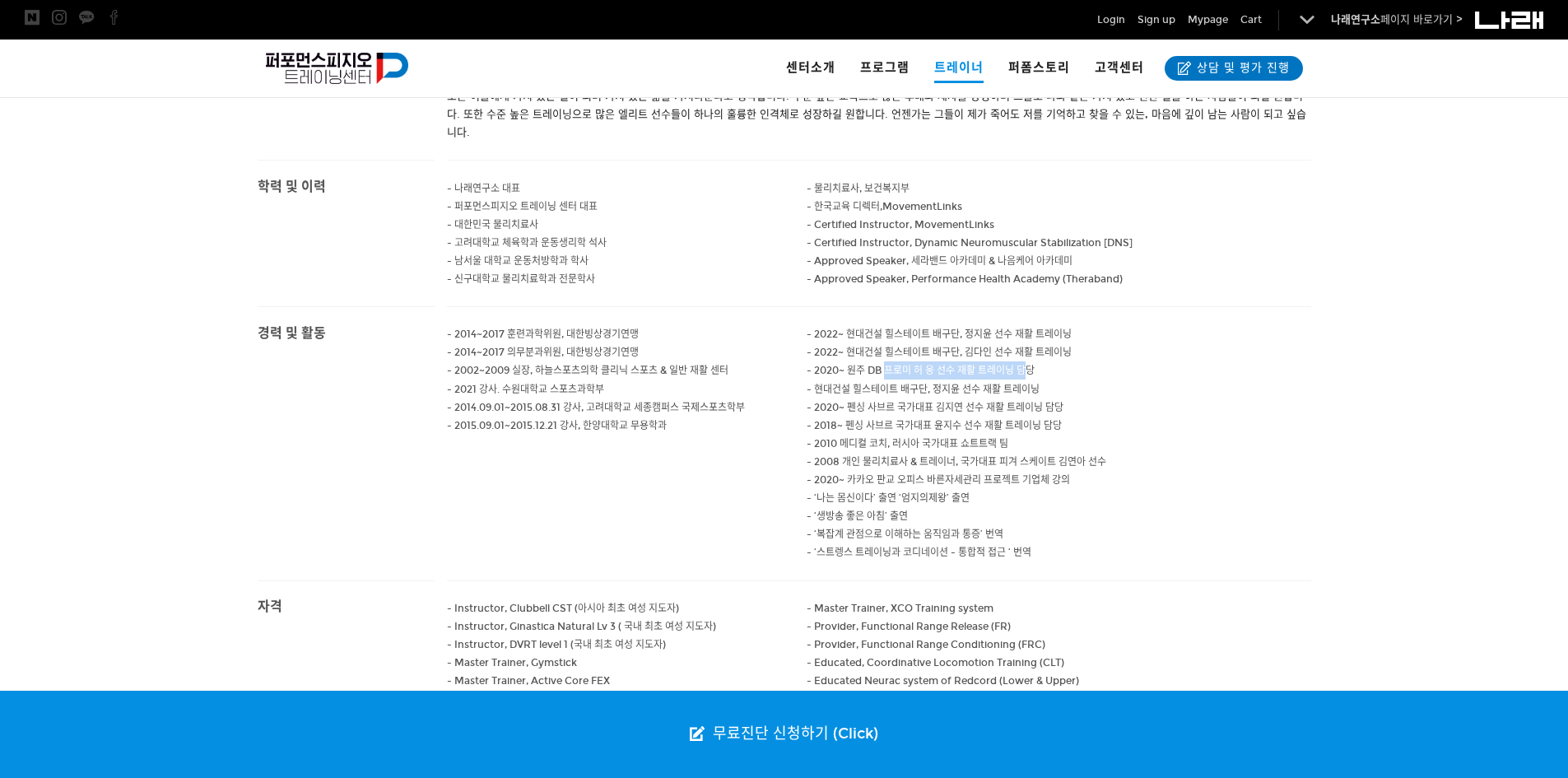 click on "- 2020~ 원주 DB 프로미 허 웅 선수 재활 트레이닝 담당" at bounding box center (939, 334) 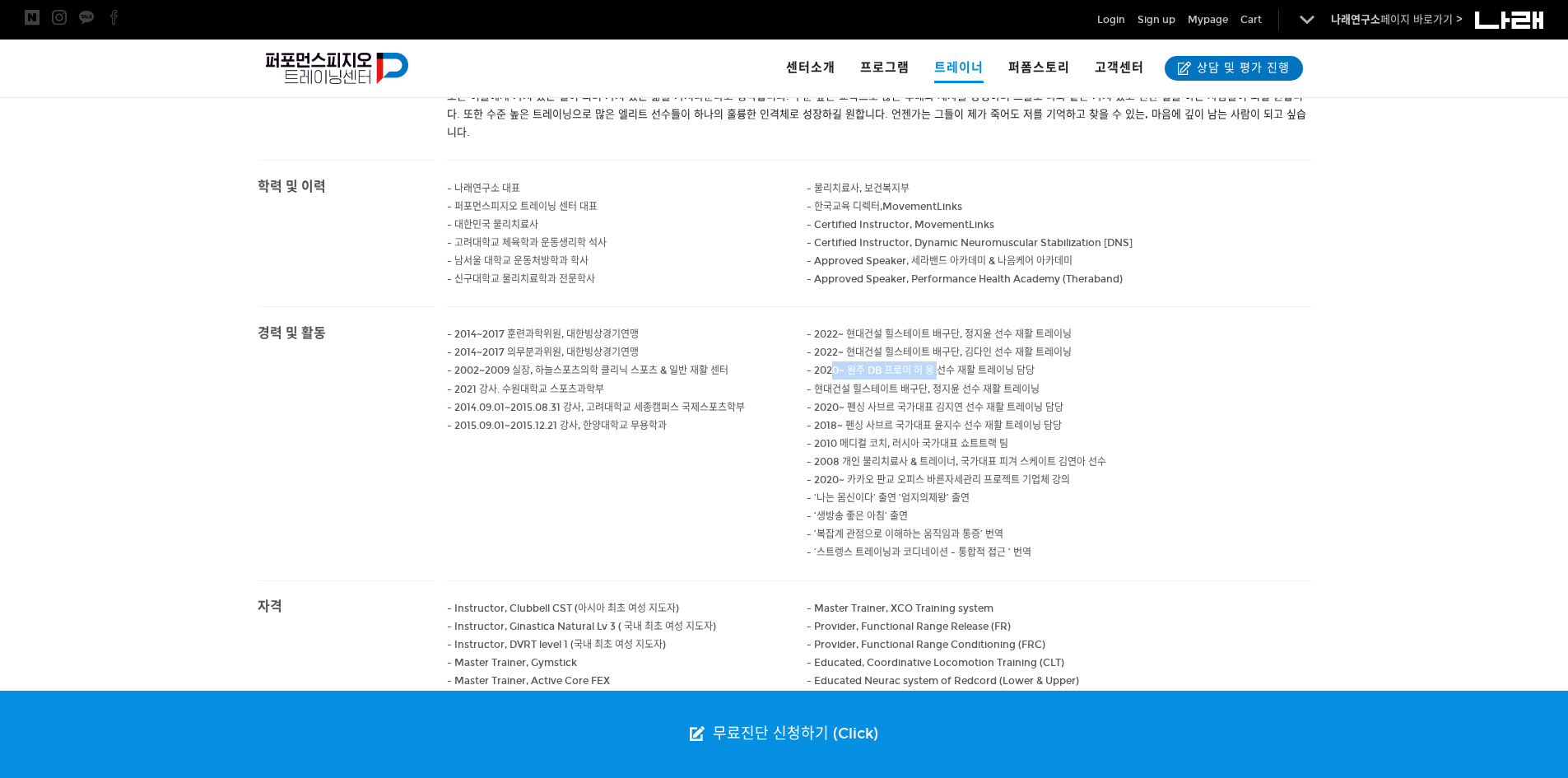 click on "- 2020~ 원주 DB 프로미 허 웅 선수 재활 트레이닝 담당" at bounding box center [939, 334] 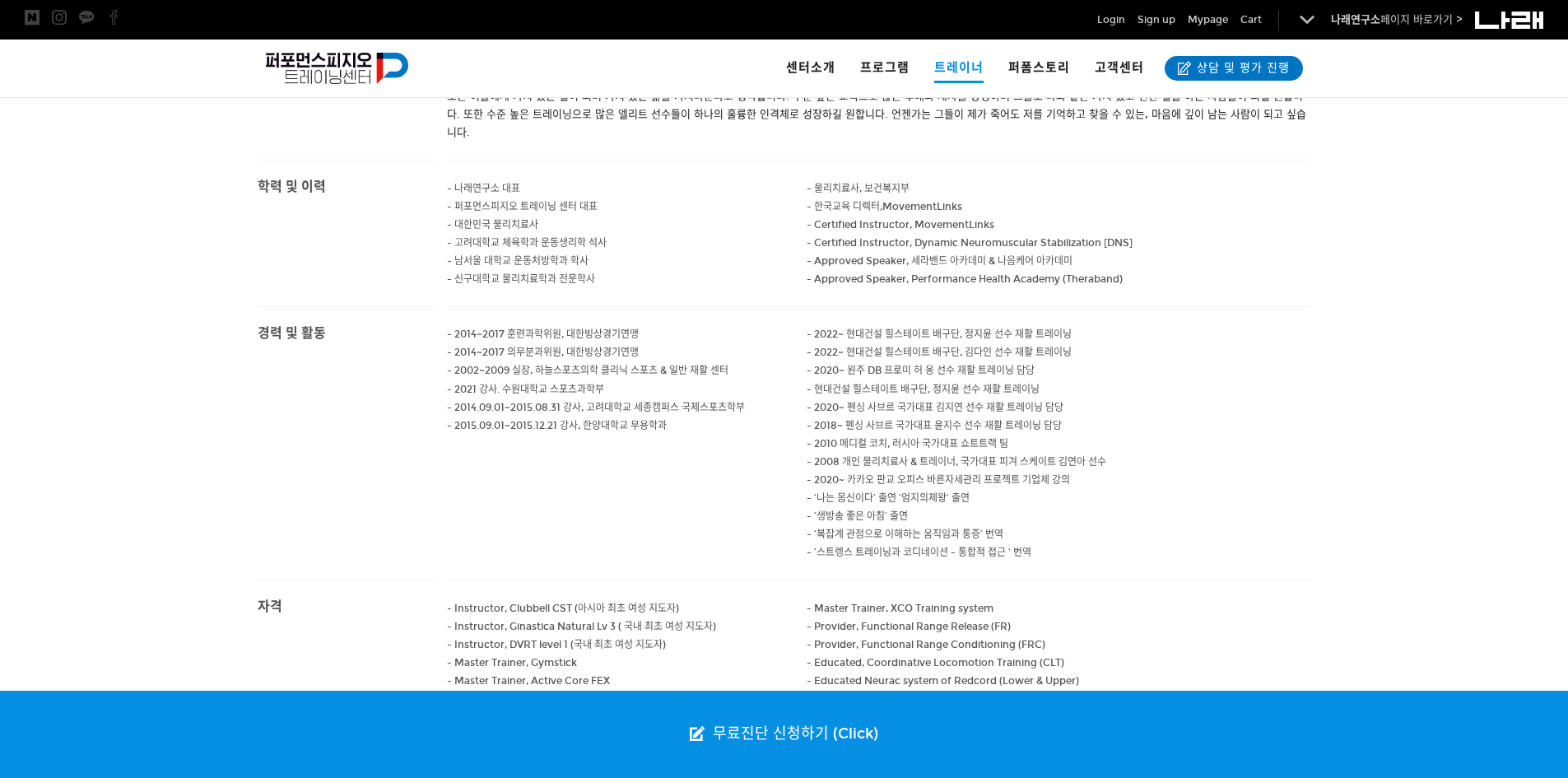 click on "- 2022~ 현대건설 힐스테이트 배구단, 김다인 선수 재활 트레이닝" at bounding box center [939, 334] 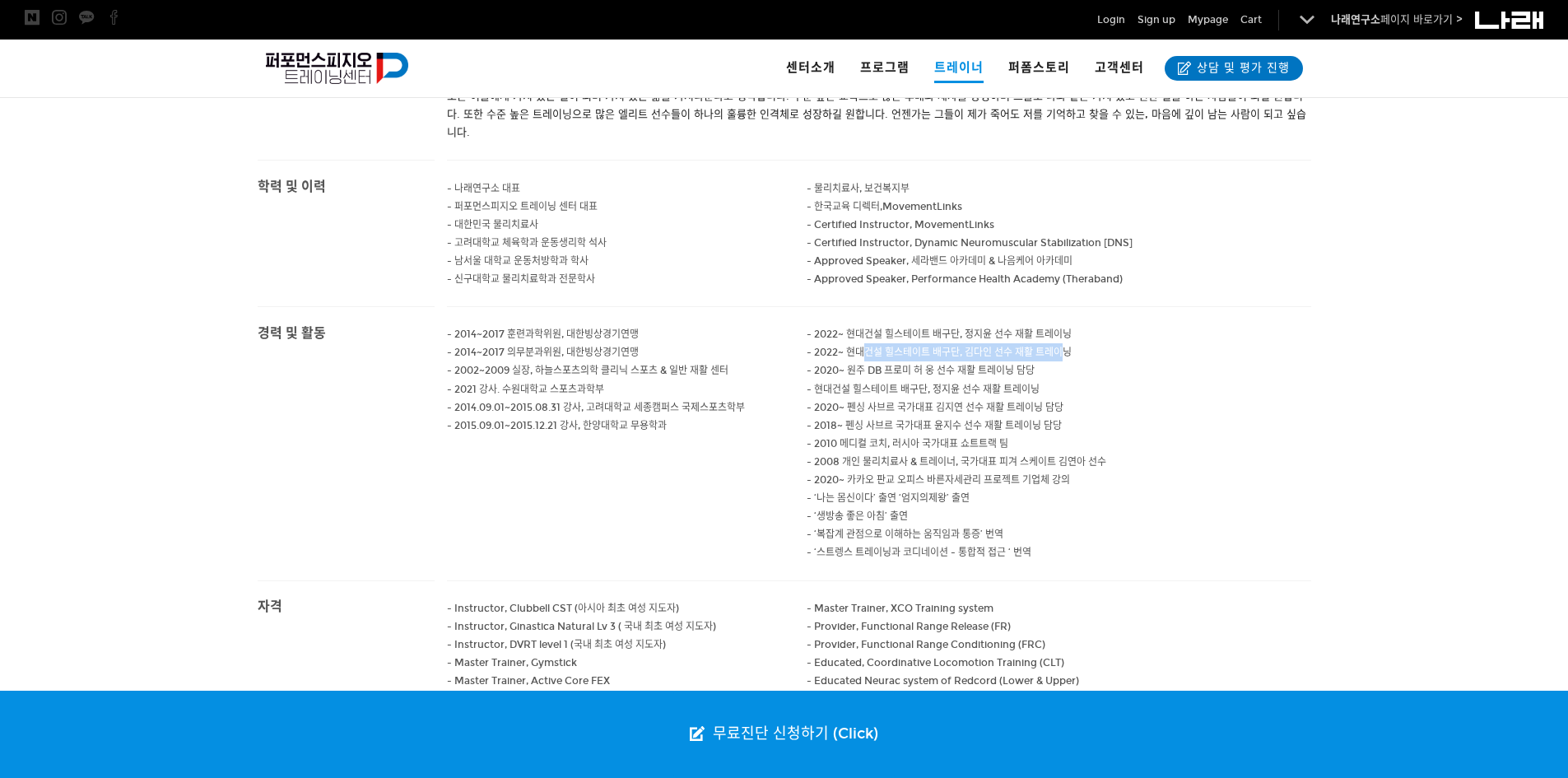 click on "- 2022~ 현대건설 힐스테이트 배구단, 김다인 선수 재활 트레이닝" at bounding box center [939, 334] 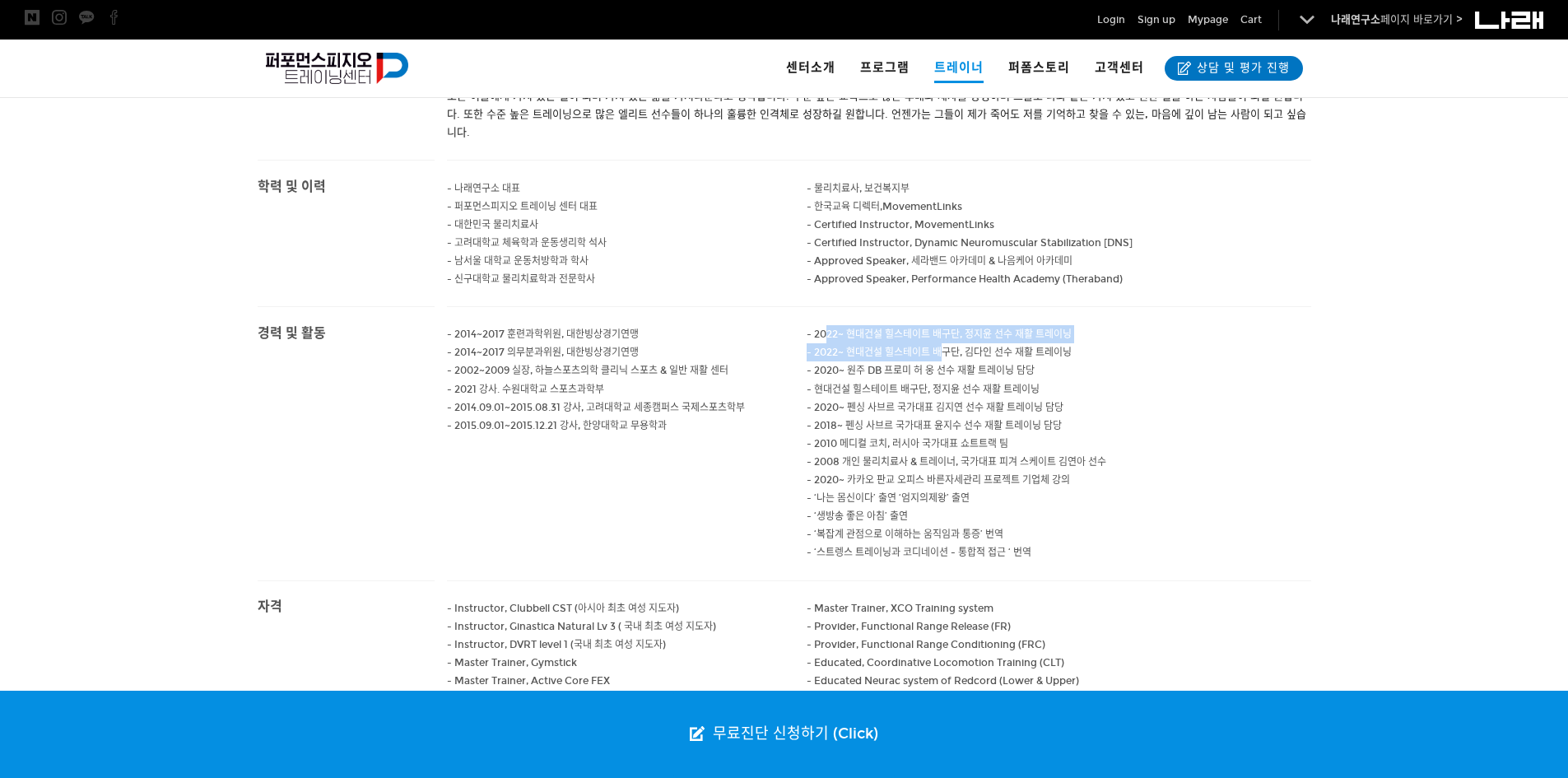 click on "- 2022~ 현대건설 힐스테이트 배구단, 정지윤 선수 재활 트레이닝 - 2022~ 현대건설 힐스테이트 배구단, 김다인 선수 재활 트레이닝 - 2020~ 원주 DB 프로미 허 웅 선수 재활 트레이닝 담당 - 현대건설 힐스테이트 배구단, 정지윤 선수 재활 트레이닝 - 2020~ 펜싱 사브르 국가대표 김지연 선수 재활 트레이닝 담당 - 2018~ 펜싱 사브르 국가대표 윤지수 선수 재활 트레이닝 담당 - 2010 메디컬 코치, 러시아 국가대표 쇼트트랙 팀 - 2008 개인 물리치료사 & 트레이너, 국가대표 피겨 스케이트 김연아 선수 - 2020~ 카카오 판교 오피스 바른자세관리 프로젝트 기업체 강의 - ‘나는 몸신이다’ 출연 ‘엄지의제왕’ 출연 - ‘생방송 좋은 아침’ 출연 - ‘복잡계 관점으로 이해하는 움직임과 통증’ 번역 - ‘스트렝스 트레이닝과 코디네이션 - 통합적 접근 ‘ 번역" at bounding box center [1059, 443] 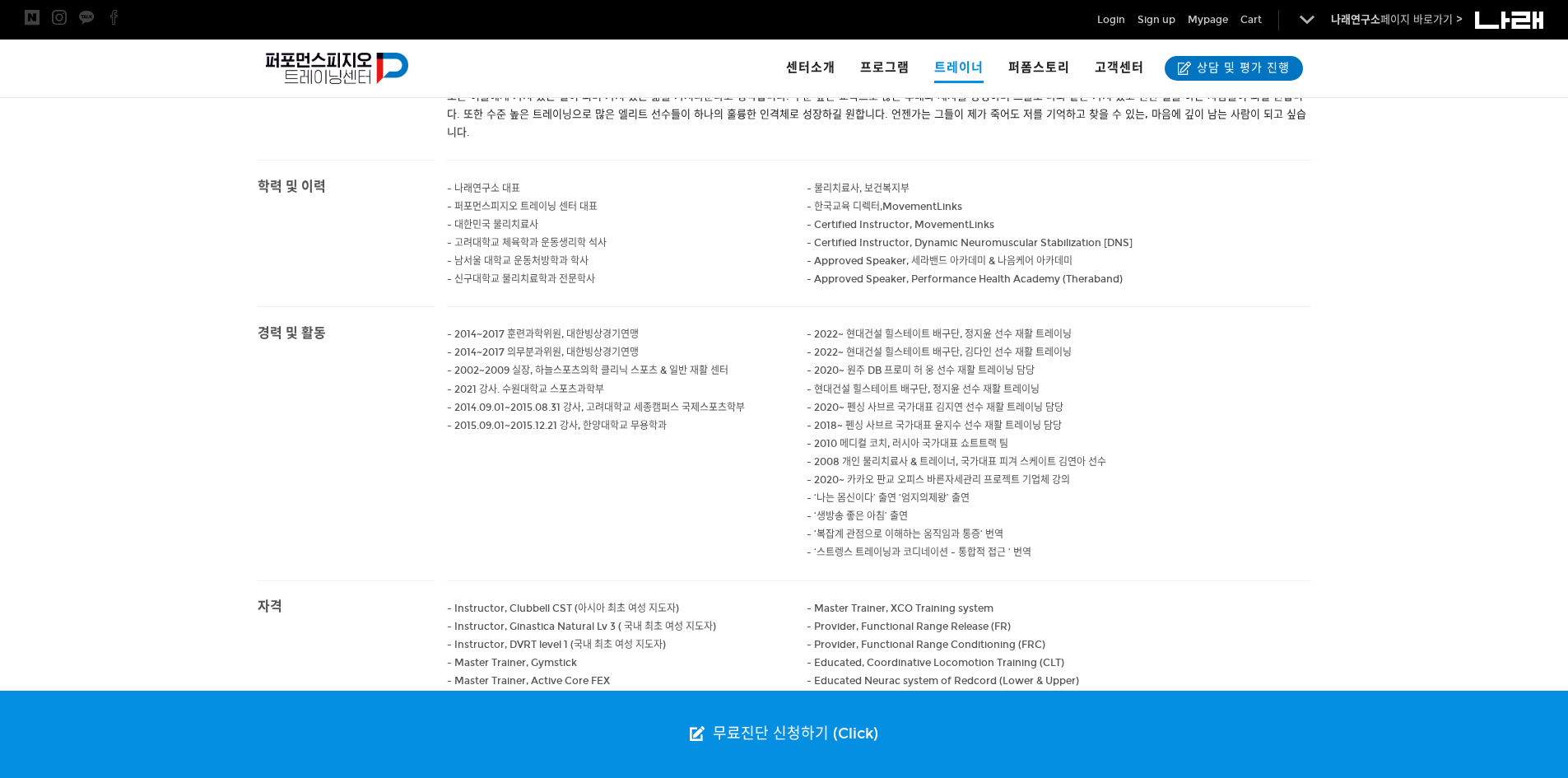 click on "- 2022~ 현대건설 힐스테이트 배구단, 김다인 선수 재활 트레이닝" at bounding box center [1059, 352] 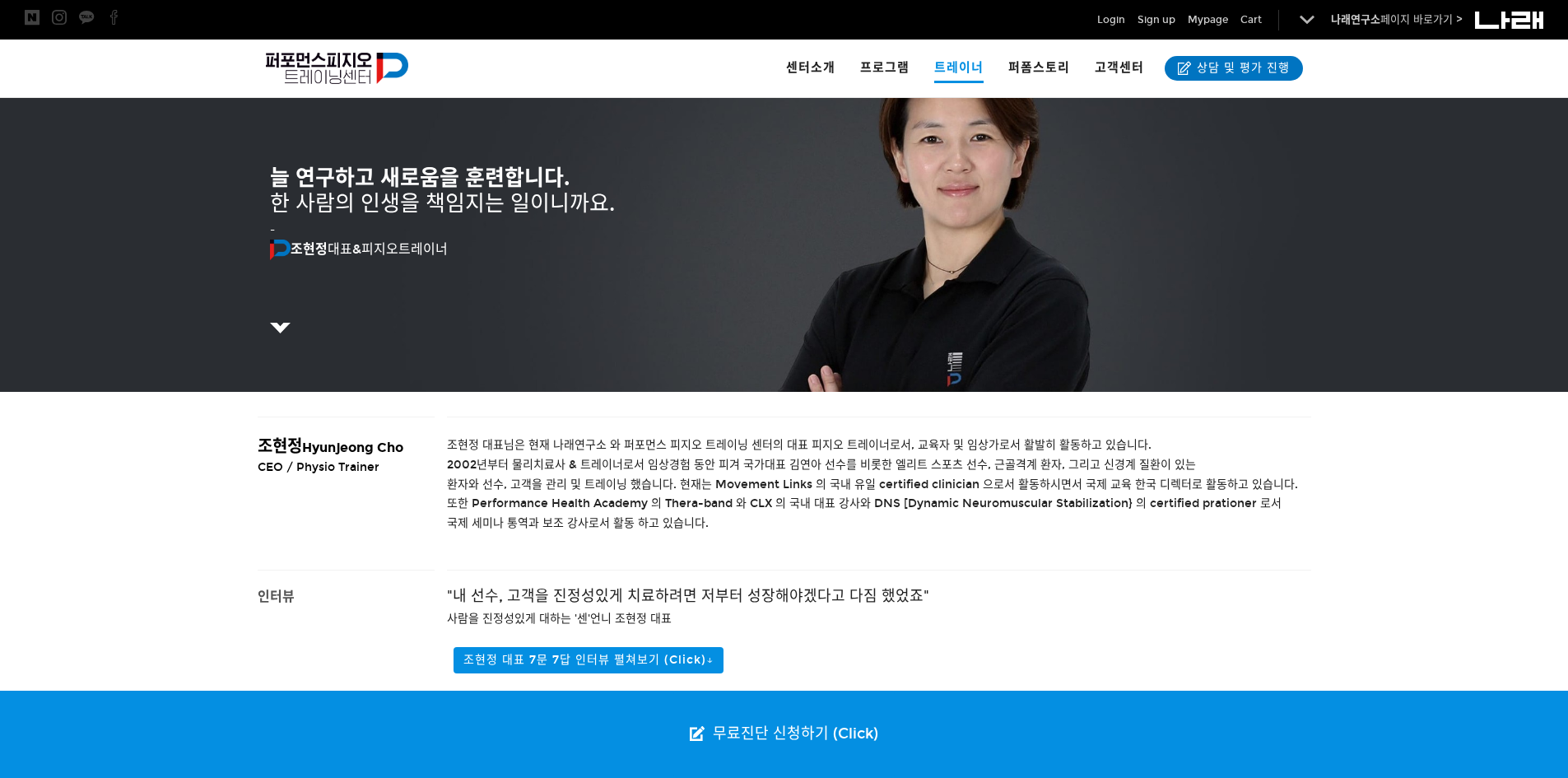 scroll, scrollTop: 0, scrollLeft: 0, axis: both 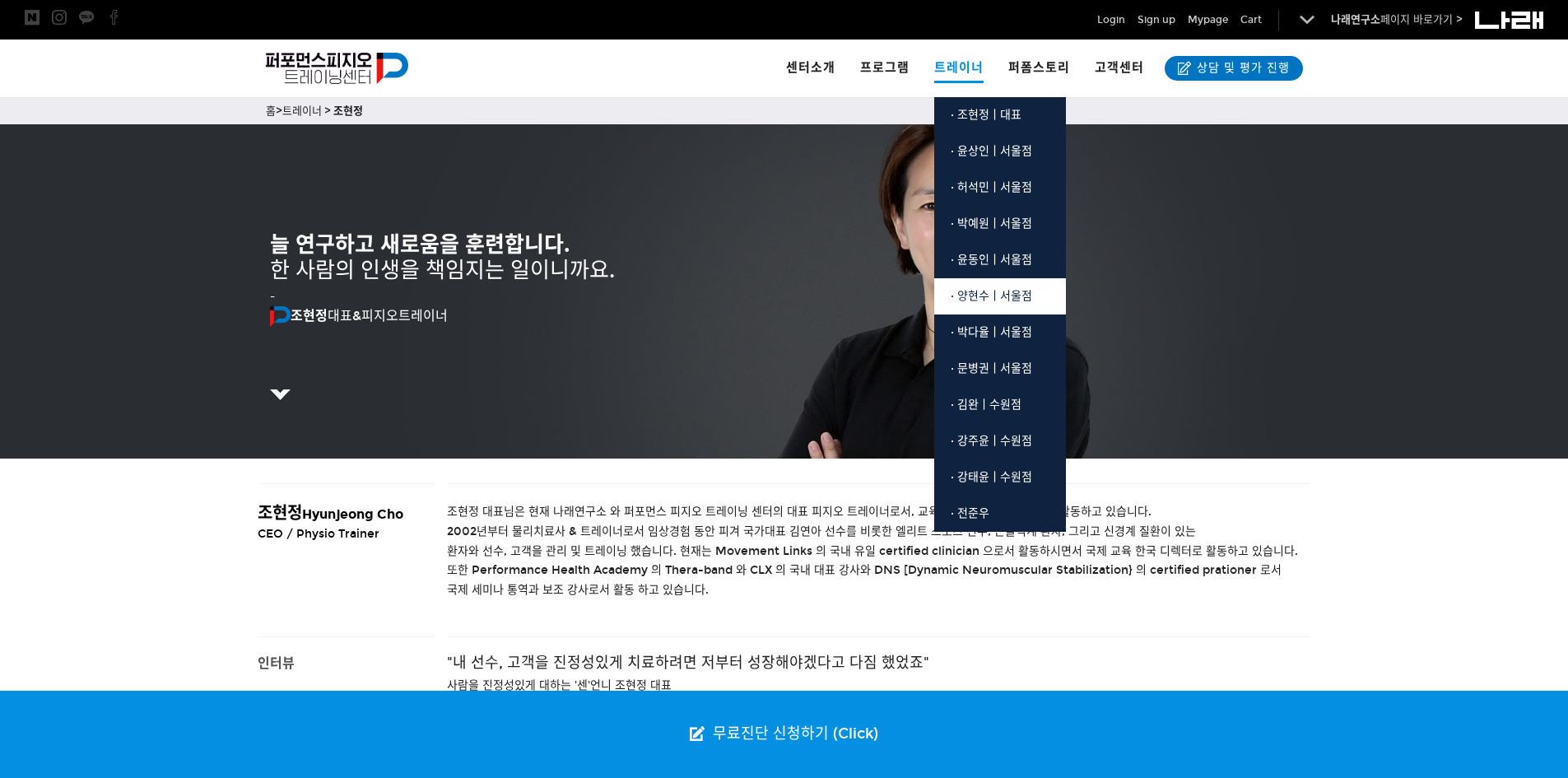 click on "· 양현수ㅣ서울점" at bounding box center [991, 296] 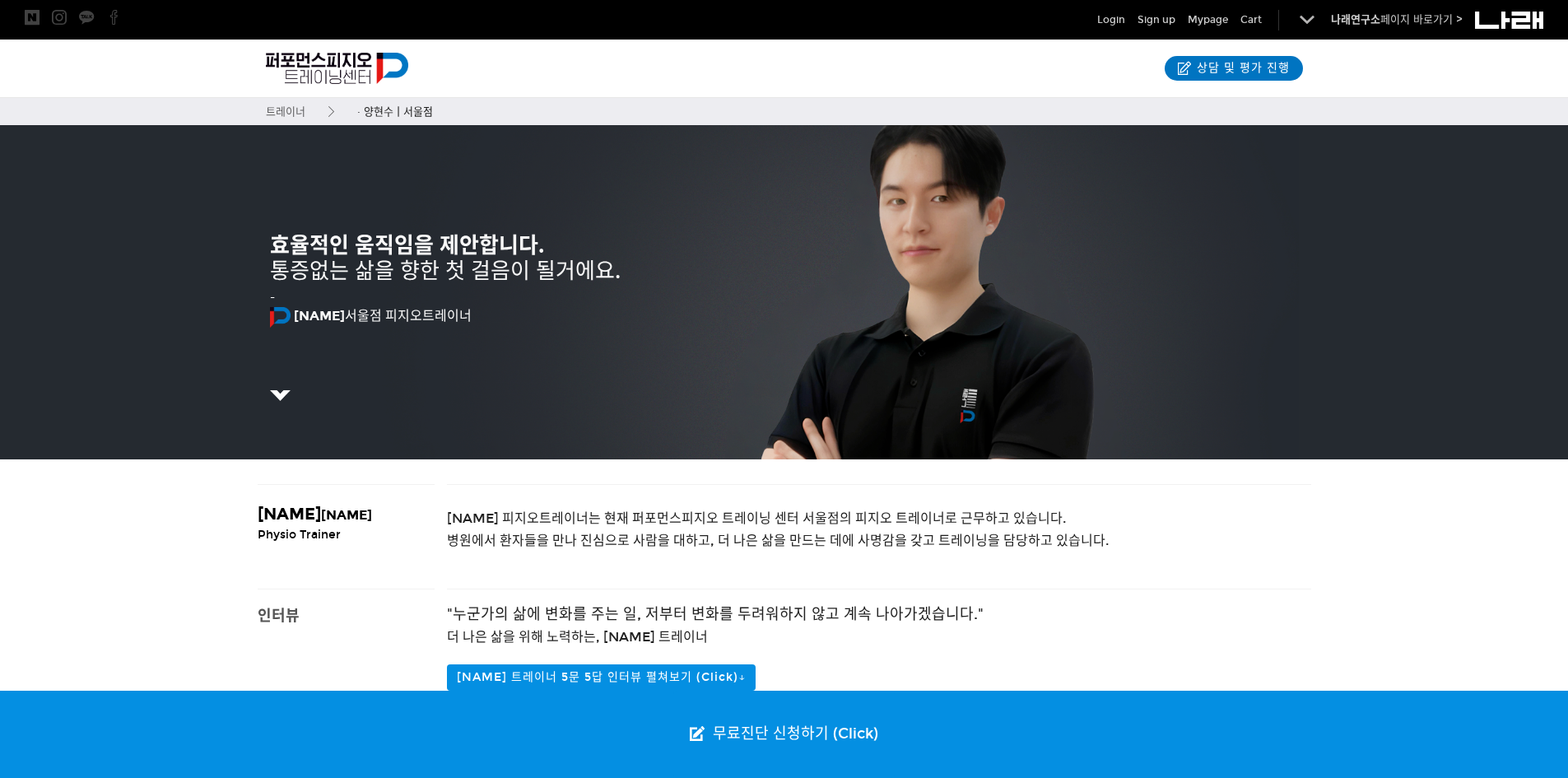 scroll, scrollTop: 412, scrollLeft: 0, axis: vertical 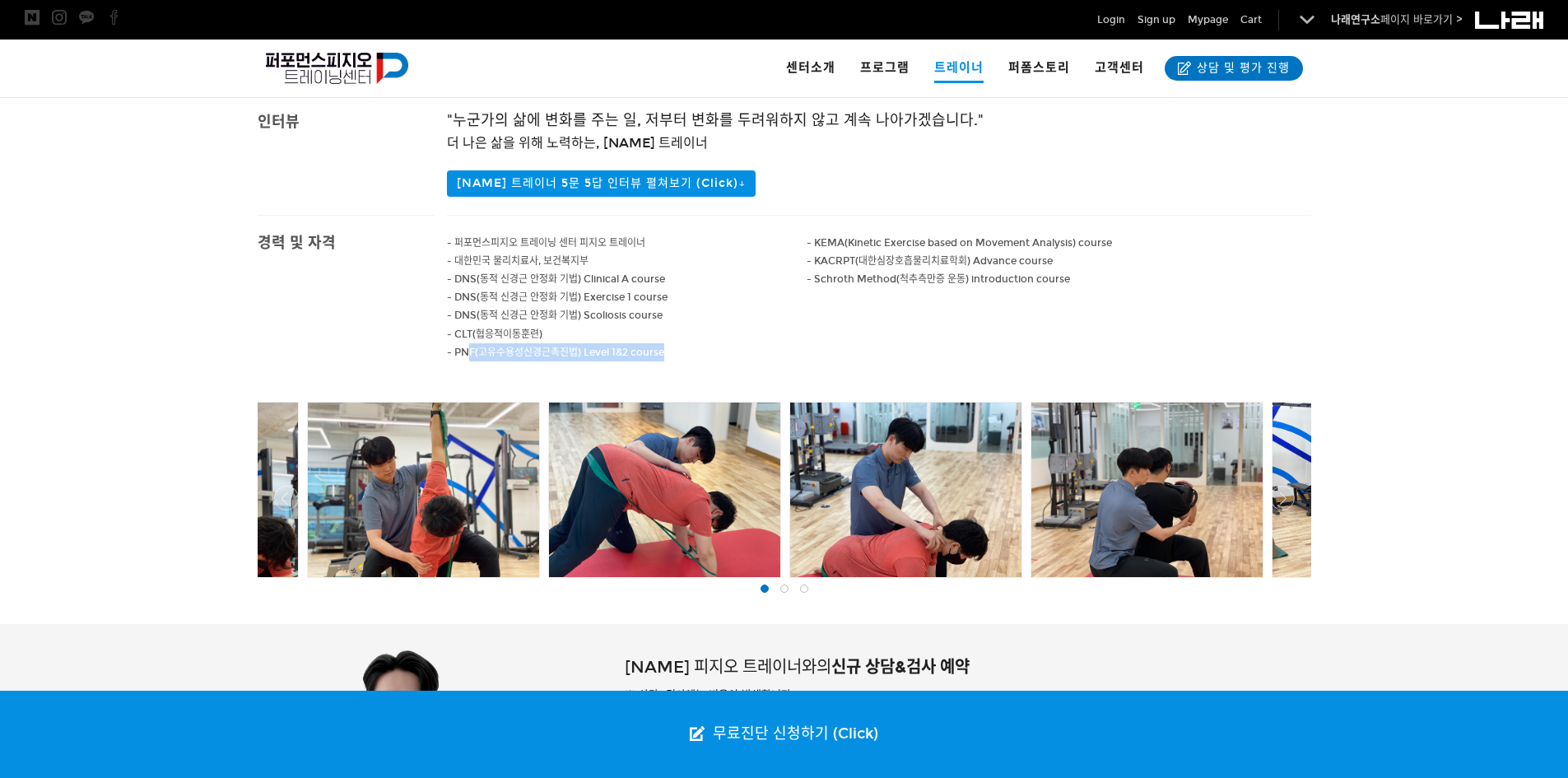 drag, startPoint x: 472, startPoint y: 354, endPoint x: 608, endPoint y: 361, distance: 136.18003 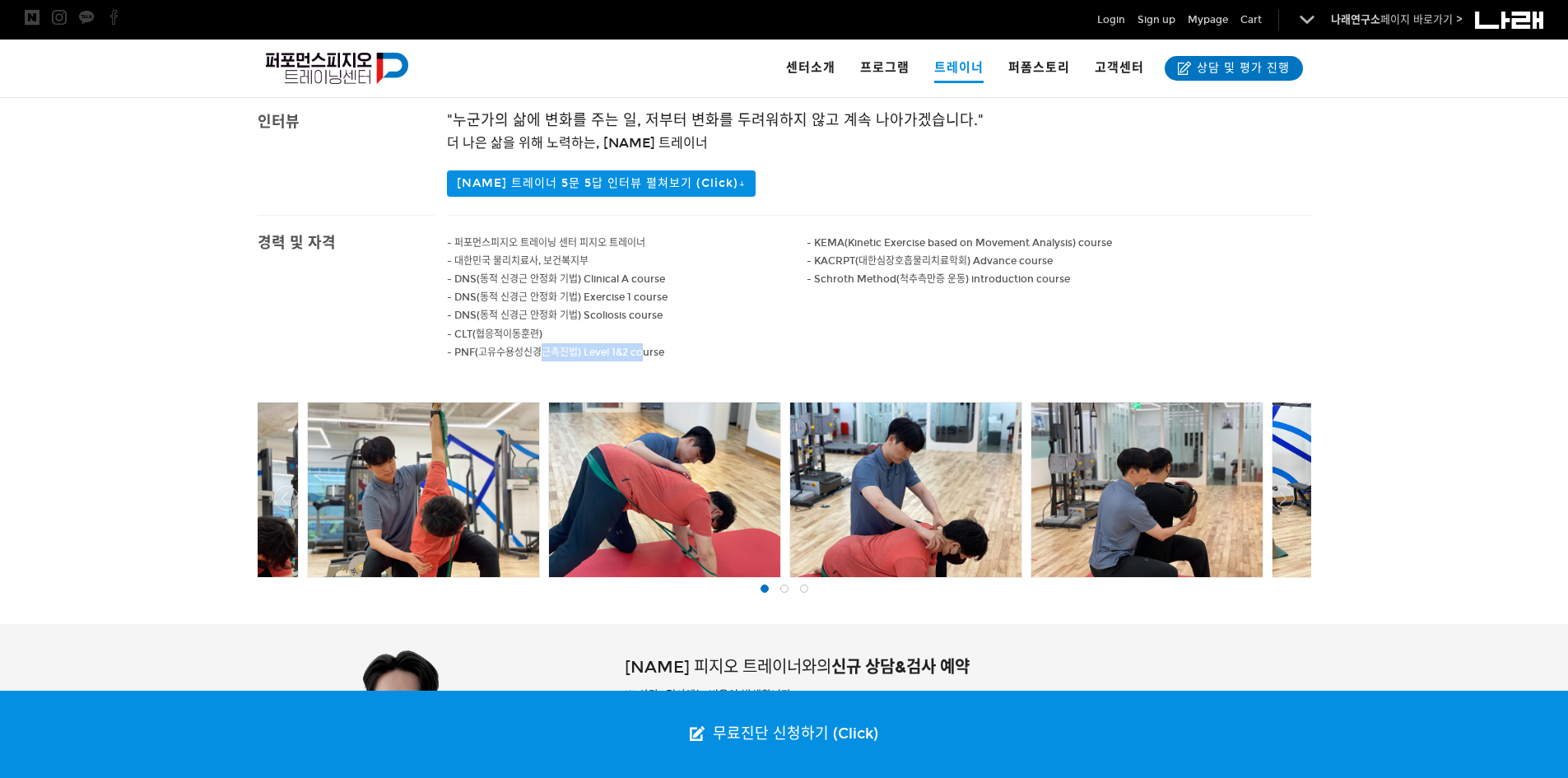 drag, startPoint x: 623, startPoint y: 355, endPoint x: 545, endPoint y: 353, distance: 78.02564 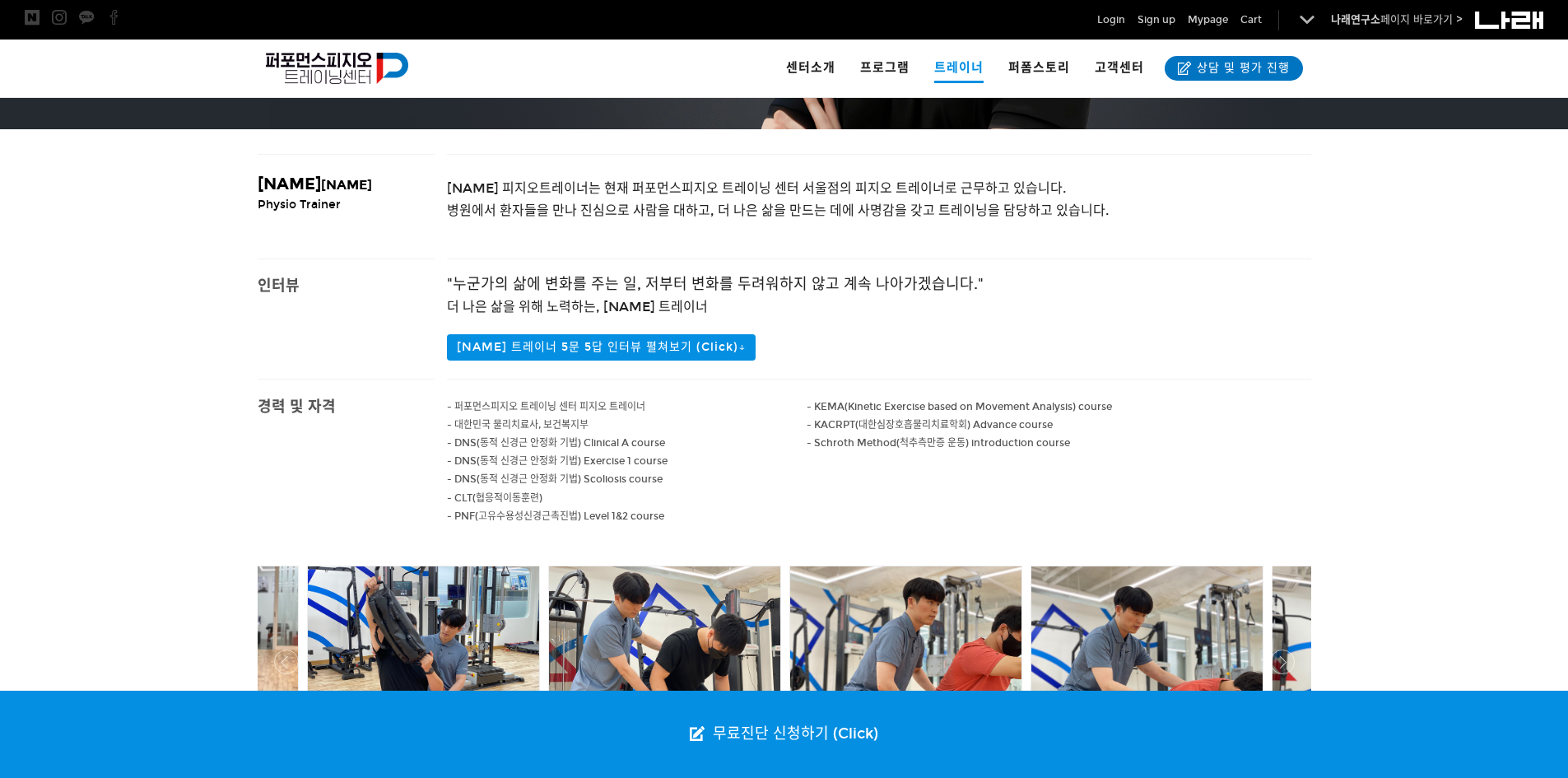 scroll, scrollTop: 329, scrollLeft: 0, axis: vertical 